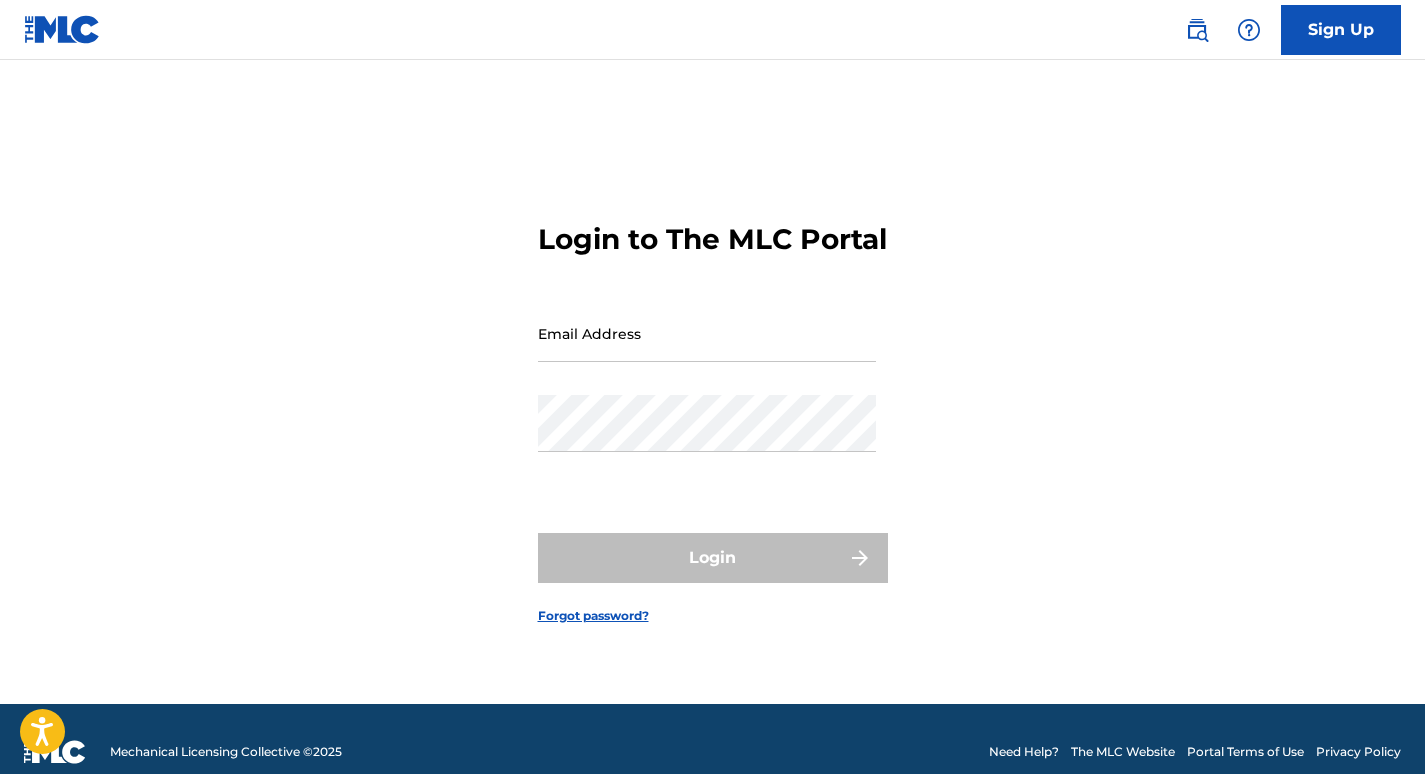 scroll, scrollTop: 0, scrollLeft: 0, axis: both 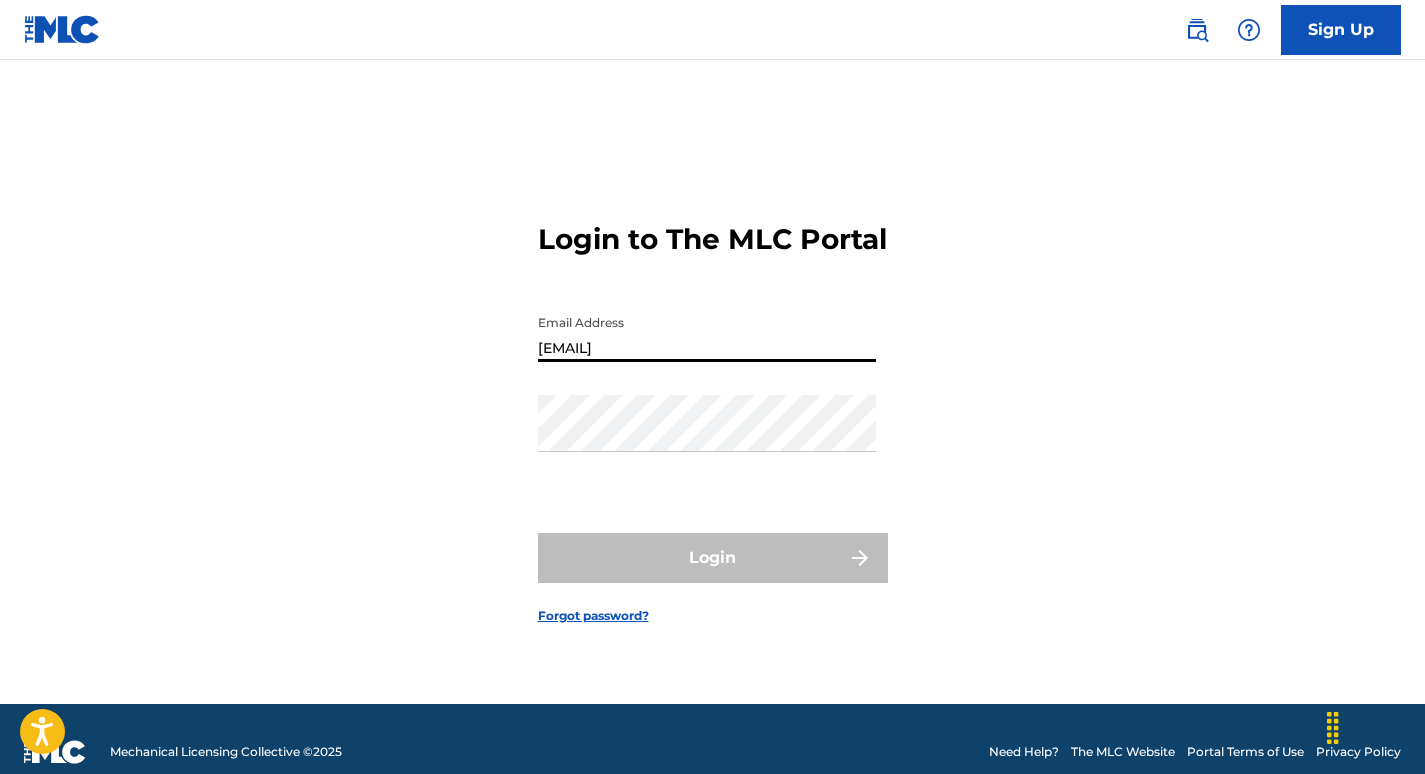 type on "[EMAIL]" 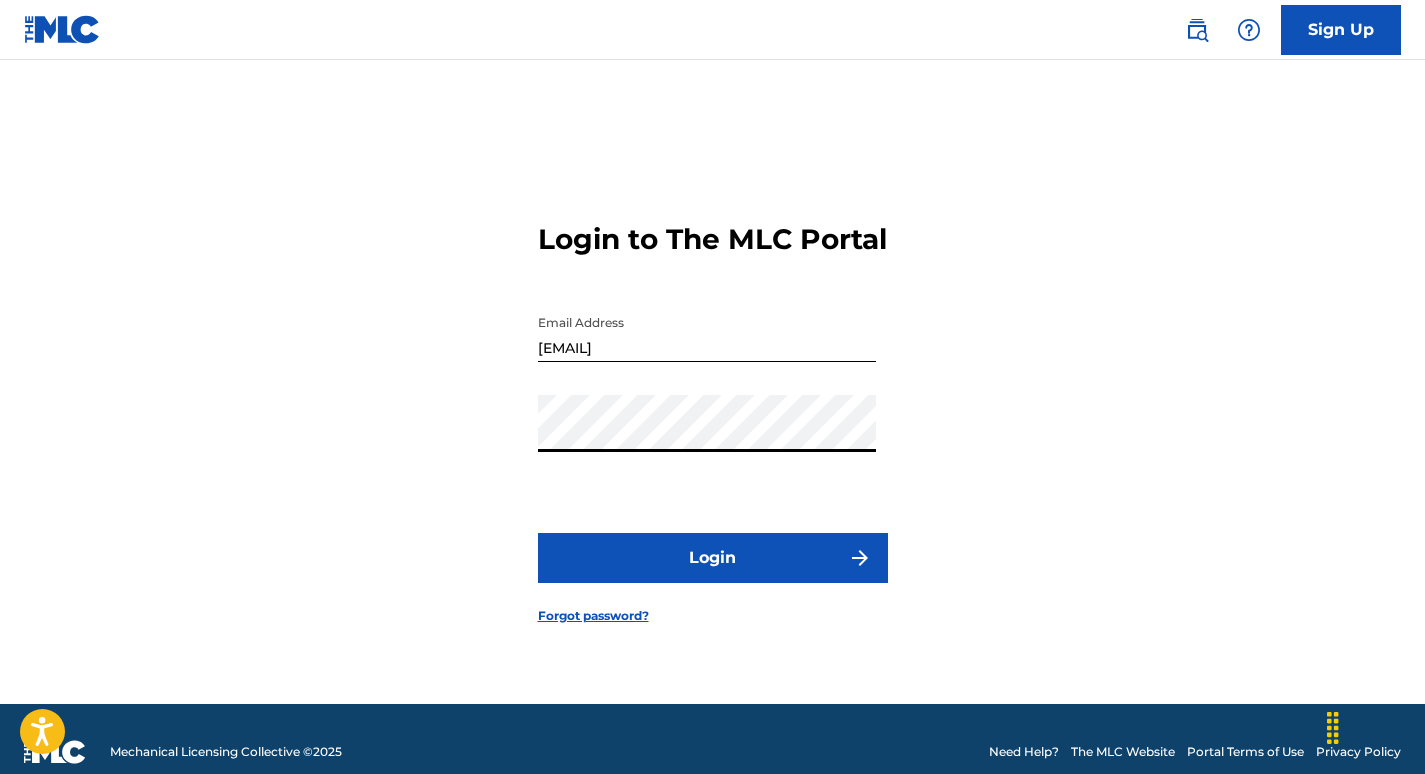 click on "Login" at bounding box center (713, 558) 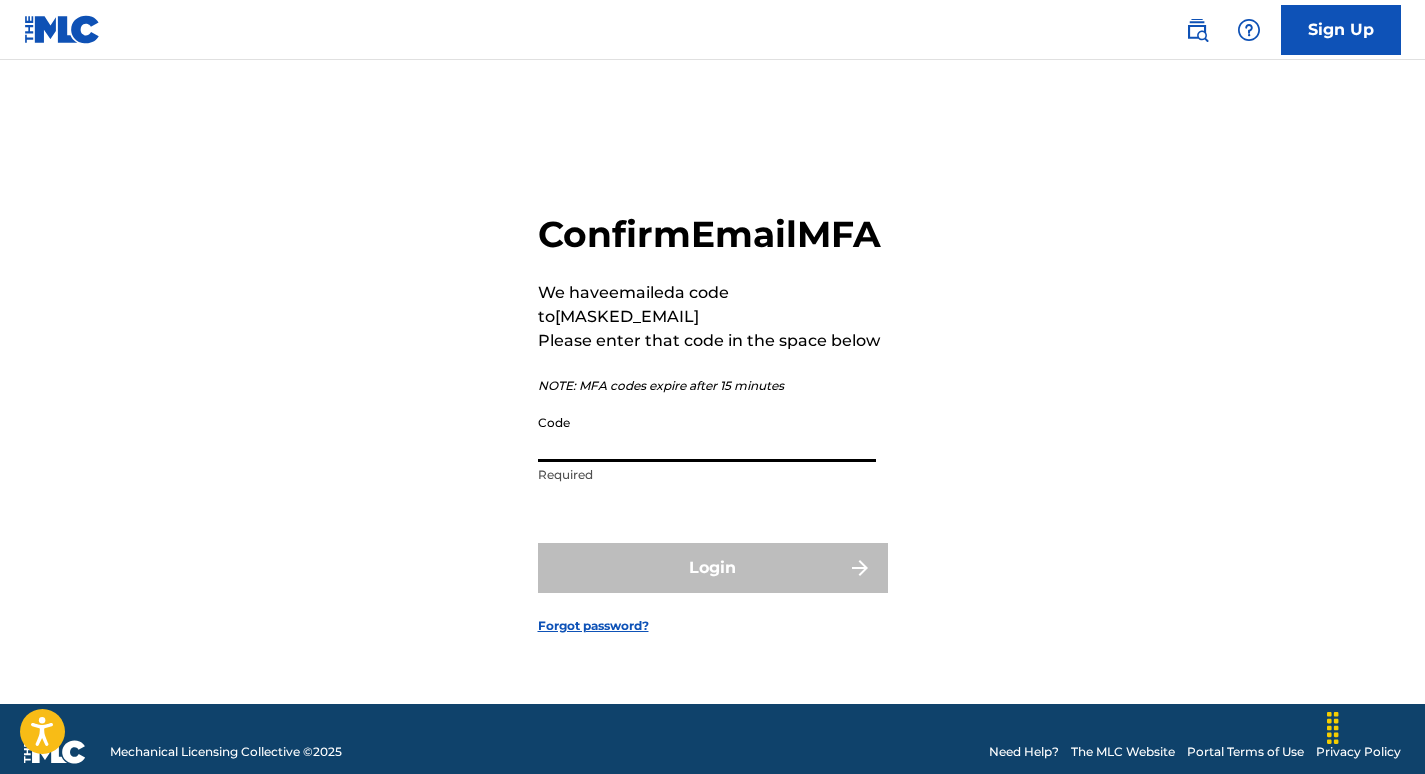 click on "Code" at bounding box center [707, 433] 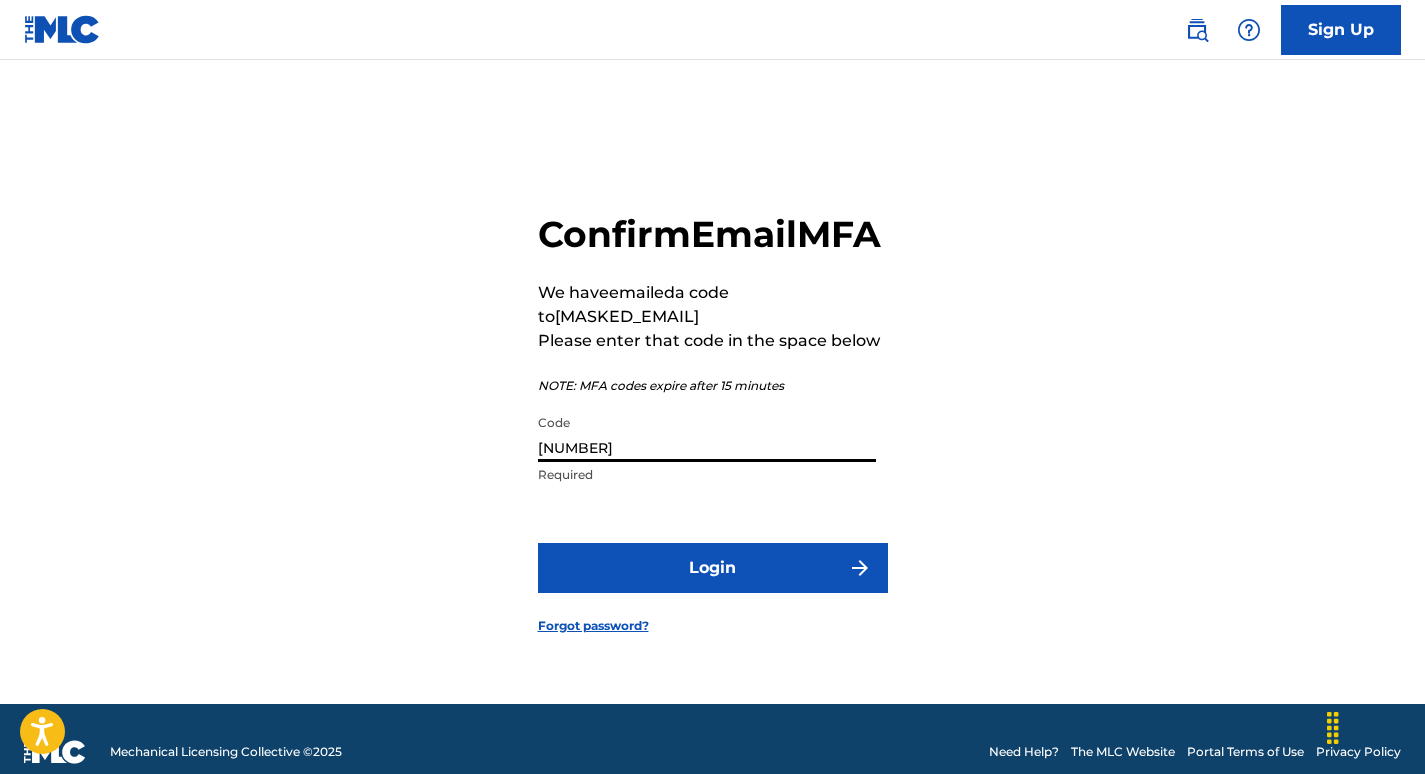 type on "[NUMBER]" 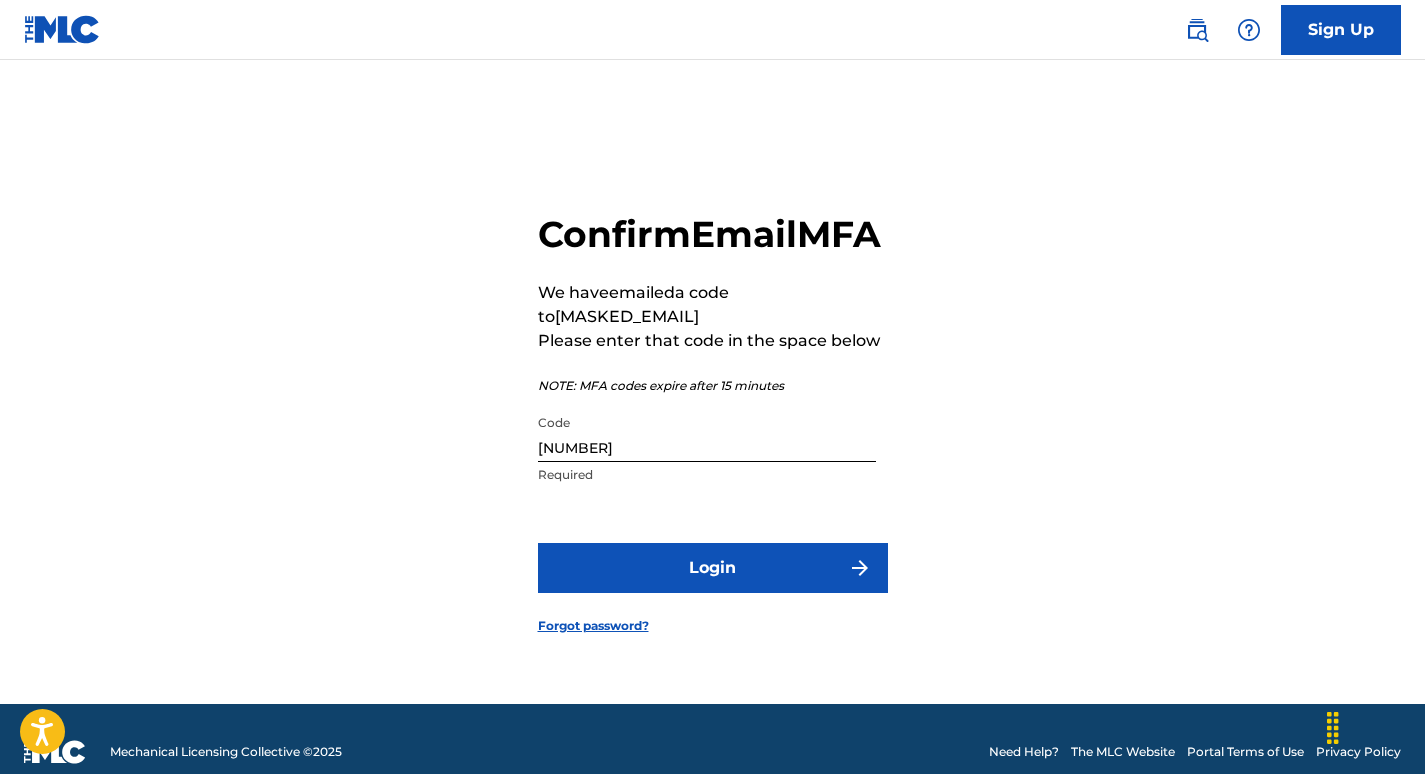 click on "Confirm Email MFA We have emailed a code to [MASKED_EMAIL] Please enter that code in the space below NOTE: MFA codes expire after [NUMBER] minutes Code [NUMBER] Required Login Forgot password?" at bounding box center [713, 407] 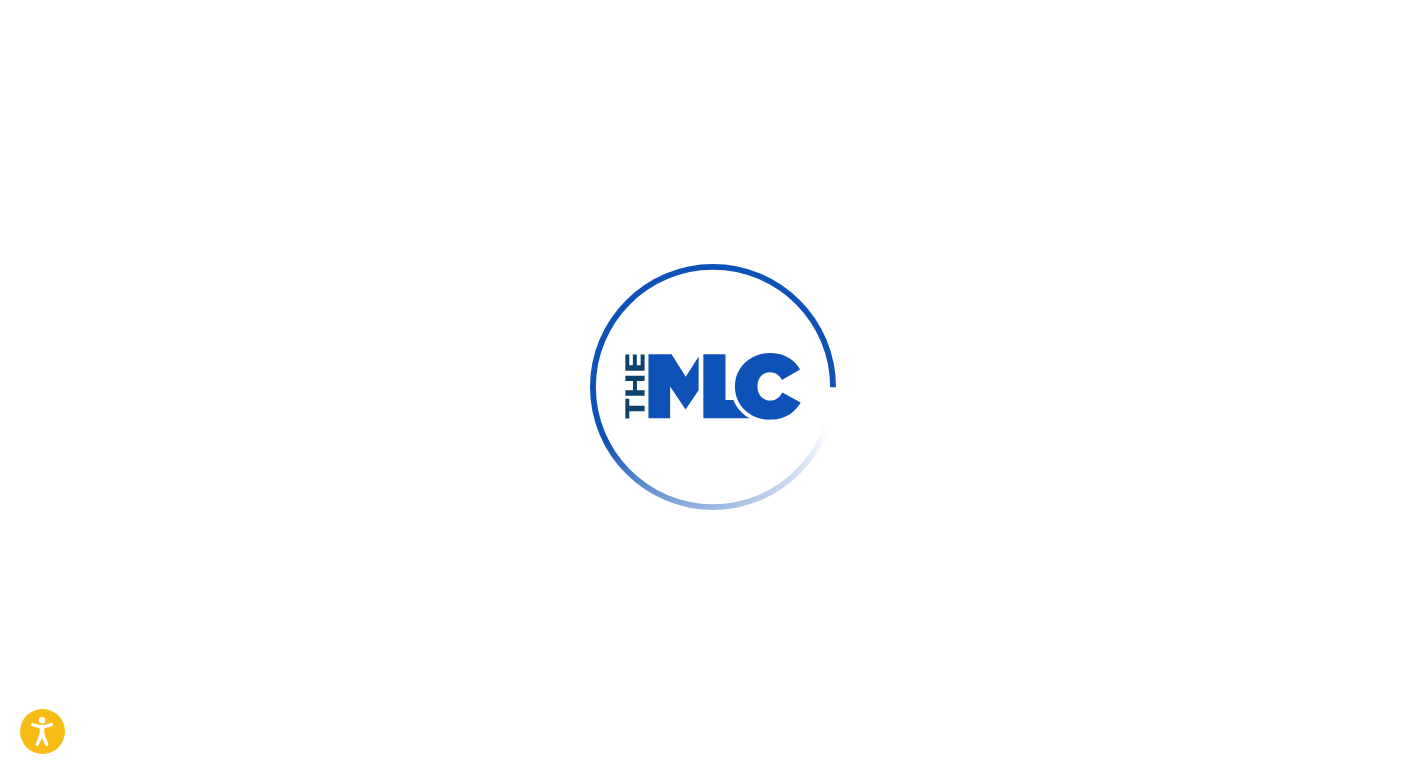 click at bounding box center [712, 387] 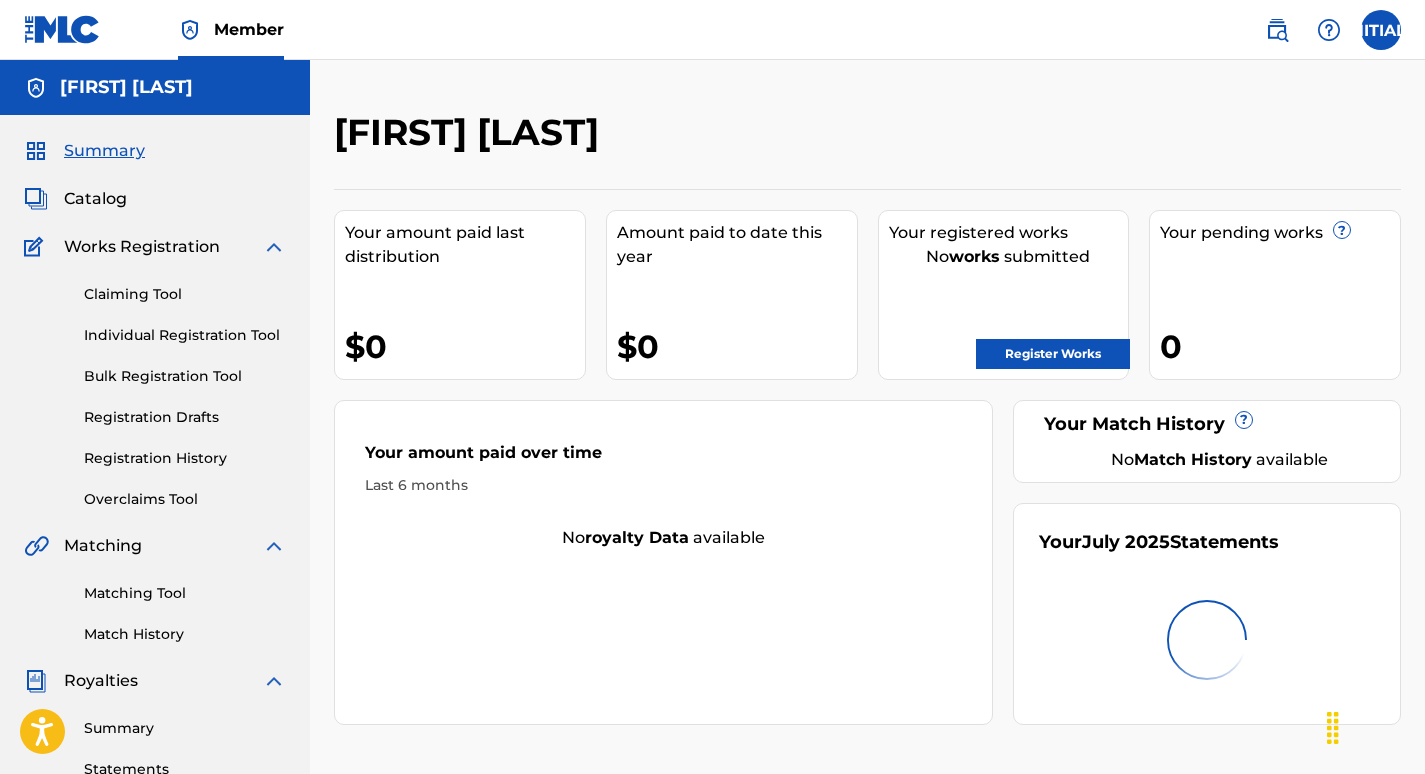 scroll, scrollTop: 0, scrollLeft: 0, axis: both 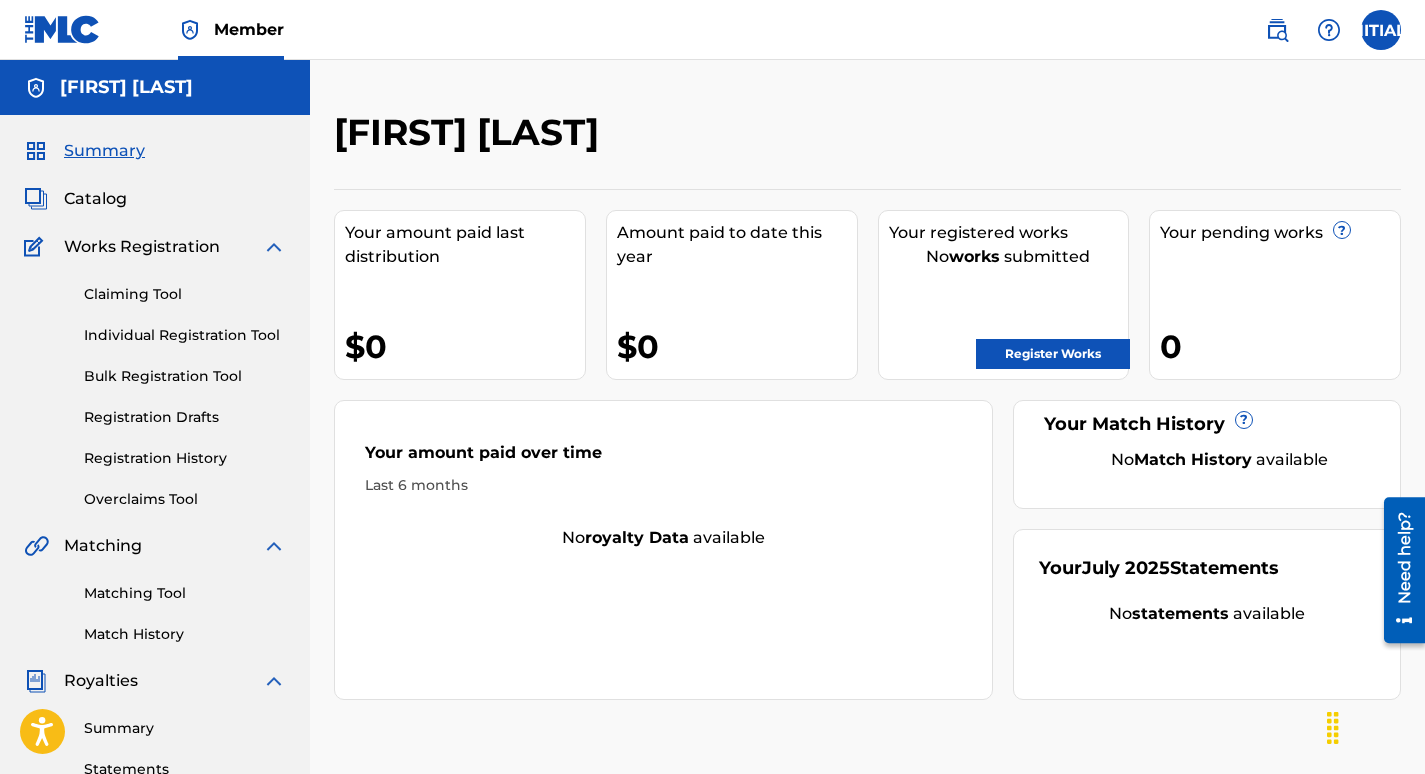 click on "Summary Catalog Works Registration Claiming Tool Individual Registration Tool Bulk Registration Tool Registration Drafts Registration History Overclaims Tool Matching Matching Tool Match History Royalties Summary Statements Annual Statements Rate Sheets Member Settings Banking Information Member Information User Permissions Contact Information Member Benefits" at bounding box center (155, 629) 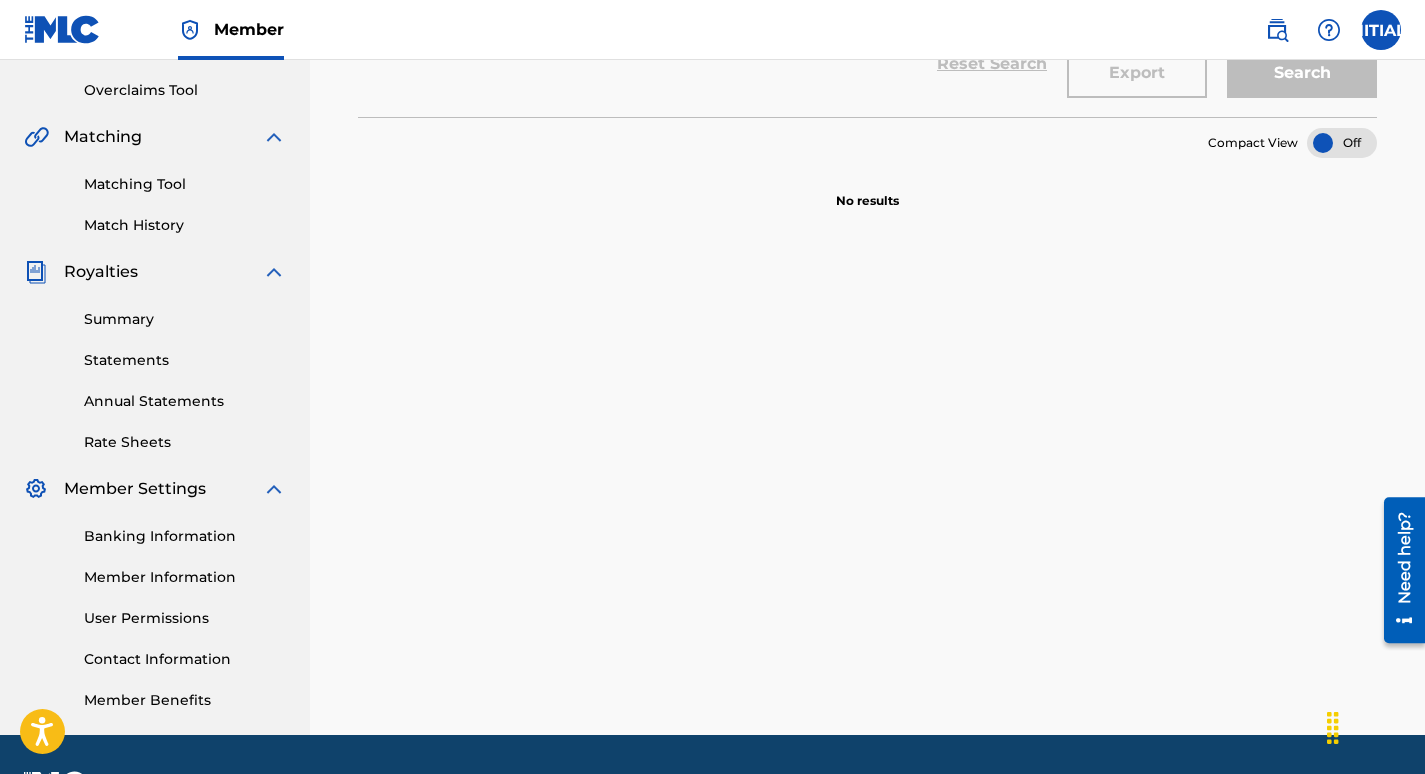 scroll, scrollTop: 0, scrollLeft: 0, axis: both 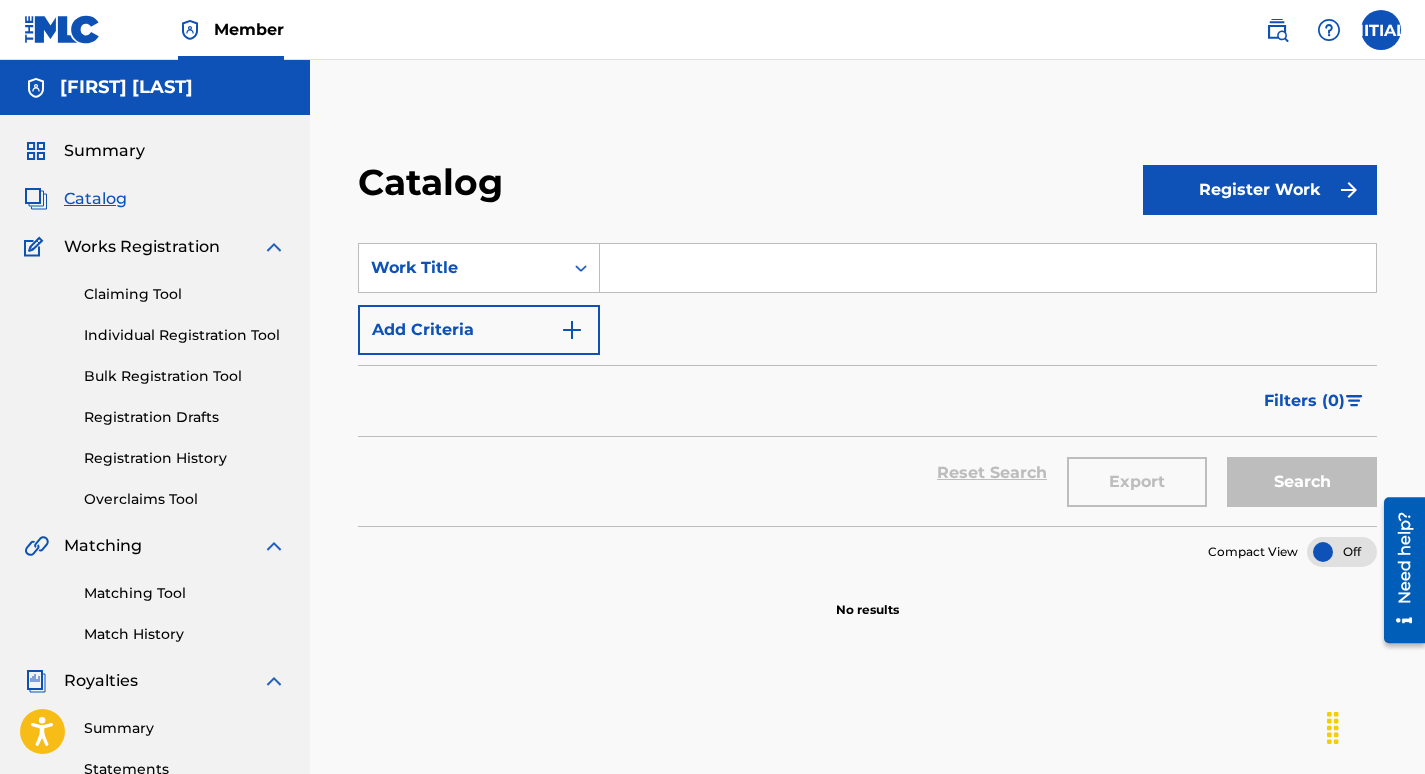 click on "Claiming Tool" at bounding box center (185, 294) 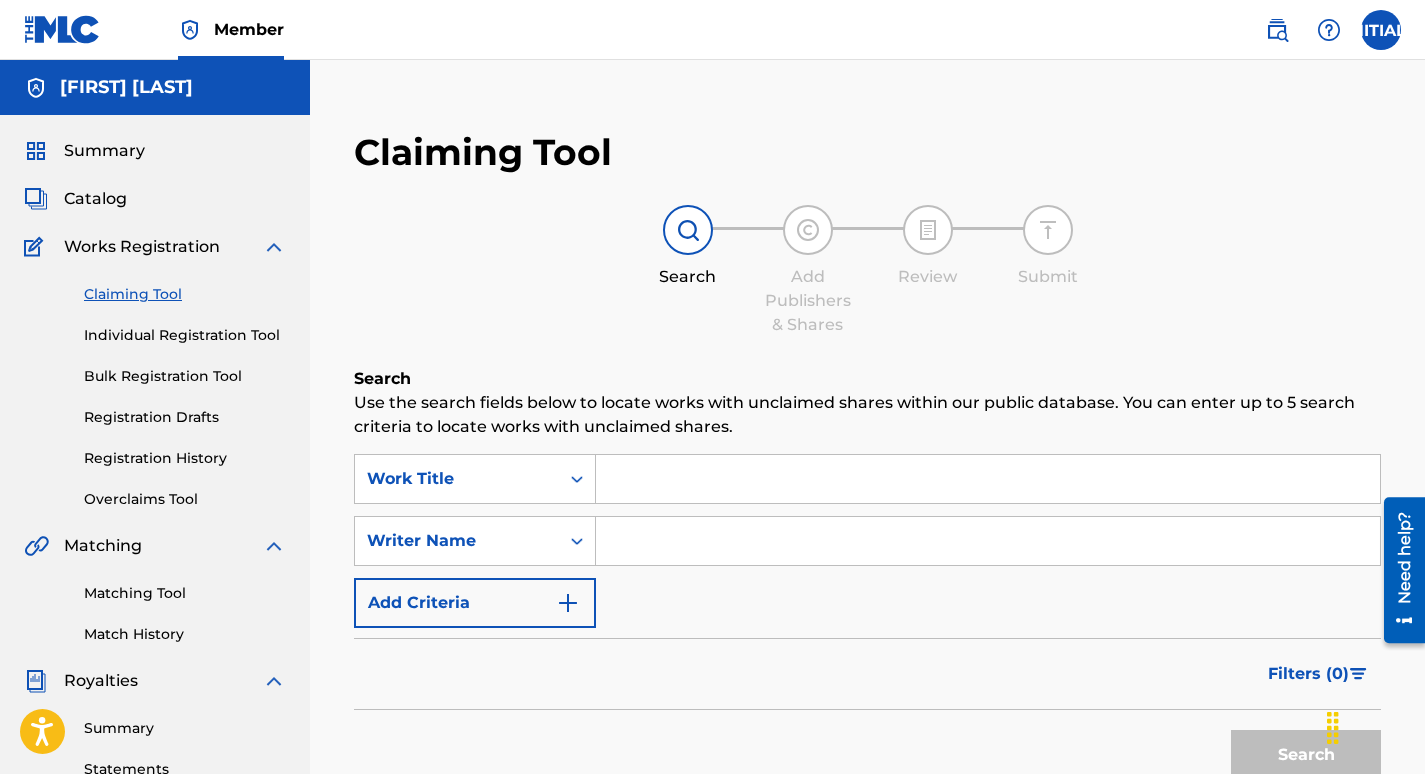 click on "Individual Registration Tool" at bounding box center [185, 335] 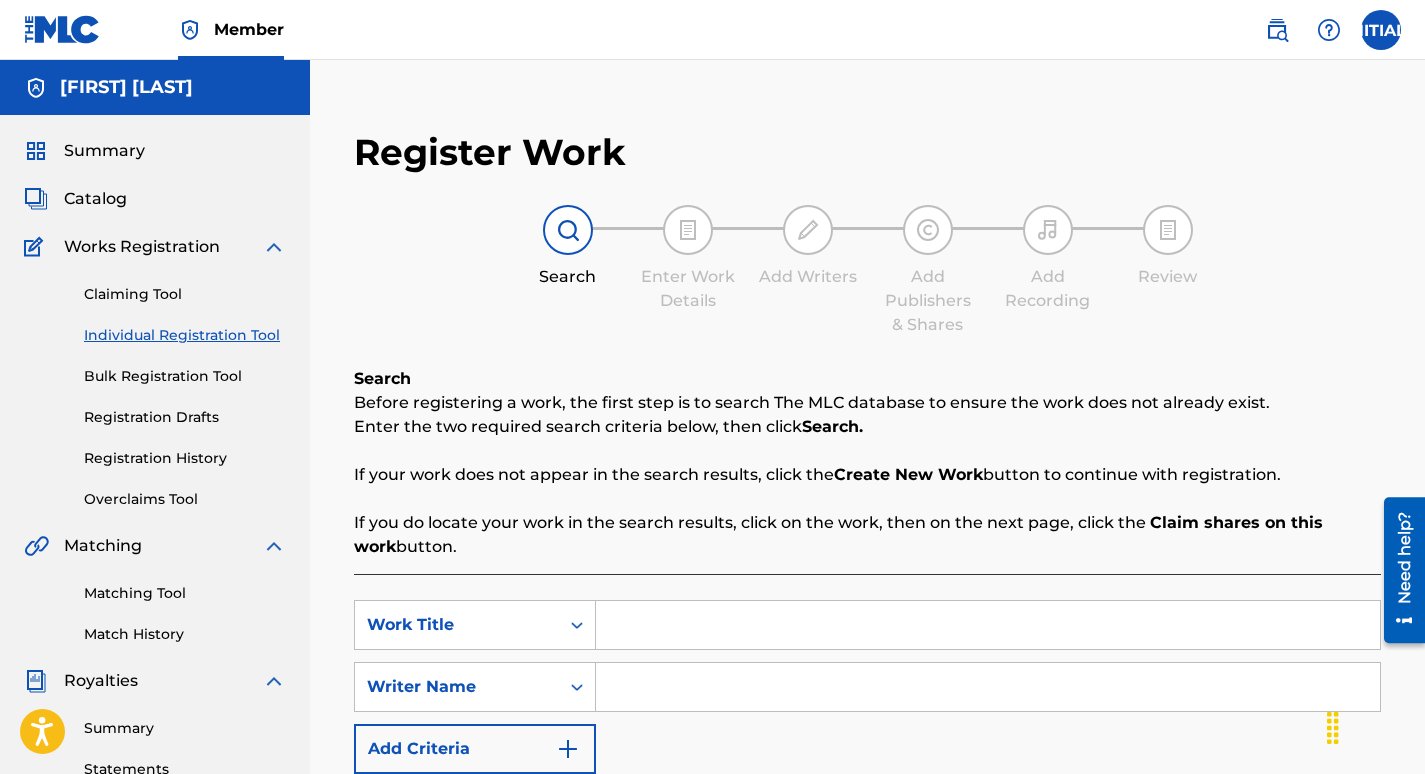 click on "Claiming Tool" at bounding box center (185, 294) 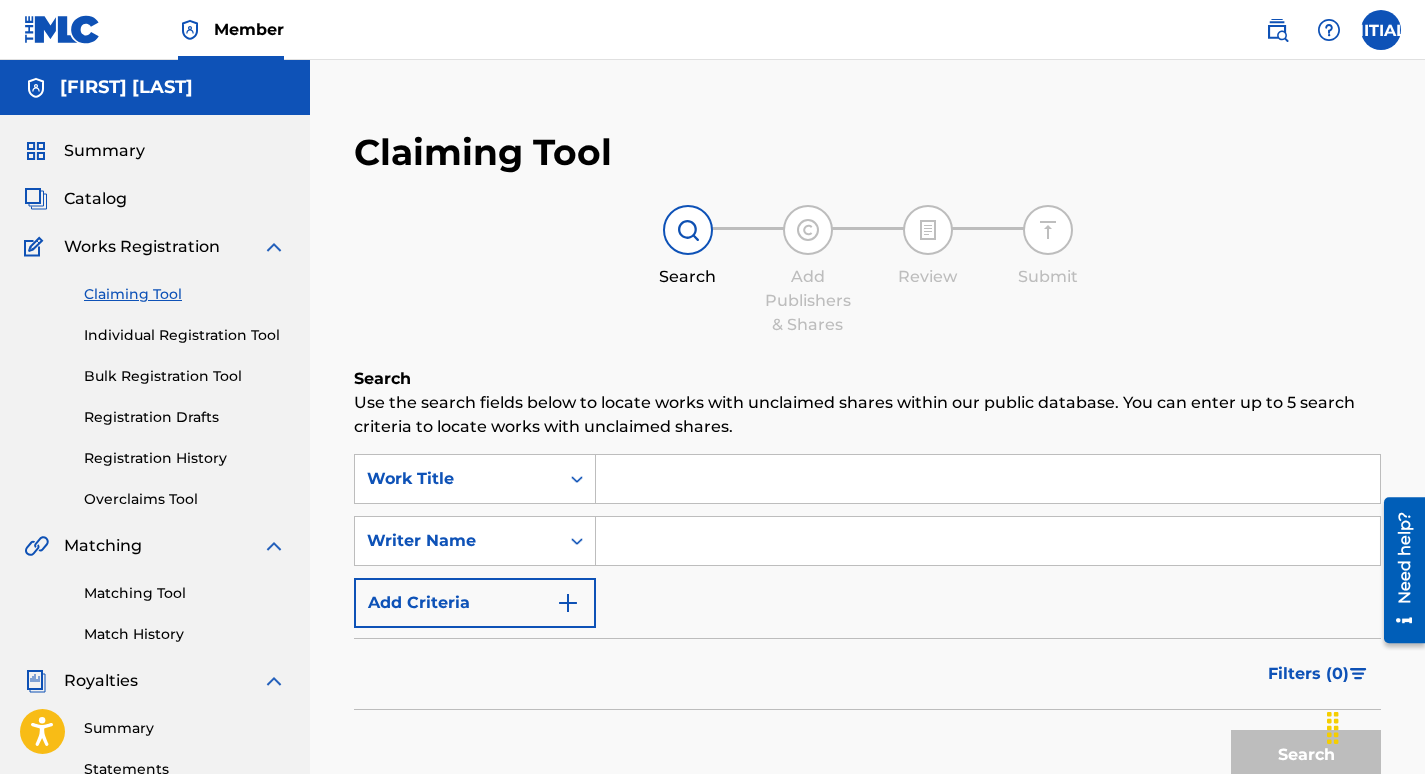 click at bounding box center [988, 479] 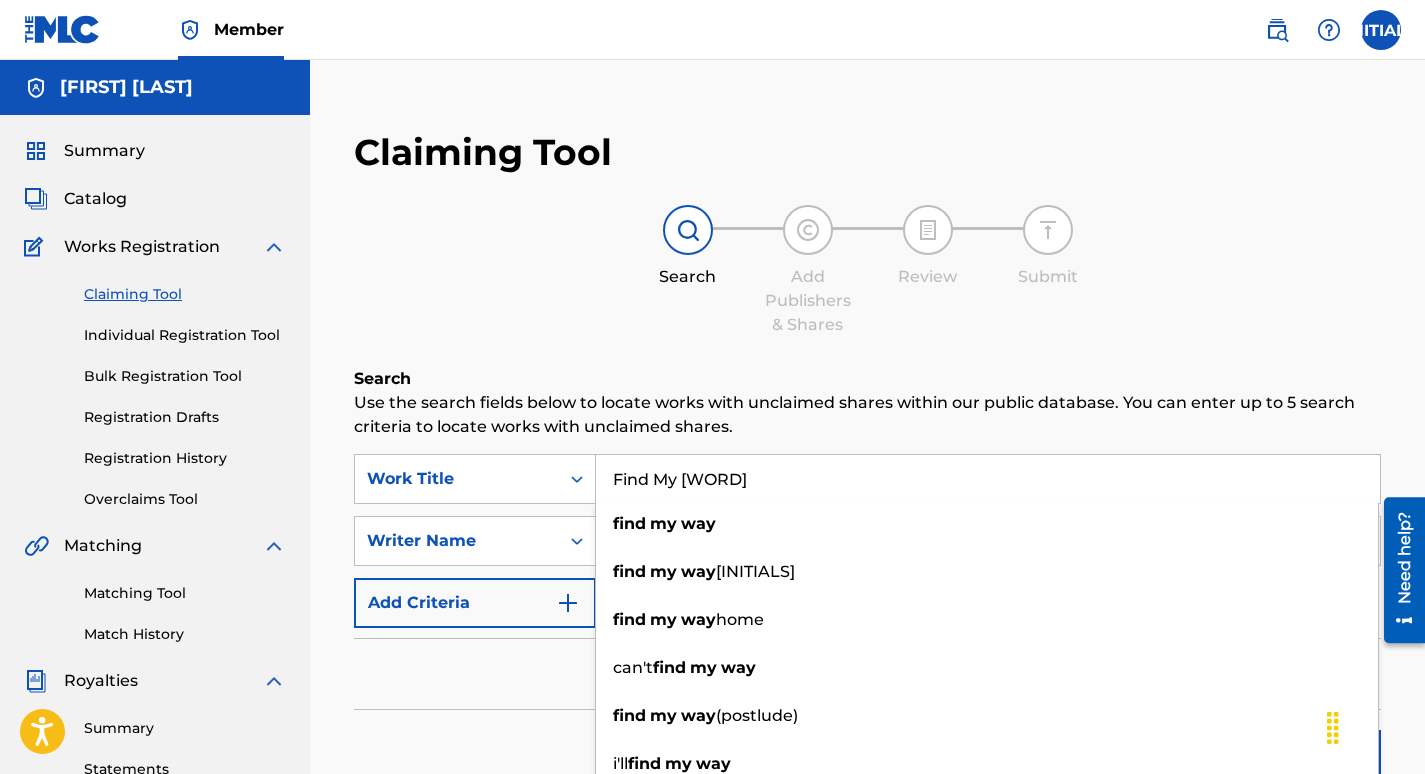type on "Find My [WORD]" 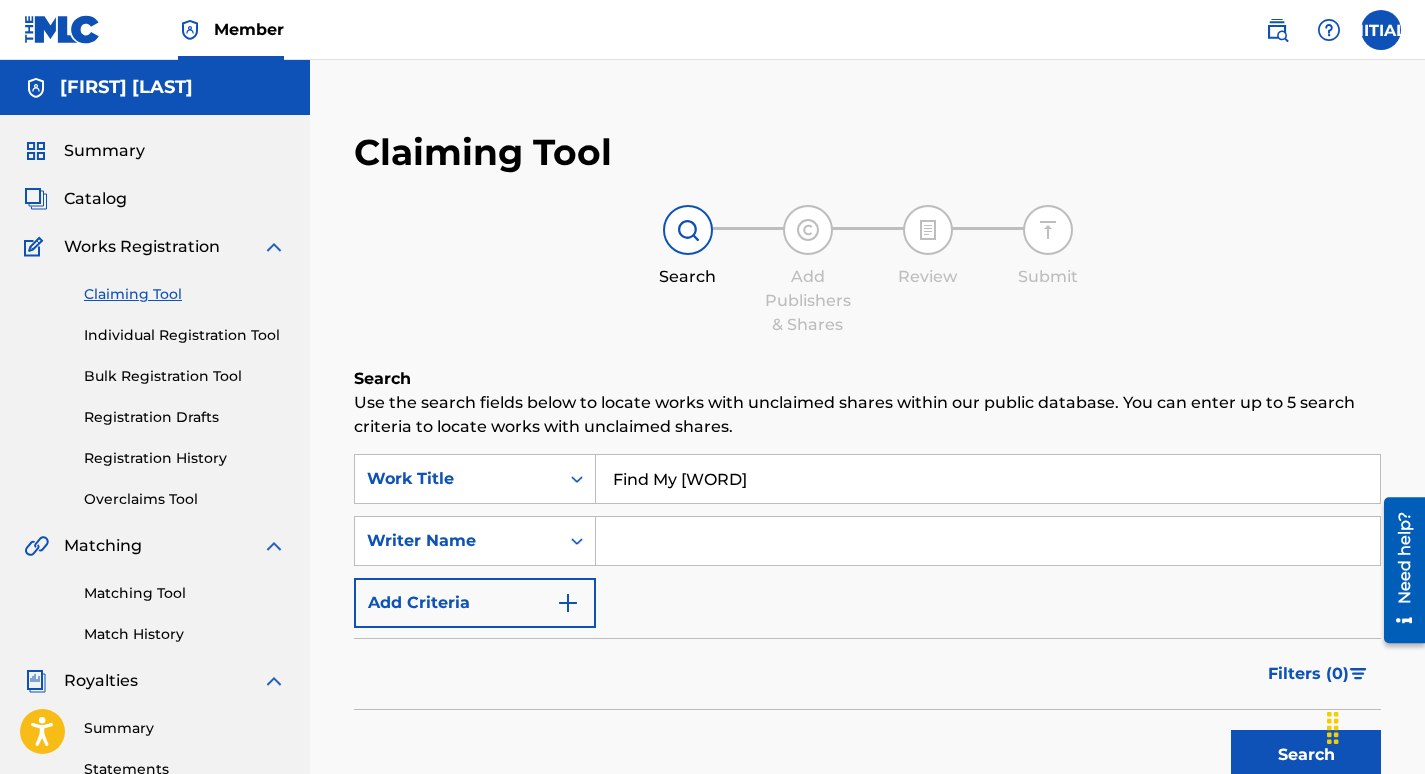 click on "Use the search fields below to locate works with unclaimed shares within our public database. You can enter up
to 5 search criteria to locate works with unclaimed shares." at bounding box center [867, 415] 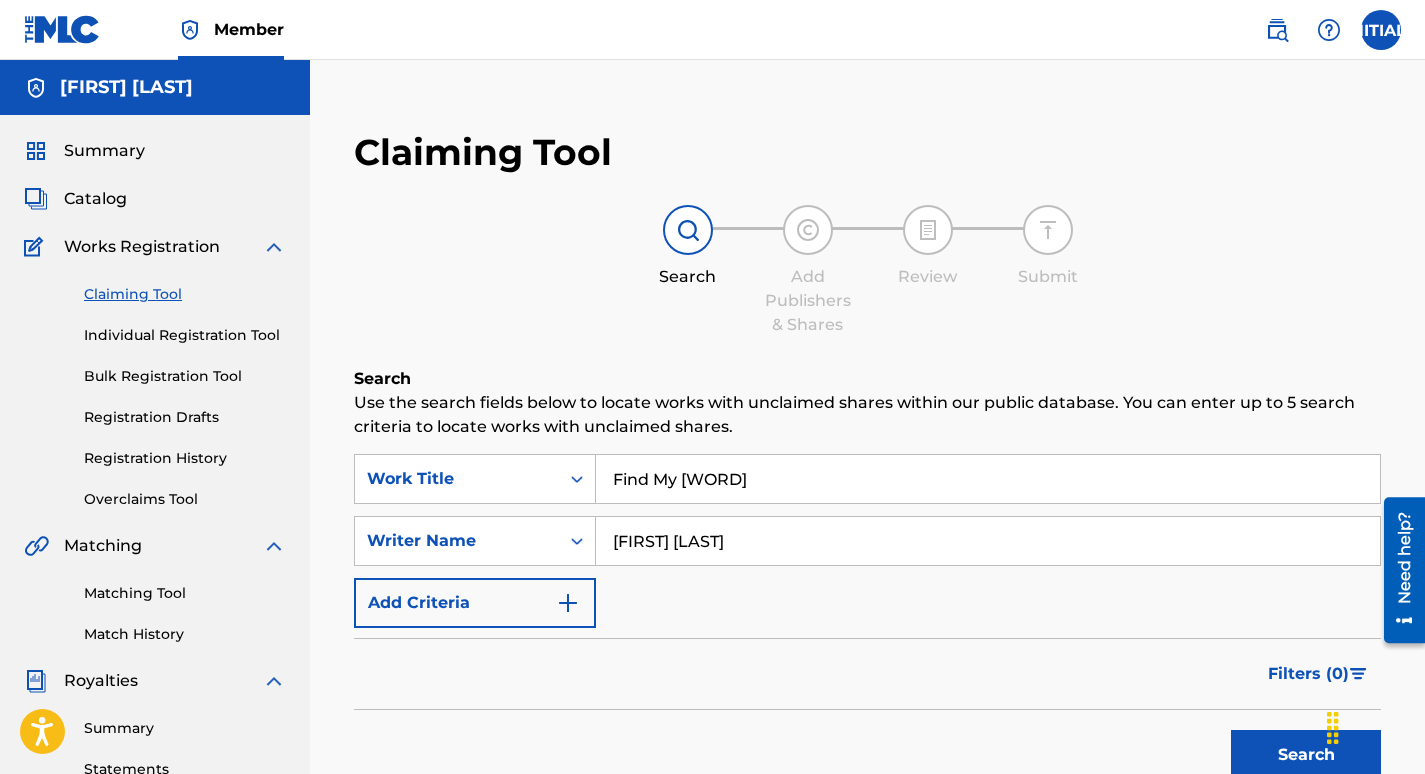 type on "[FIRST] [LAST]" 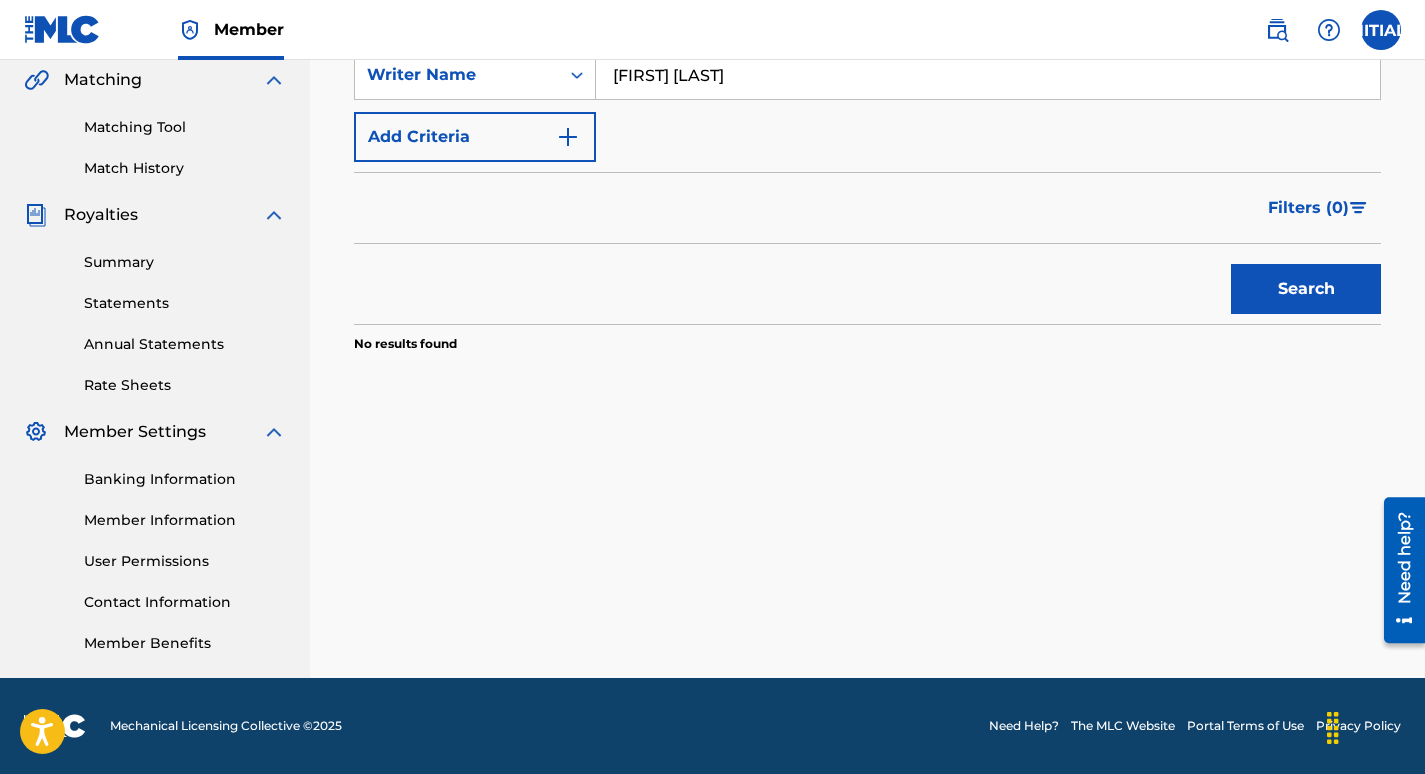 click on "Search Add Publishers & Shares Review Submit Search Use the search fields below to locate works with unclaimed shares within our public database. You can enter up to [NUMBER] search criteria to locate works with unclaimed shares. SearchWithCriteria[ID] [WORD] Find My [WORD] SearchWithCriteria[ID] Writer Name [FIRST] [LAST] Add Criteria Filter Claim Search Filters Include works claimed by my Member Remove Filters Apply Filters Filters ( [NUMBER] ) Search No results found" at bounding box center (867, 161) 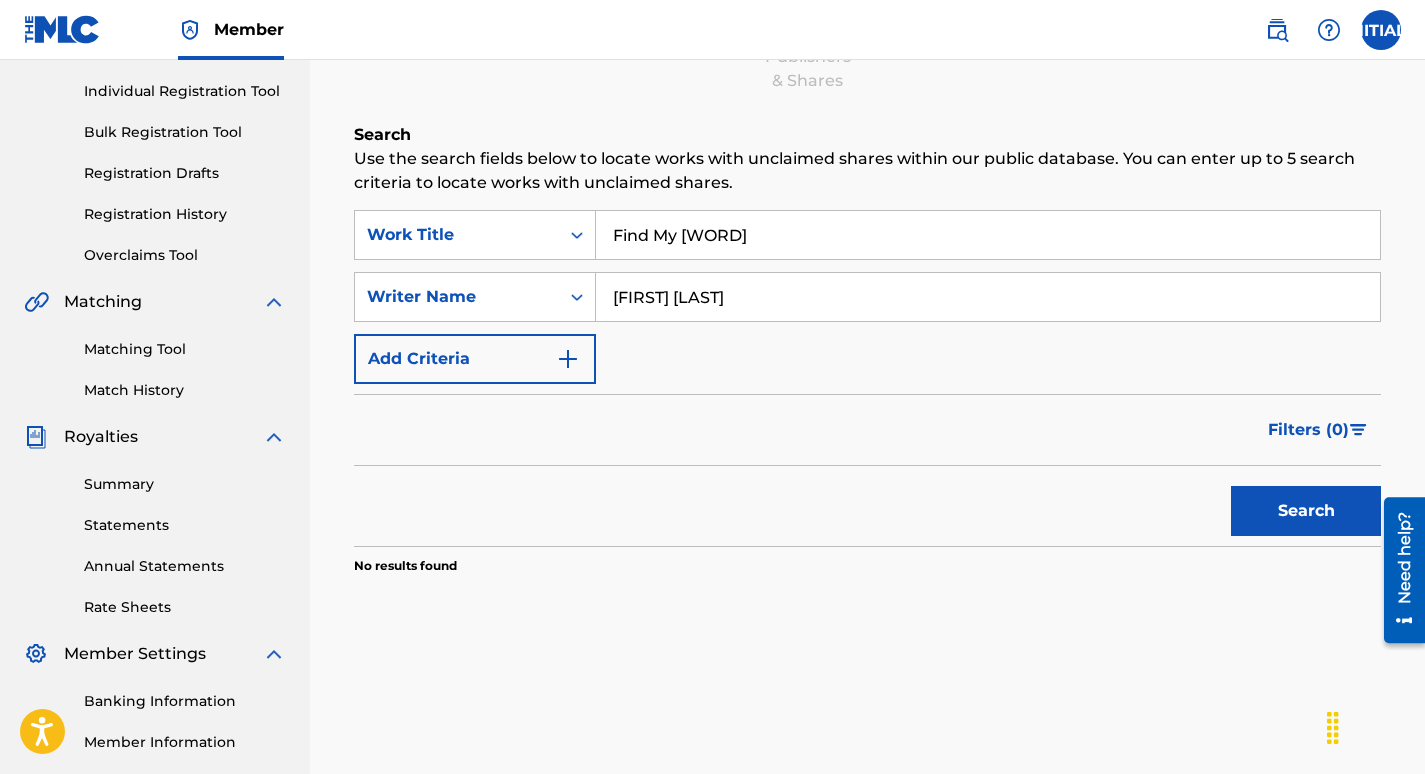 scroll, scrollTop: 228, scrollLeft: 0, axis: vertical 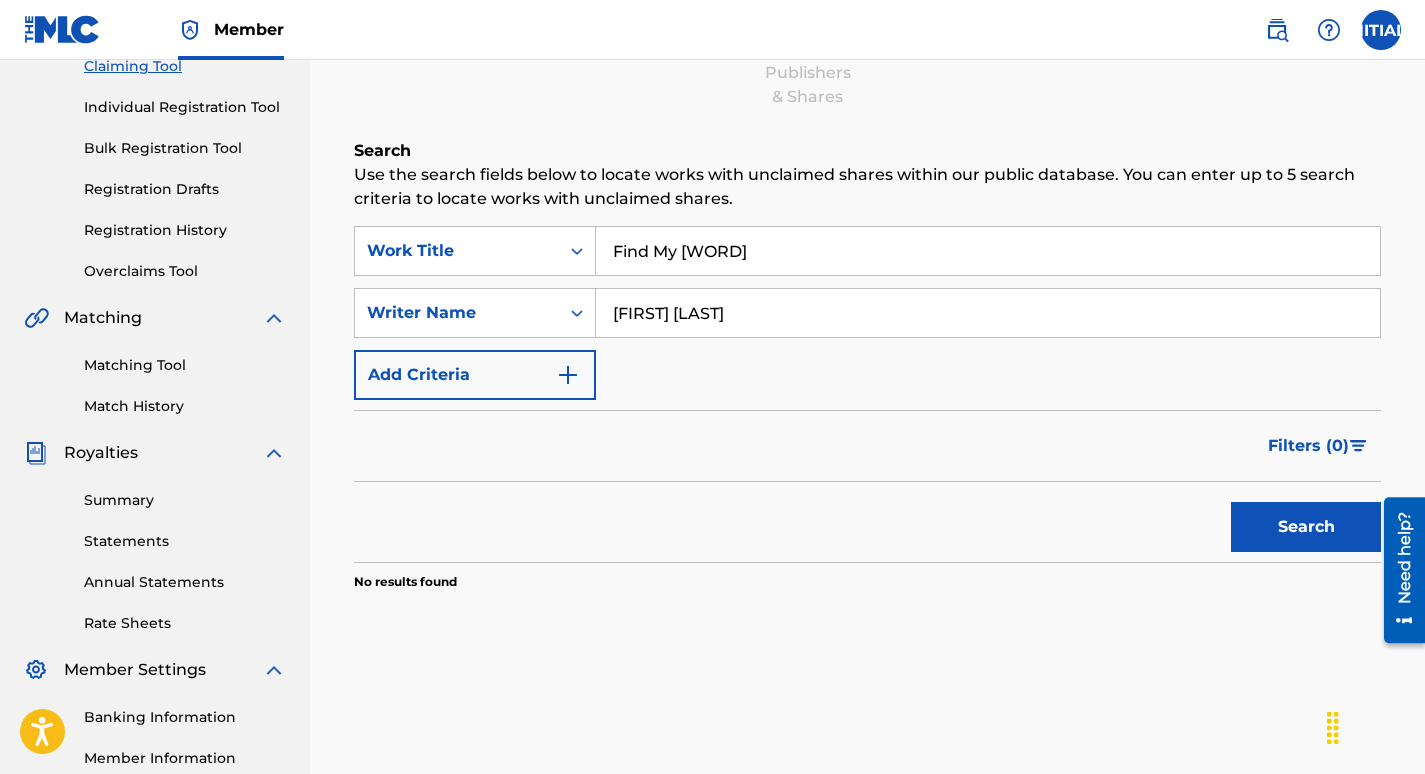 drag, startPoint x: 733, startPoint y: 250, endPoint x: 358, endPoint y: 170, distance: 383.4384 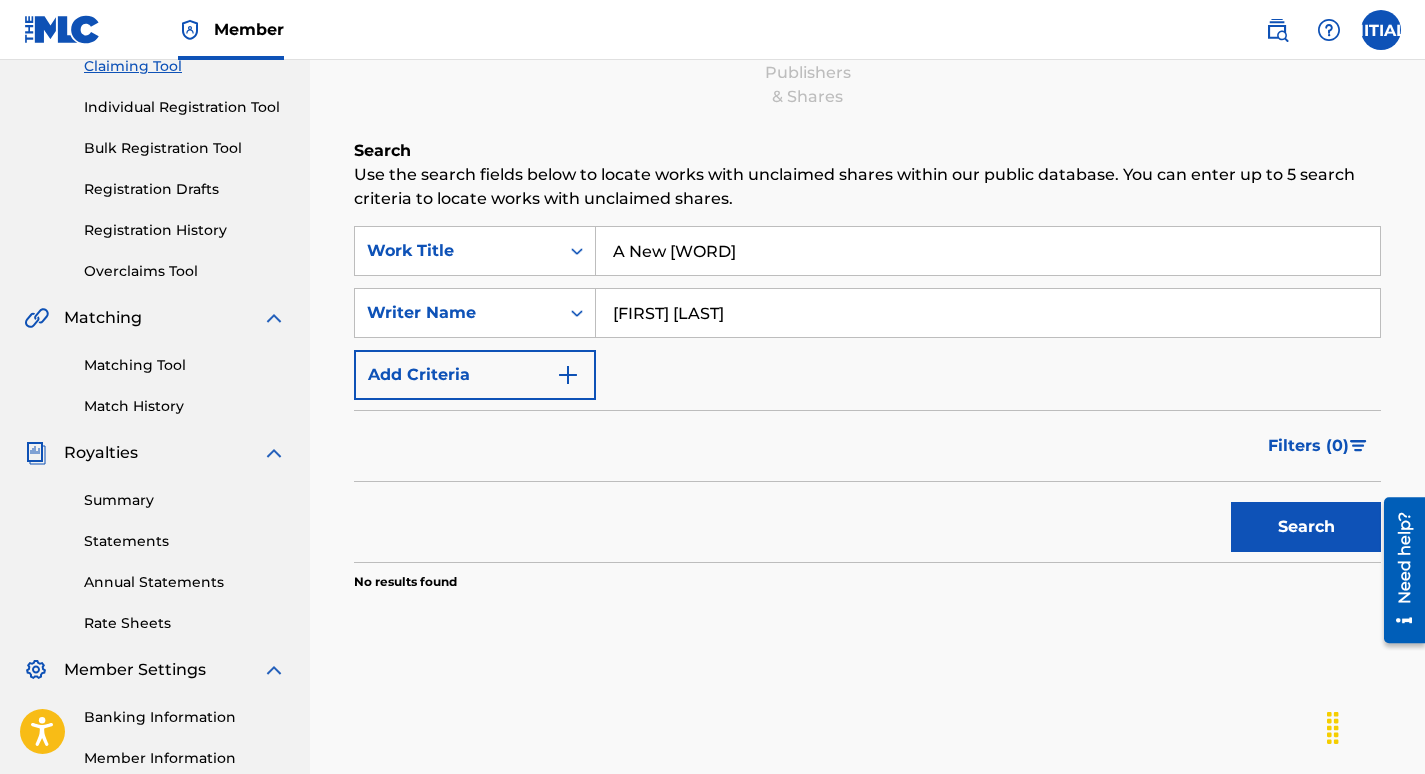 type on "A New [WORD]" 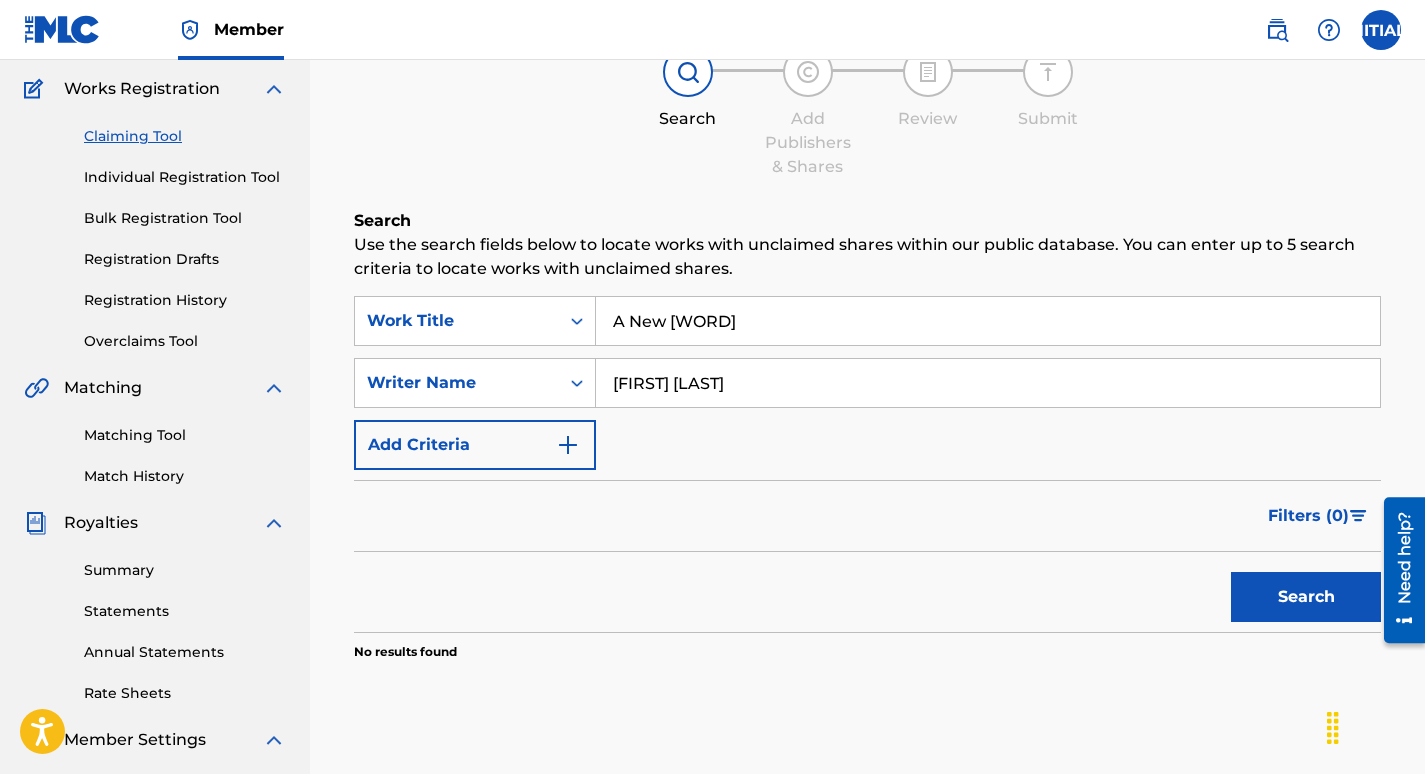 scroll, scrollTop: 157, scrollLeft: 0, axis: vertical 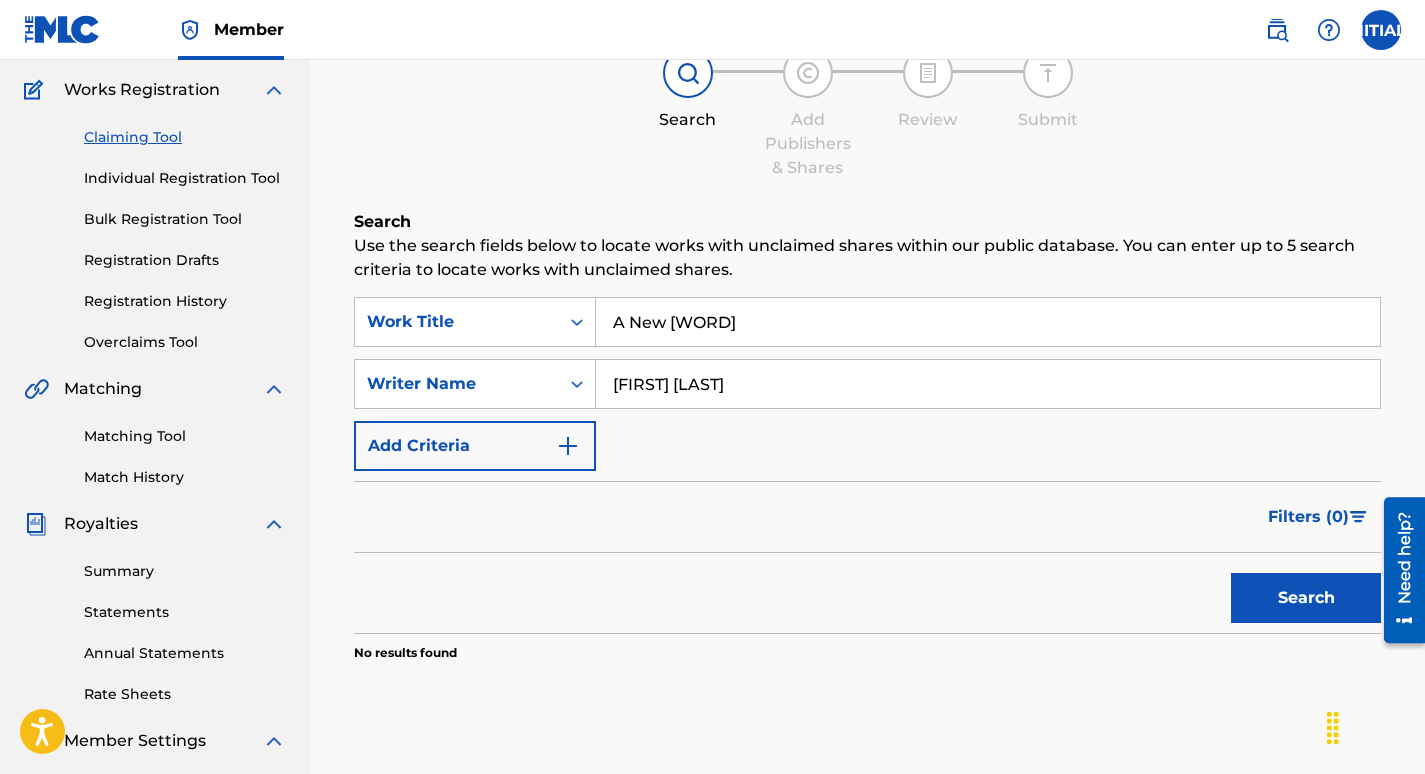 click on "Matching Tool" at bounding box center [185, 436] 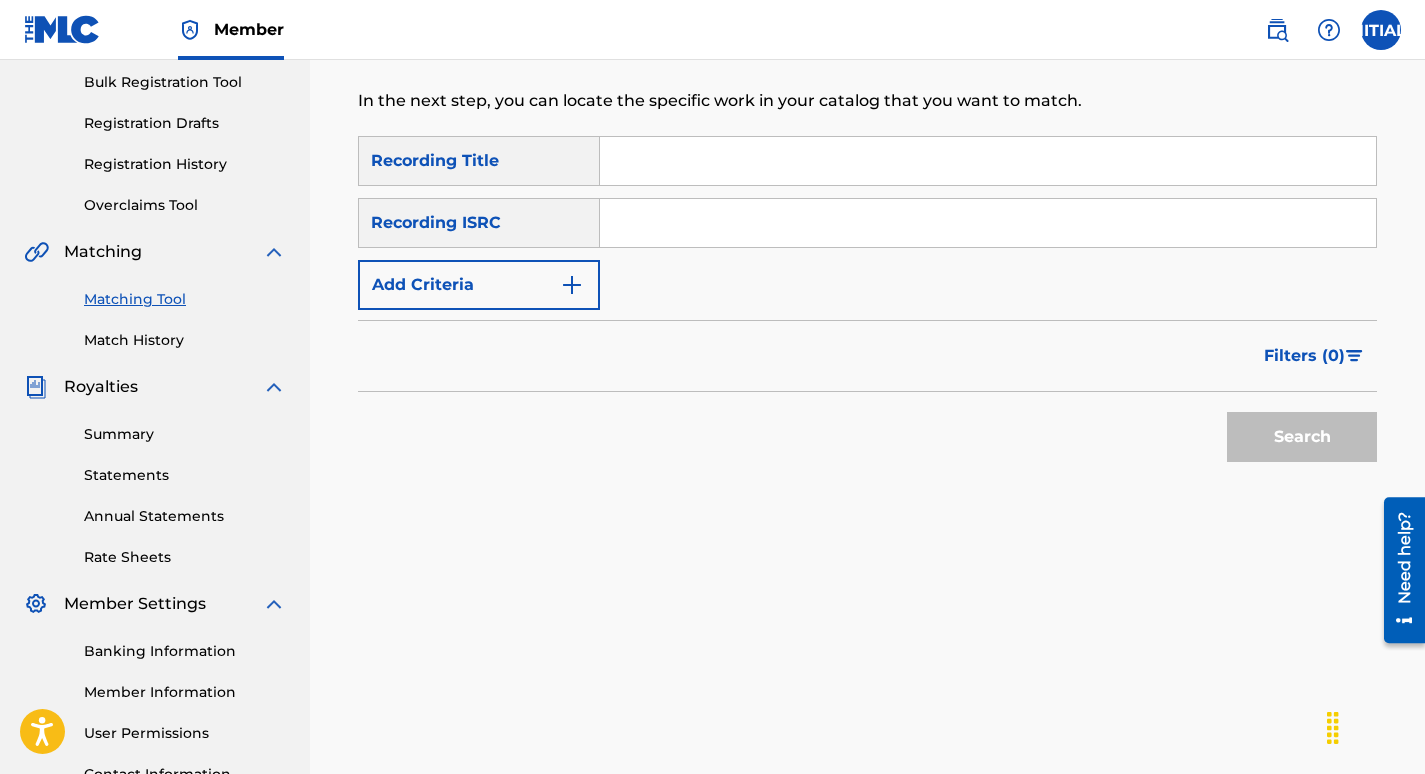 scroll, scrollTop: 0, scrollLeft: 0, axis: both 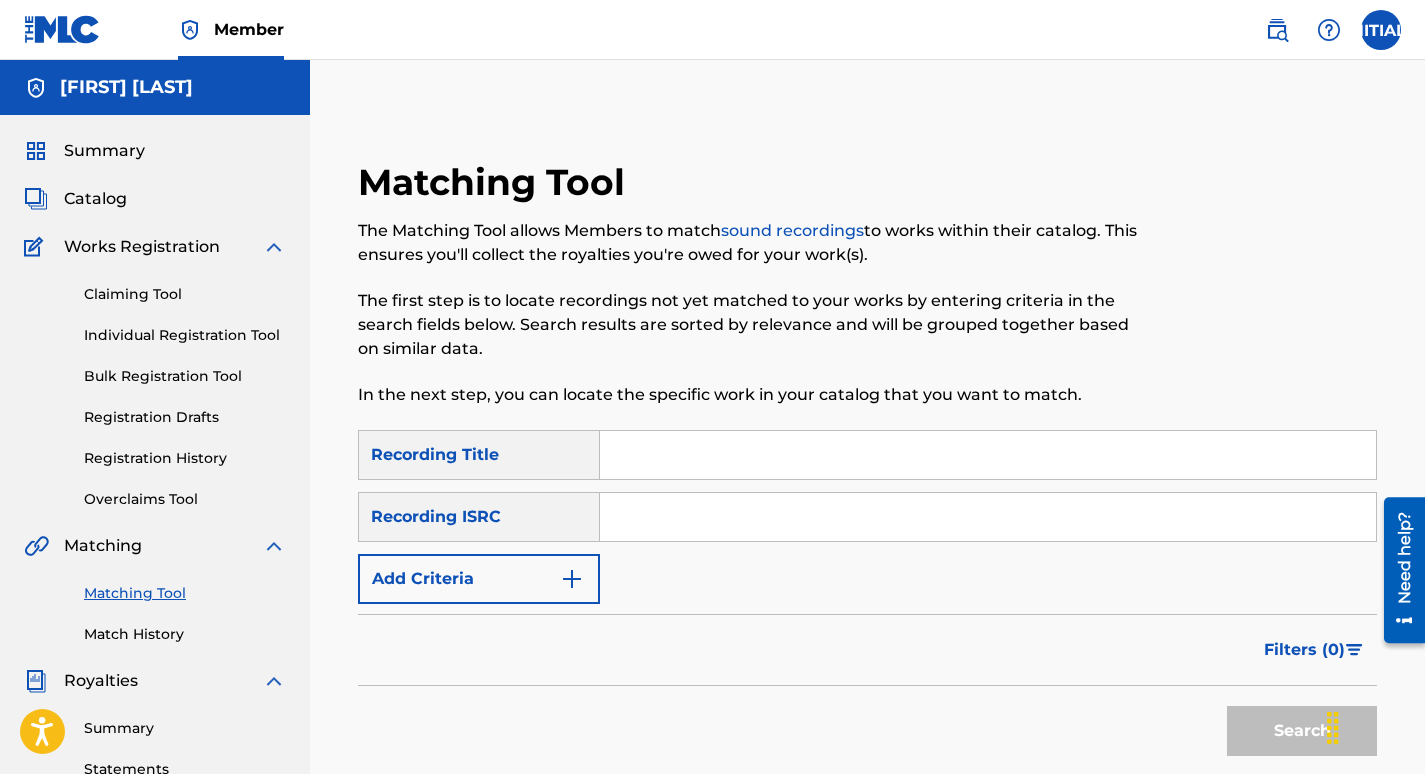 click at bounding box center (988, 517) 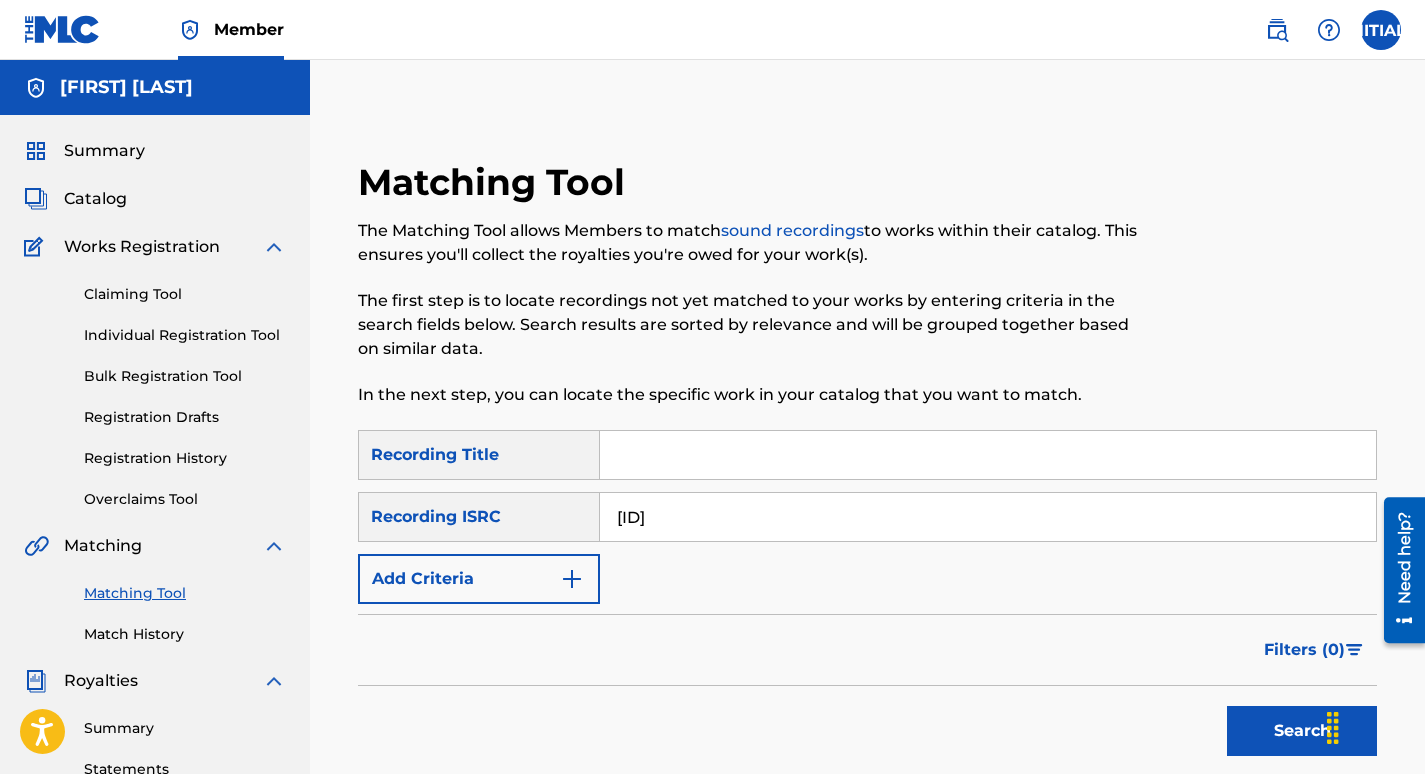 type on "[ID]" 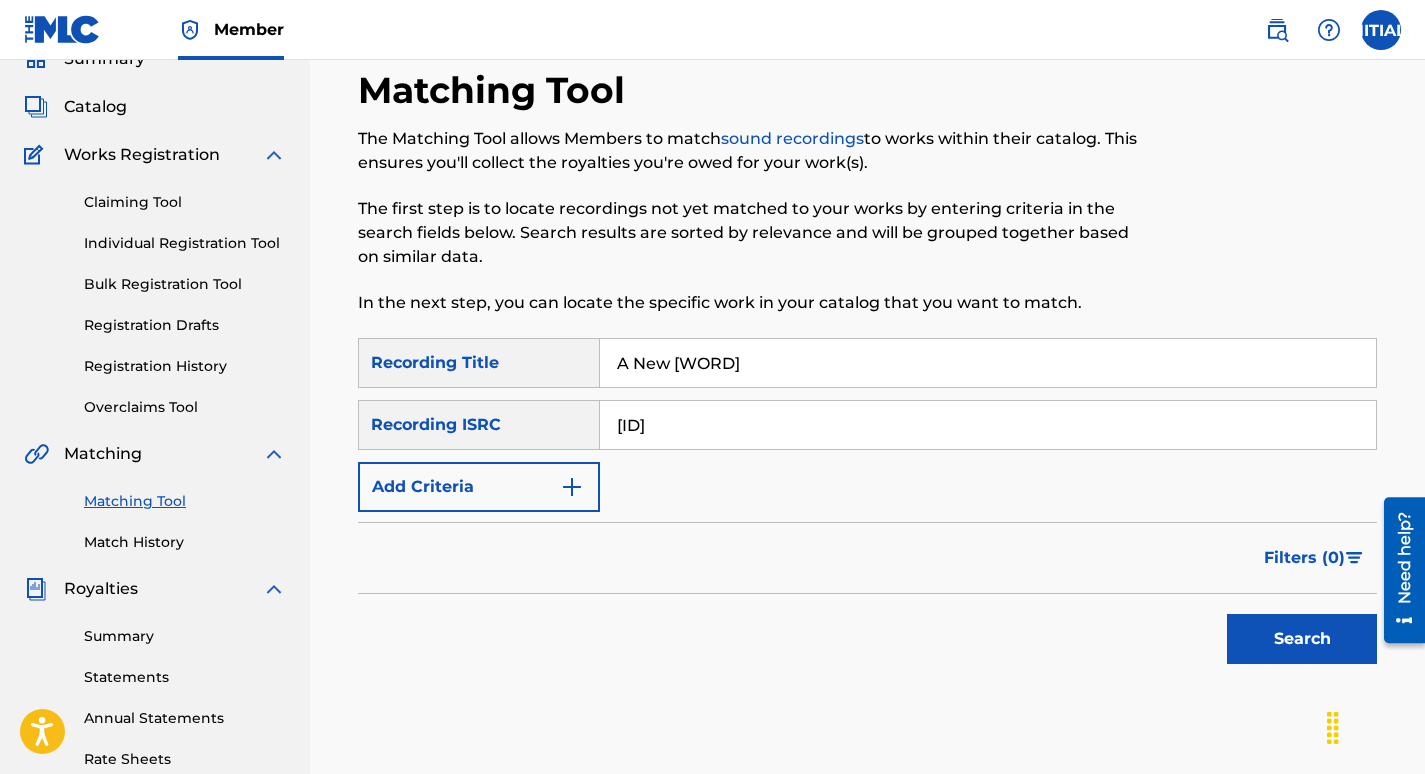 scroll, scrollTop: 94, scrollLeft: 0, axis: vertical 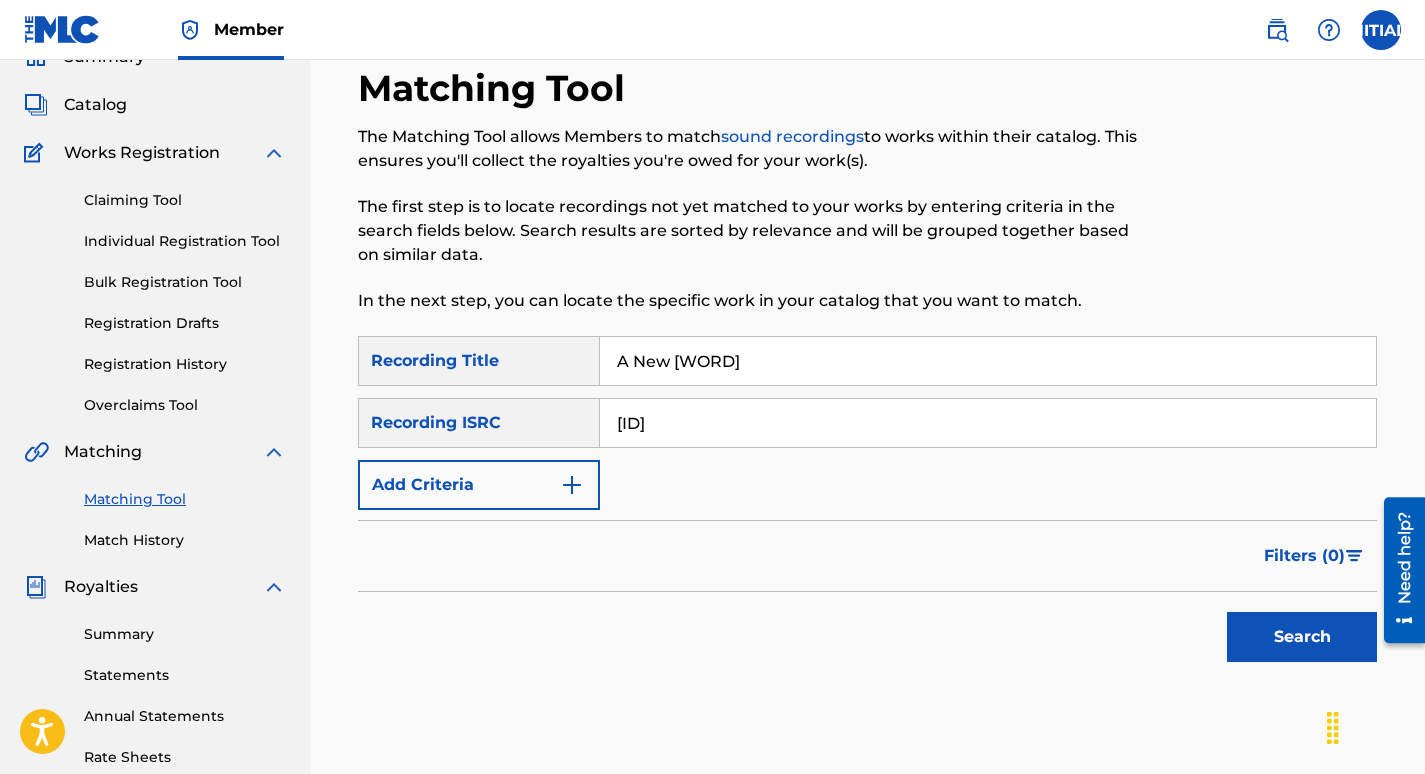type on "A New [WORD]" 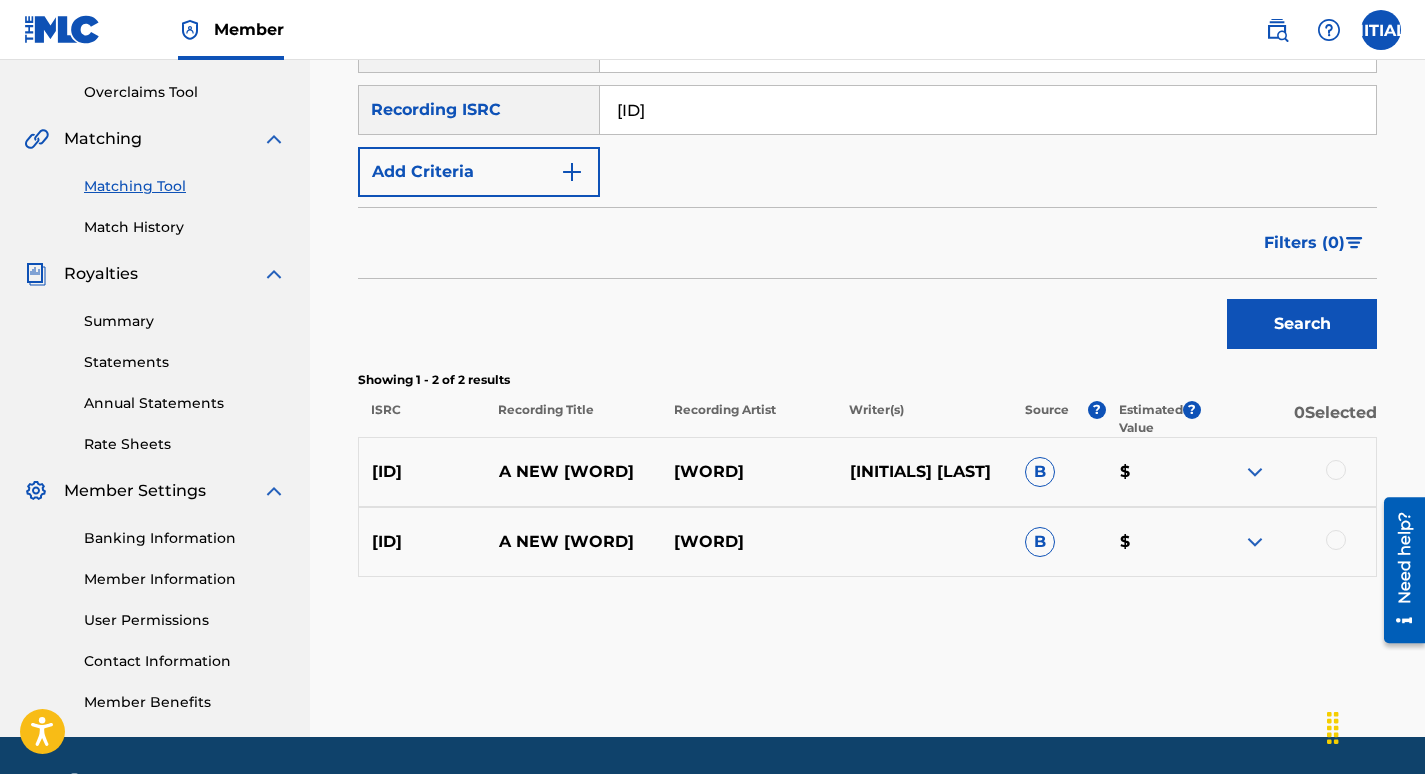 scroll, scrollTop: 409, scrollLeft: 0, axis: vertical 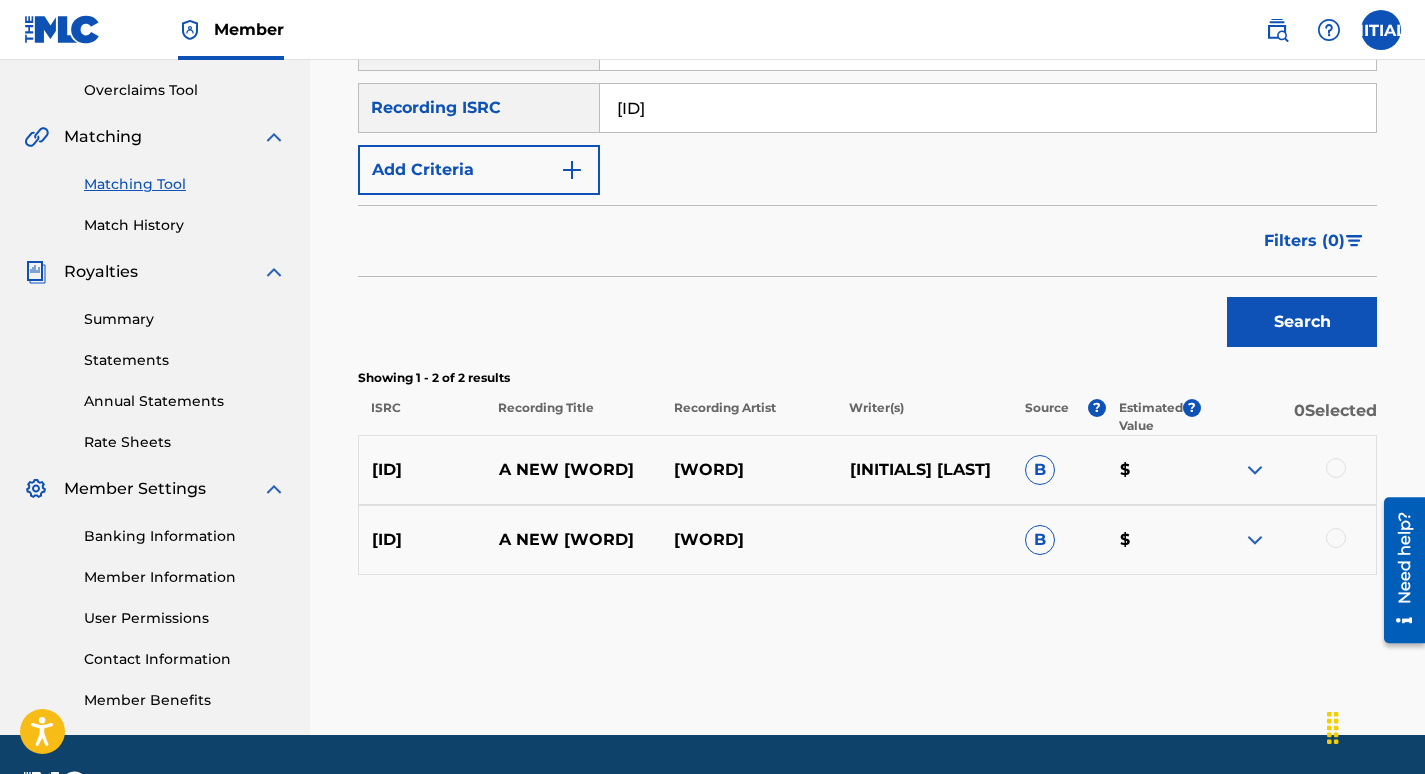 click at bounding box center (1255, 470) 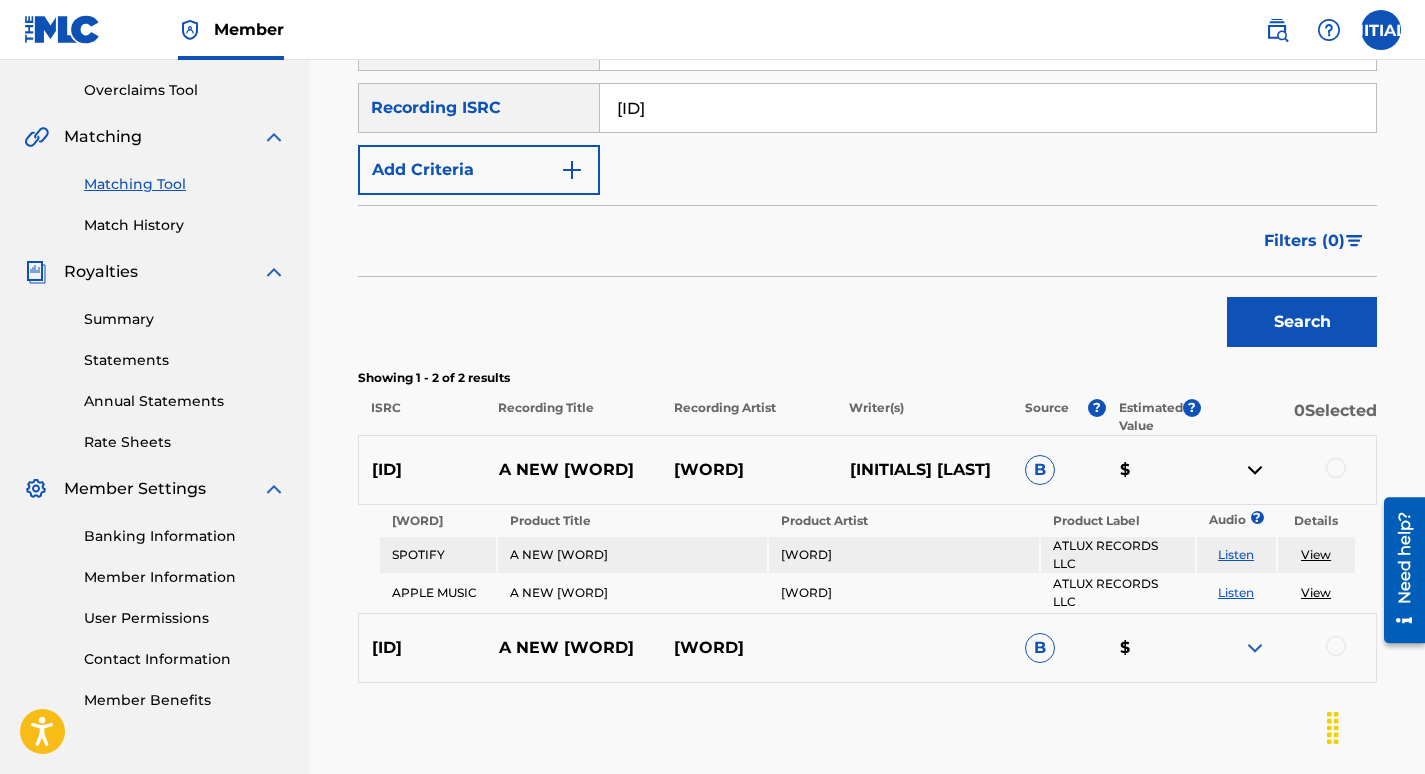 click at bounding box center [1255, 648] 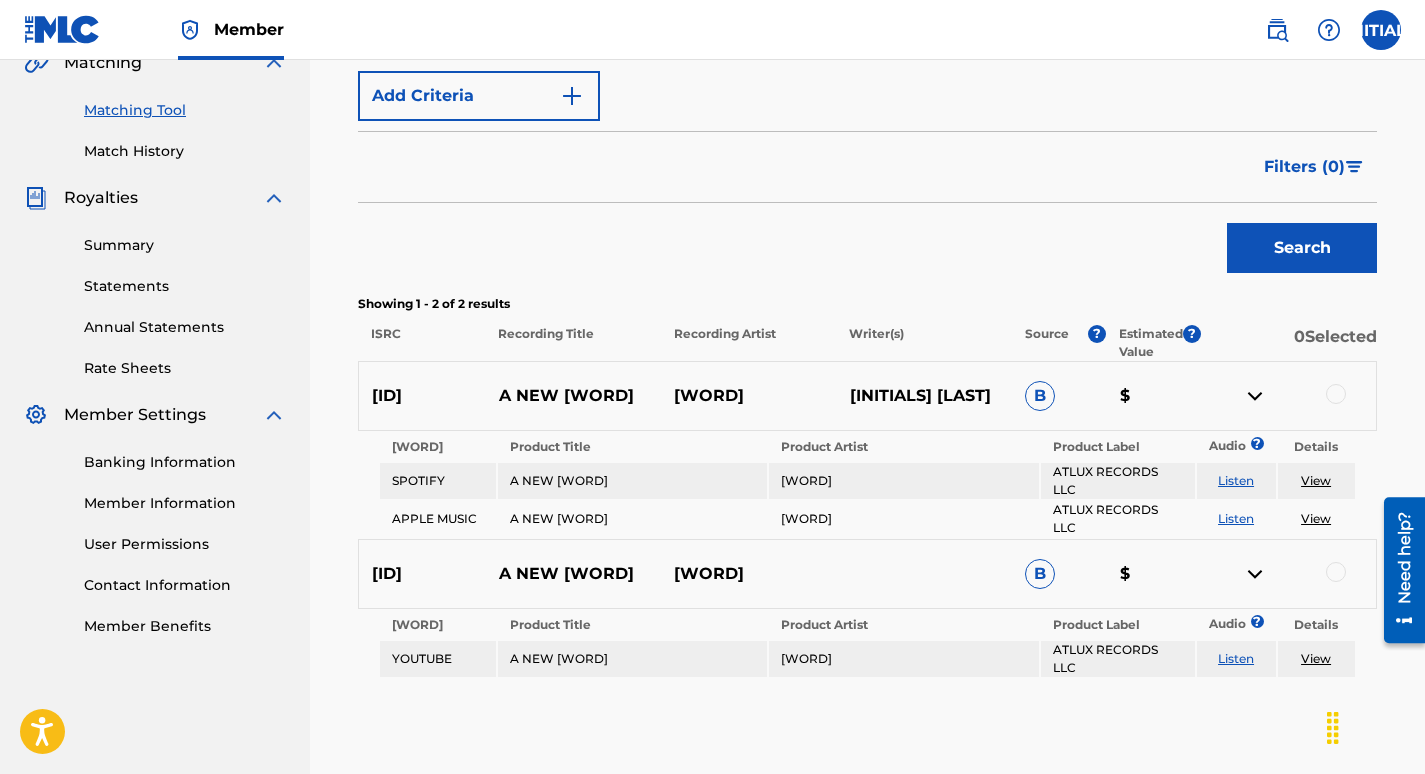 scroll, scrollTop: 486, scrollLeft: 0, axis: vertical 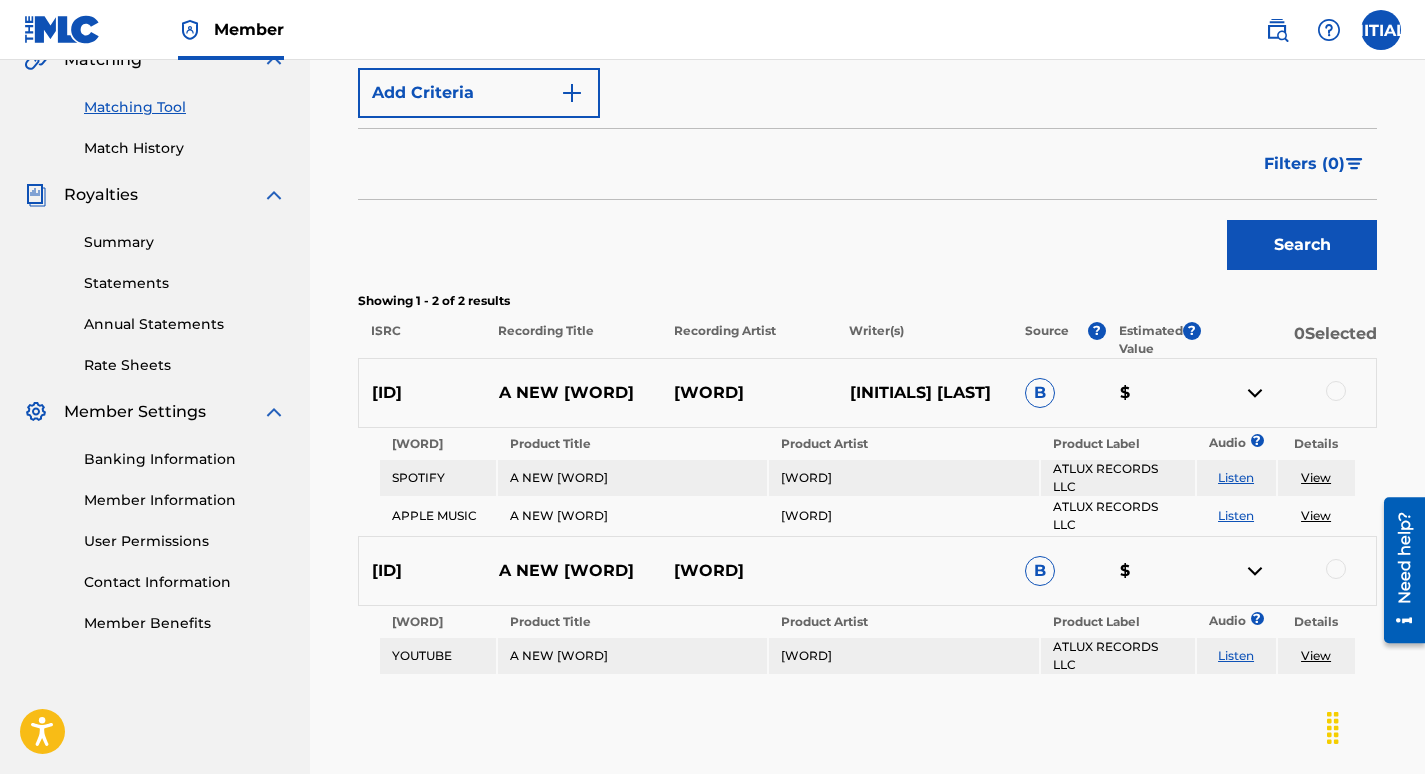 click at bounding box center (1336, 391) 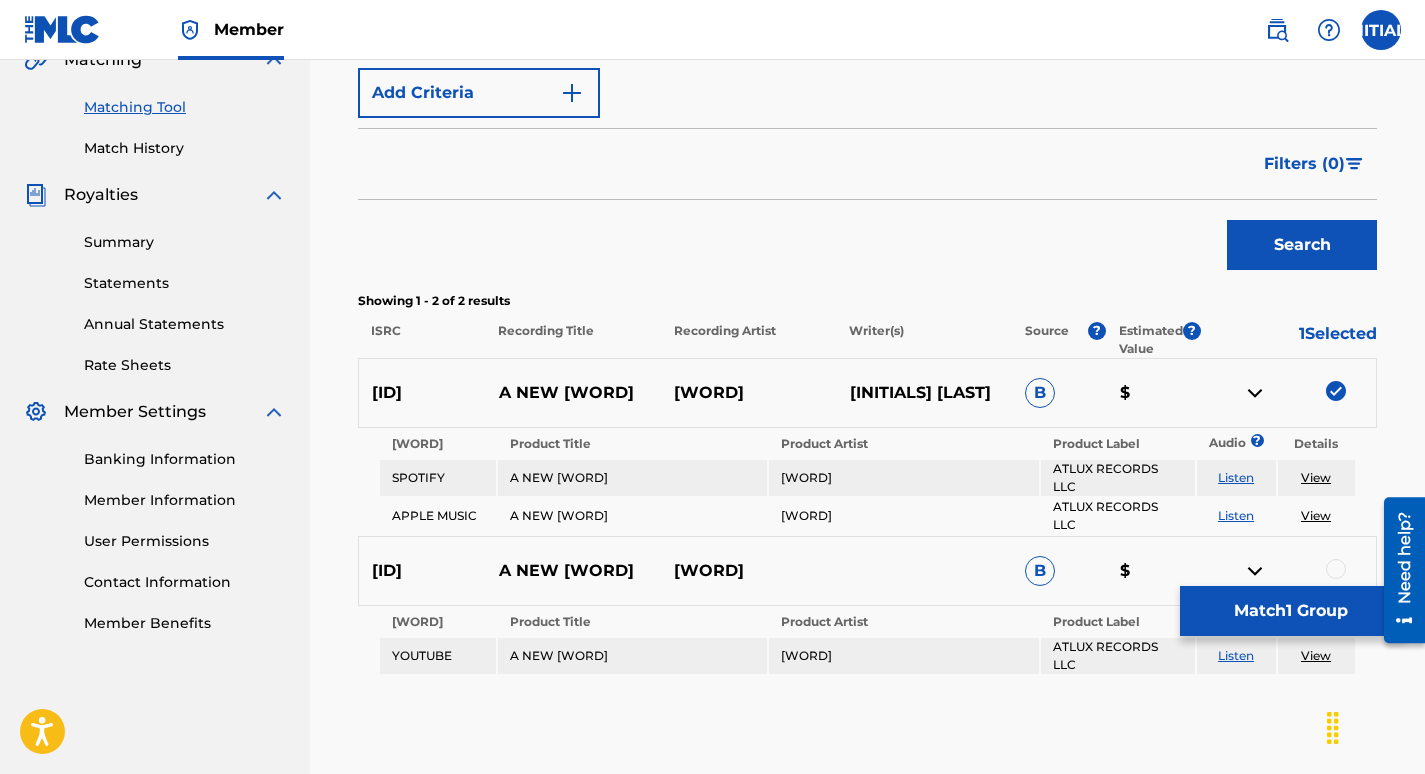 click at bounding box center (1336, 569) 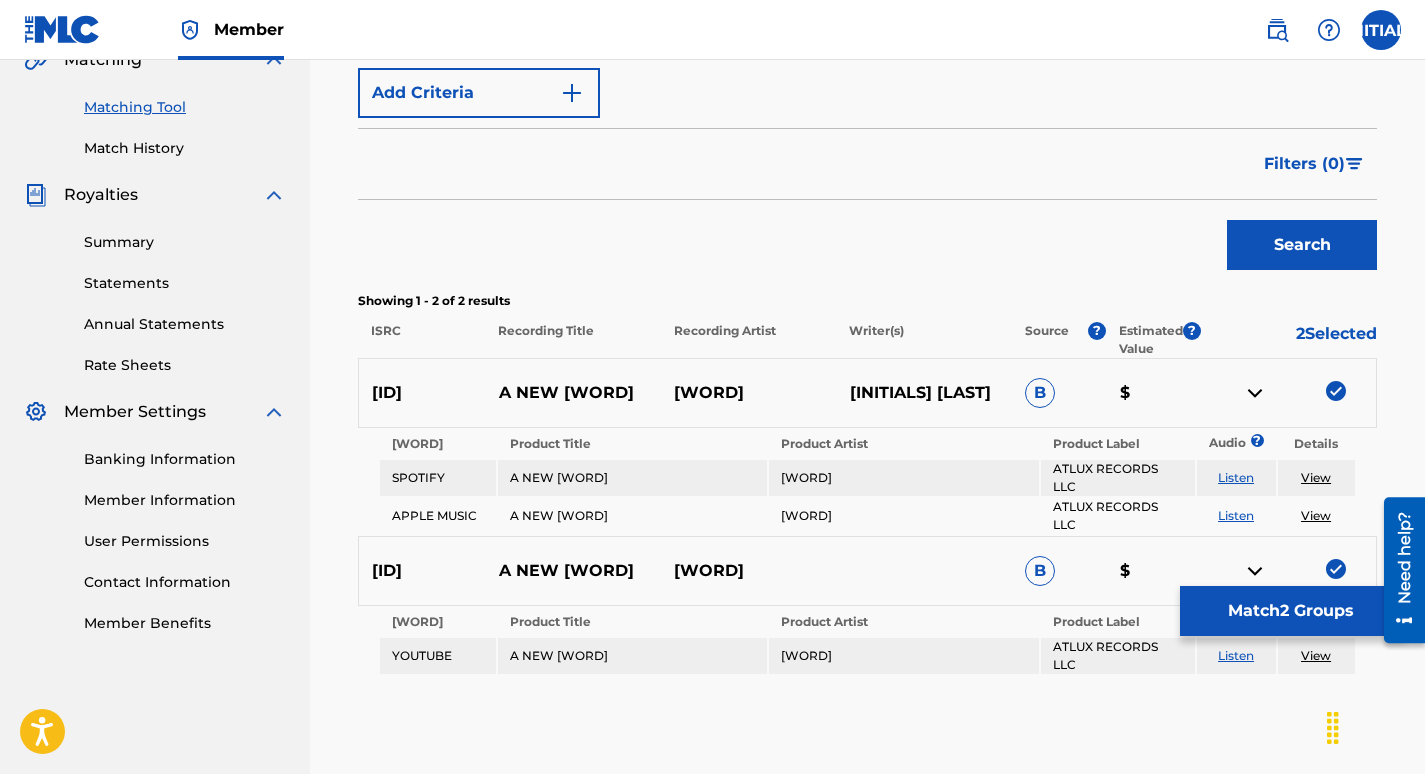 click on "Match  2 Groups" at bounding box center [1290, 611] 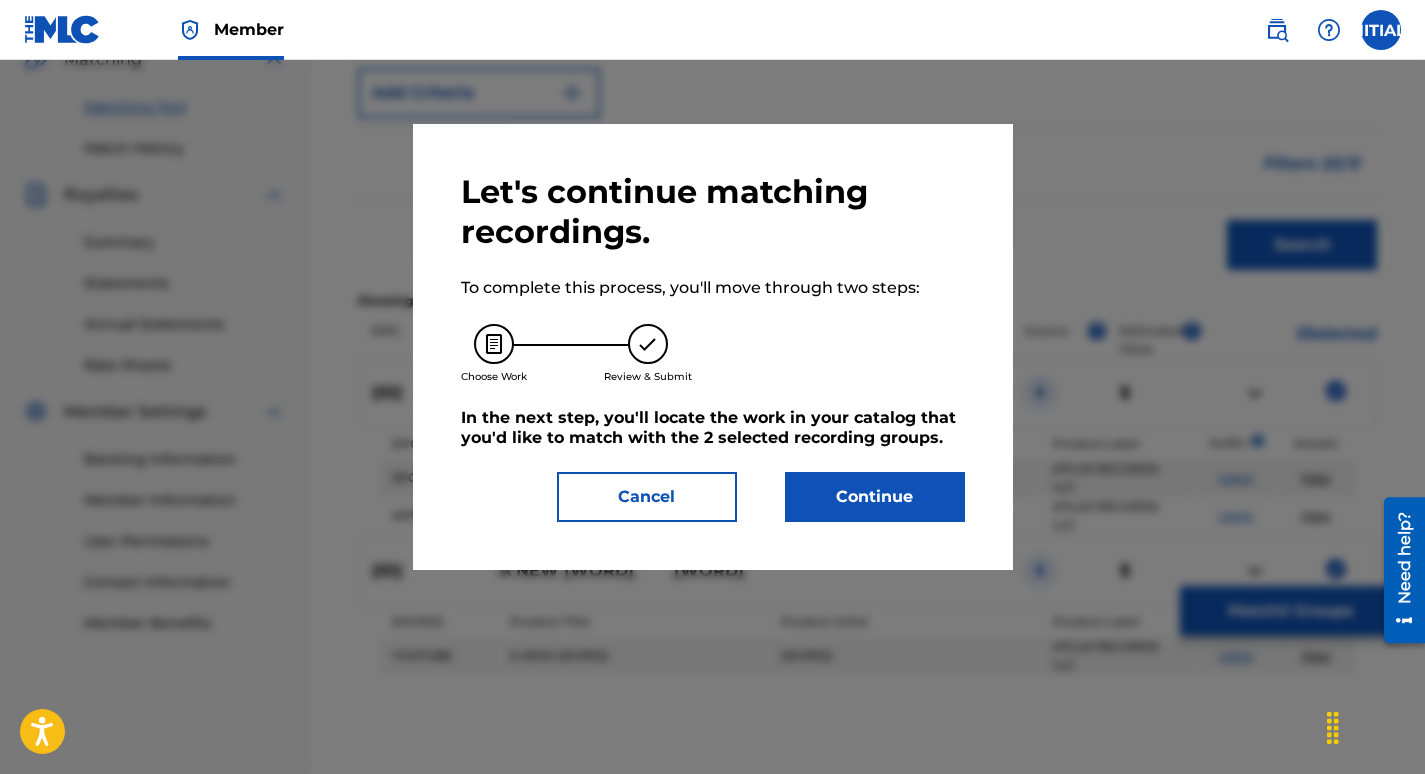 click on "Continue" at bounding box center [875, 497] 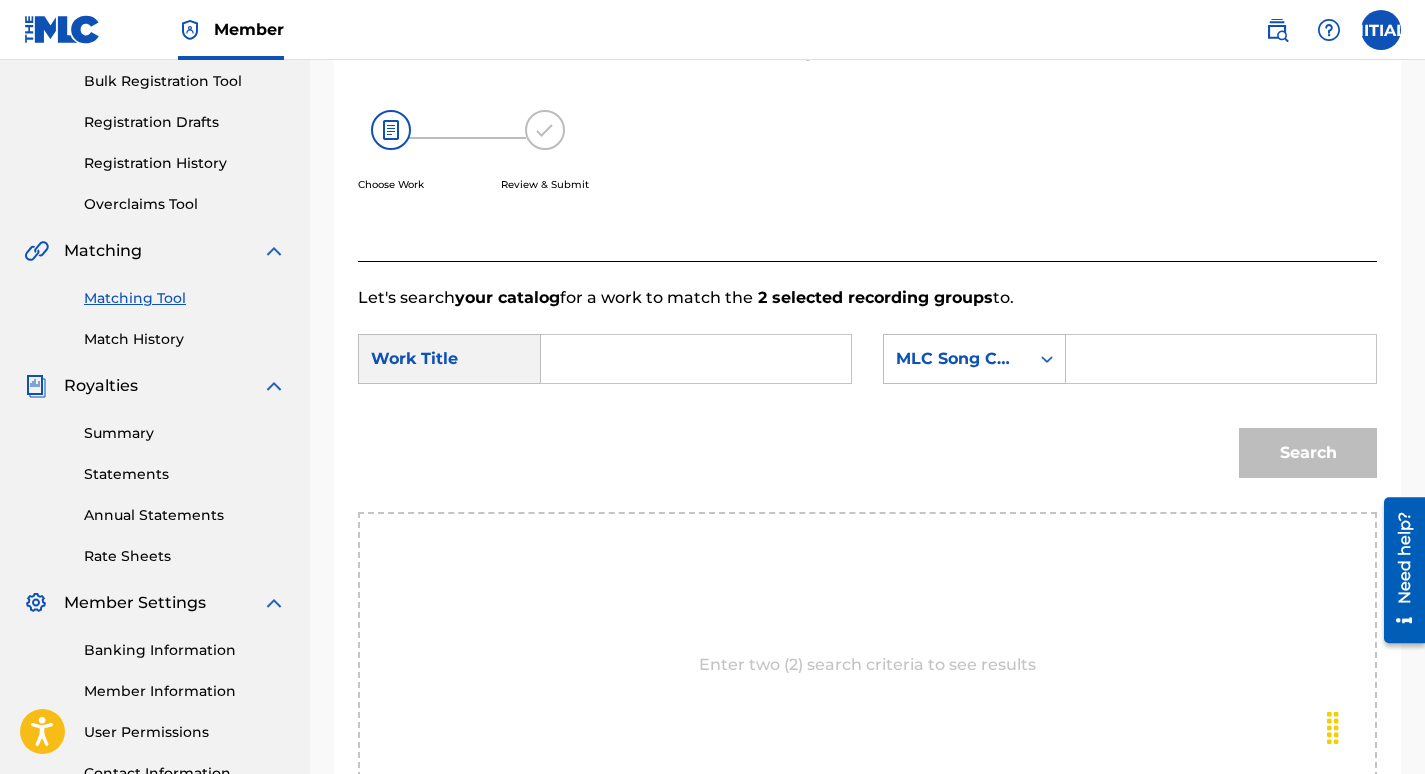 scroll, scrollTop: 291, scrollLeft: 0, axis: vertical 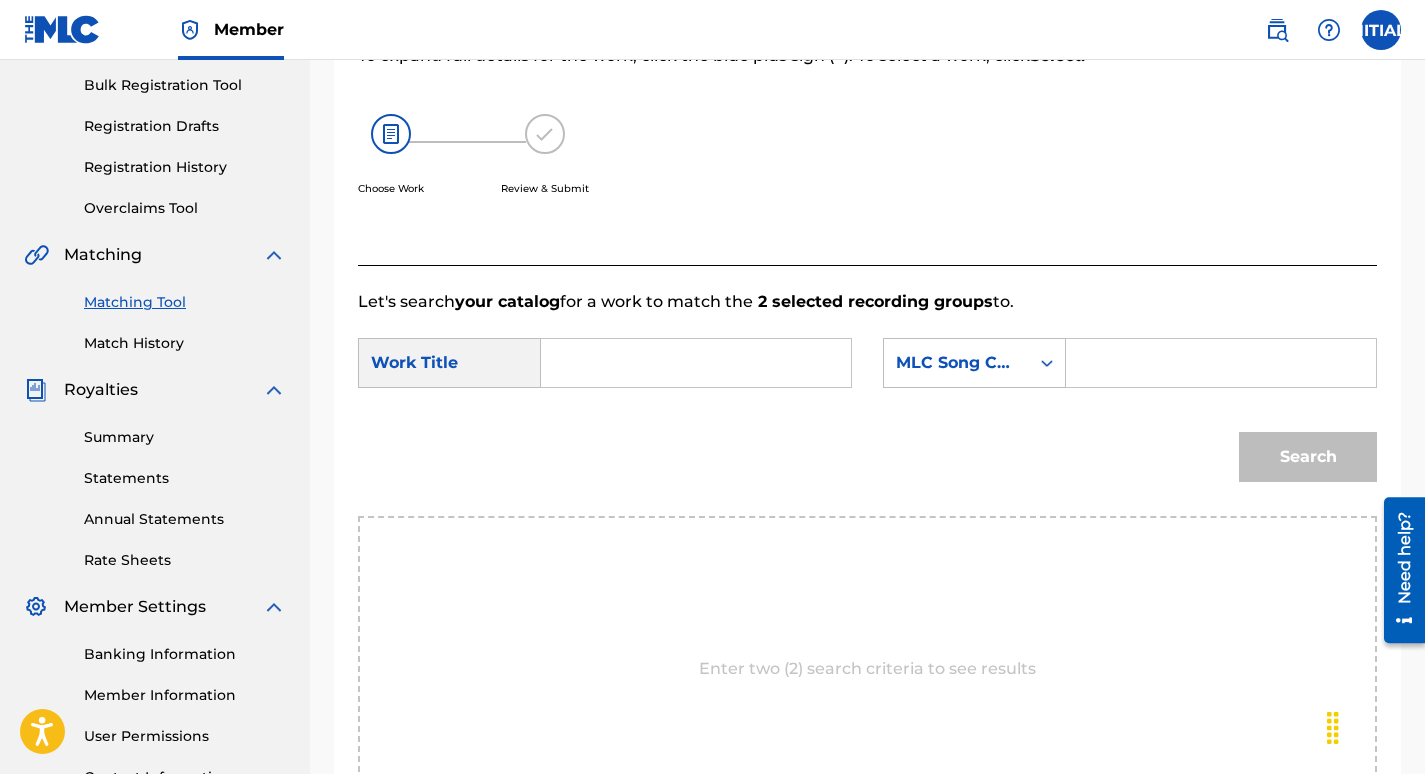 click at bounding box center (696, 363) 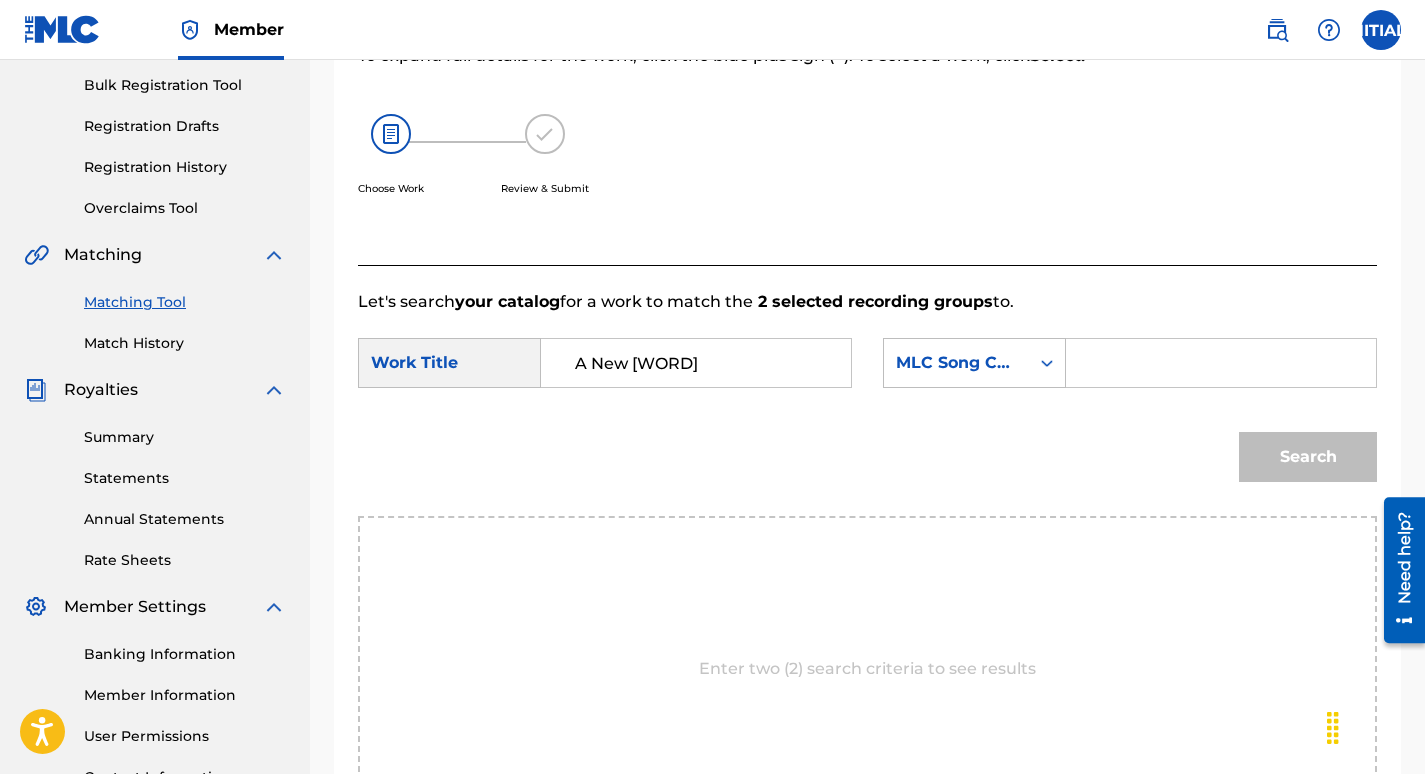 type on "A New [WORD]" 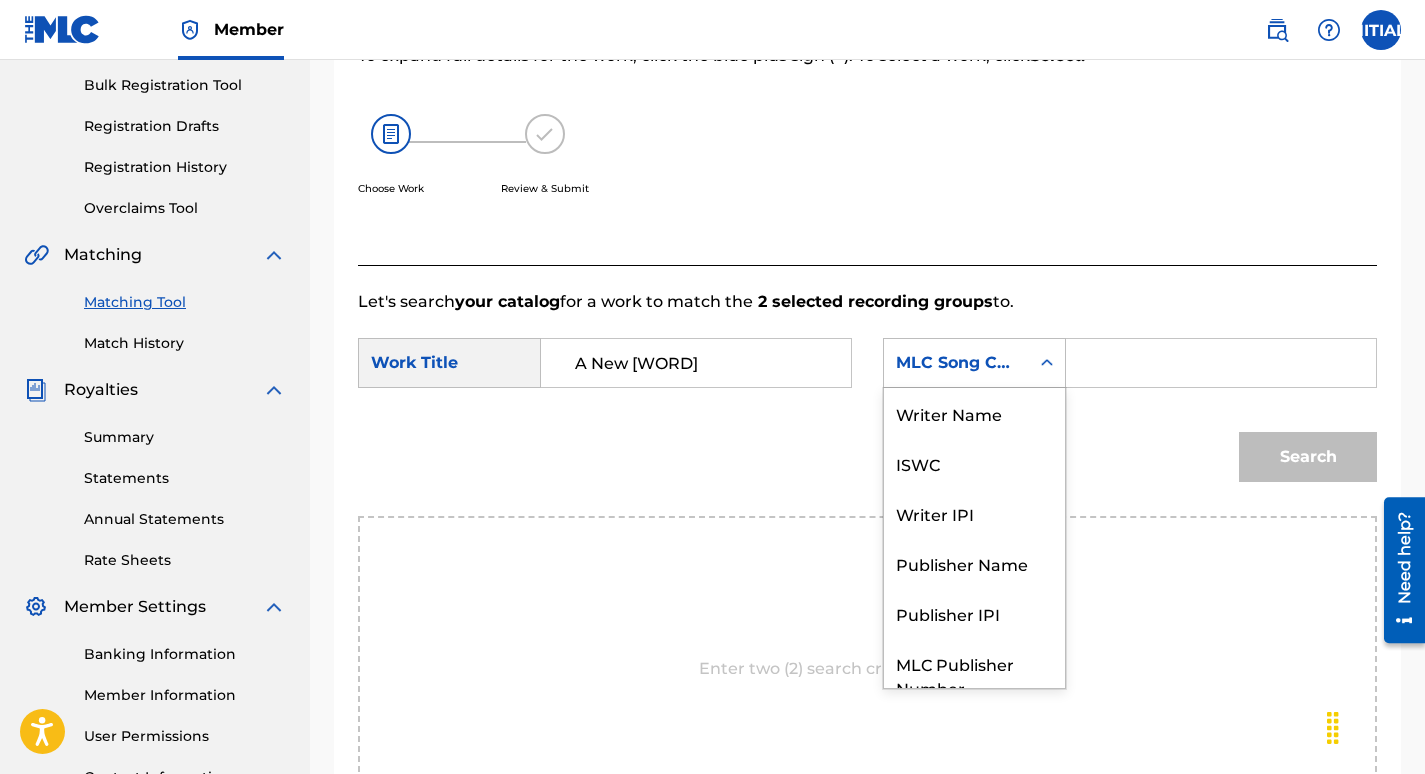 scroll, scrollTop: 74, scrollLeft: 0, axis: vertical 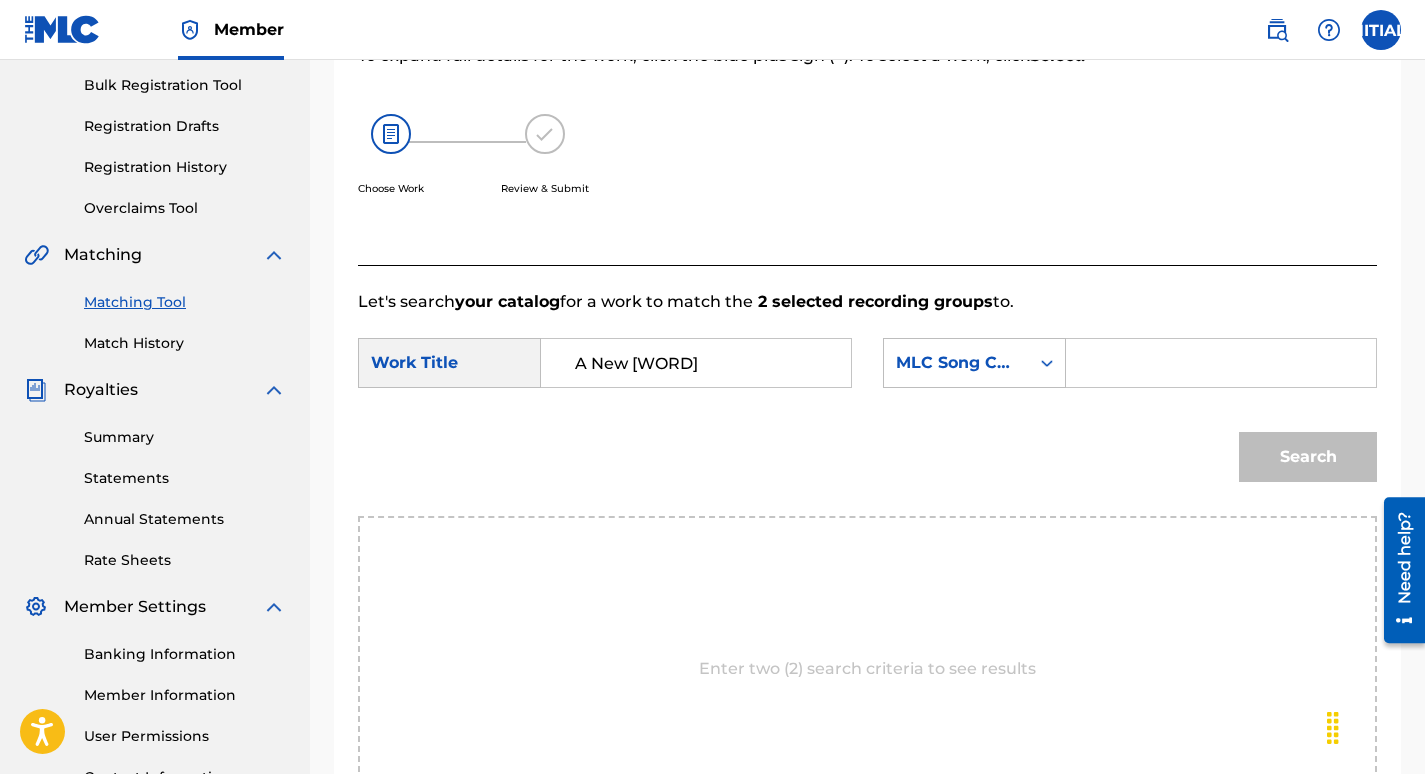 click at bounding box center (1221, 363) 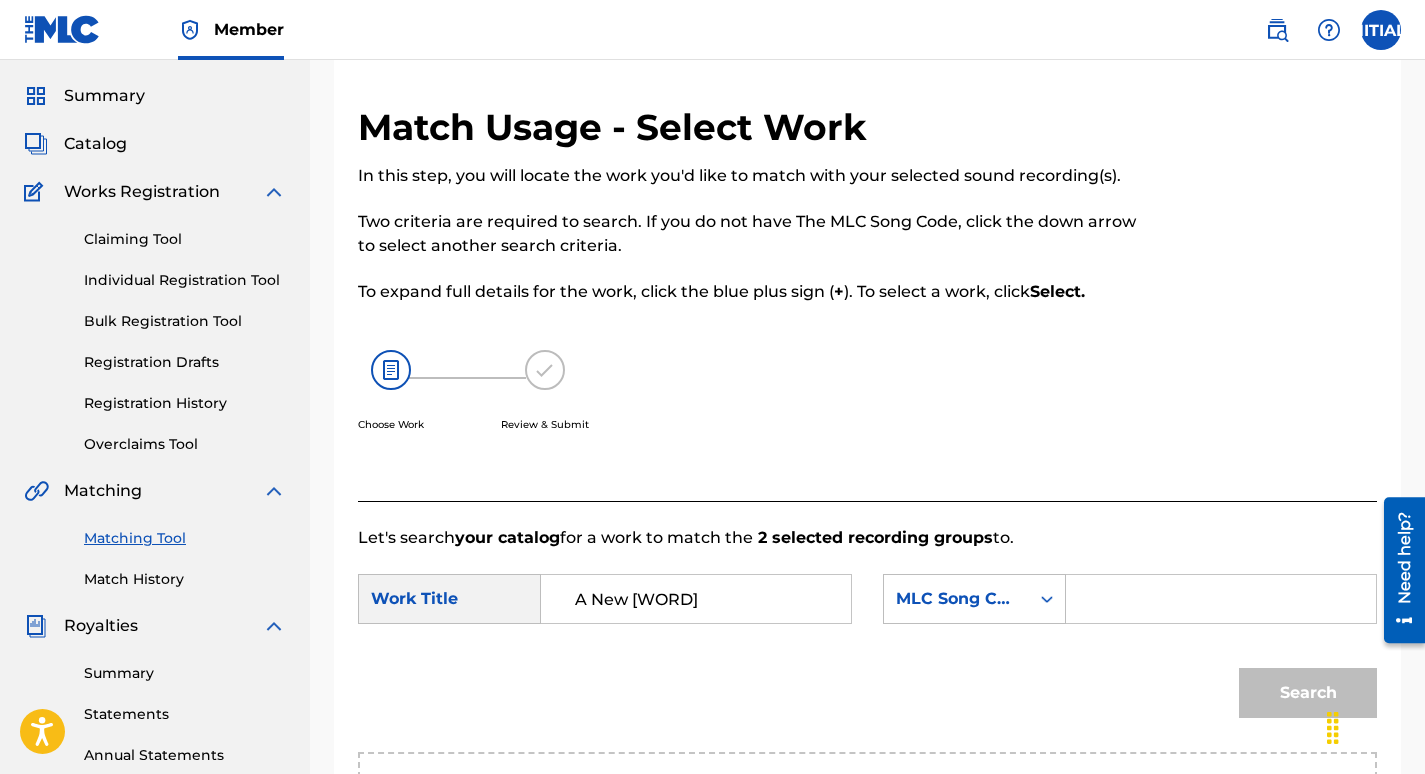 scroll, scrollTop: 0, scrollLeft: 0, axis: both 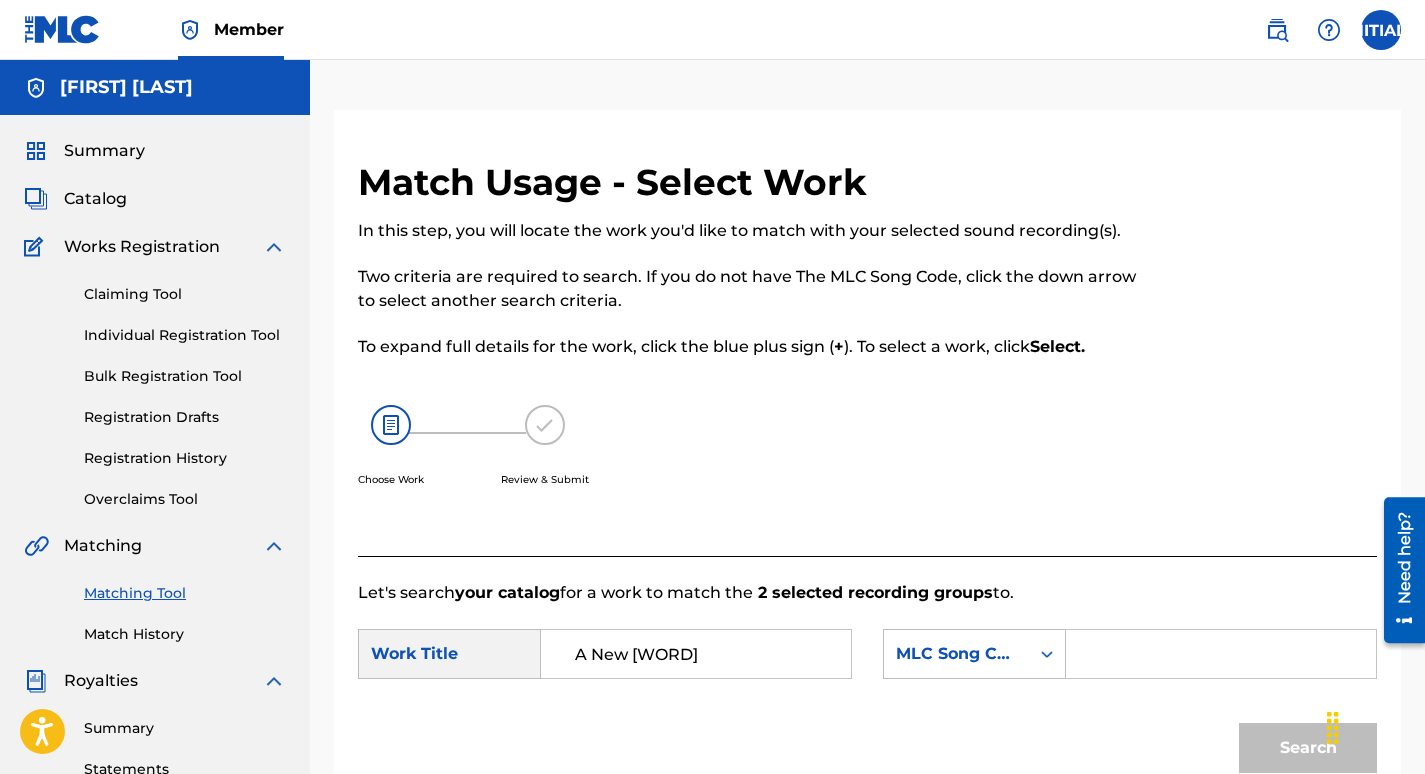 click on "Catalog" at bounding box center [95, 199] 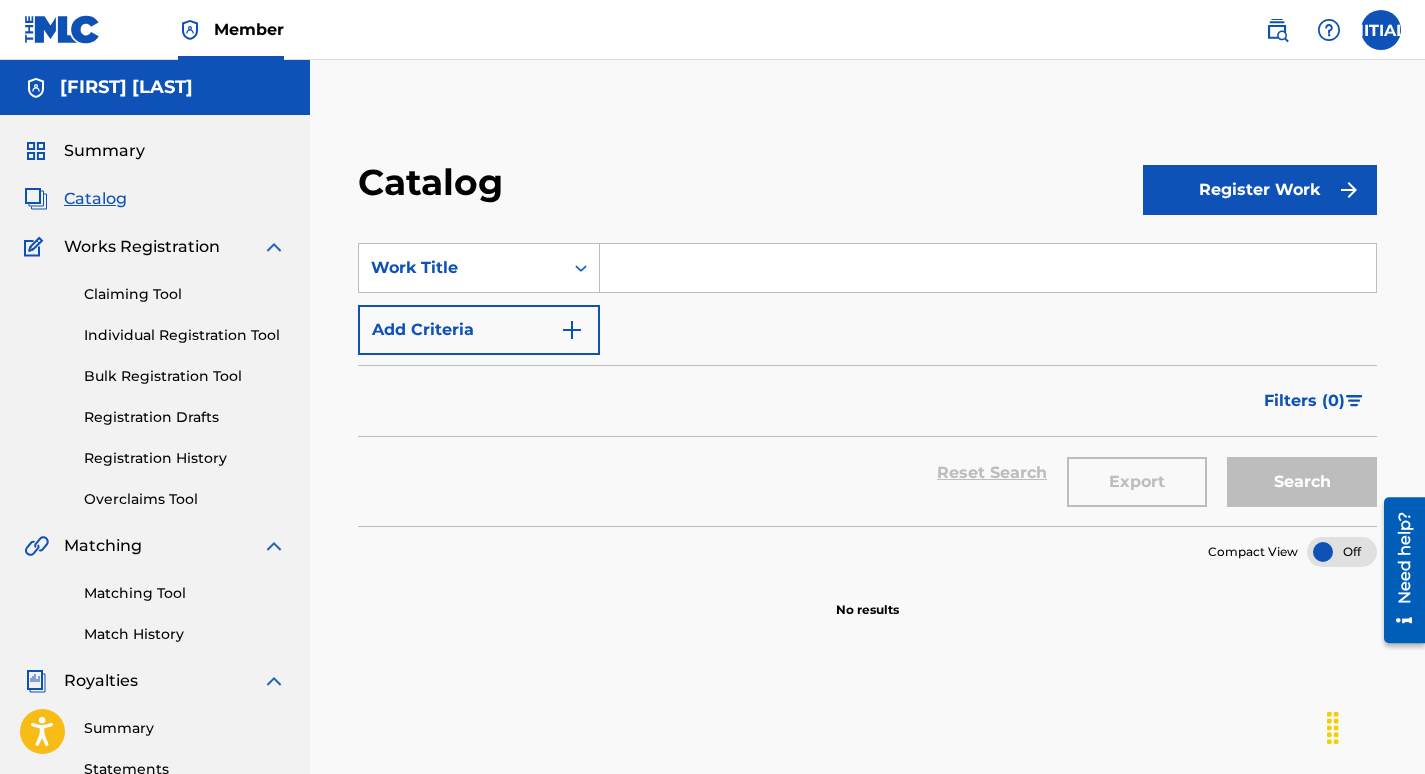 click on "Catalog" at bounding box center (95, 199) 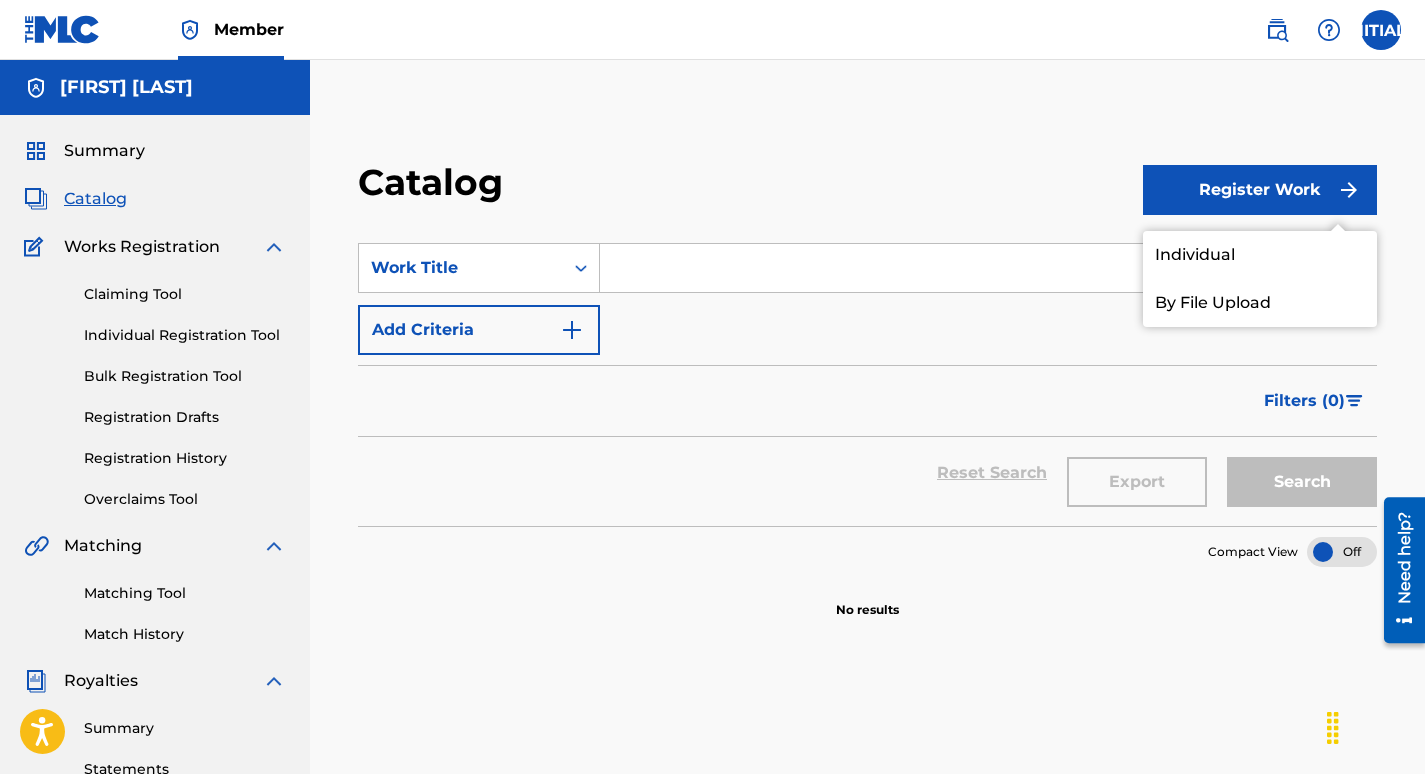 click on "Individual" at bounding box center (1260, 255) 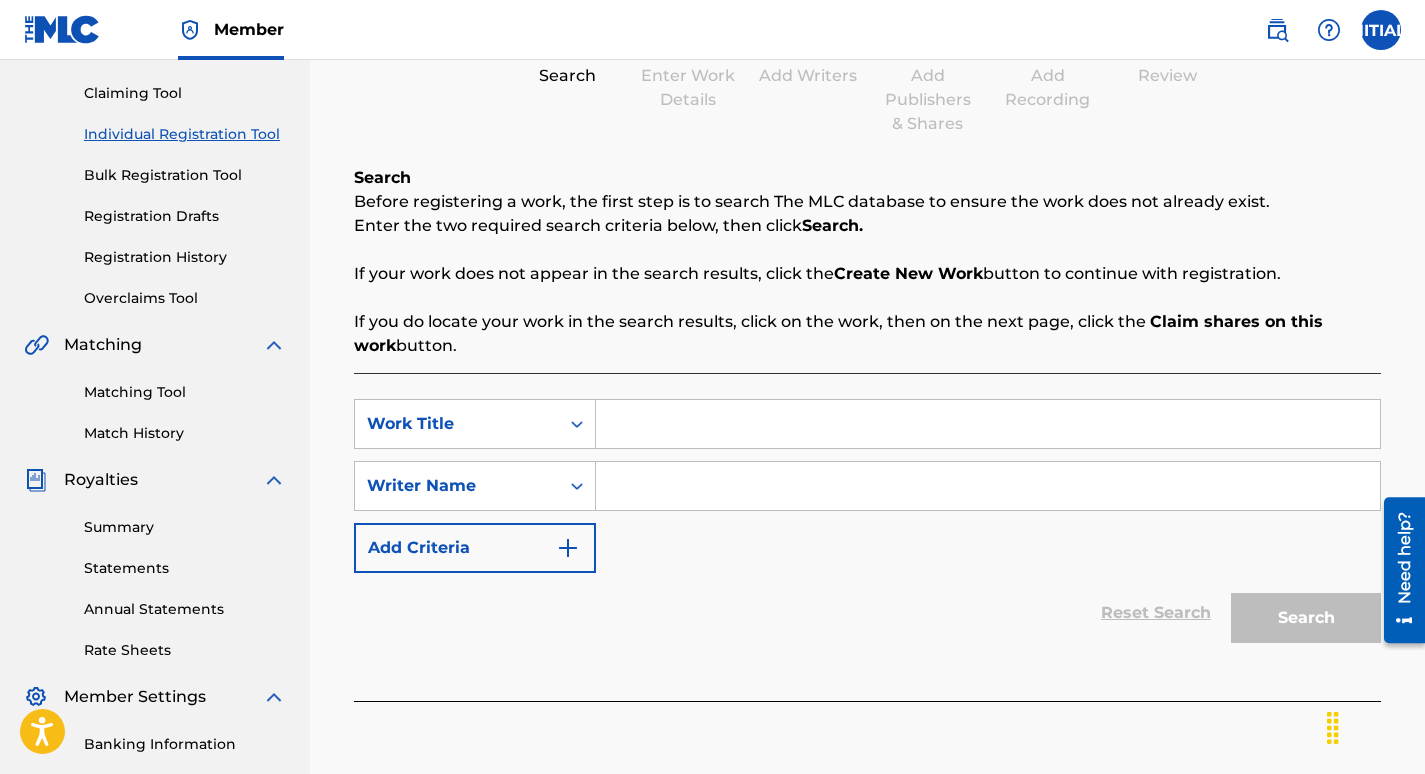 scroll, scrollTop: 185, scrollLeft: 0, axis: vertical 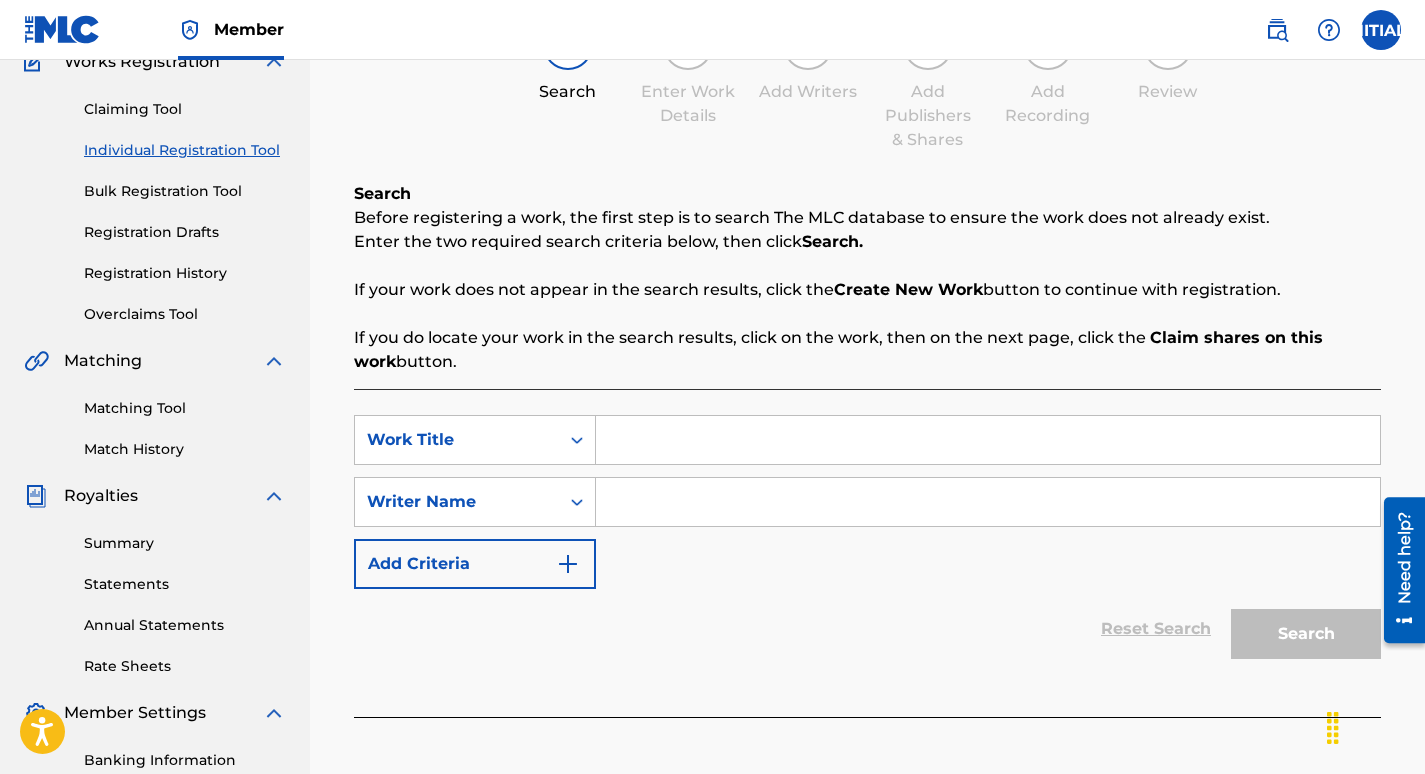 paste on "[ID]" 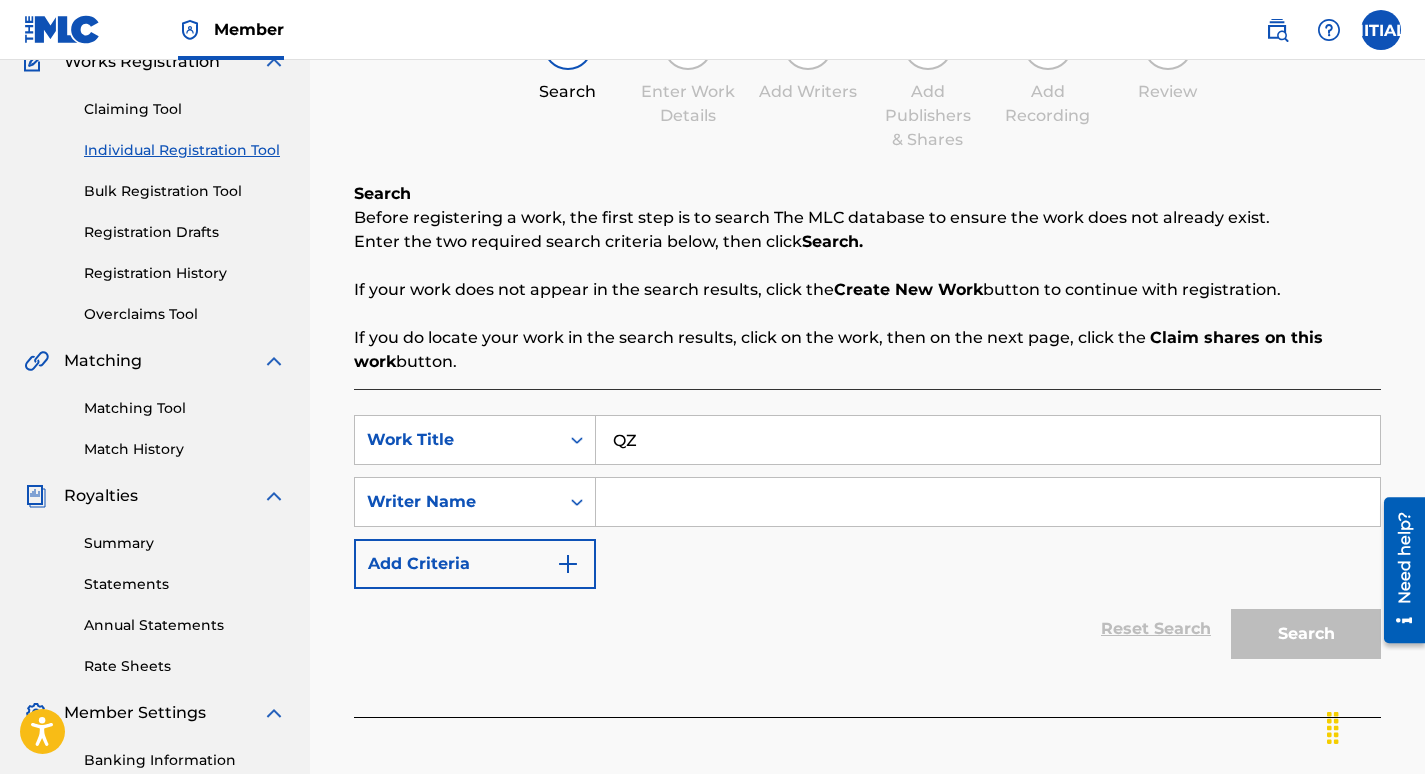 type on "Q" 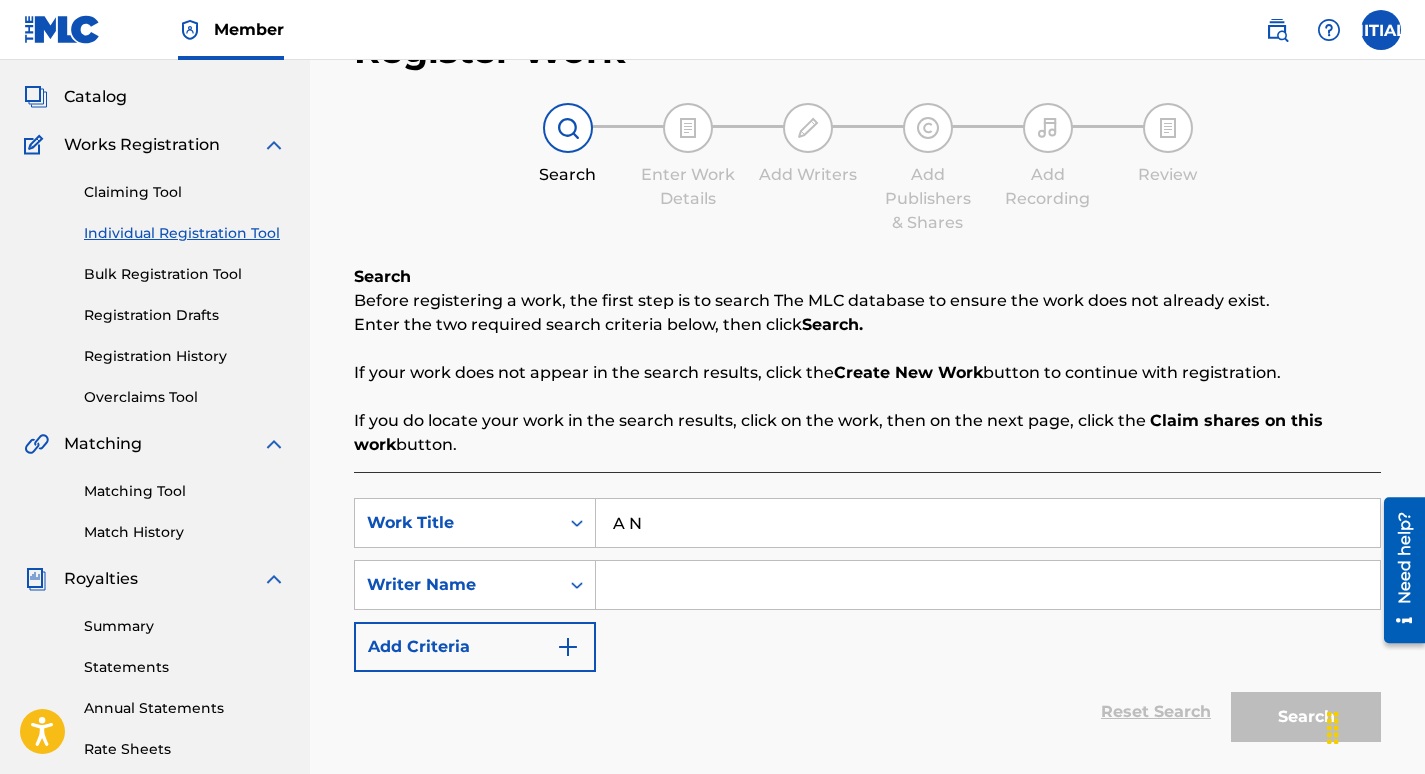 scroll, scrollTop: 100, scrollLeft: 0, axis: vertical 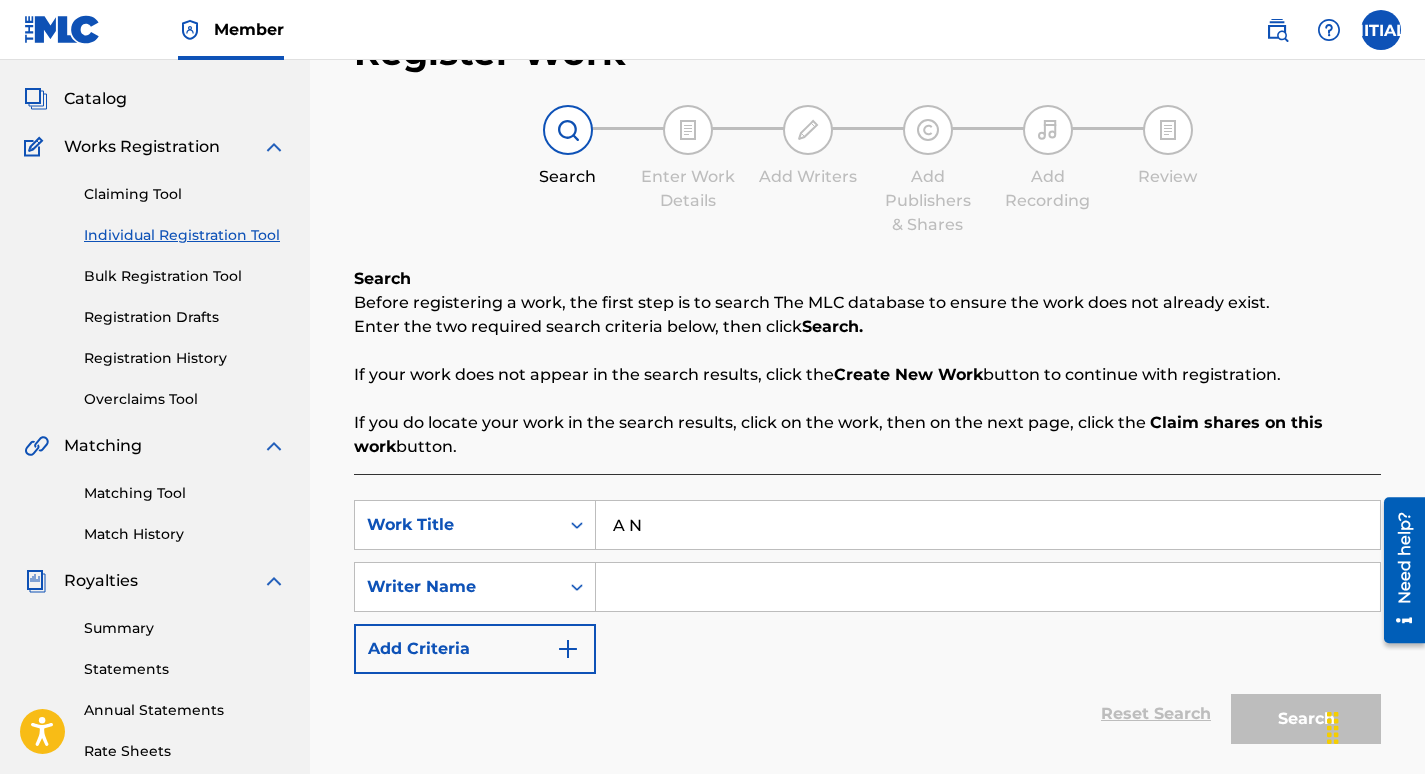 type on "A N" 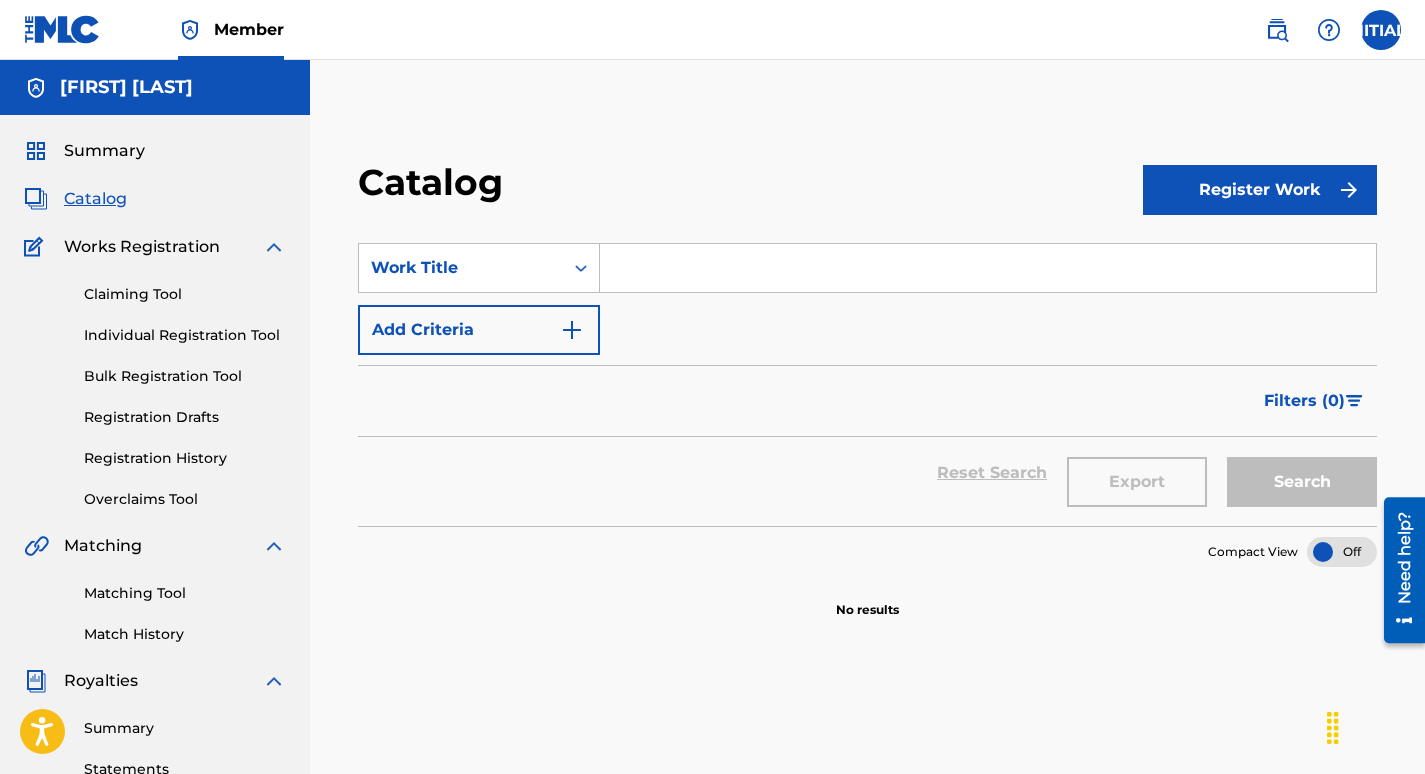 click on "Register Work" at bounding box center [1260, 190] 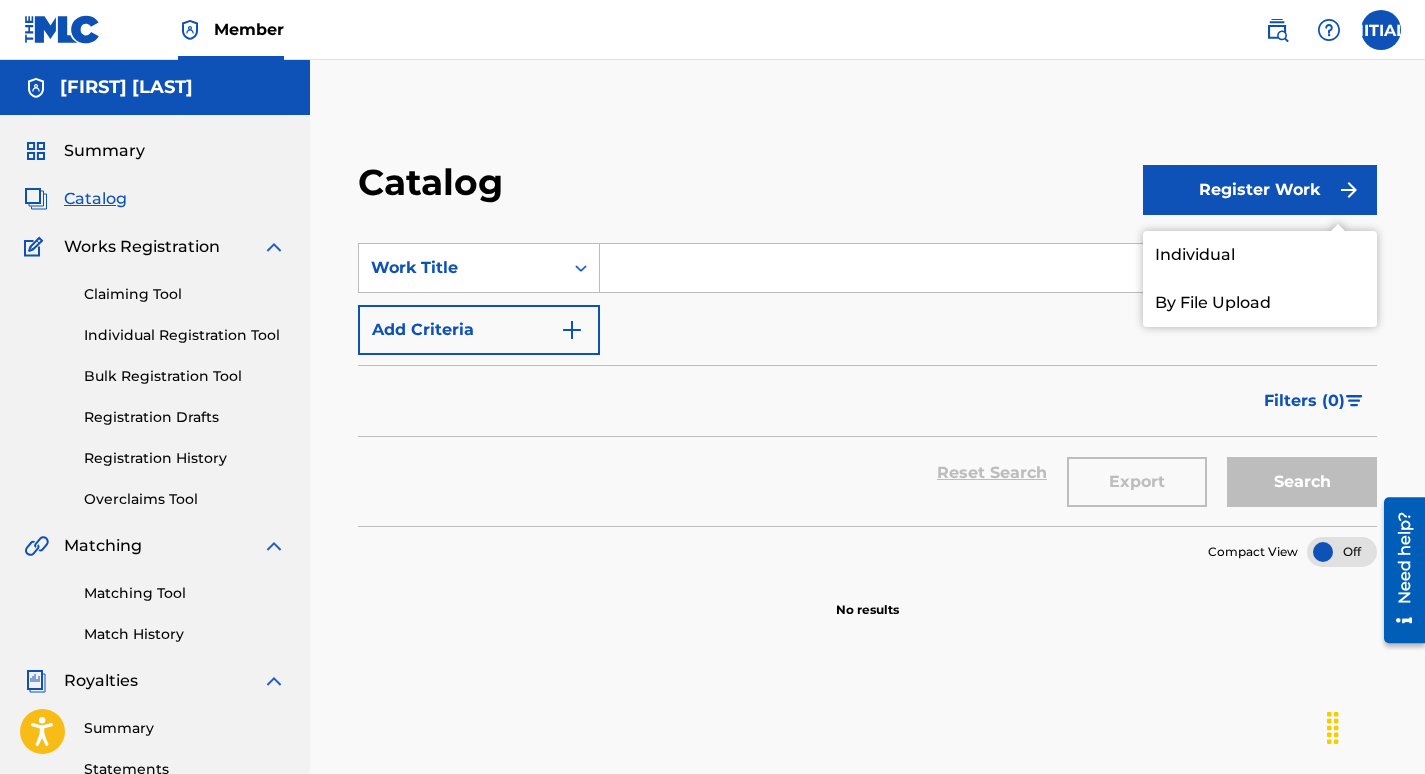 click on "Individual" at bounding box center [1260, 255] 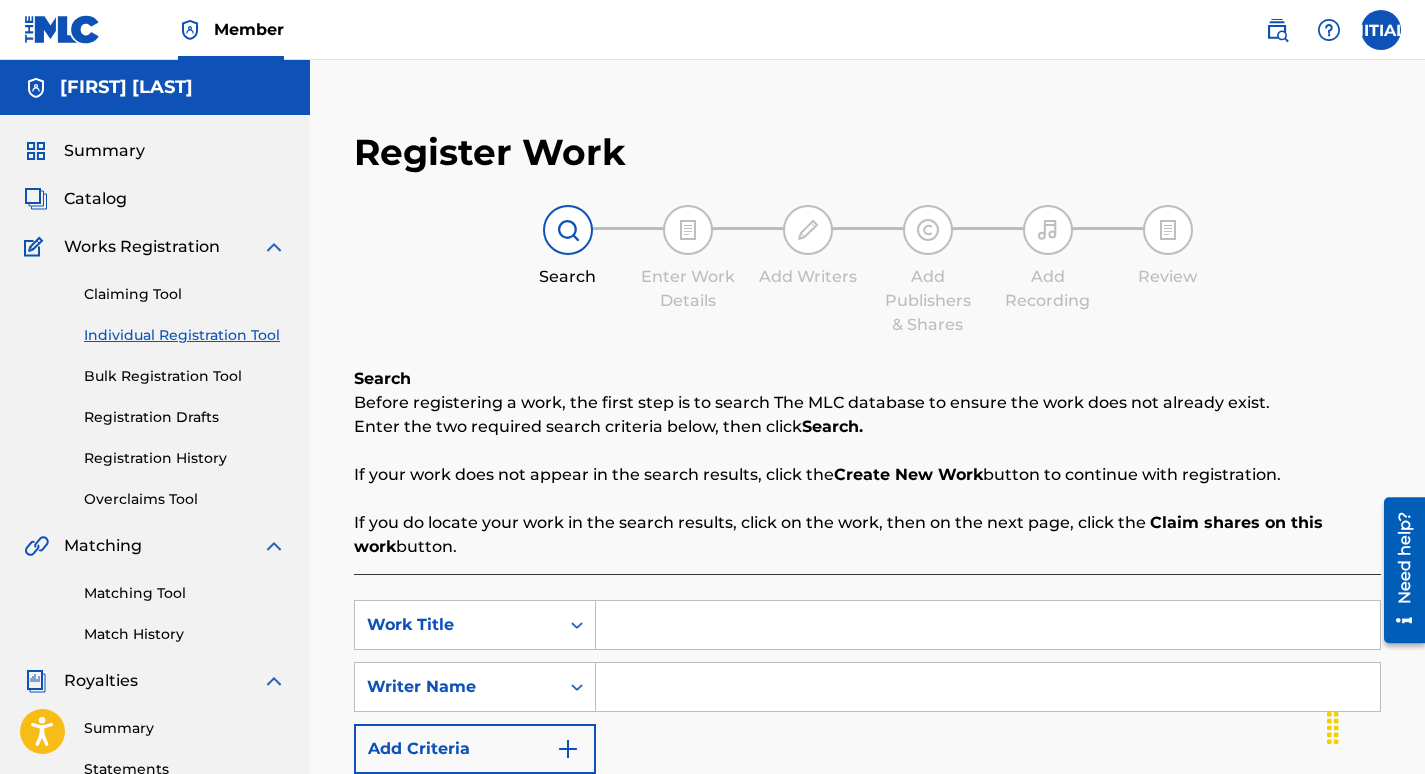 click at bounding box center [988, 625] 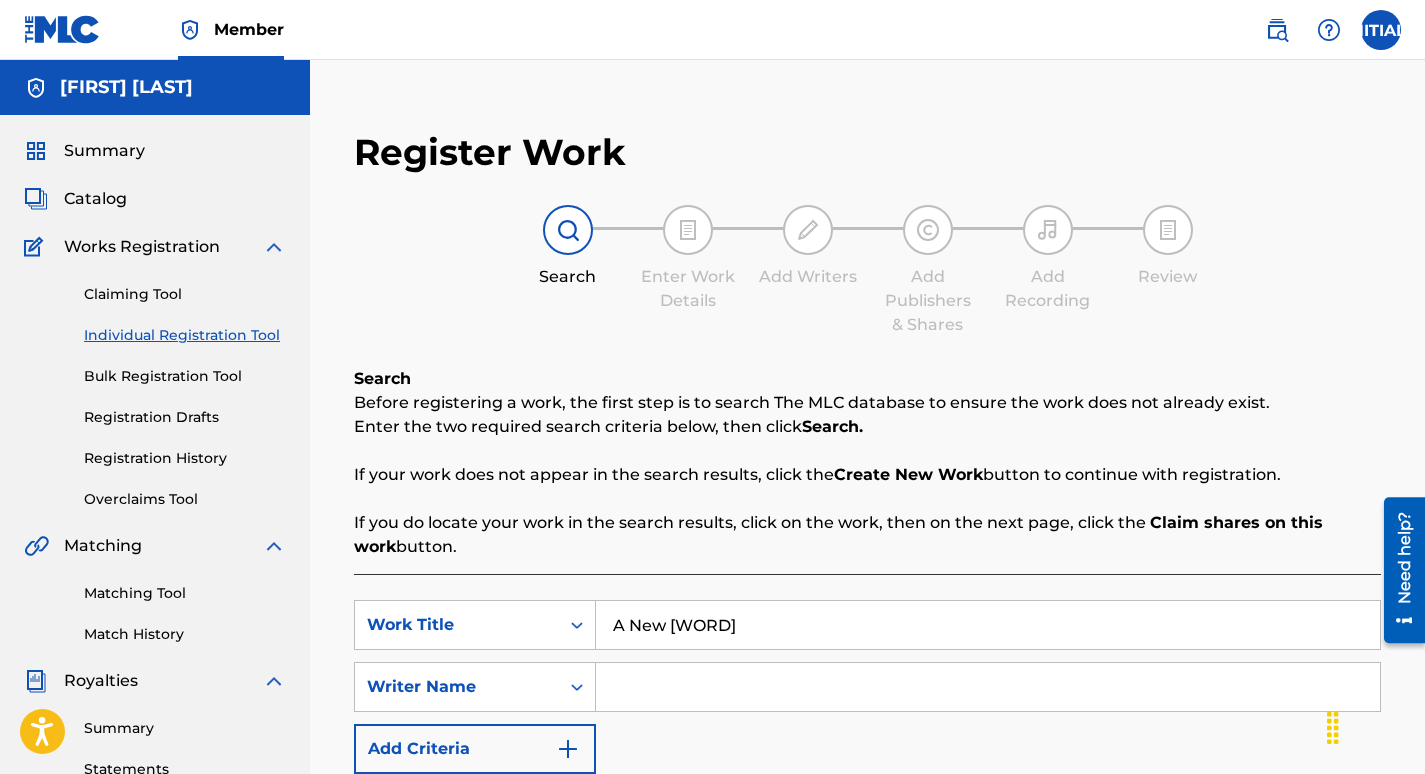 type on "A New [WORD]" 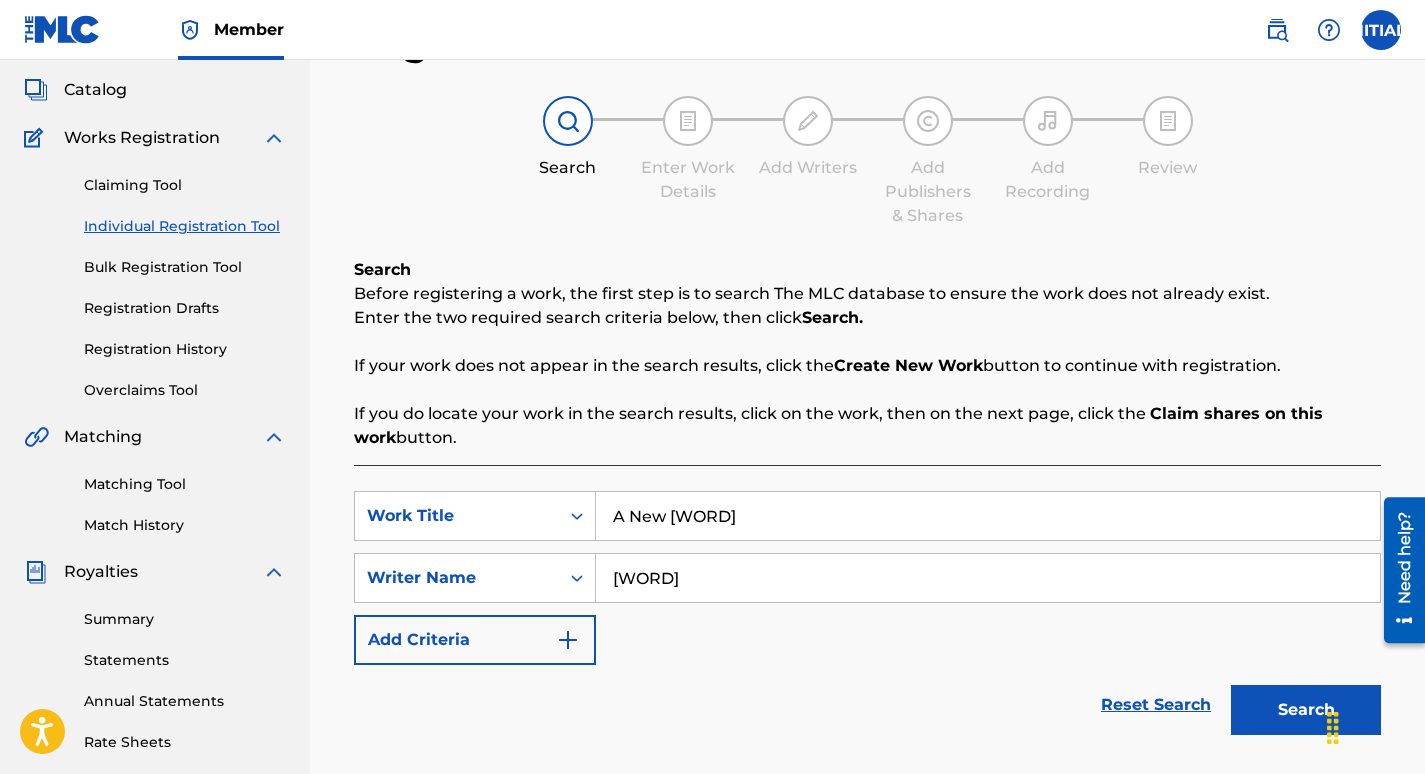 scroll, scrollTop: 111, scrollLeft: 0, axis: vertical 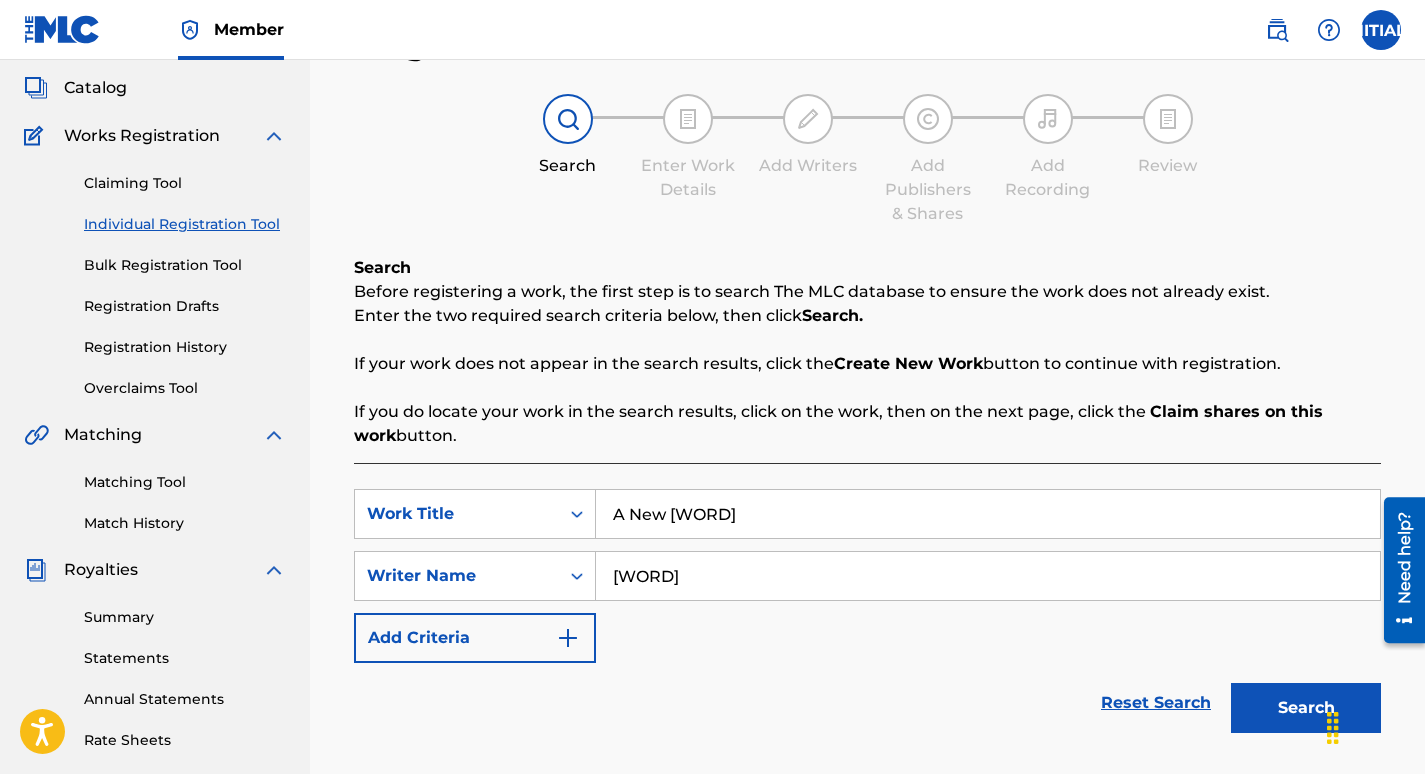type on "A" 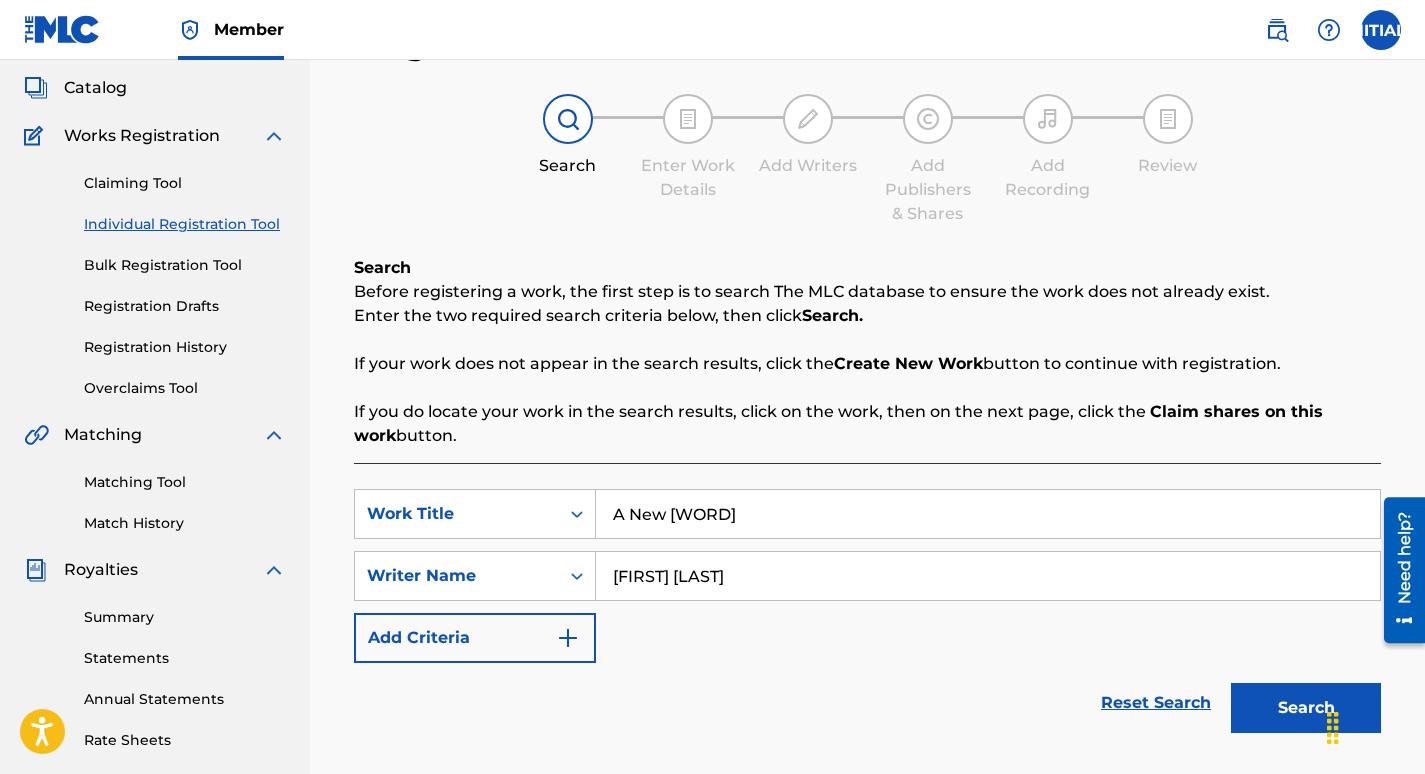 type on "[FIRST] [LAST]" 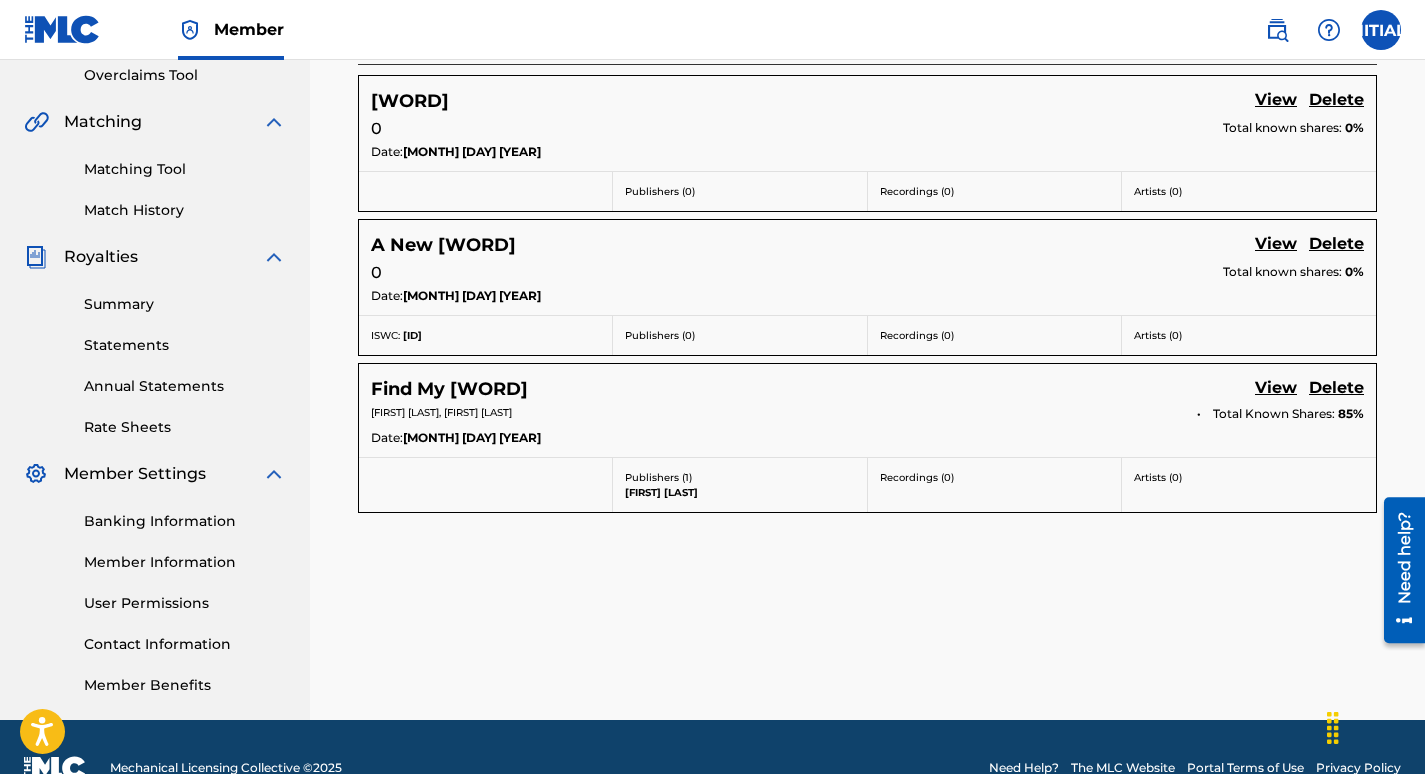 scroll, scrollTop: 422, scrollLeft: 0, axis: vertical 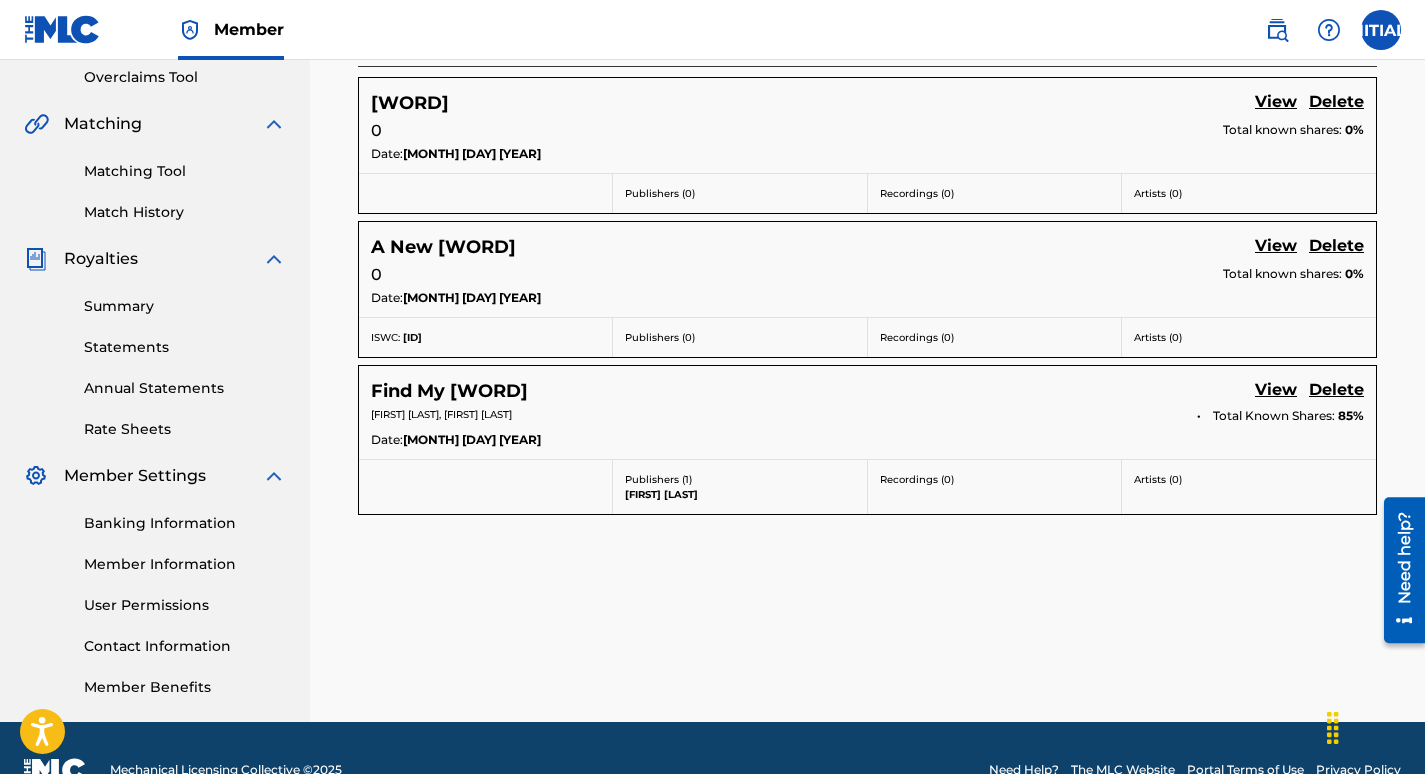 click on "View" at bounding box center (1276, 247) 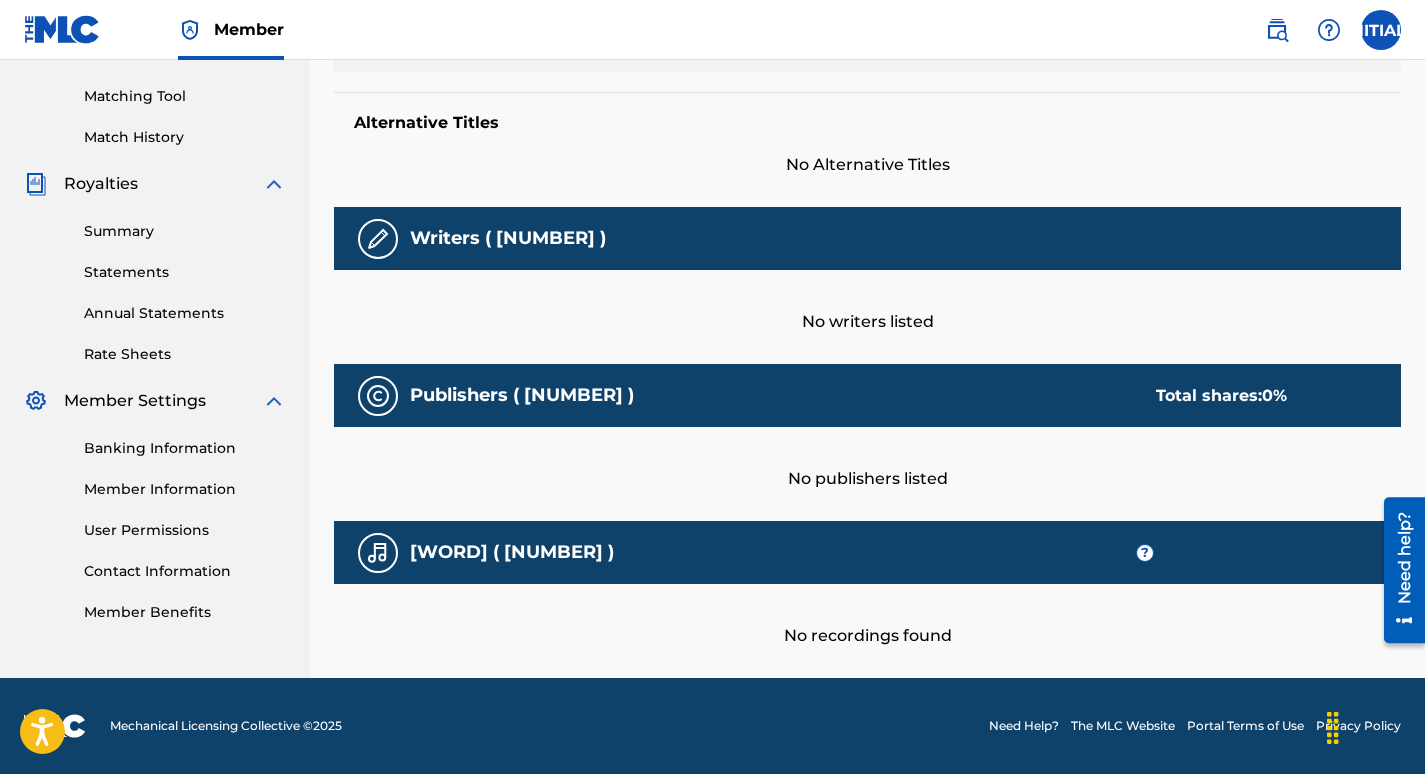 scroll, scrollTop: 0, scrollLeft: 0, axis: both 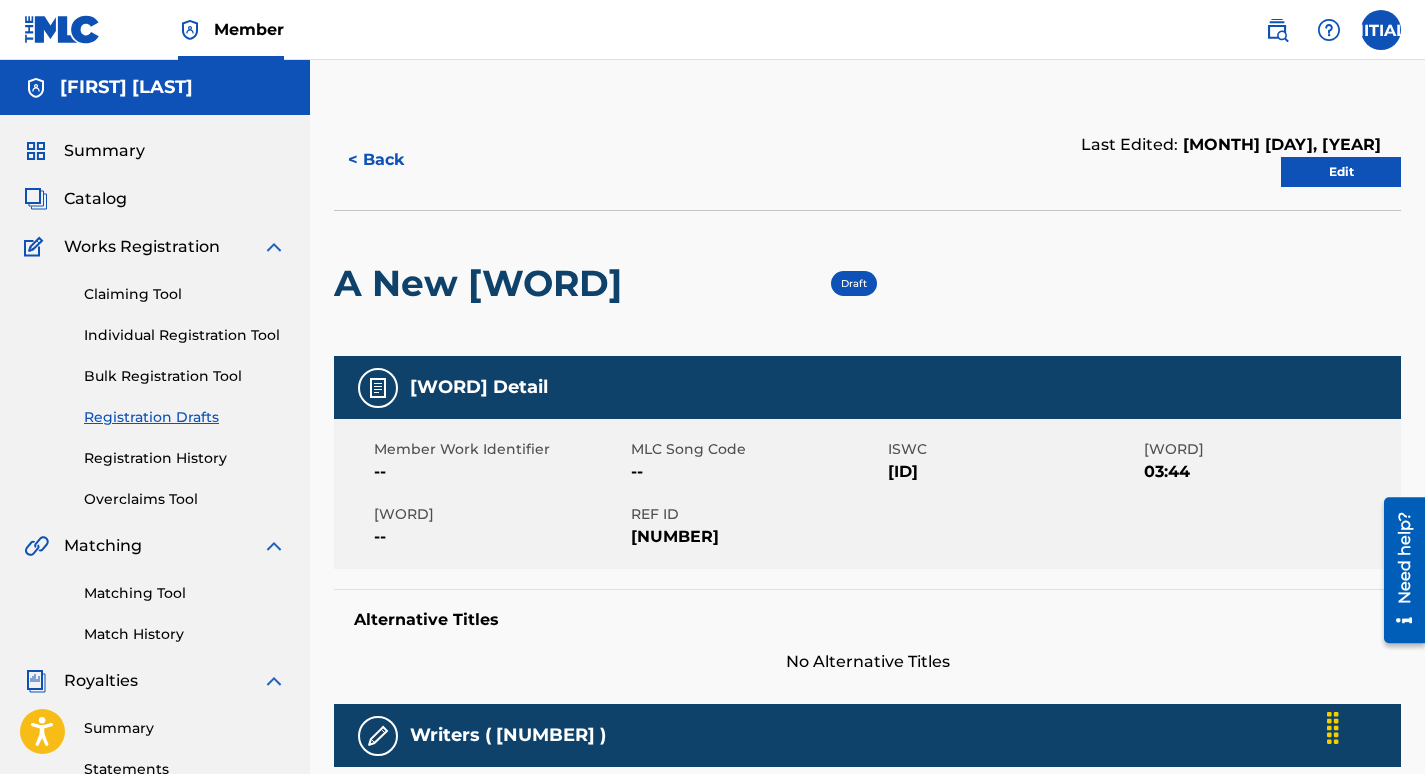 click on "Edit" at bounding box center (1341, 172) 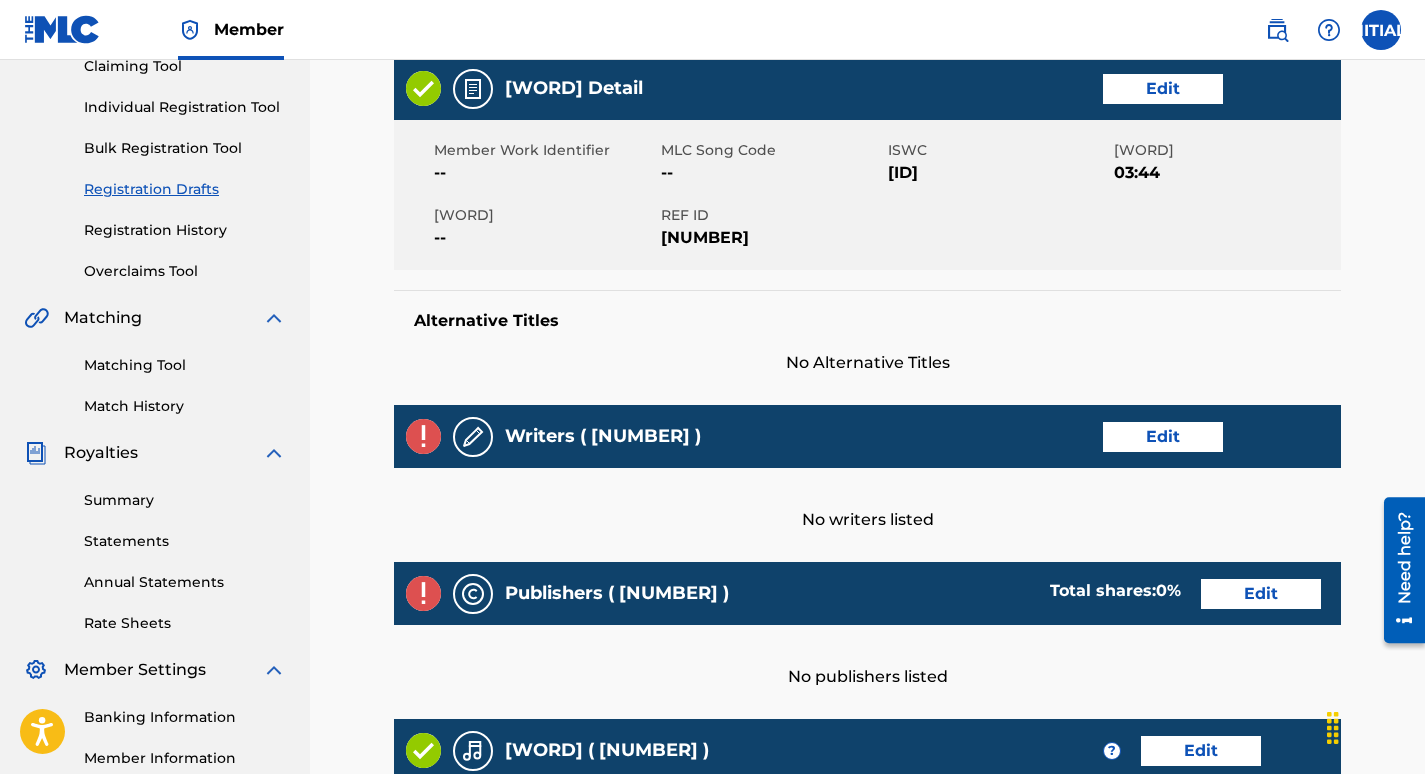 scroll, scrollTop: 234, scrollLeft: 0, axis: vertical 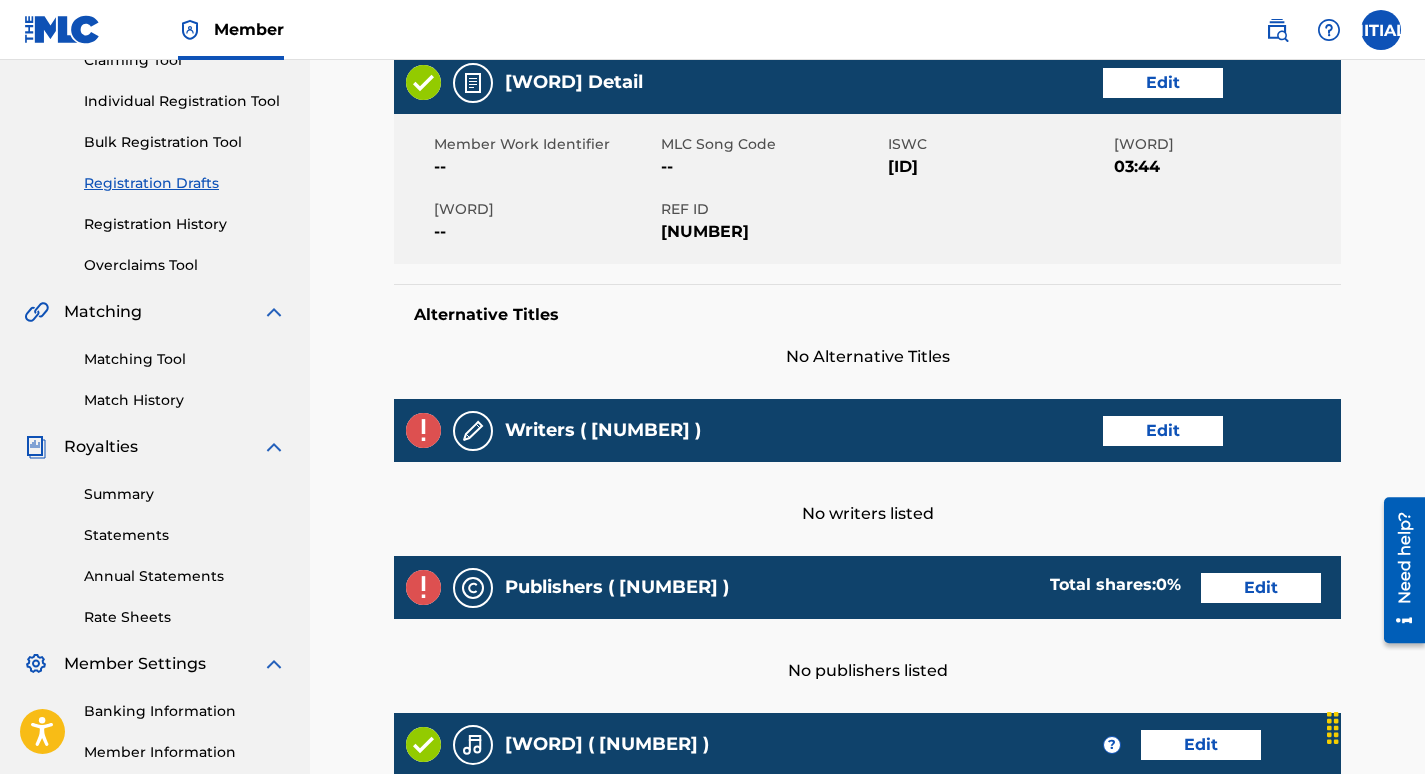 click on "Edit" at bounding box center [1163, 431] 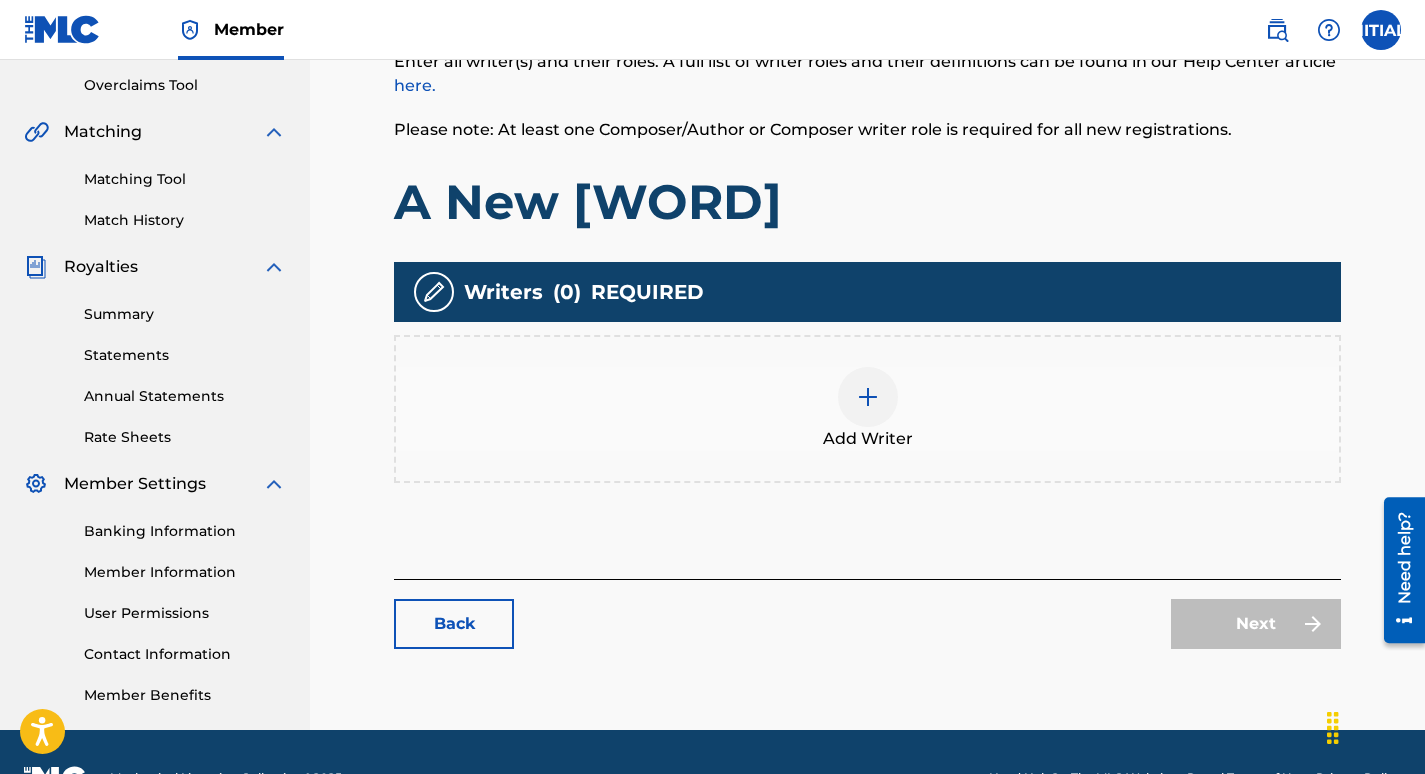 scroll, scrollTop: 466, scrollLeft: 0, axis: vertical 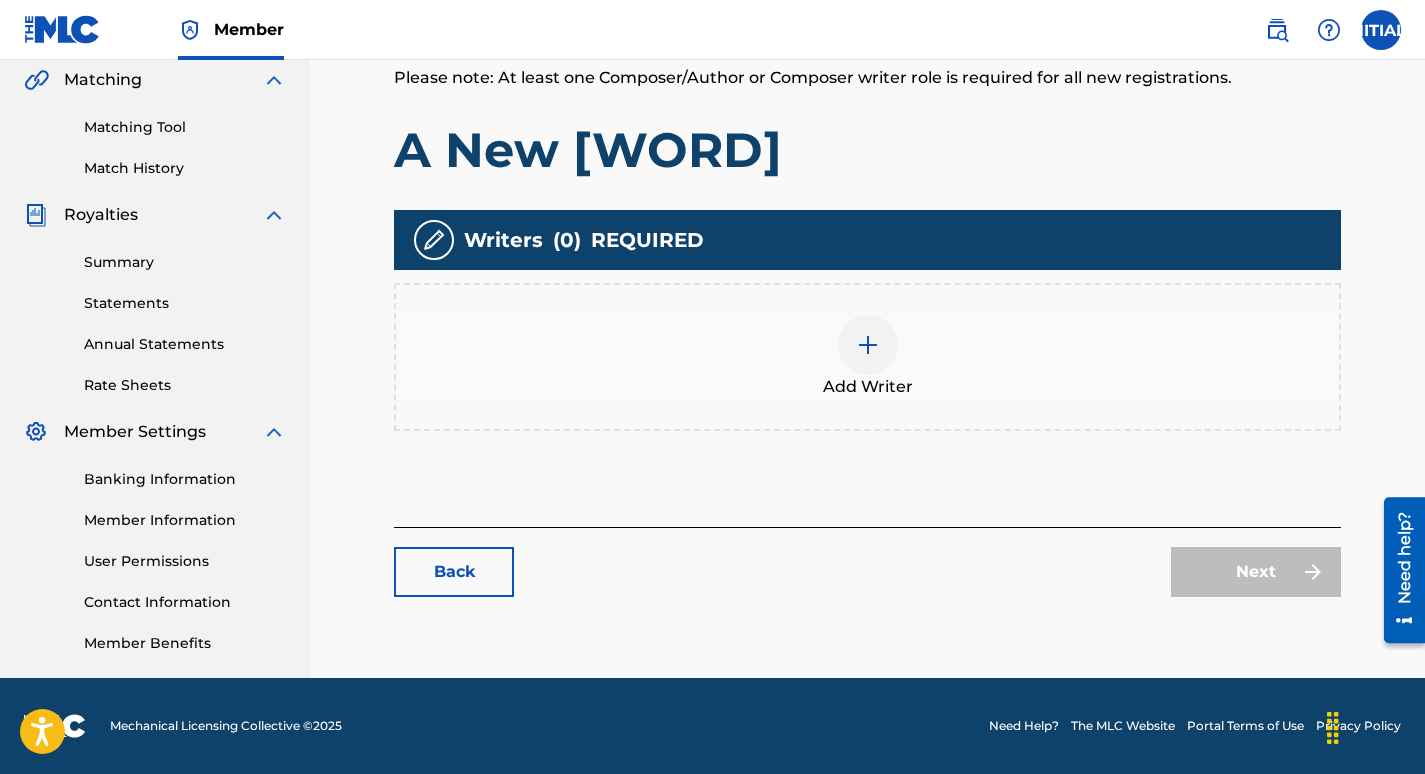 click at bounding box center [868, 345] 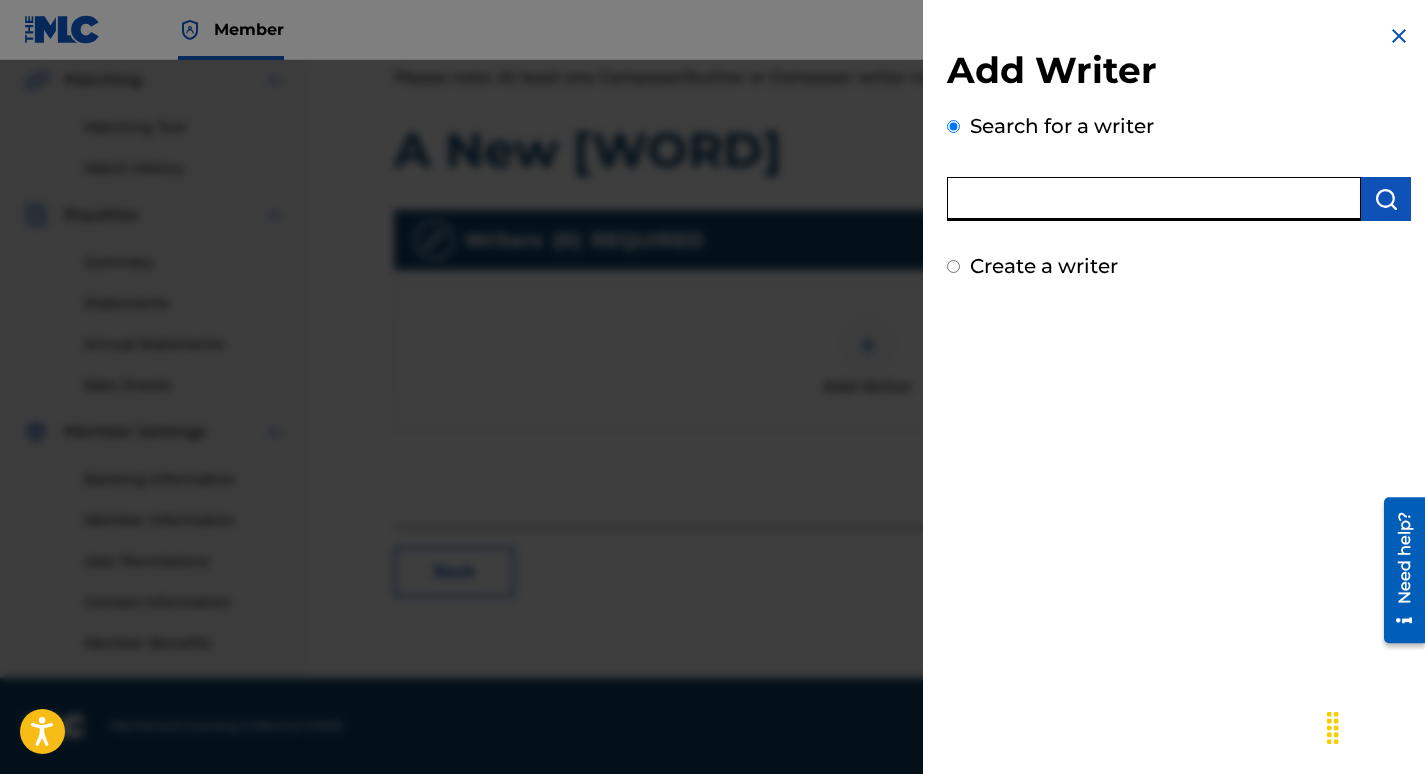 click at bounding box center (1154, 199) 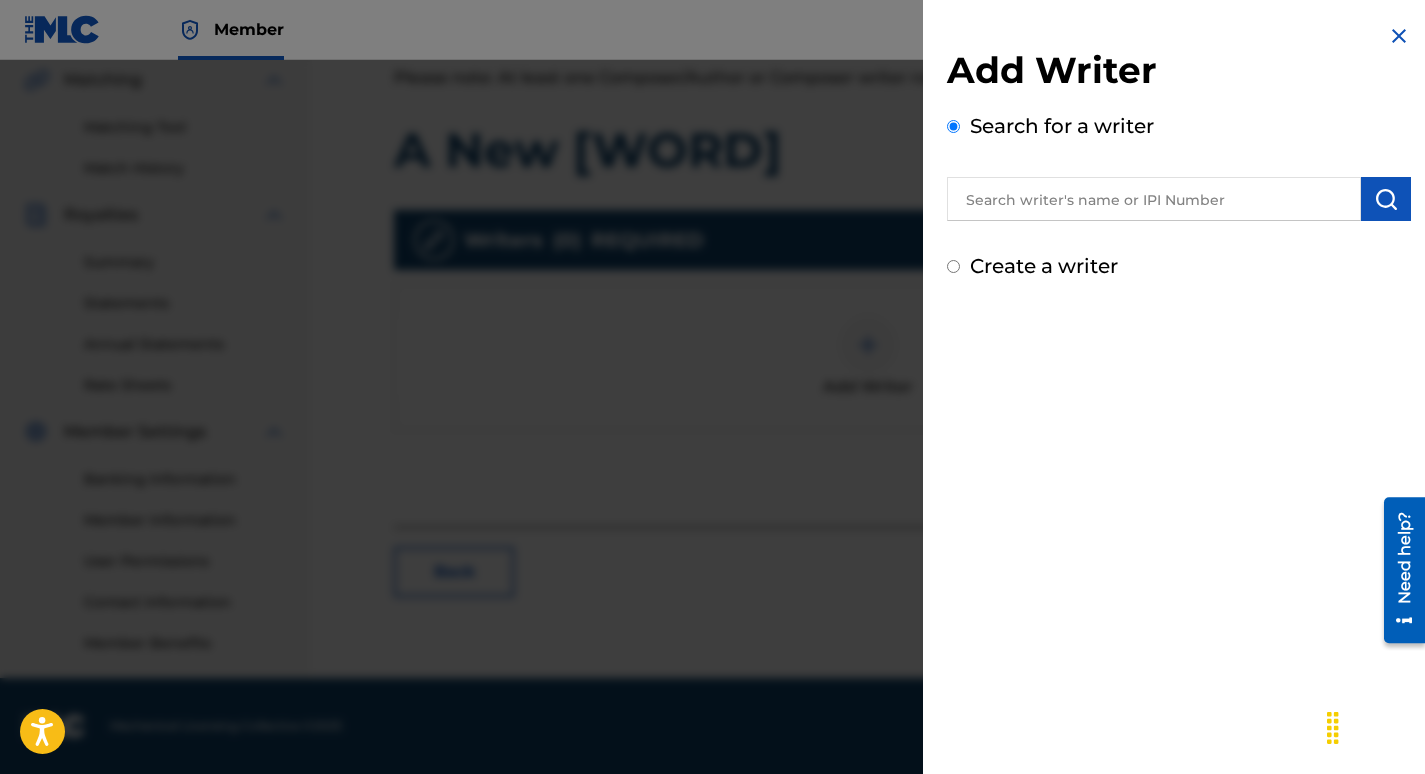 click on "Add Writer Search for a writer Create a writer" at bounding box center (1179, 152) 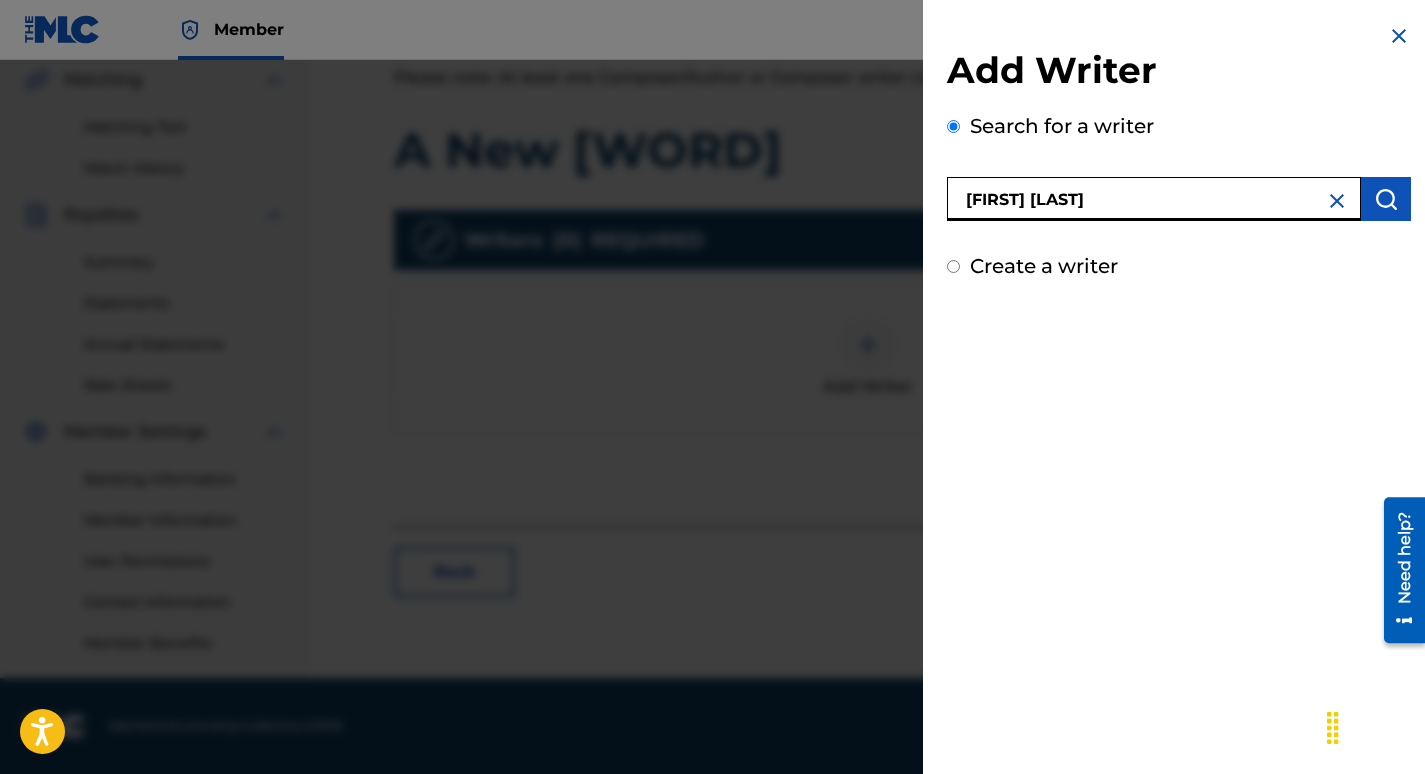 type on "[FIRST] [LAST]" 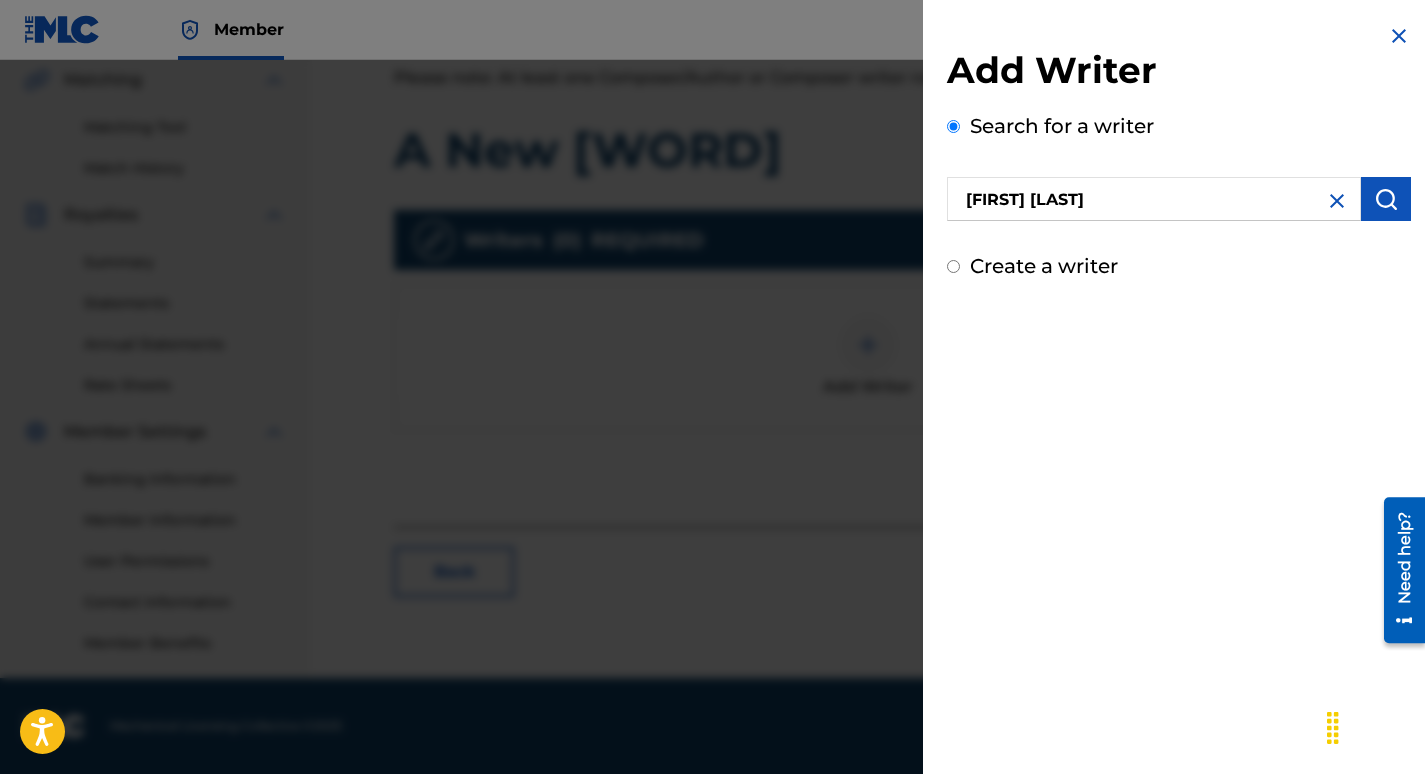 click at bounding box center [1386, 199] 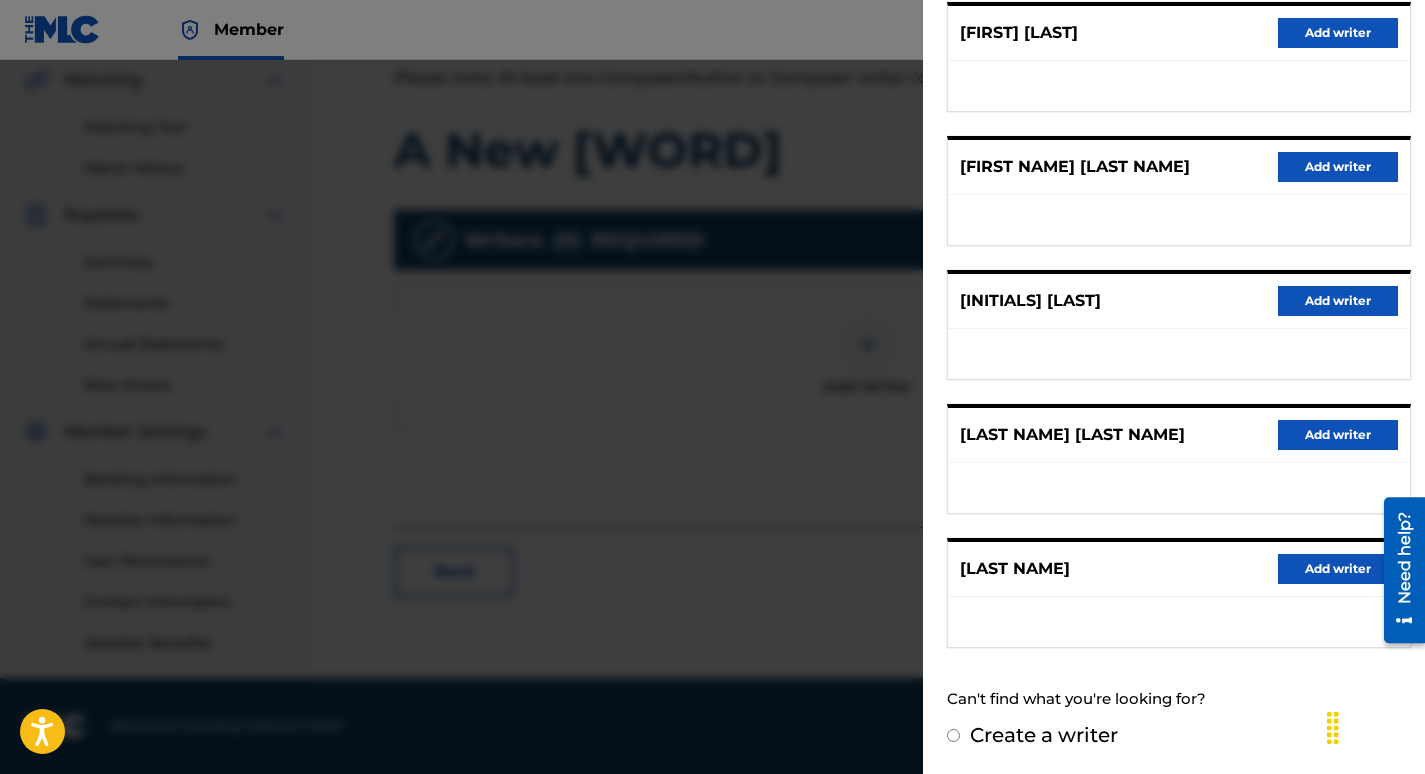 scroll, scrollTop: 0, scrollLeft: 0, axis: both 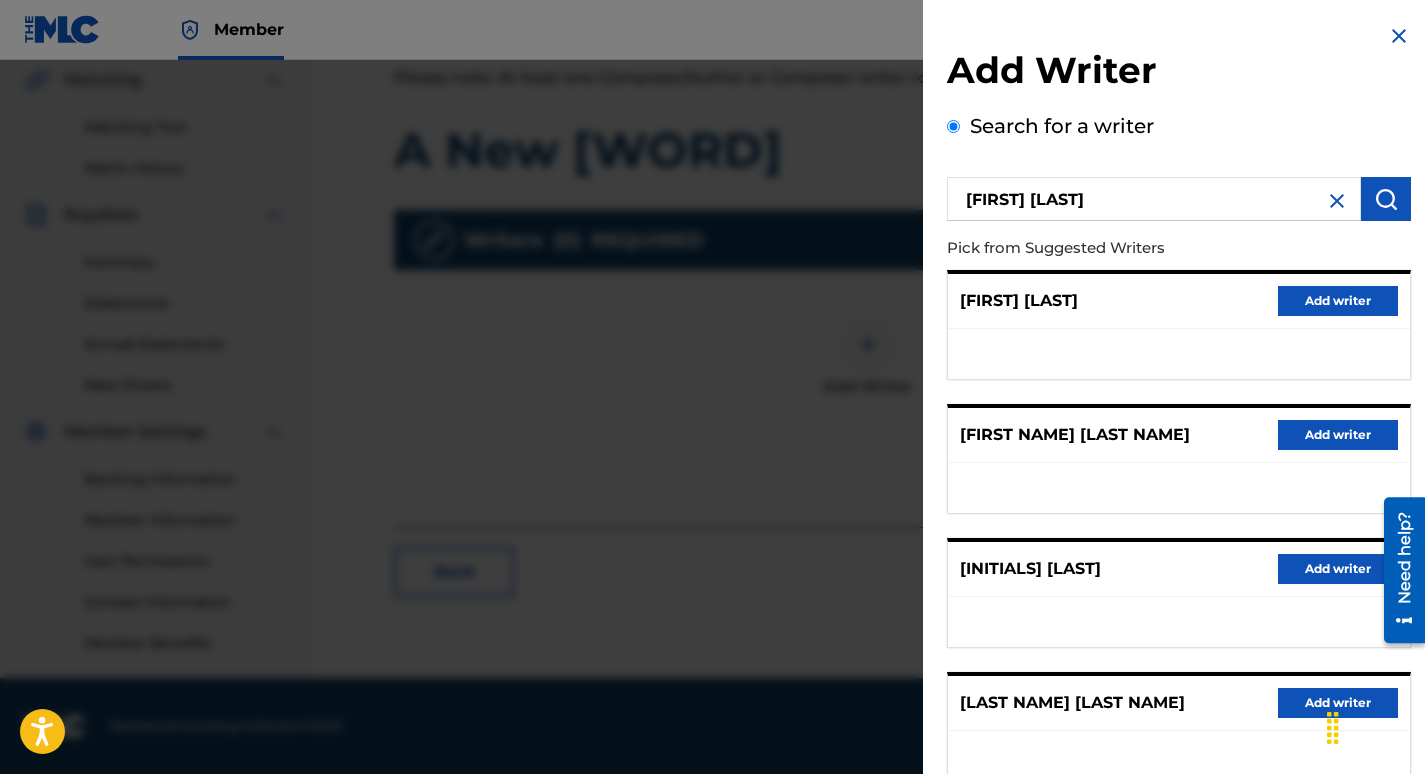 click at bounding box center [1337, 201] 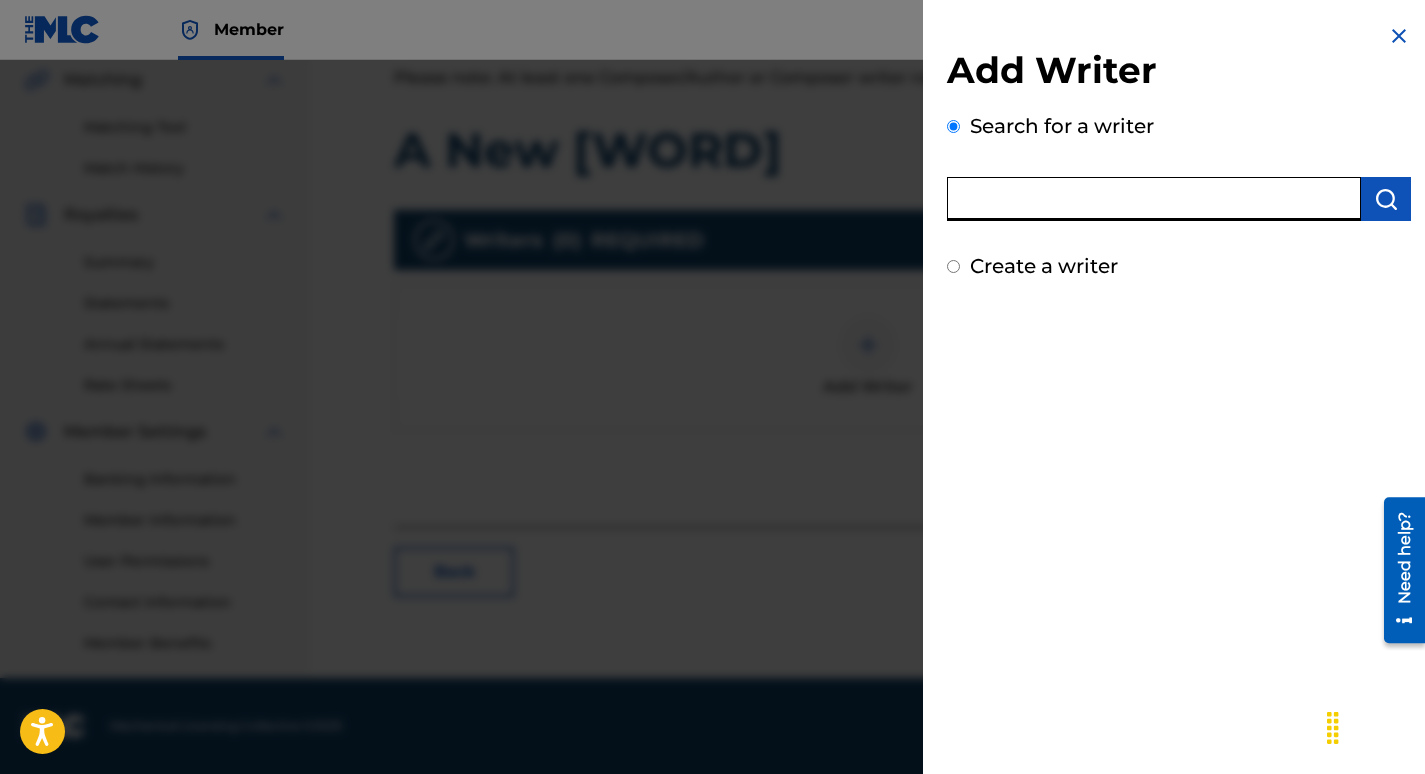 click at bounding box center [1154, 199] 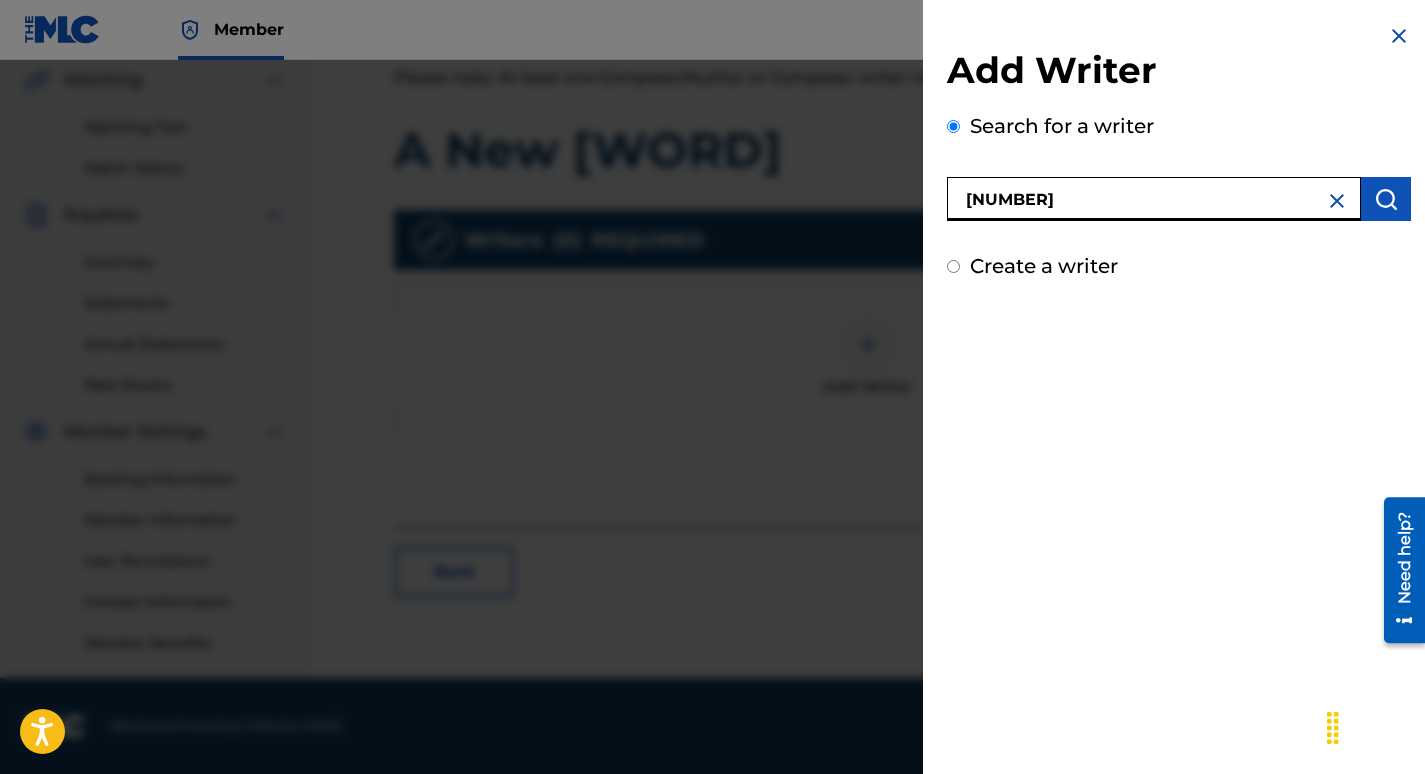type on "[NUMBER]" 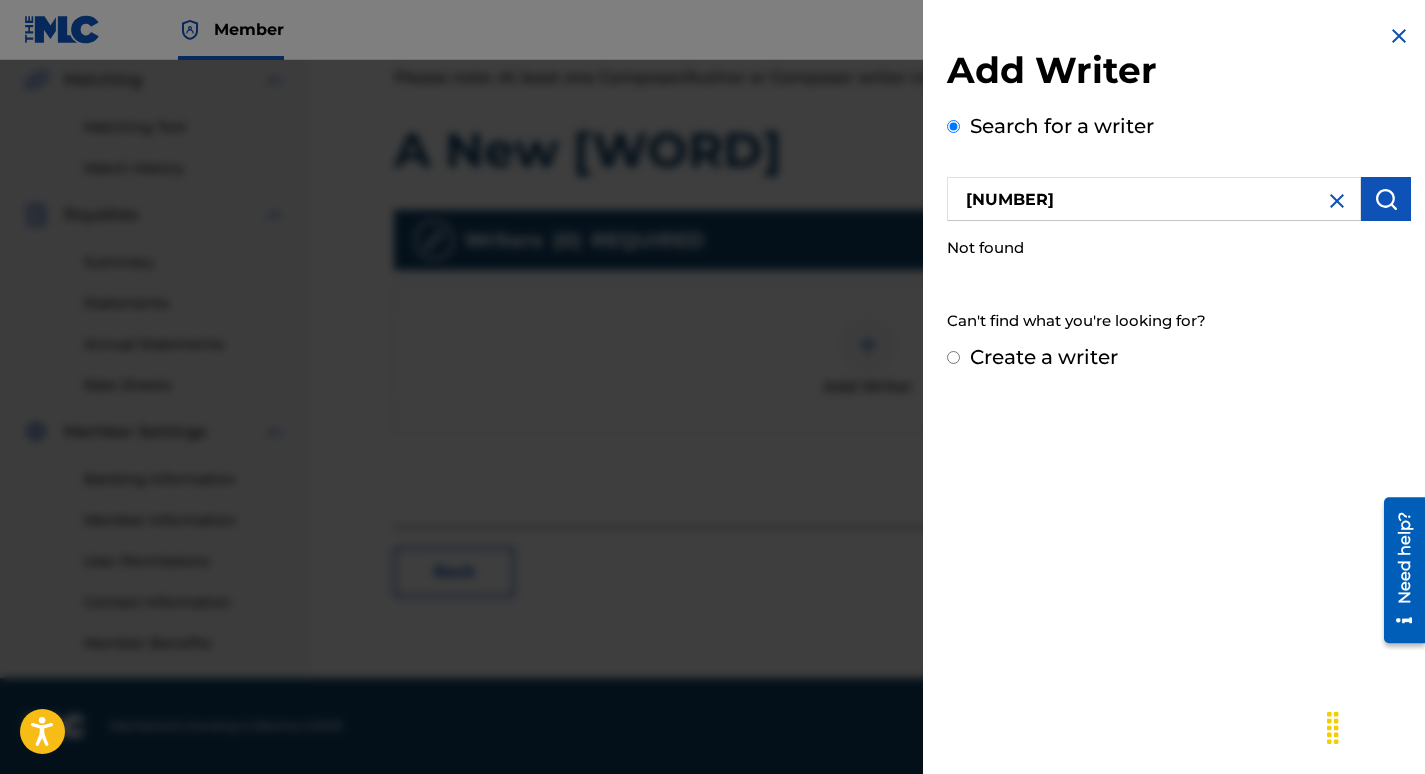 click on "Create a writer" at bounding box center [953, 357] 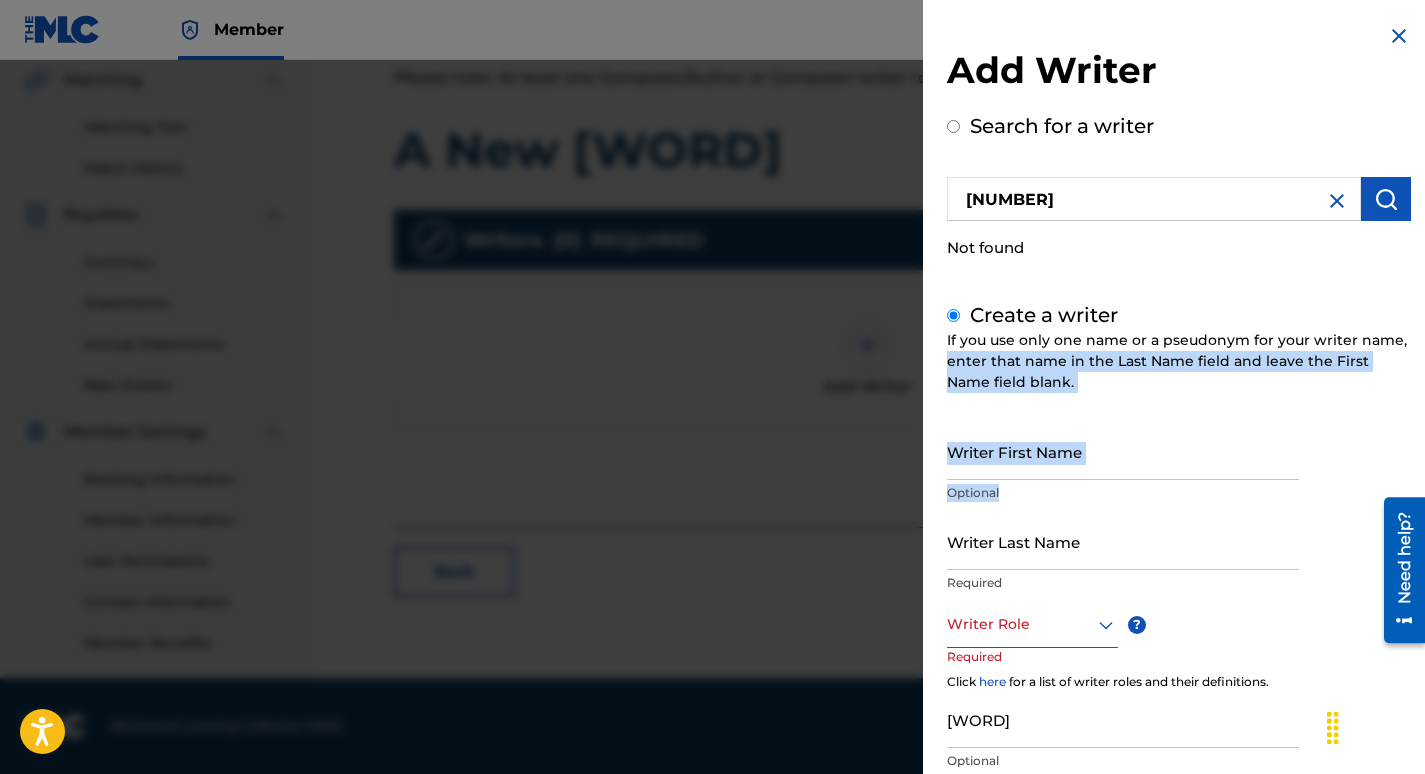 drag, startPoint x: 954, startPoint y: 358, endPoint x: 1011, endPoint y: 409, distance: 76.48529 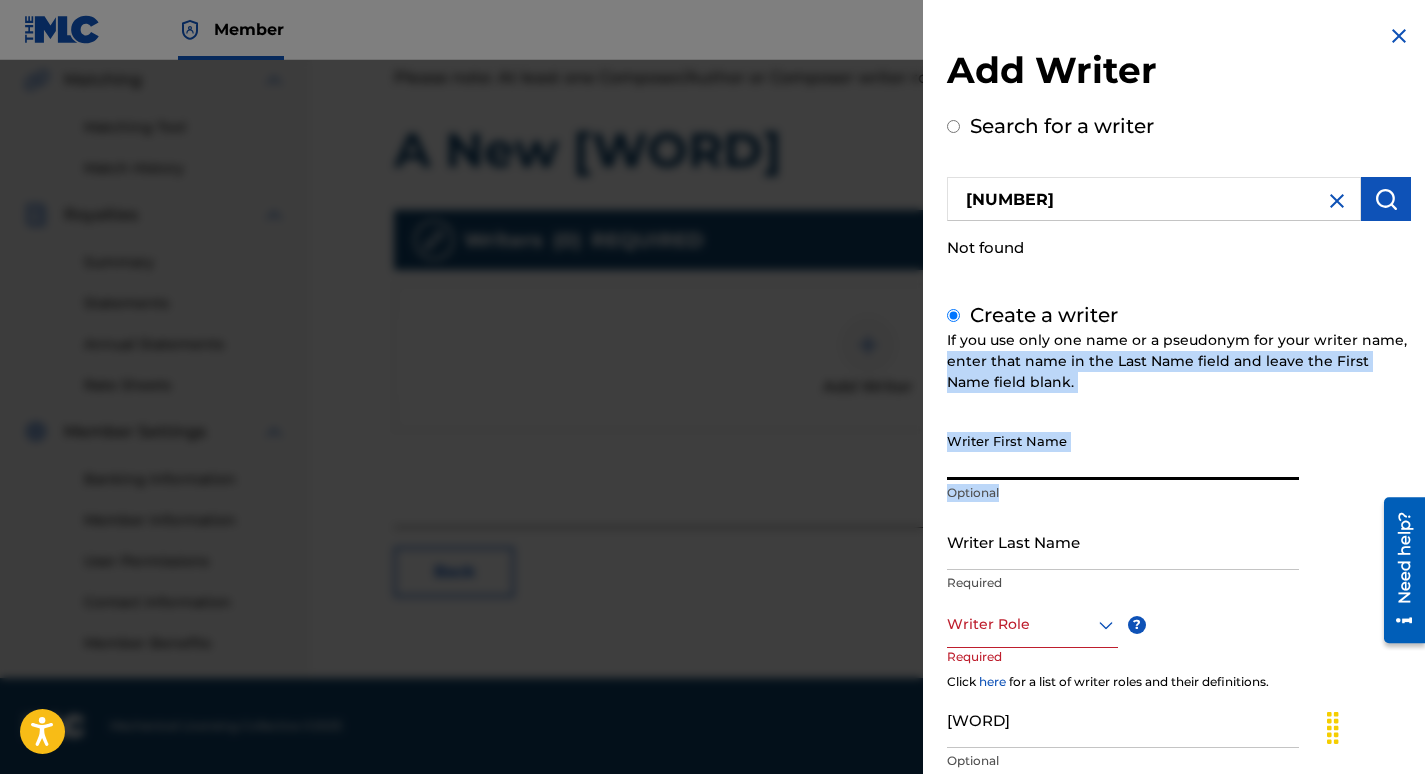 click on "Writer First Name" at bounding box center [1123, 451] 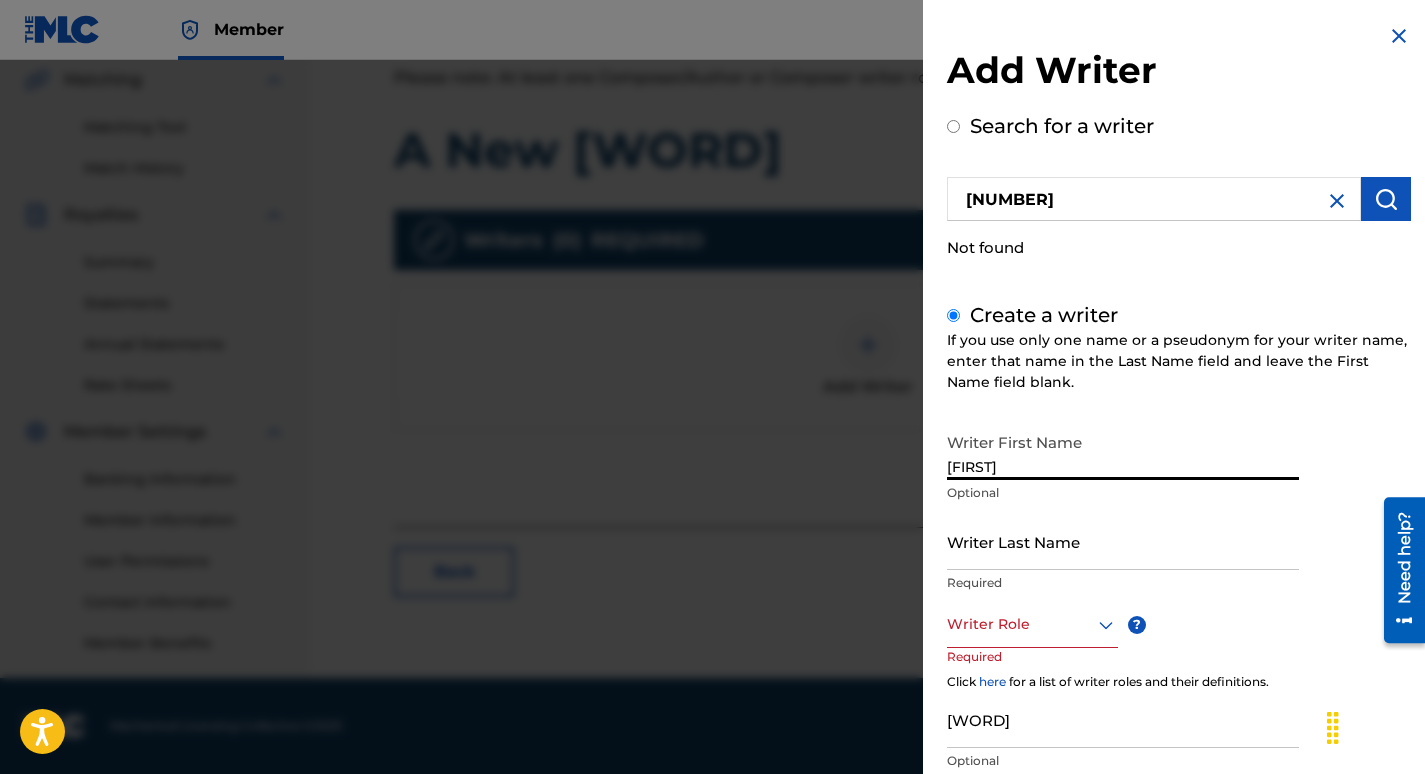 type on "[FIRST]" 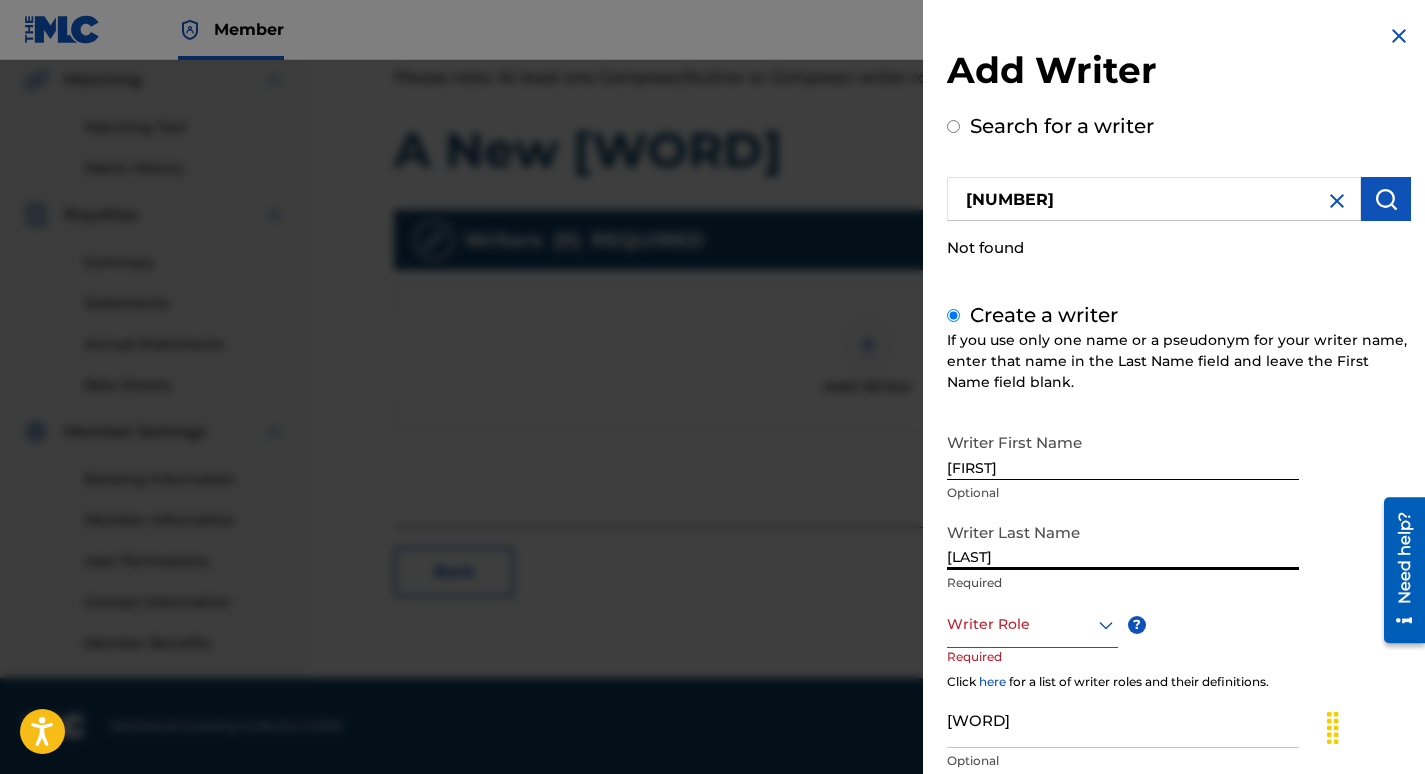 type on "[LAST]" 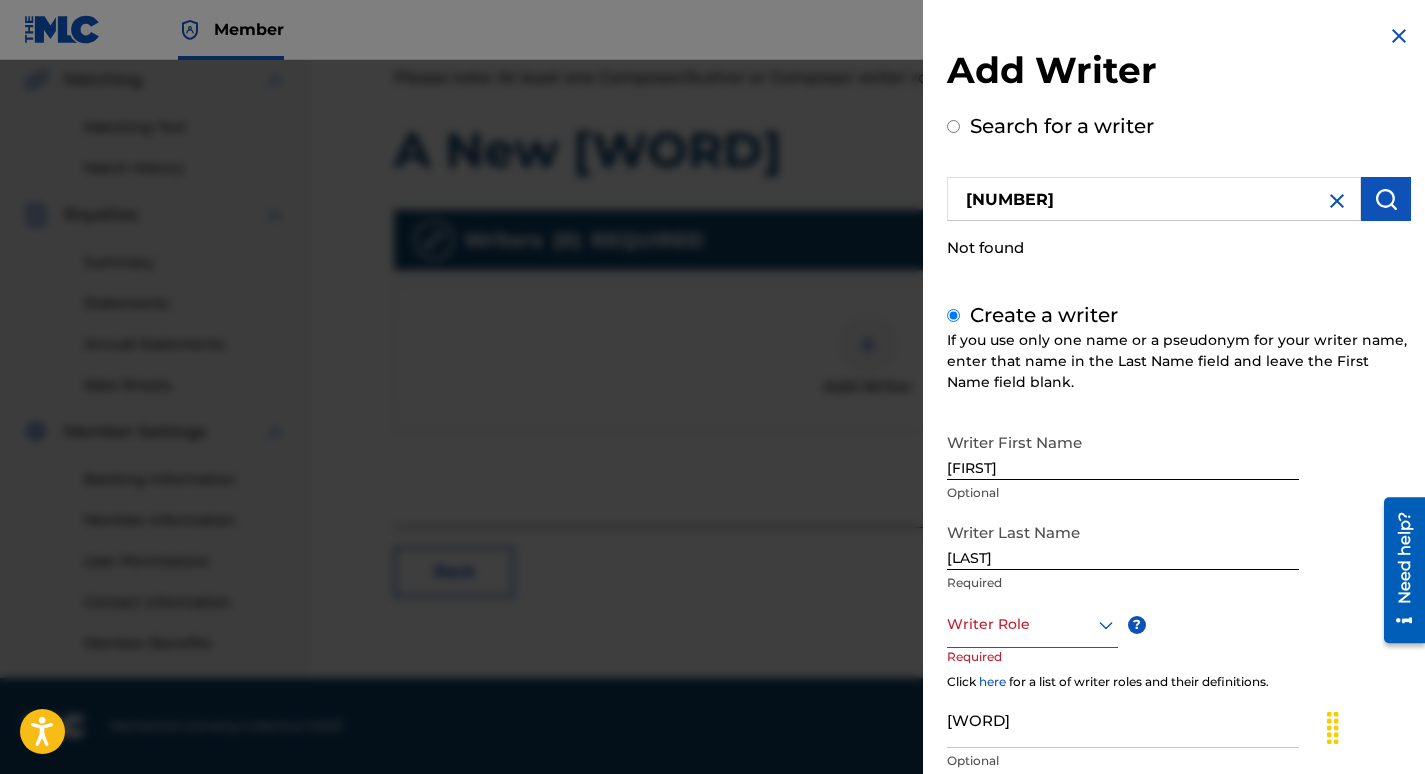 drag, startPoint x: 1004, startPoint y: 323, endPoint x: 954, endPoint y: 637, distance: 317.95596 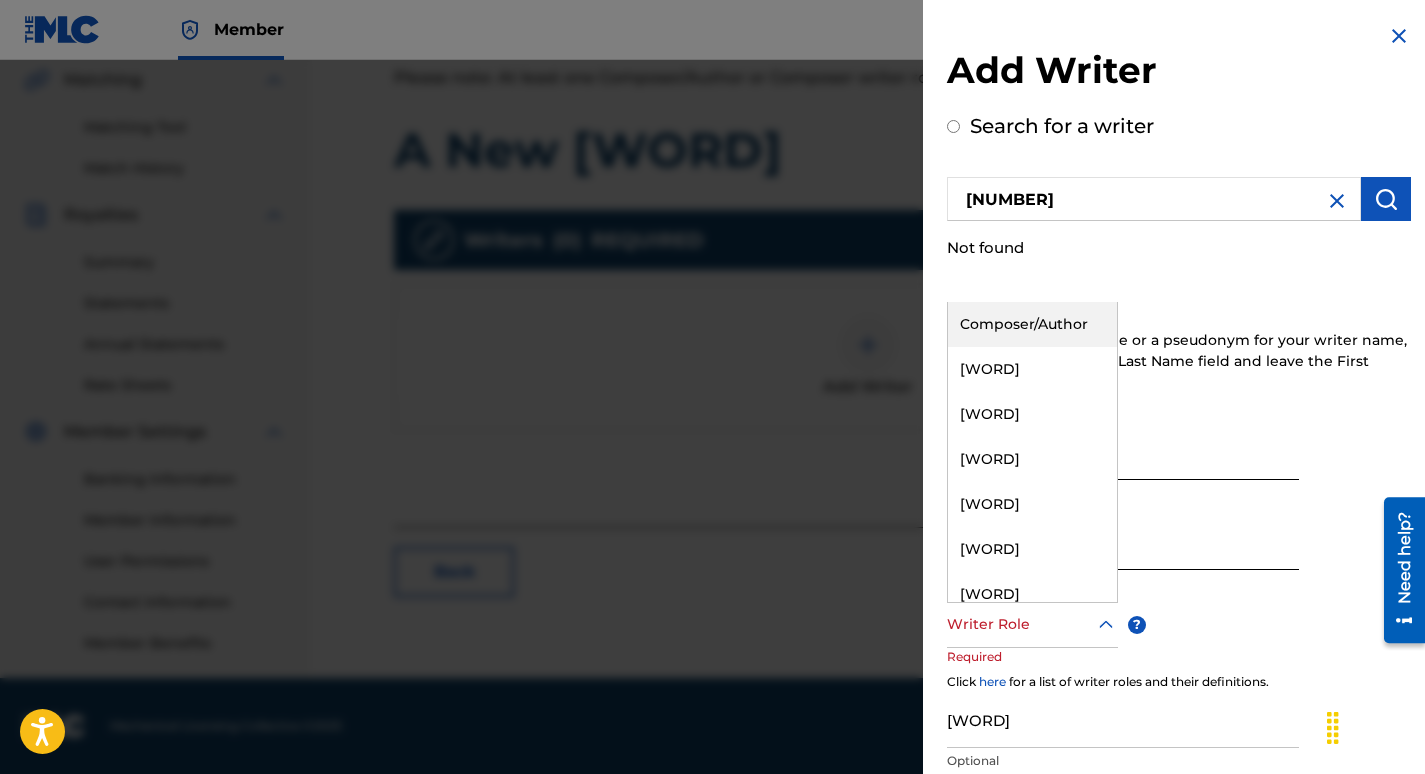 drag, startPoint x: 954, startPoint y: 637, endPoint x: 1233, endPoint y: 686, distance: 283.2702 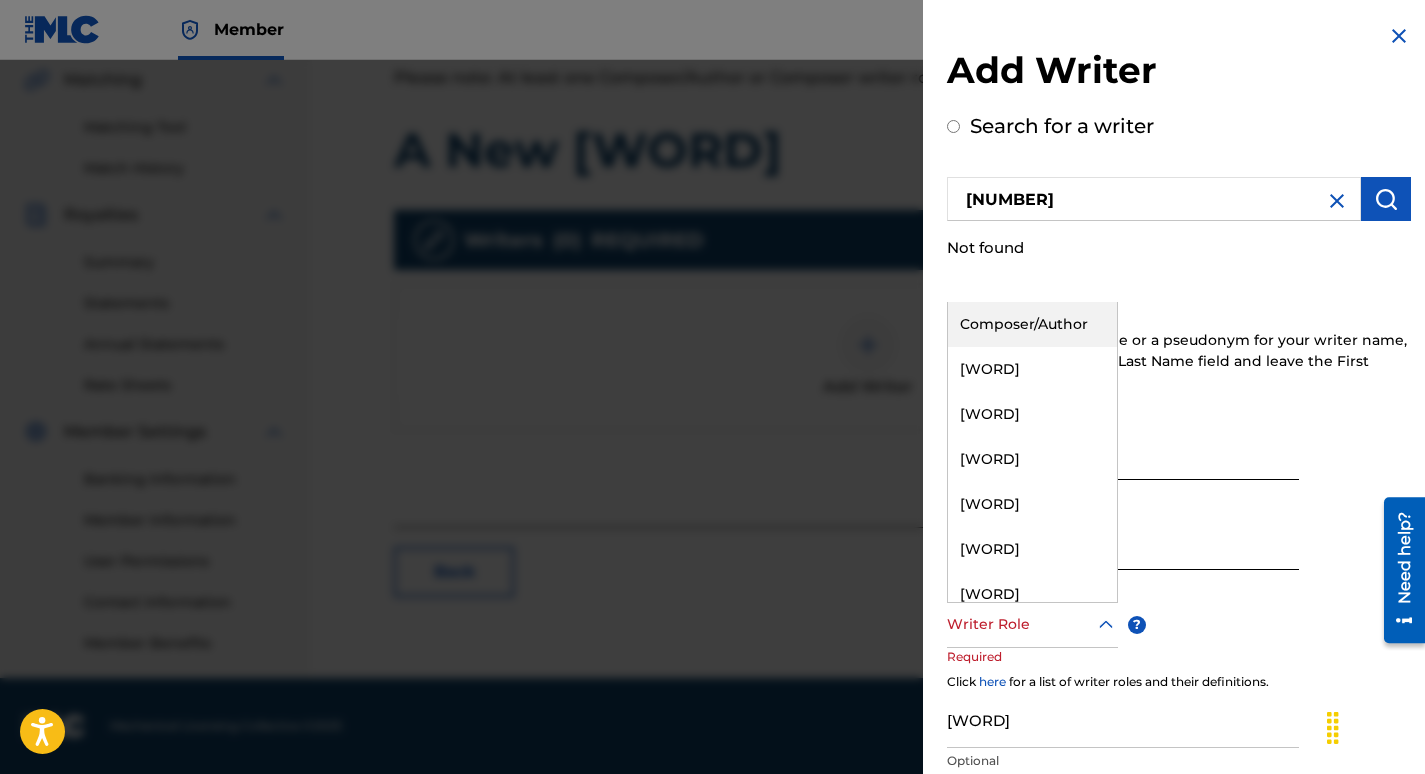 drag, startPoint x: 1019, startPoint y: 332, endPoint x: 990, endPoint y: 621, distance: 290.4514 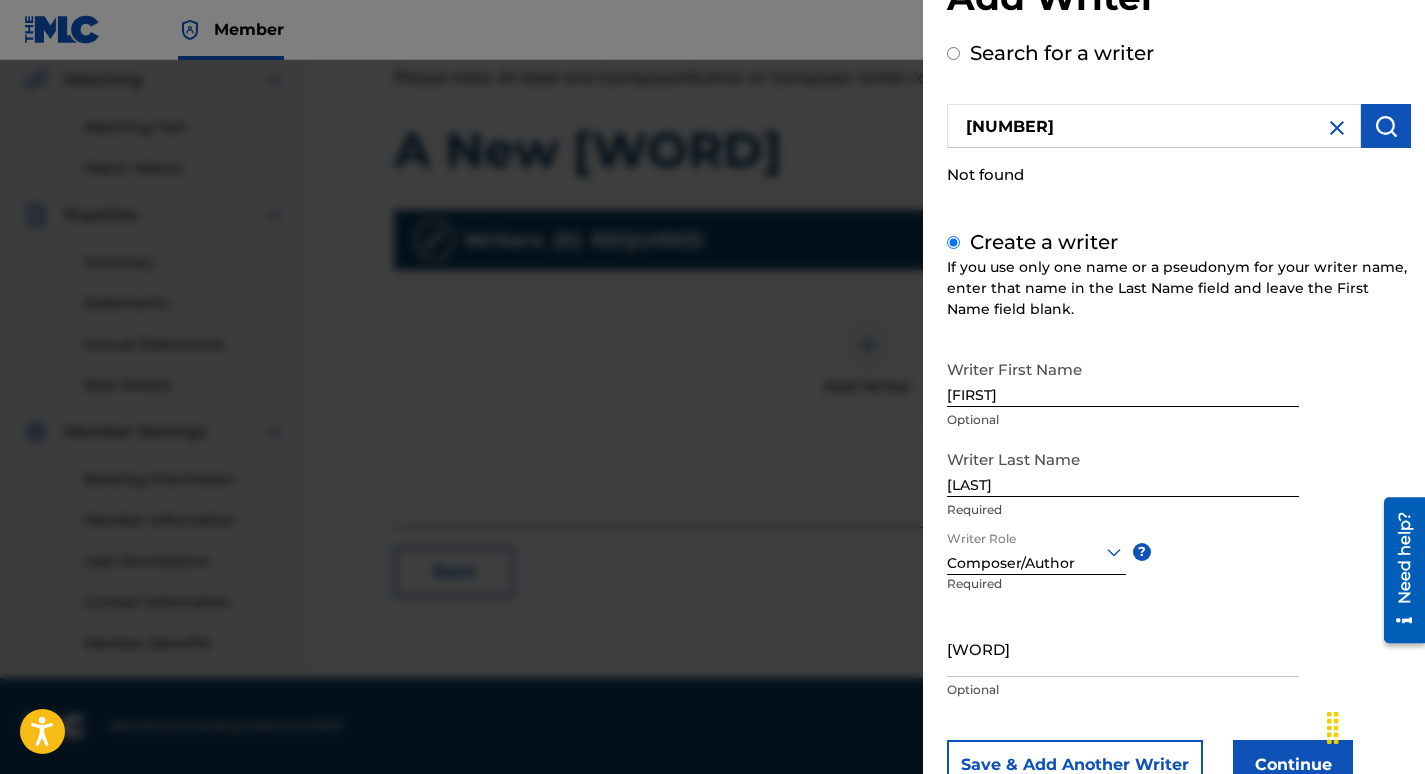 scroll, scrollTop: 142, scrollLeft: 0, axis: vertical 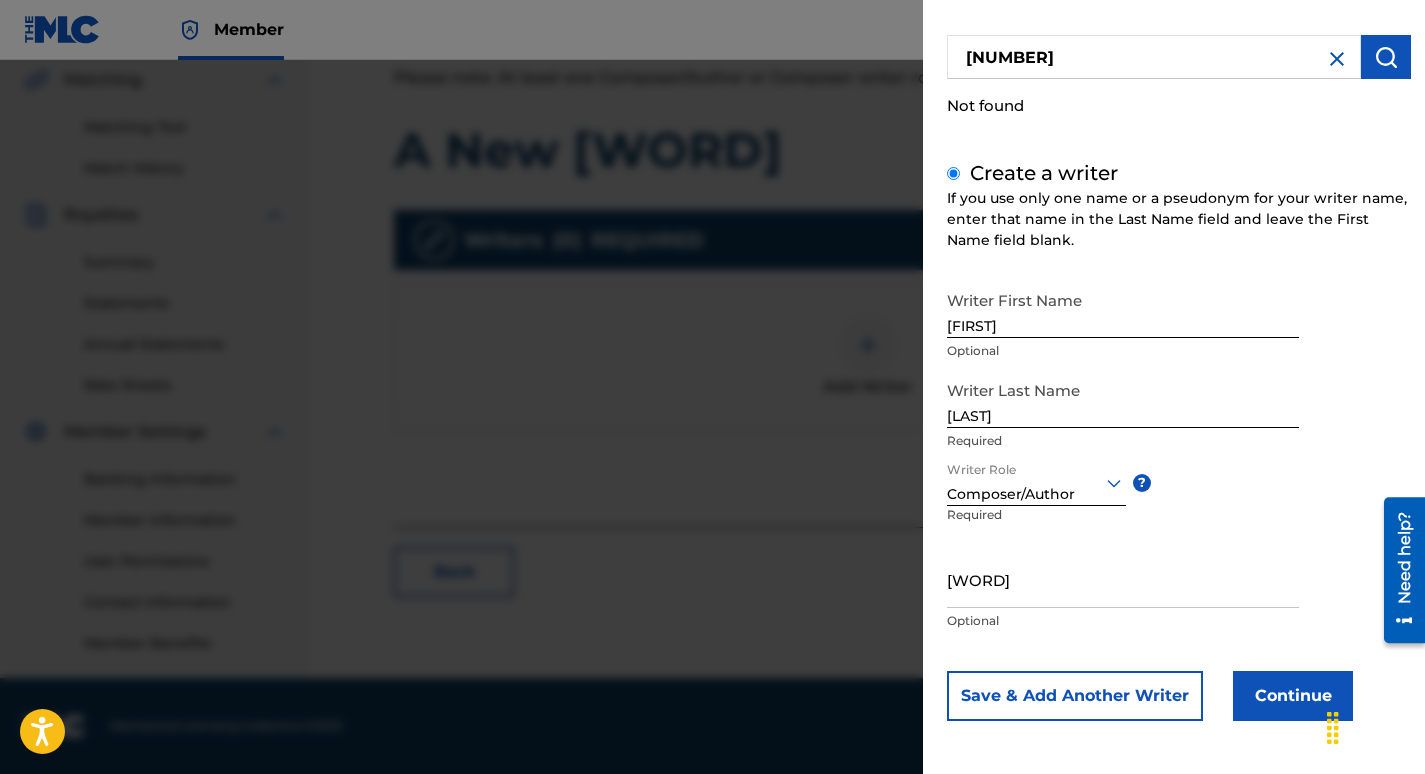 click on "[WORD]" at bounding box center [1123, 579] 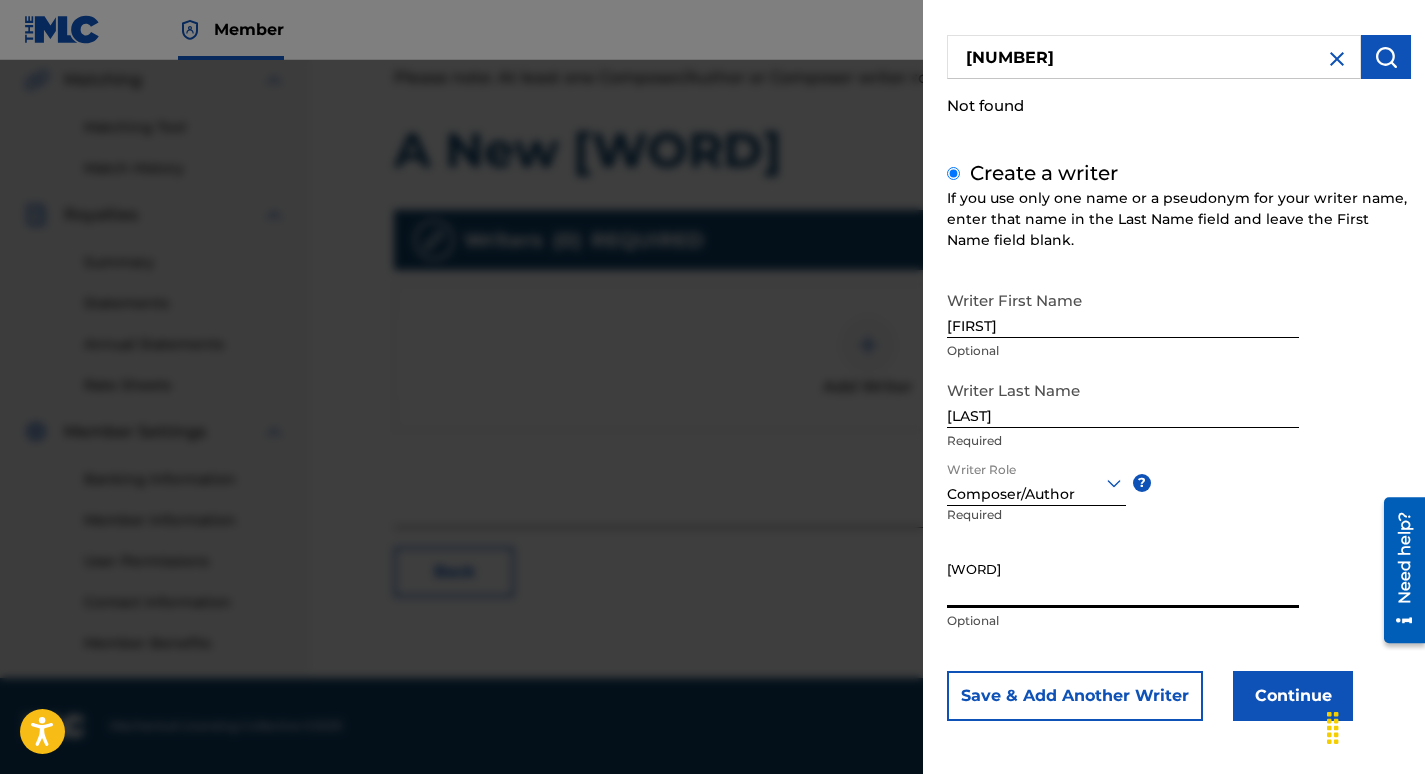 paste on "[NUMBER]" 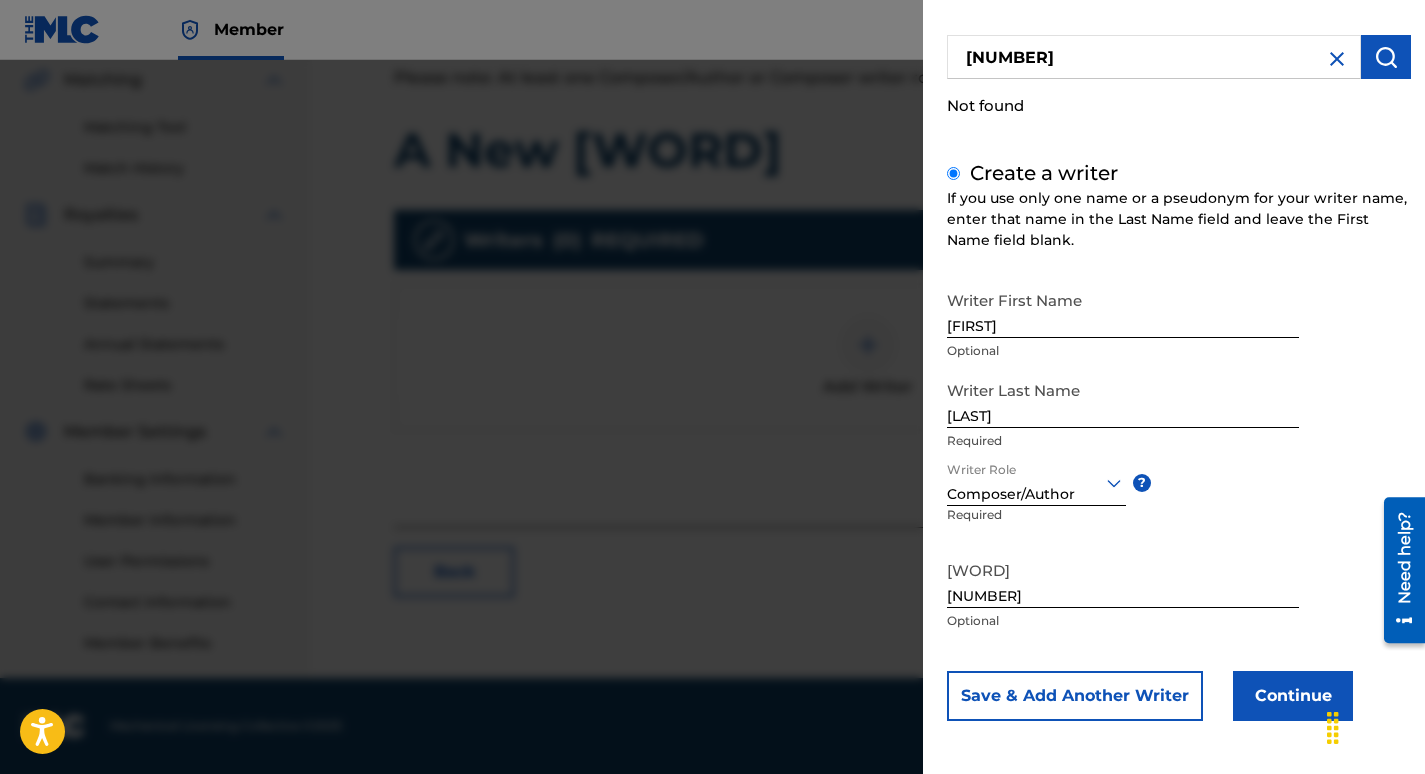 click on "Optional" at bounding box center [1123, 621] 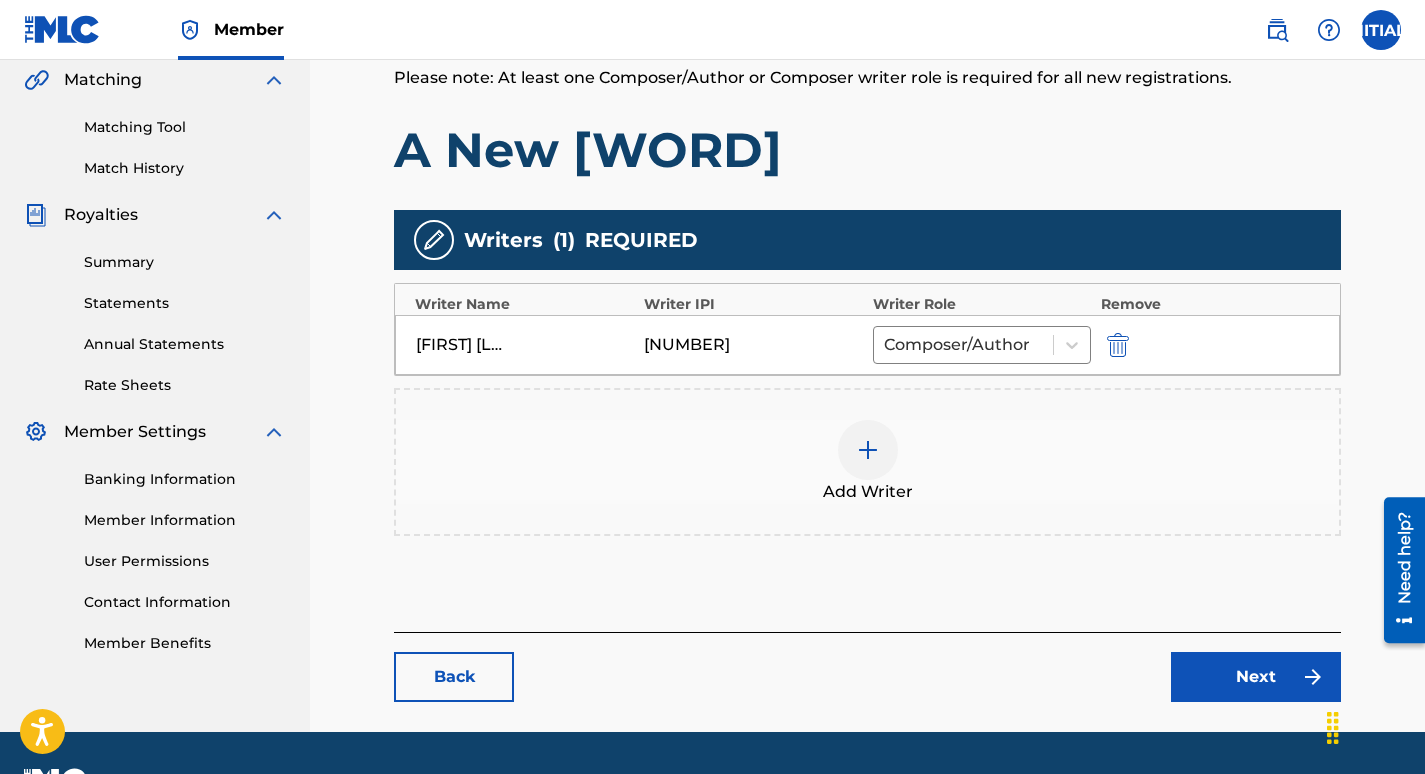 click on "Next" at bounding box center (1256, 677) 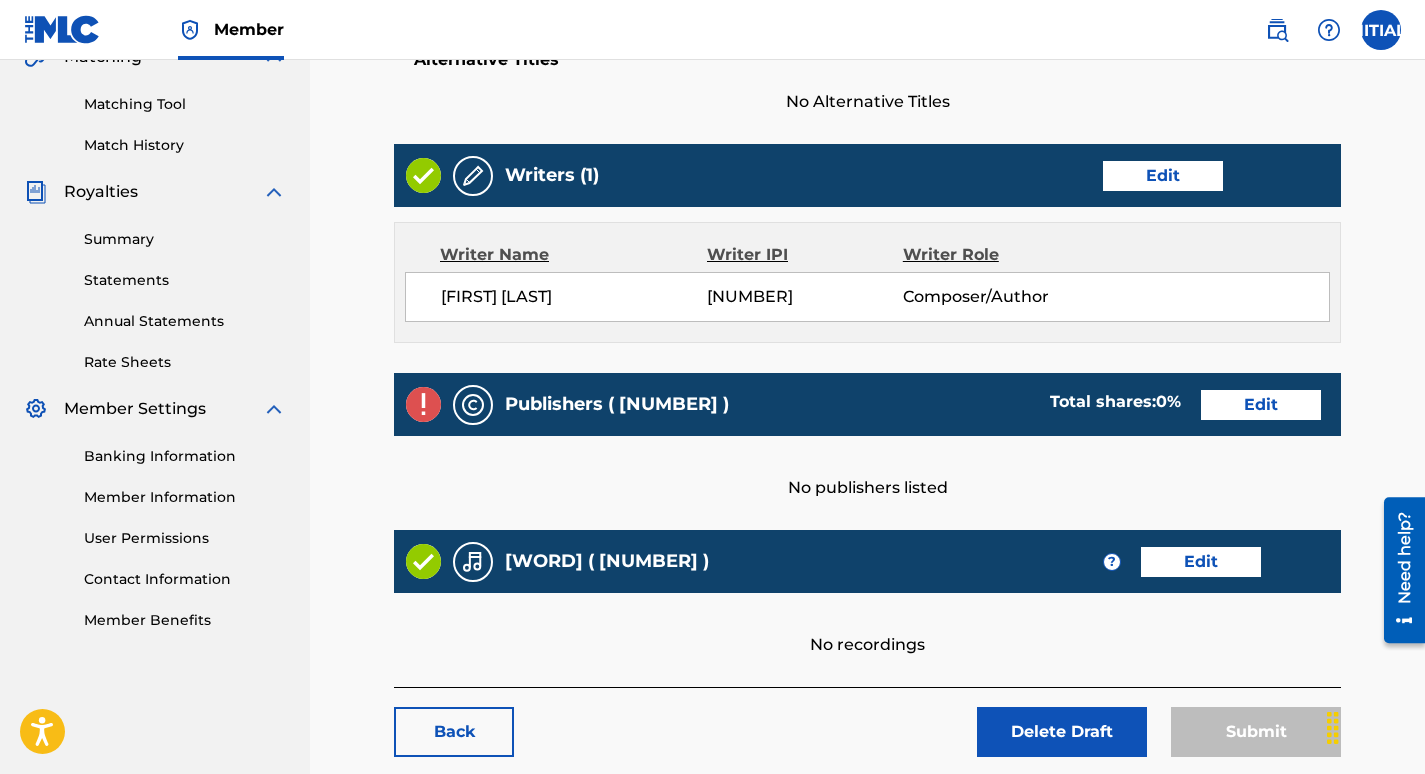 scroll, scrollTop: 490, scrollLeft: 0, axis: vertical 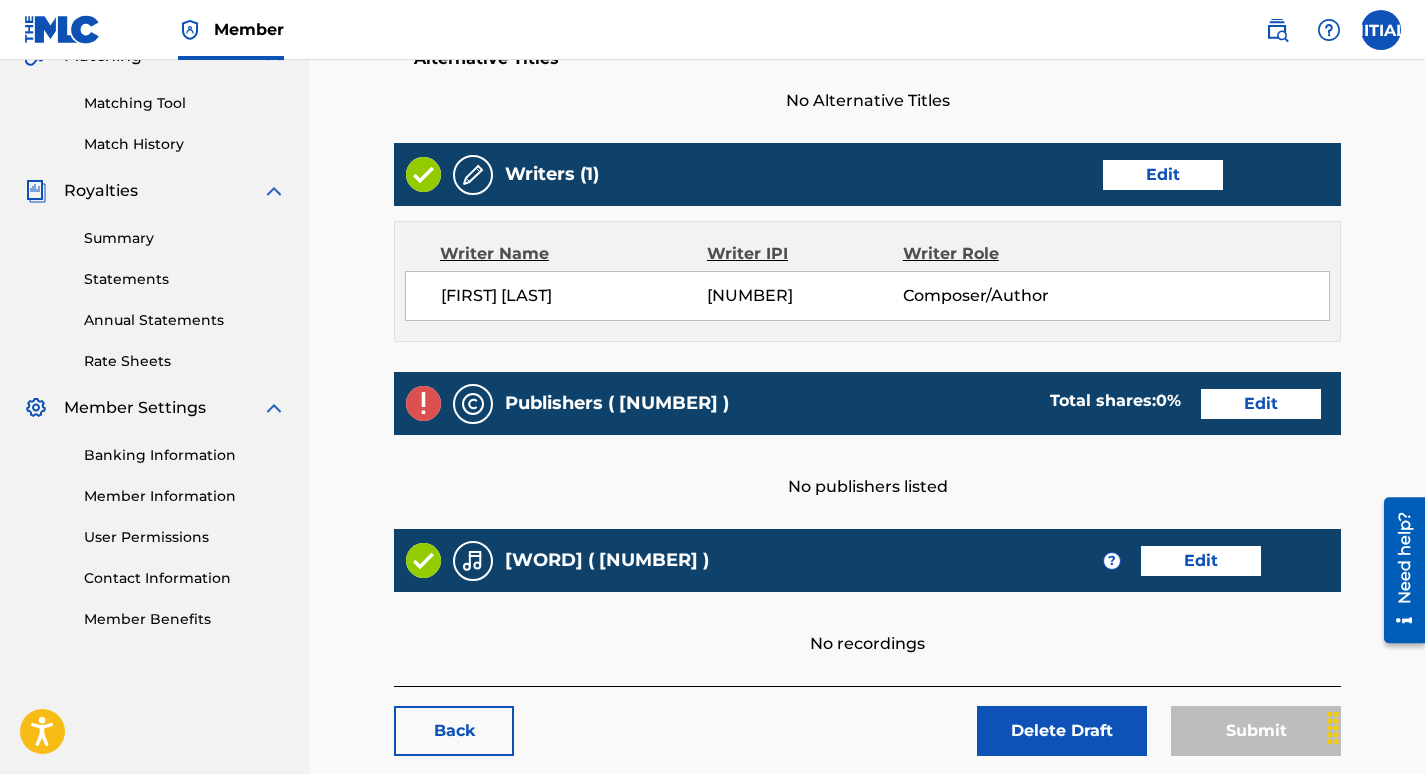 click on "Edit" at bounding box center (1261, 404) 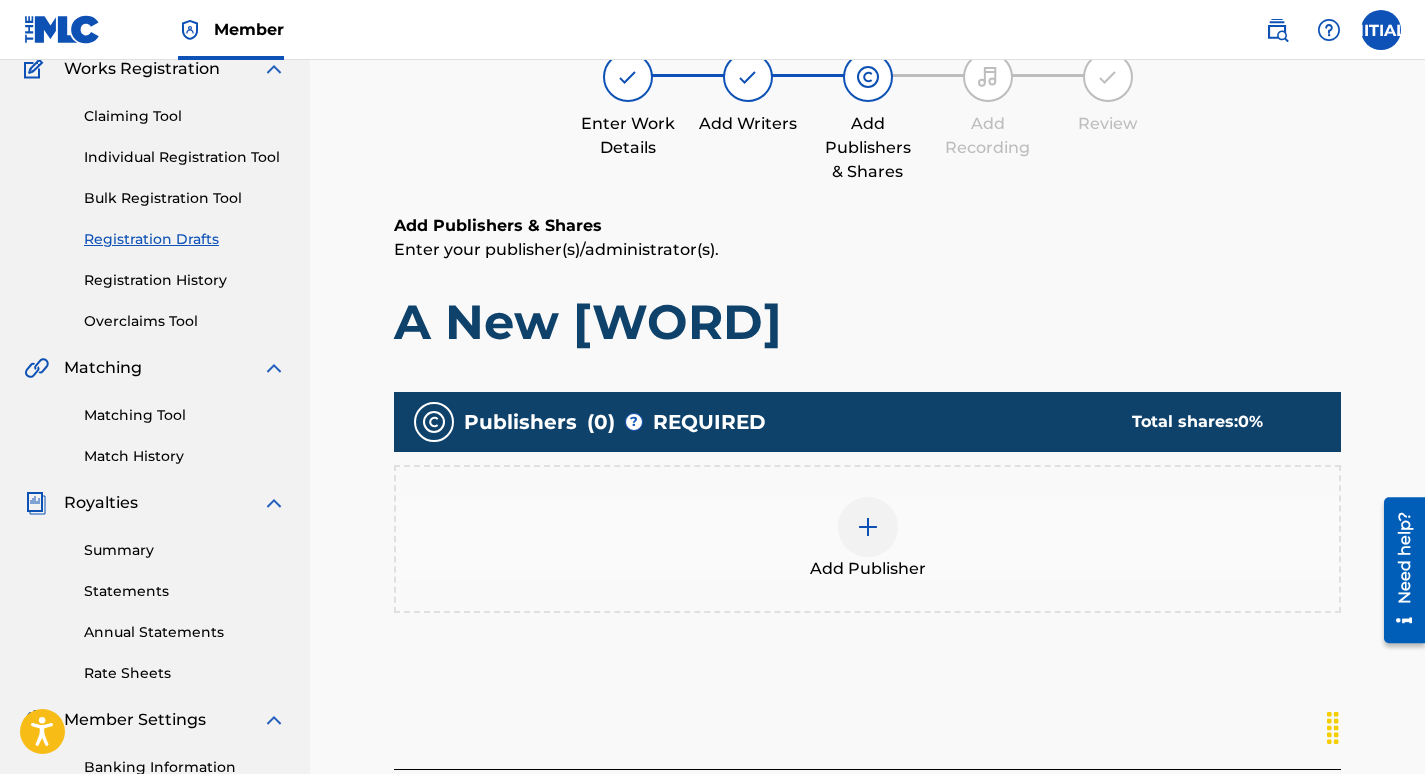 scroll, scrollTop: 189, scrollLeft: 0, axis: vertical 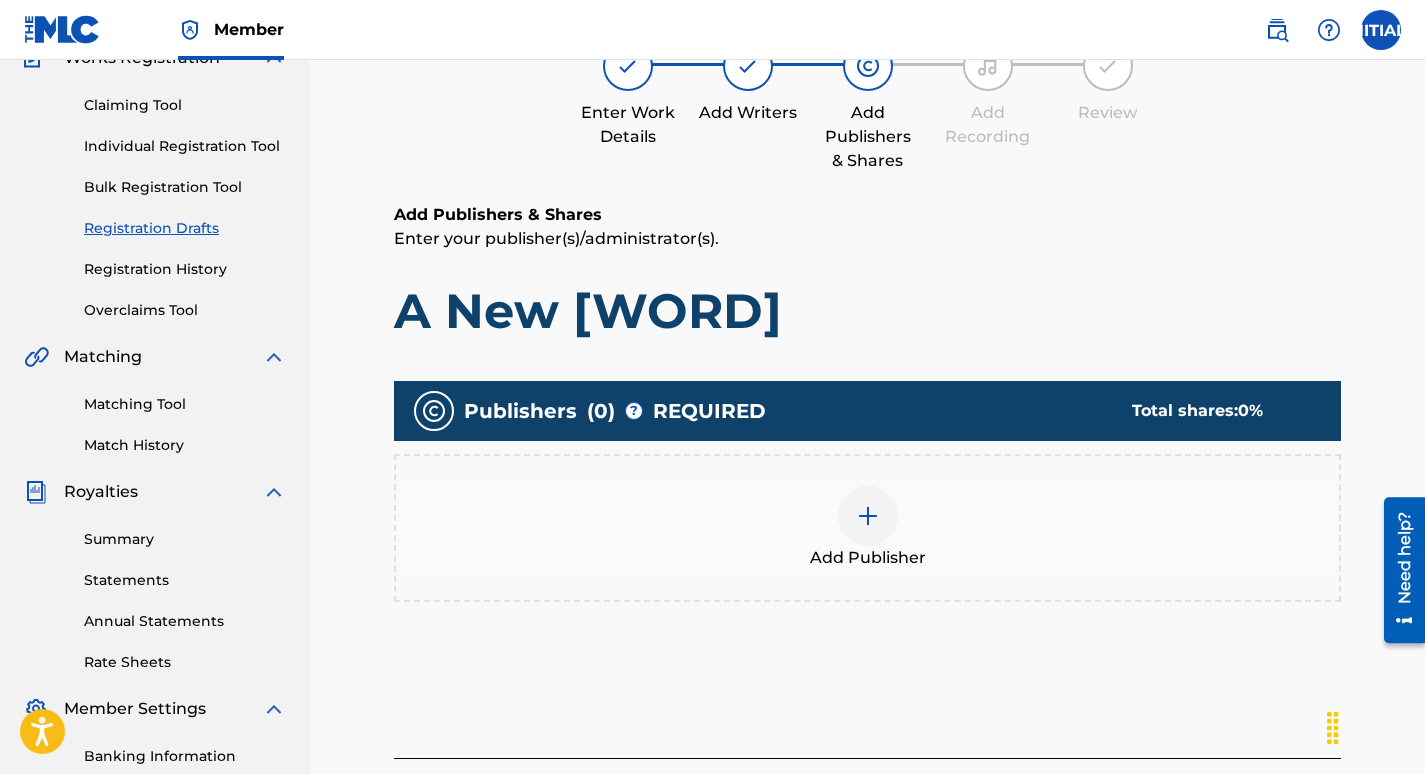 click at bounding box center [868, 516] 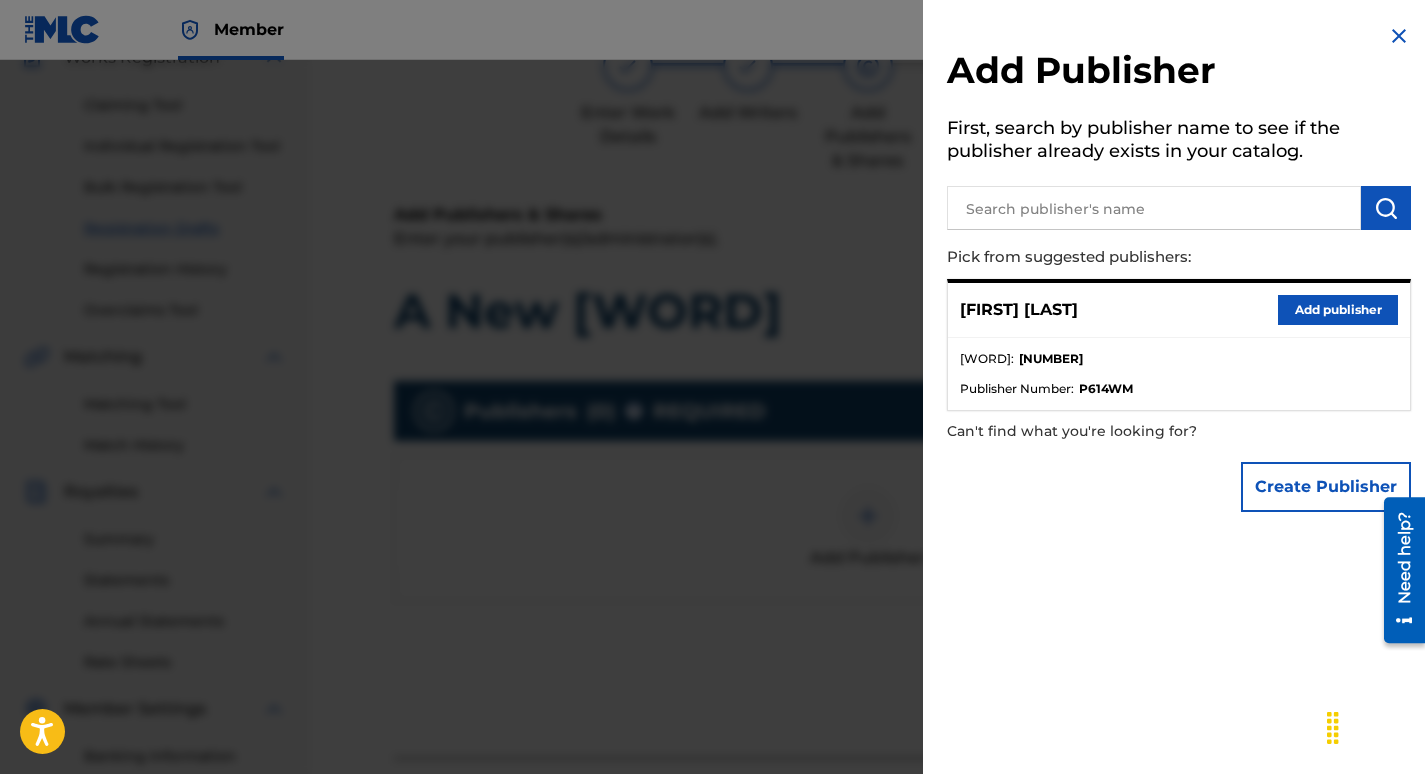 click on "Add publisher" at bounding box center [1338, 310] 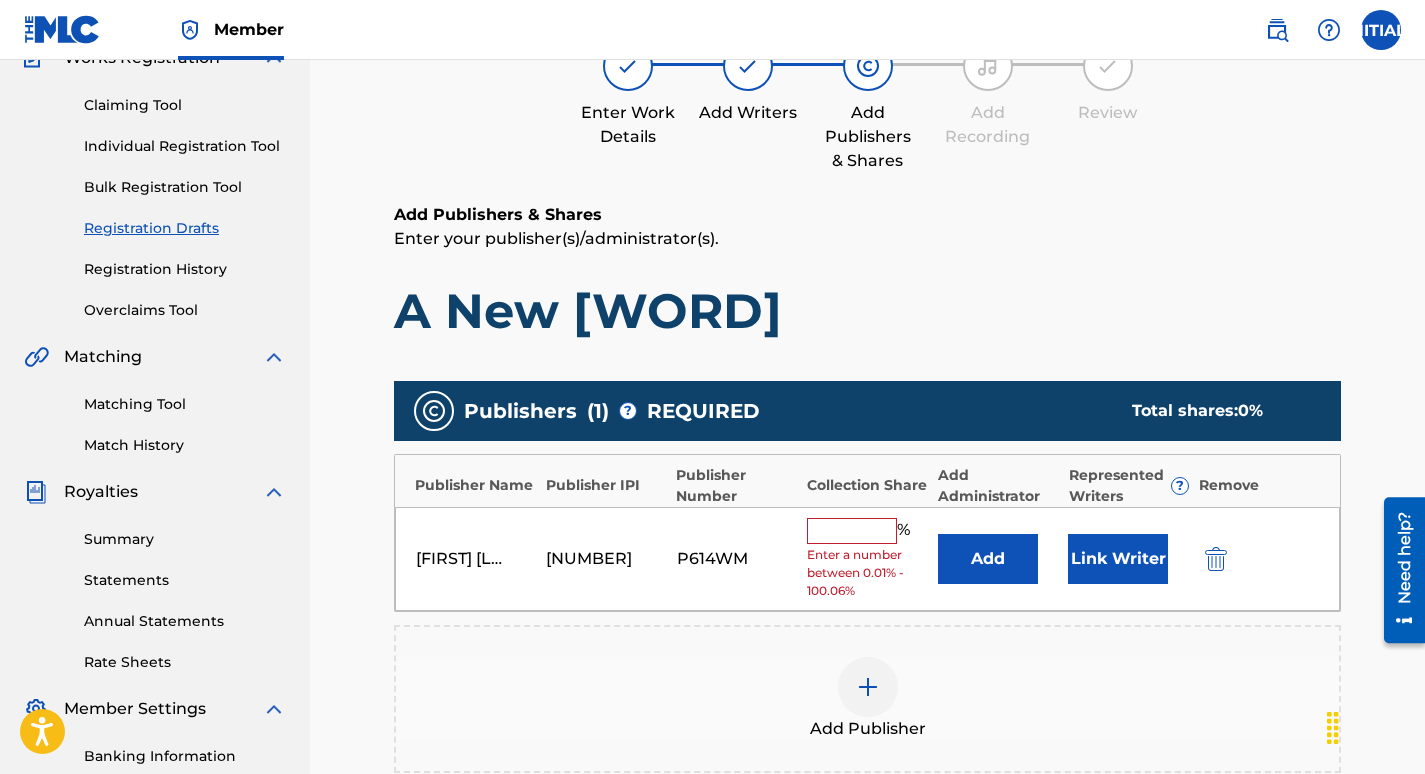 click at bounding box center [852, 531] 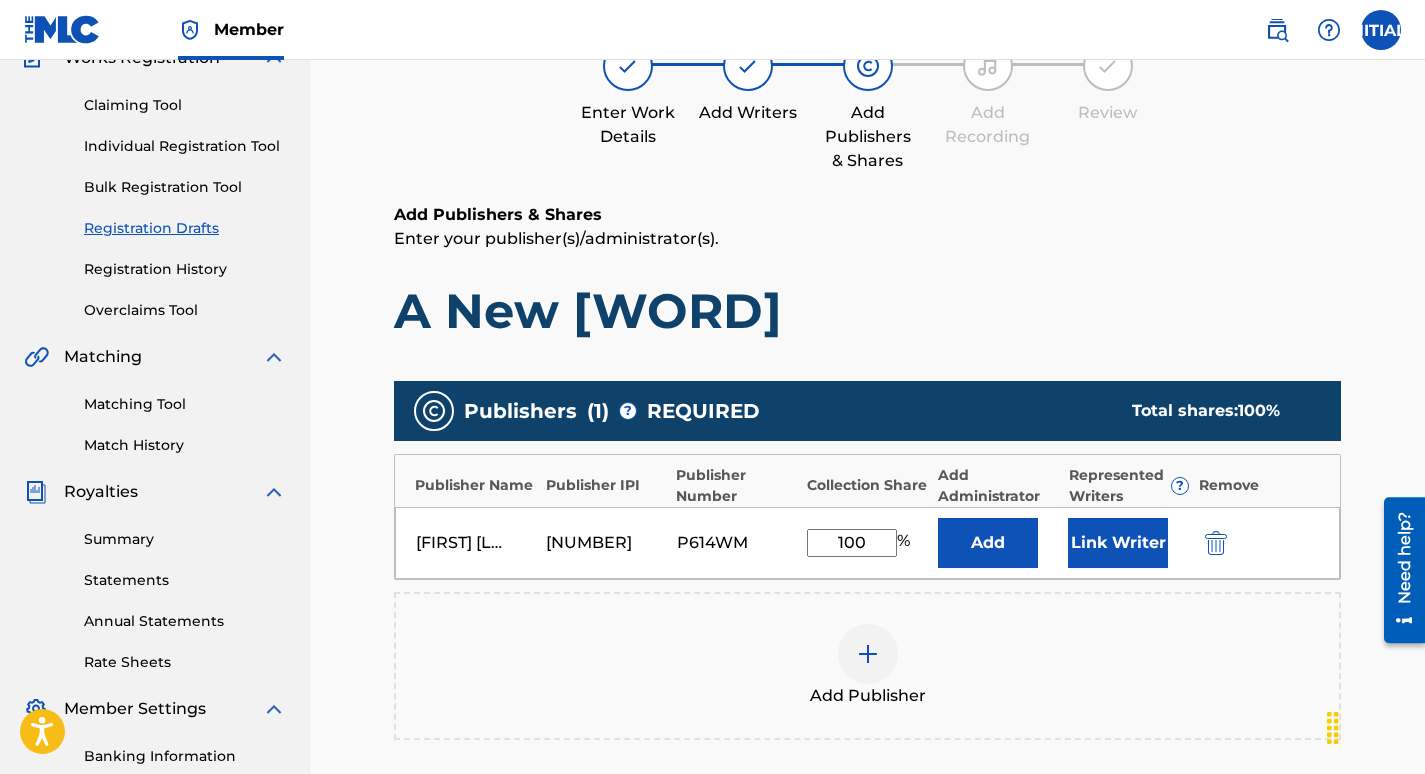 type on "100" 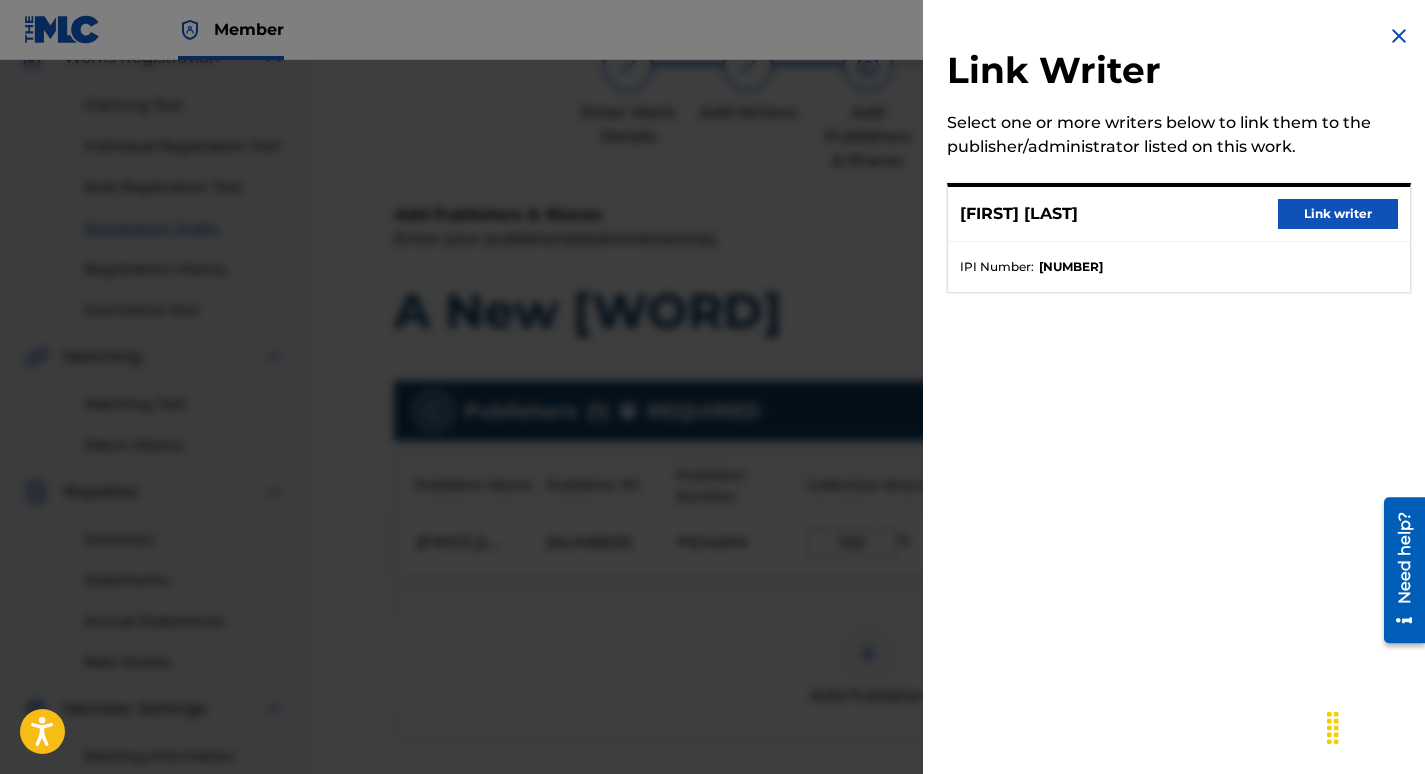 click on "Link writer" at bounding box center [1338, 214] 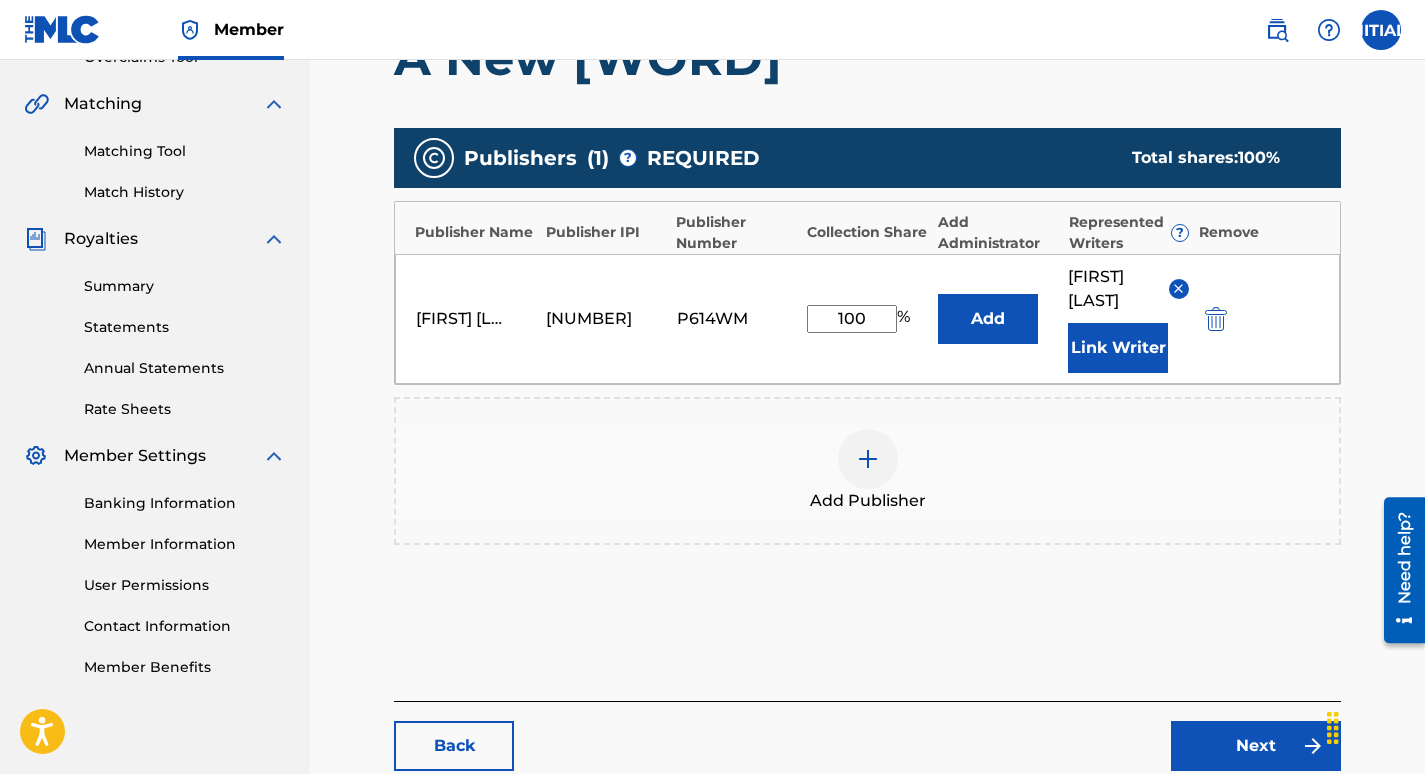 scroll, scrollTop: 565, scrollLeft: 0, axis: vertical 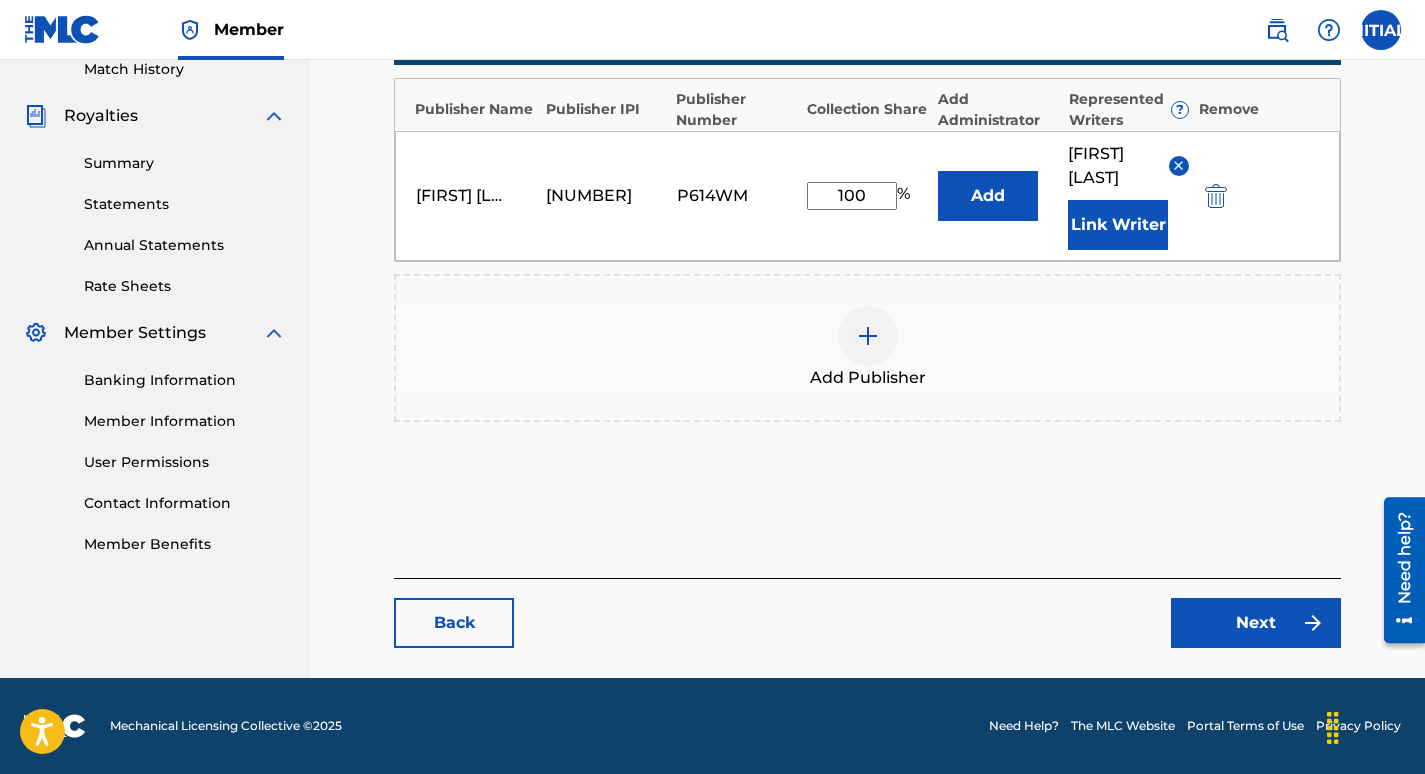 click on "Next" at bounding box center (1256, 623) 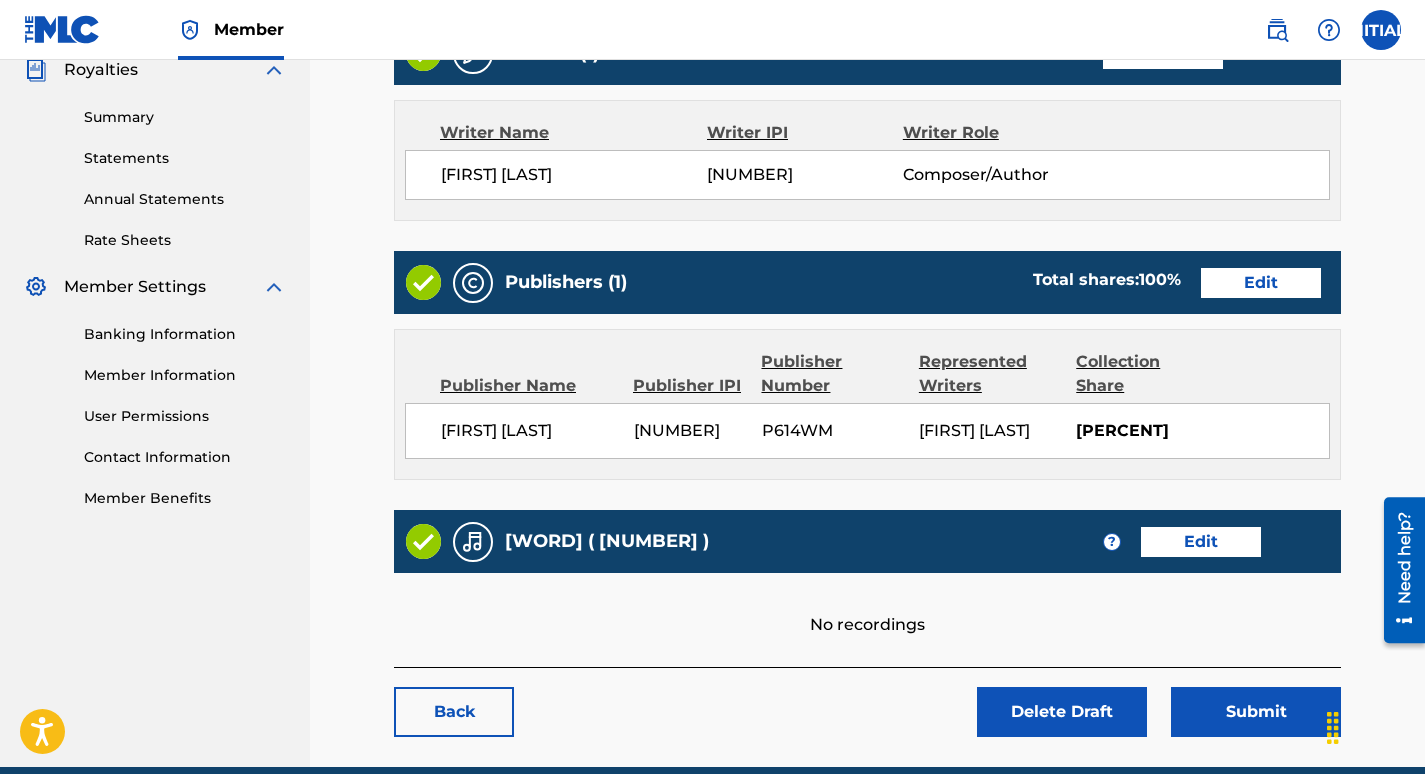 scroll, scrollTop: 699, scrollLeft: 0, axis: vertical 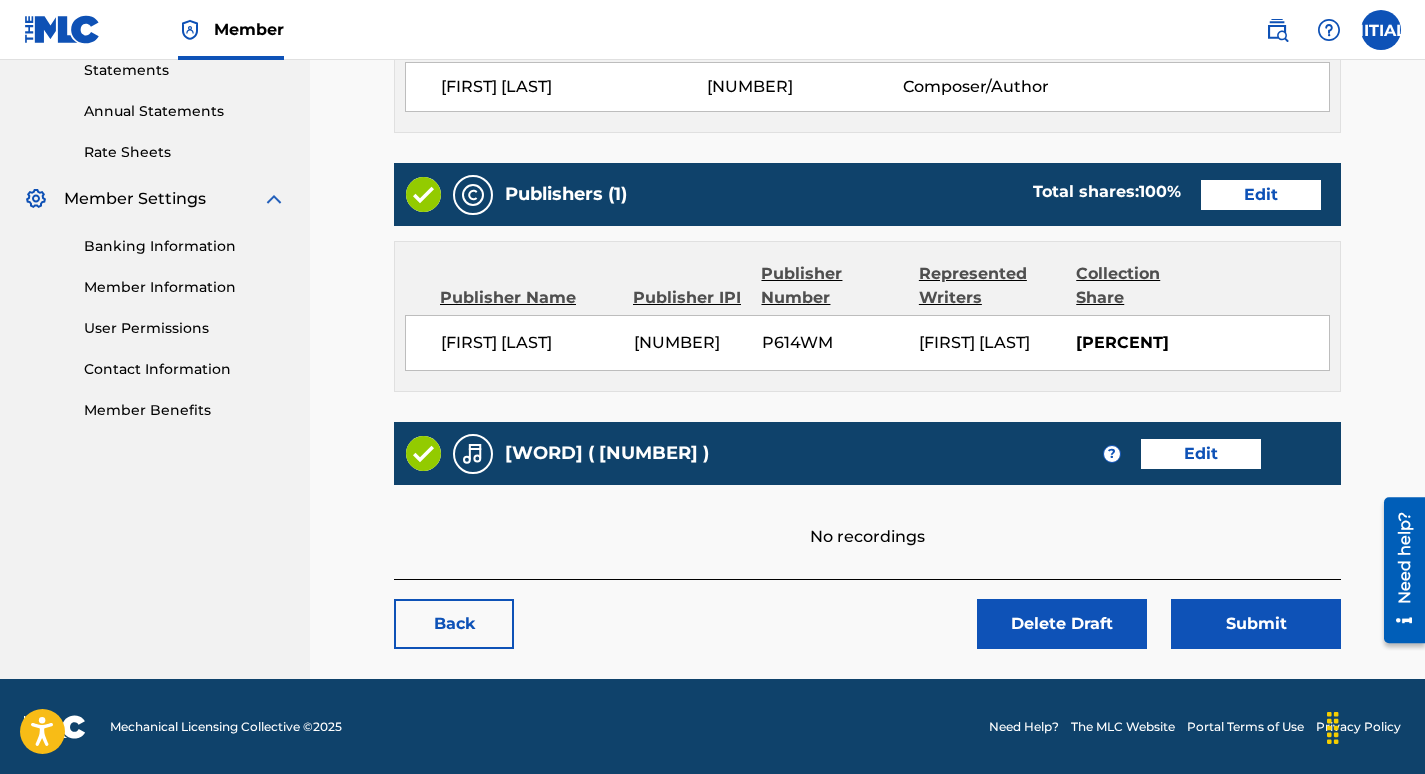click on "Submit" at bounding box center (1256, 624) 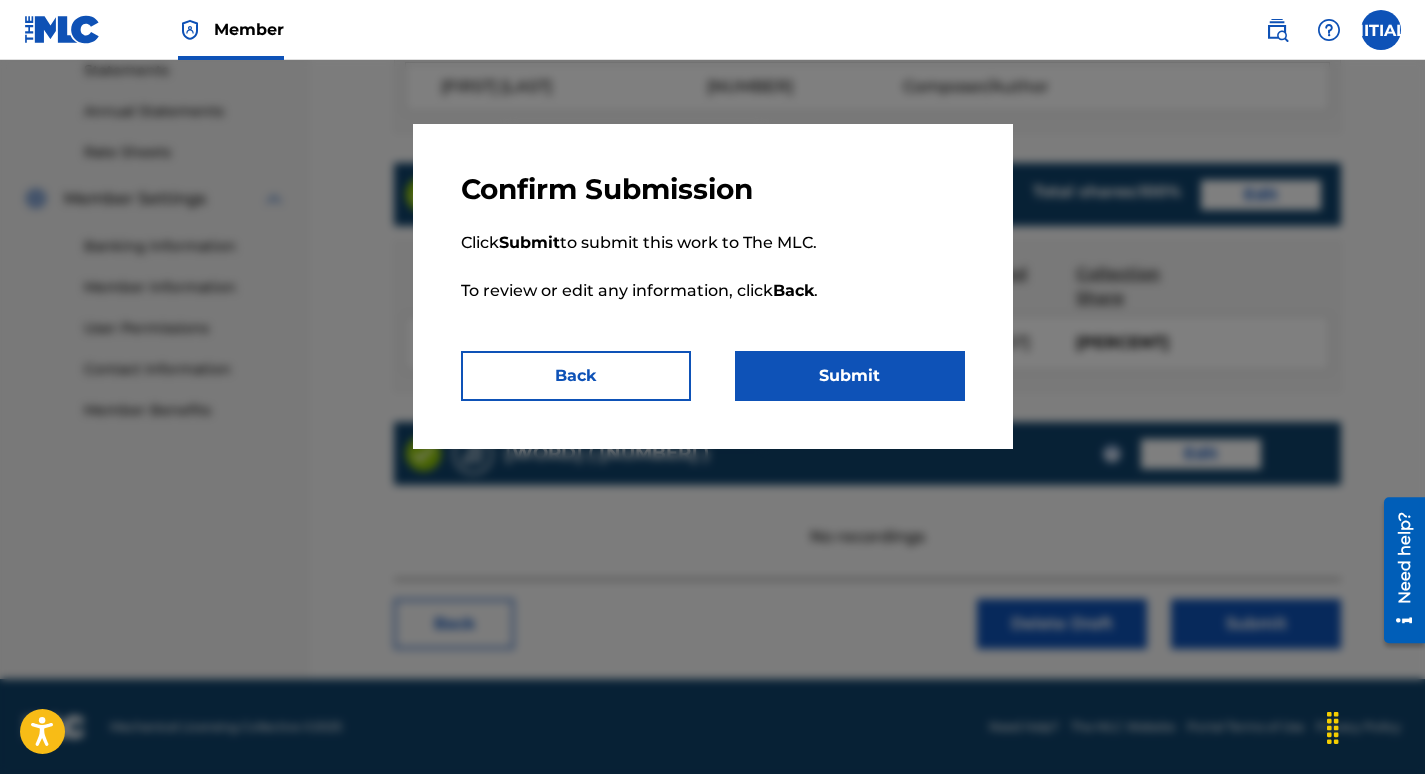 drag, startPoint x: 818, startPoint y: 372, endPoint x: 783, endPoint y: 376, distance: 35.22783 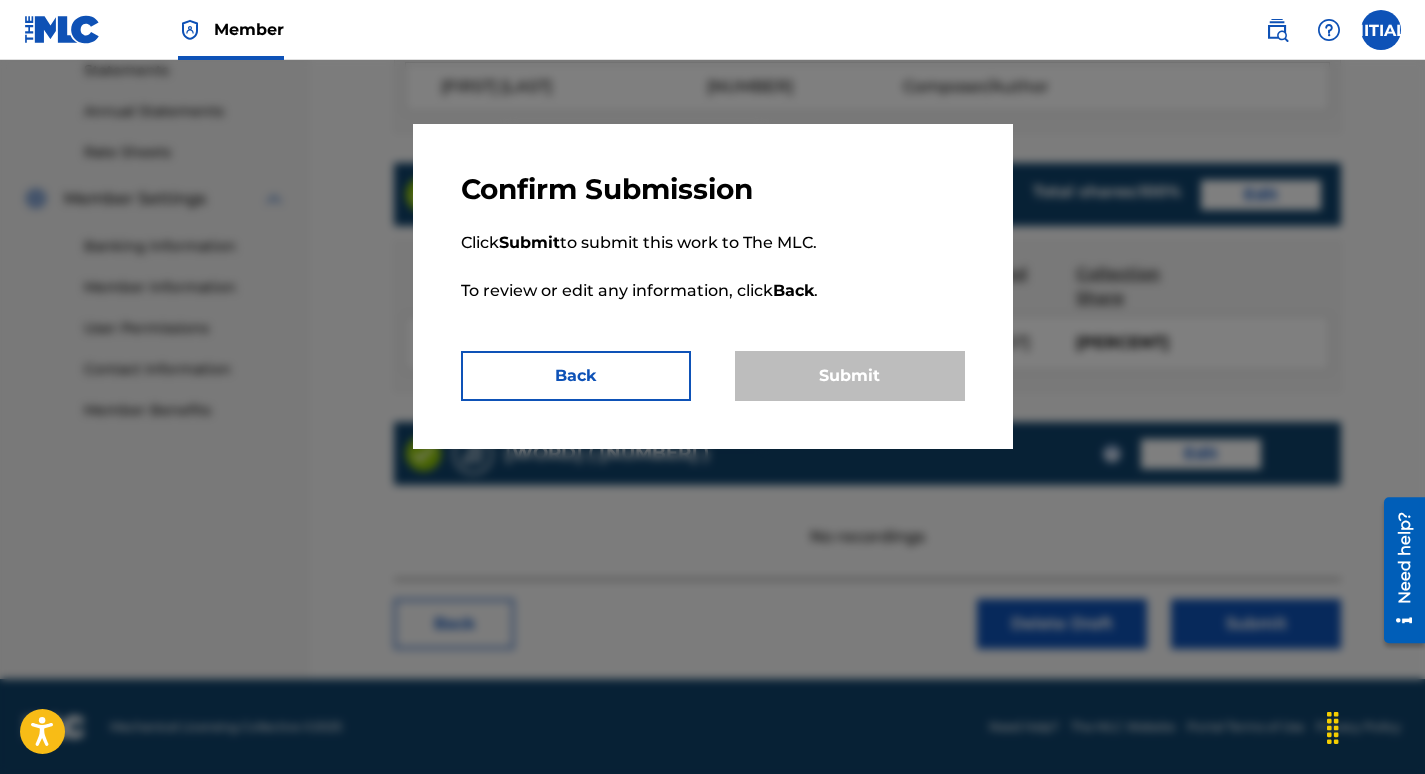 scroll, scrollTop: 0, scrollLeft: 0, axis: both 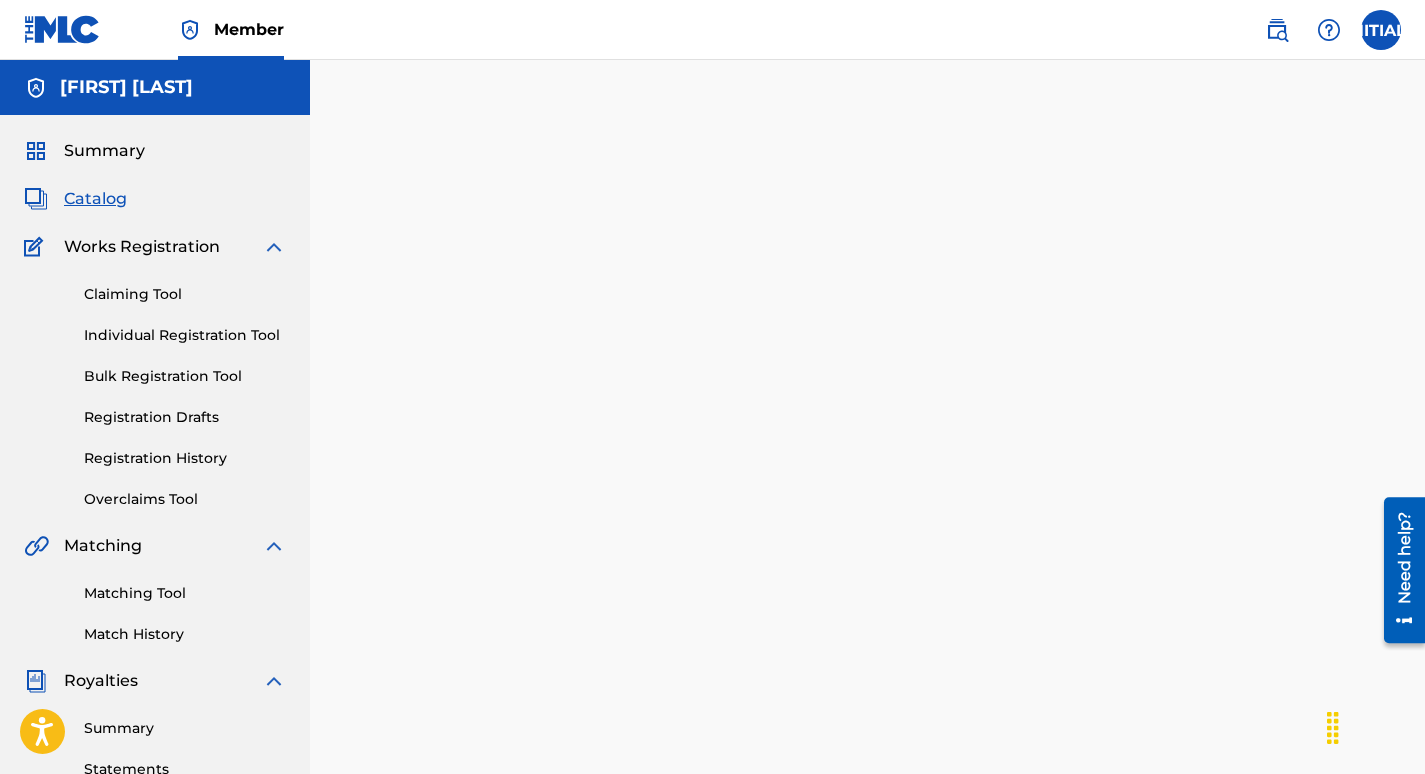 click on "Catalog" at bounding box center (95, 199) 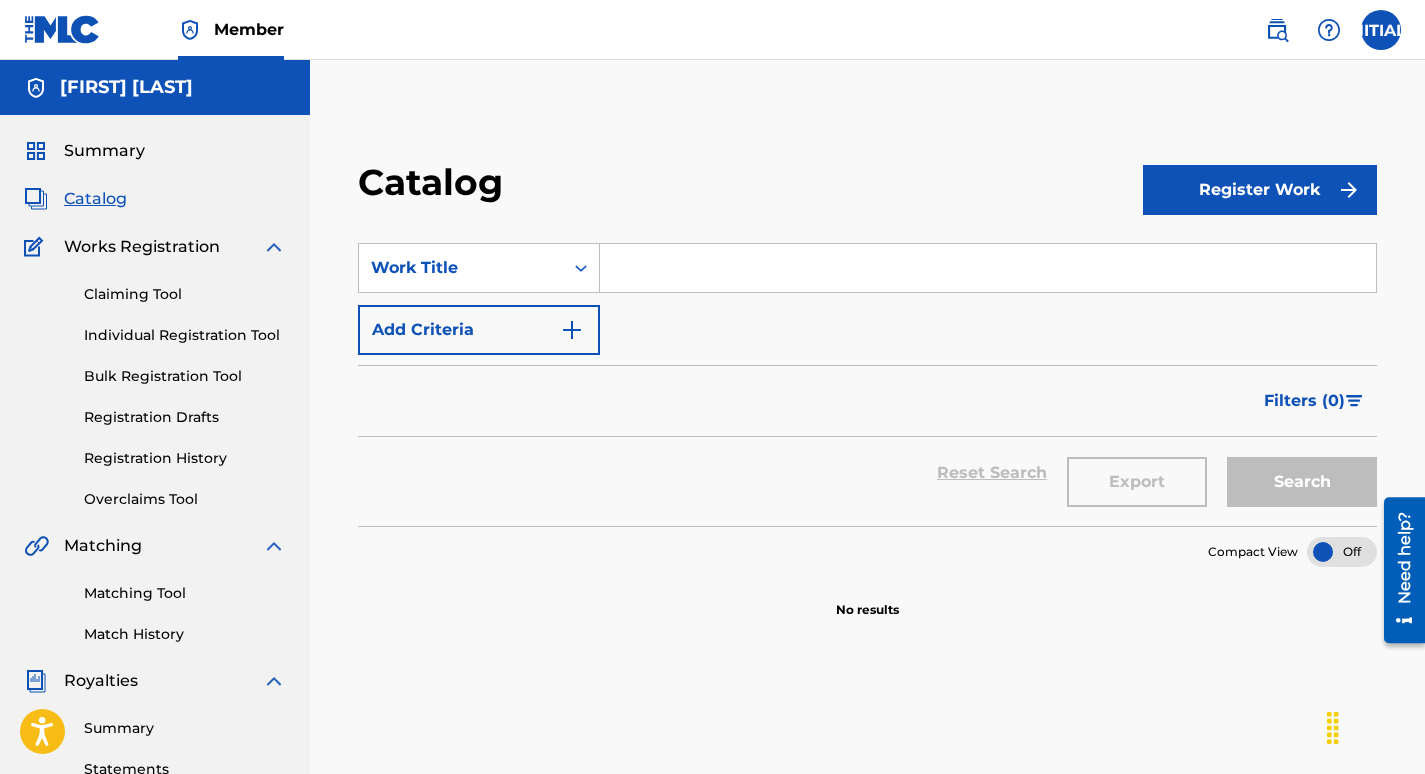 click on "Claiming Tool" at bounding box center (185, 294) 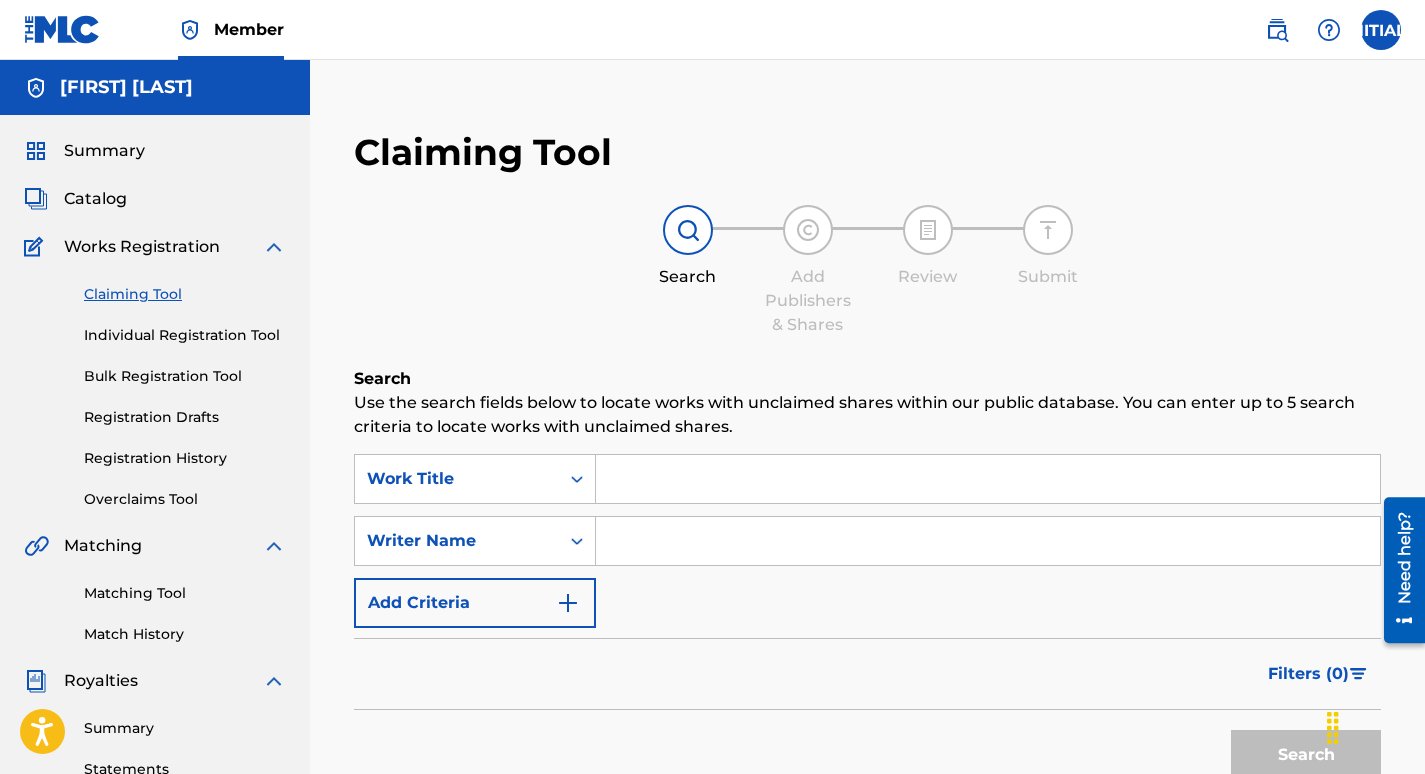 click on "Catalog" at bounding box center [95, 199] 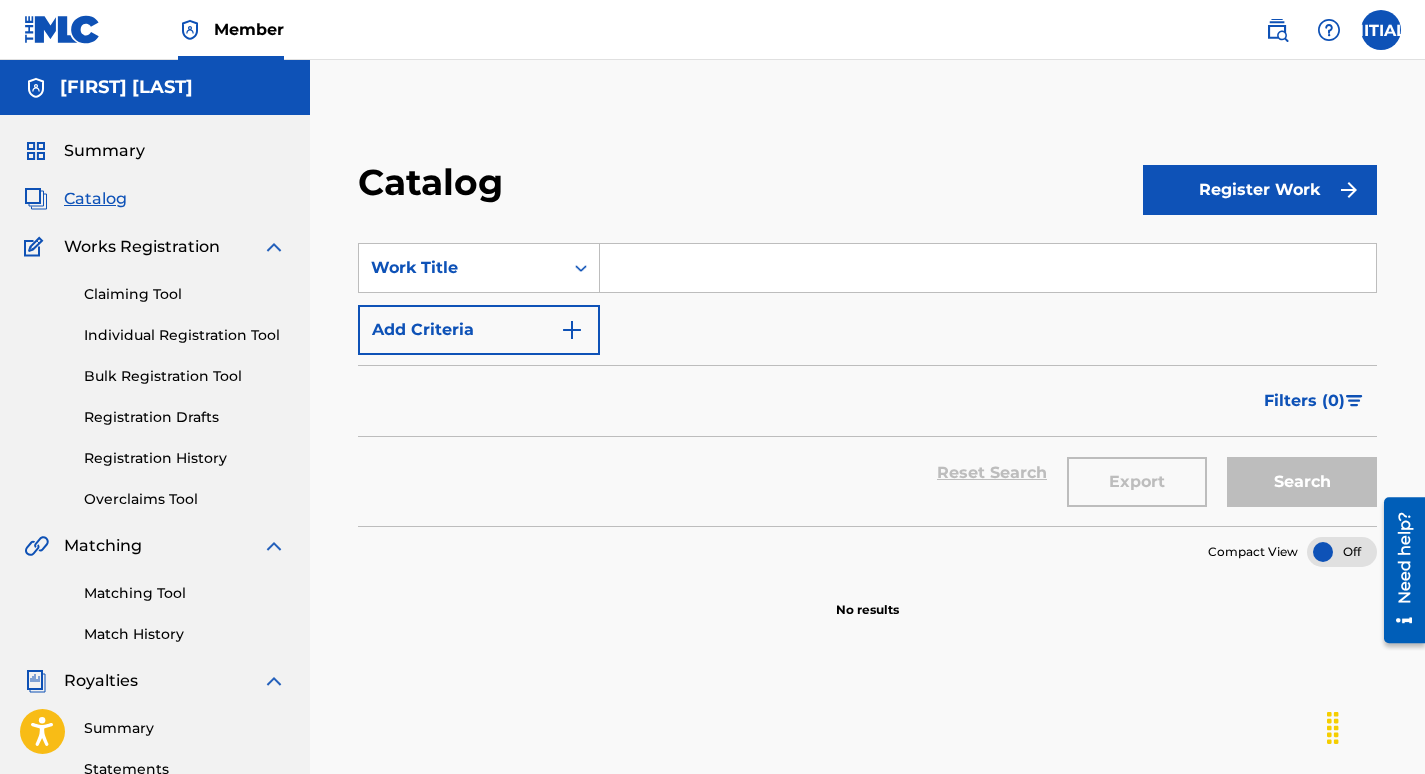 click on "Register Work" at bounding box center (1260, 190) 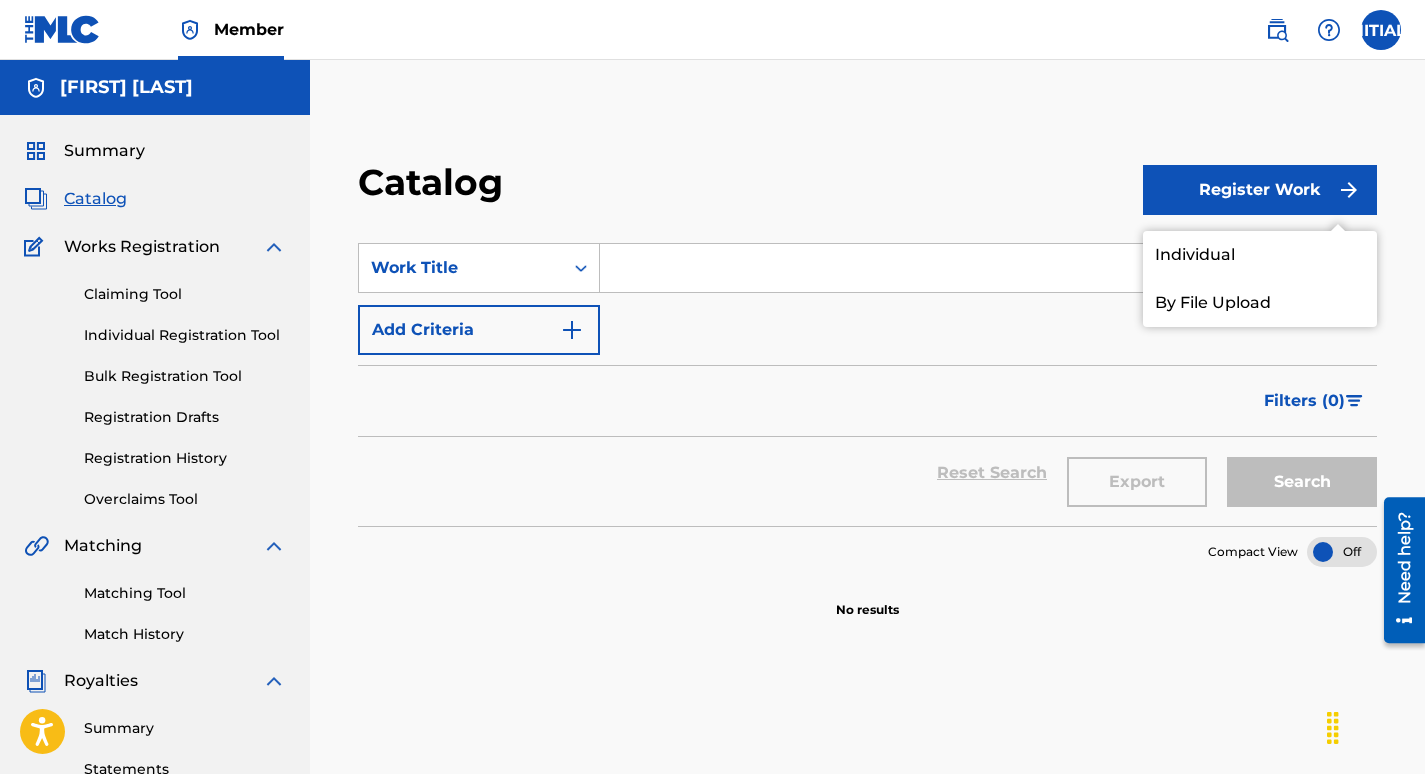 click on "Individual" at bounding box center [1260, 255] 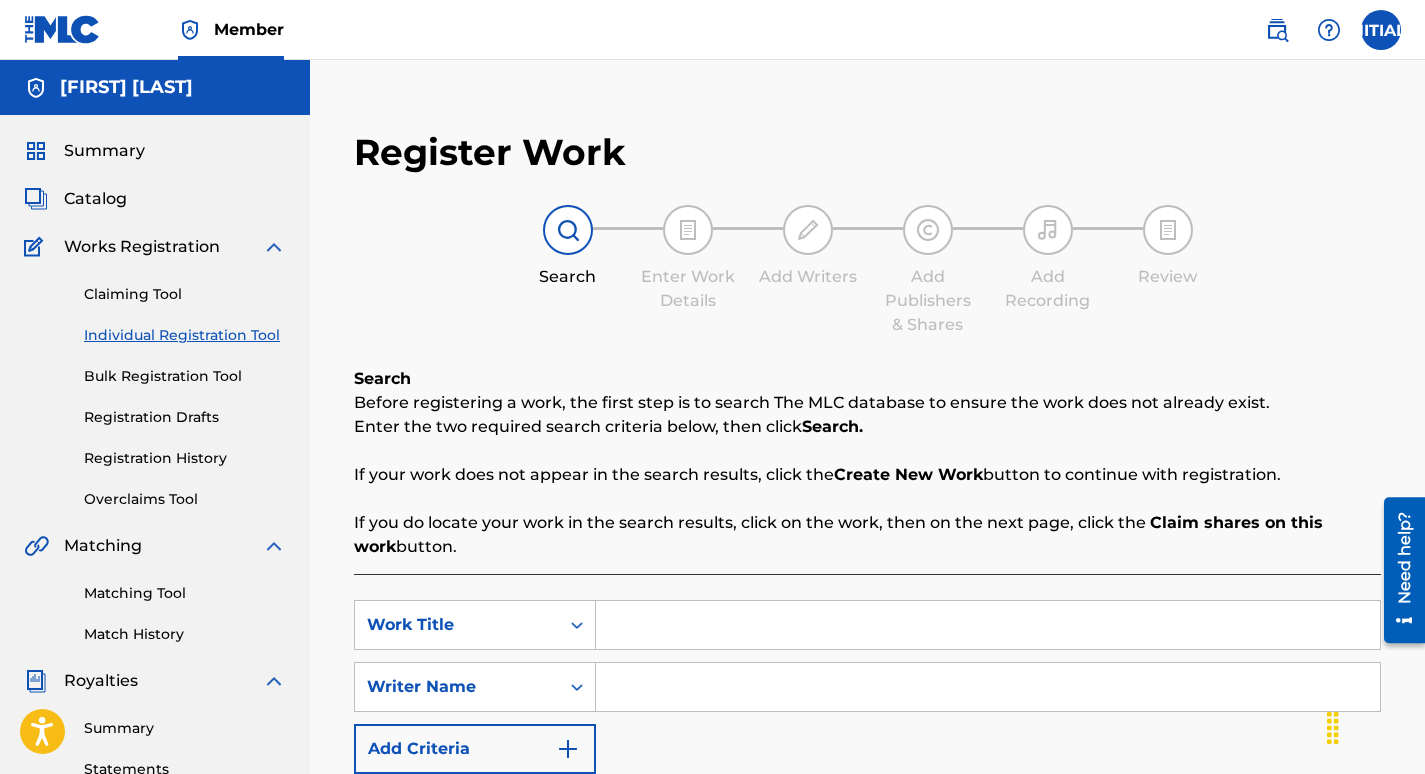 click on "Claiming Tool Individual Registration Tool Bulk Registration Tool Registration Drafts Registration History Overclaims Tool" at bounding box center [155, 384] 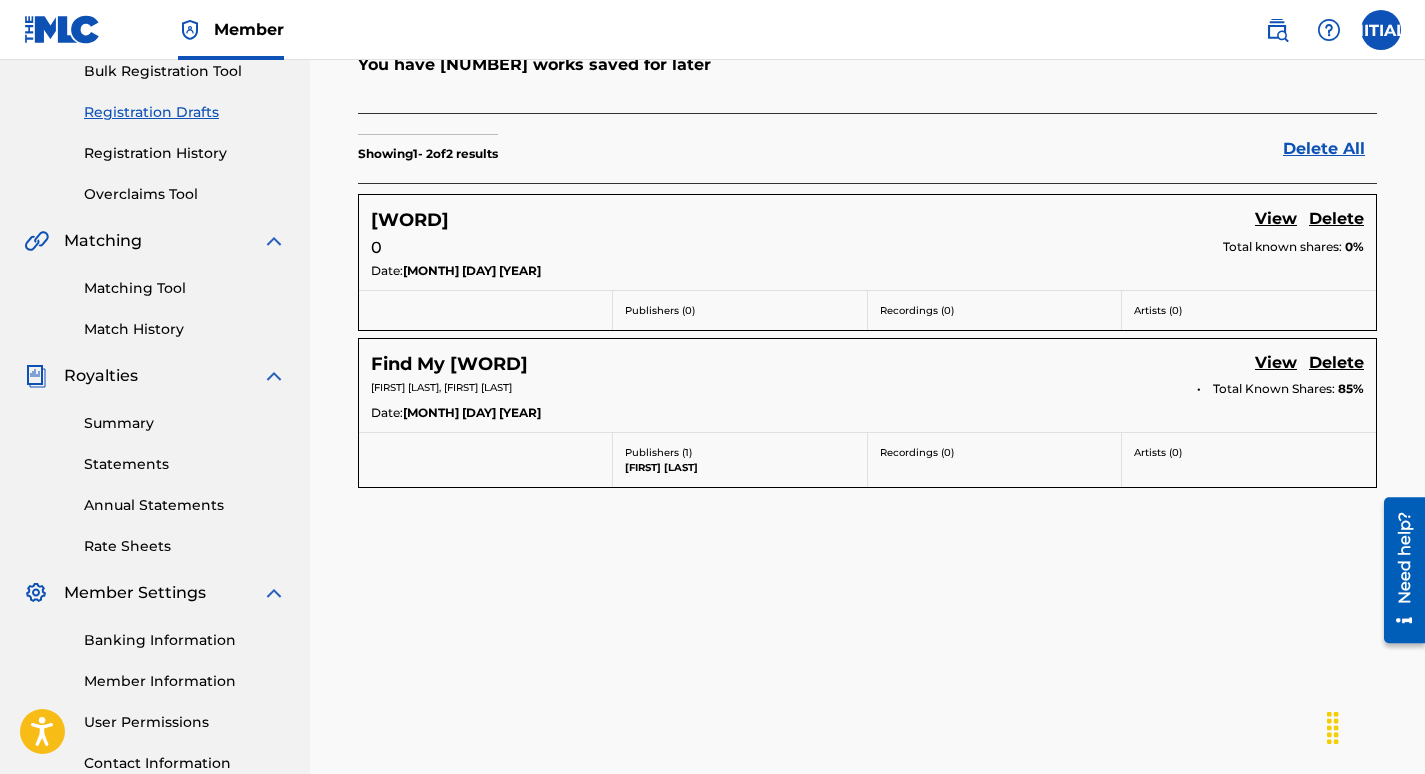 scroll, scrollTop: 306, scrollLeft: 0, axis: vertical 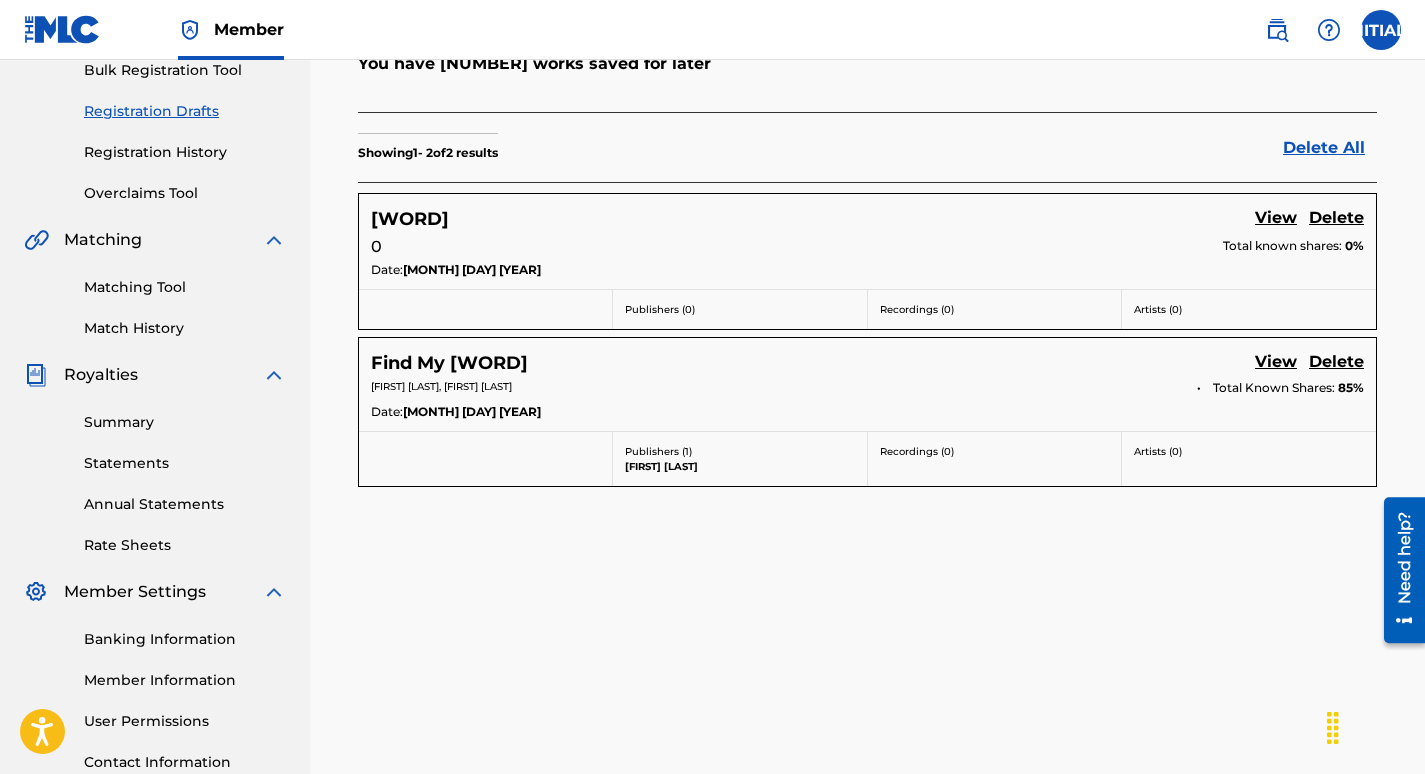 click on "View" at bounding box center [1276, 363] 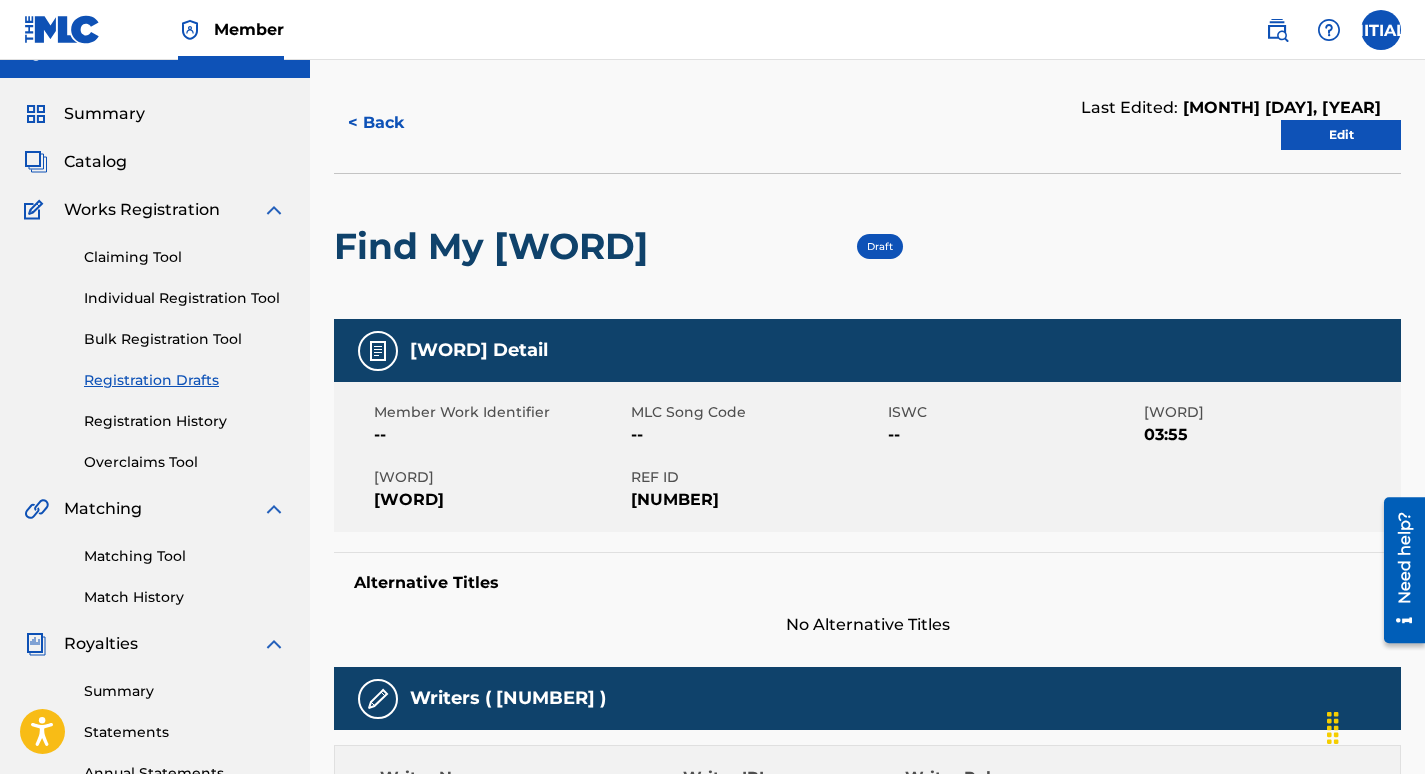 scroll, scrollTop: 0, scrollLeft: 0, axis: both 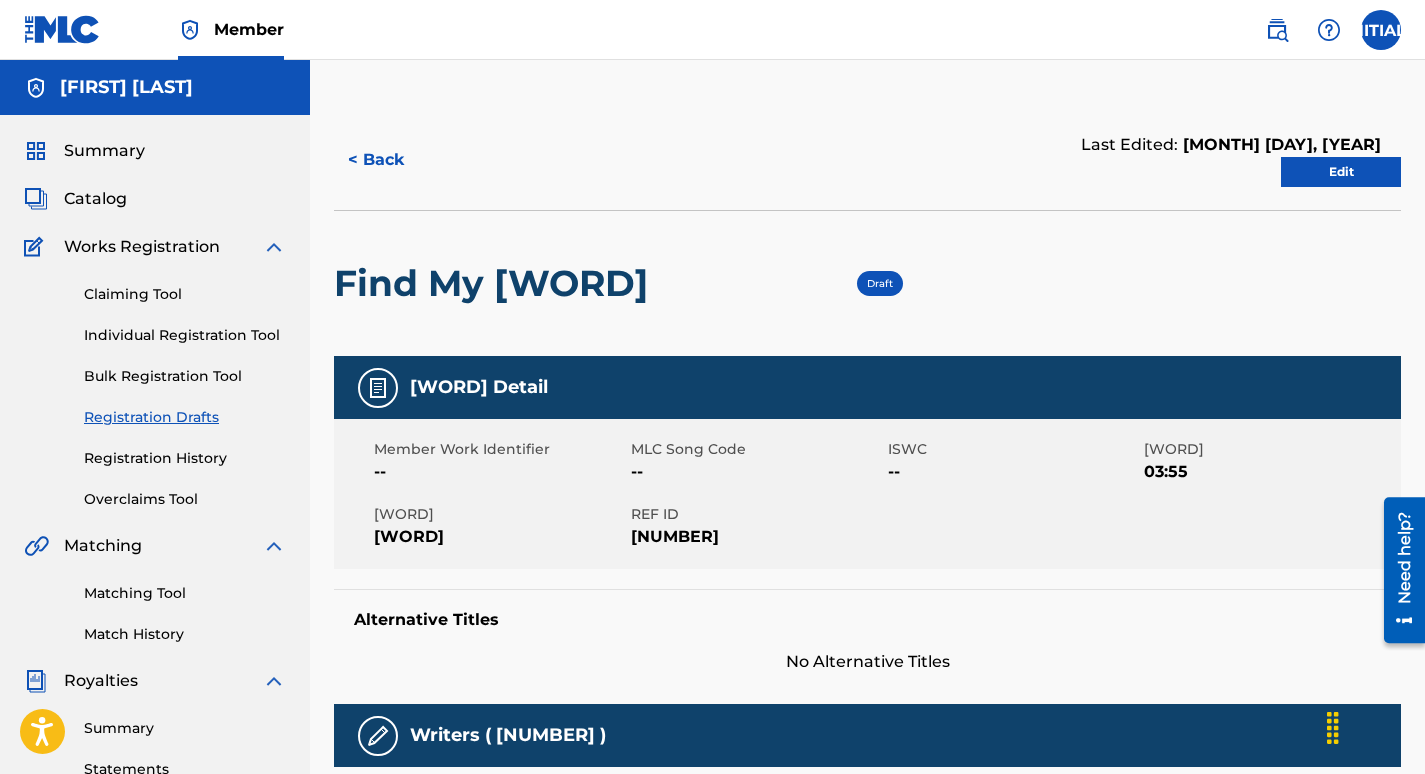 click on "Edit" at bounding box center (1341, 172) 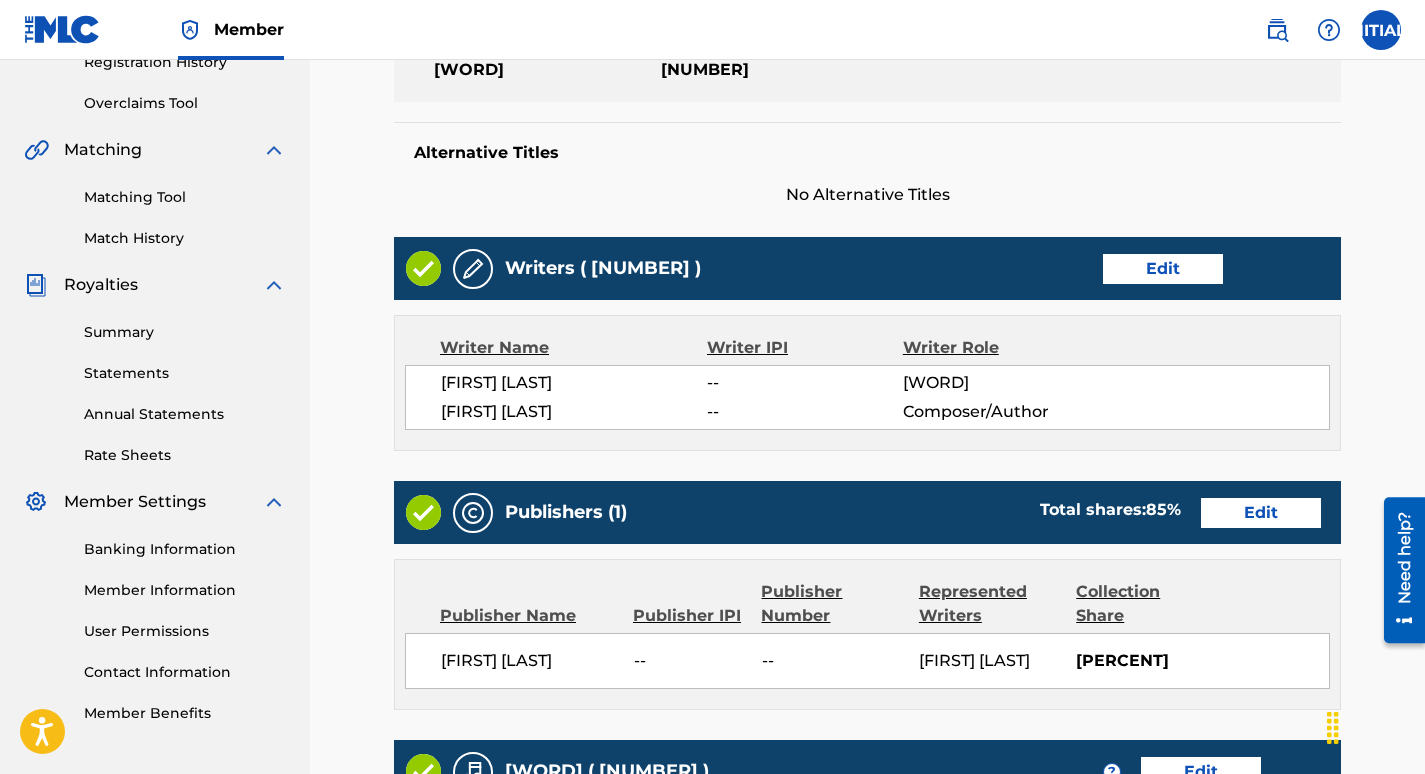 scroll, scrollTop: 395, scrollLeft: 0, axis: vertical 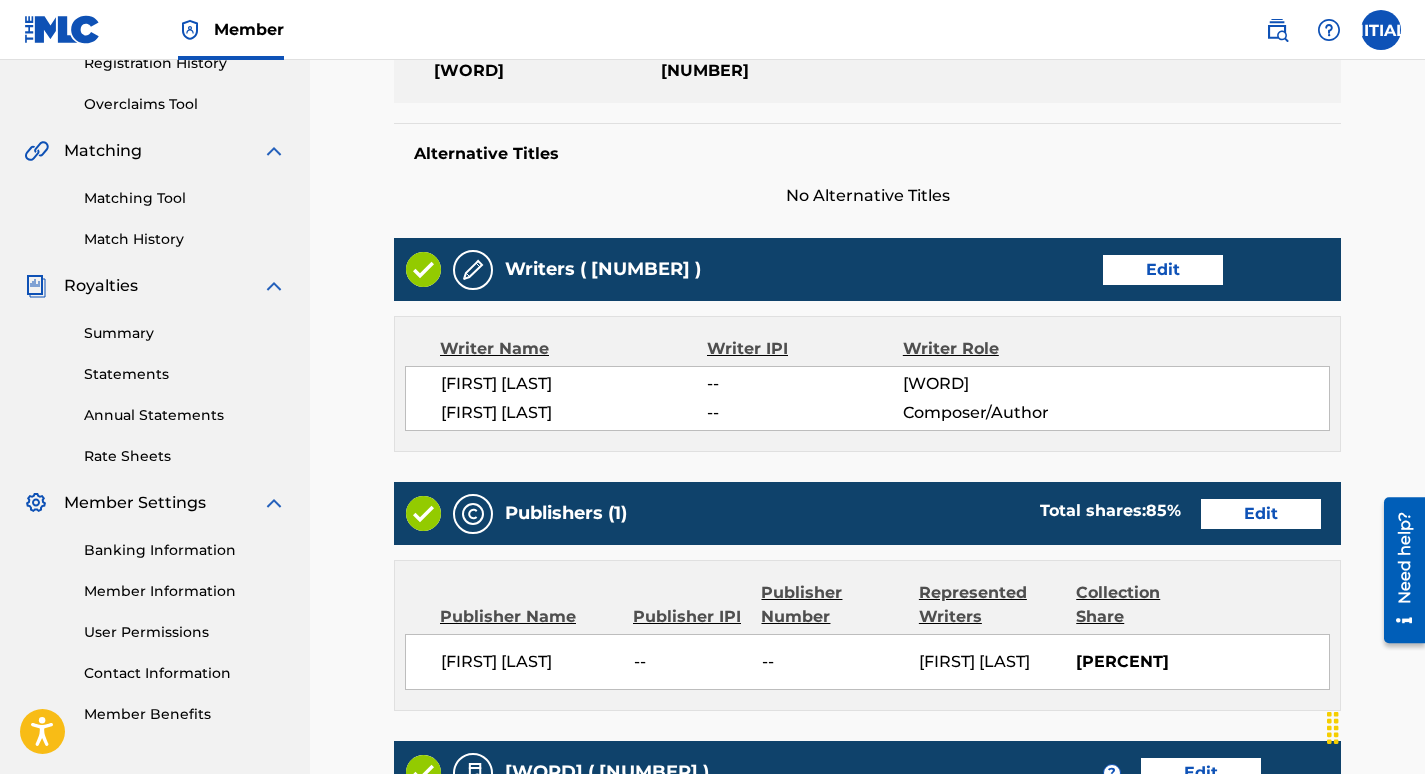 click on "Edit" at bounding box center (1261, 514) 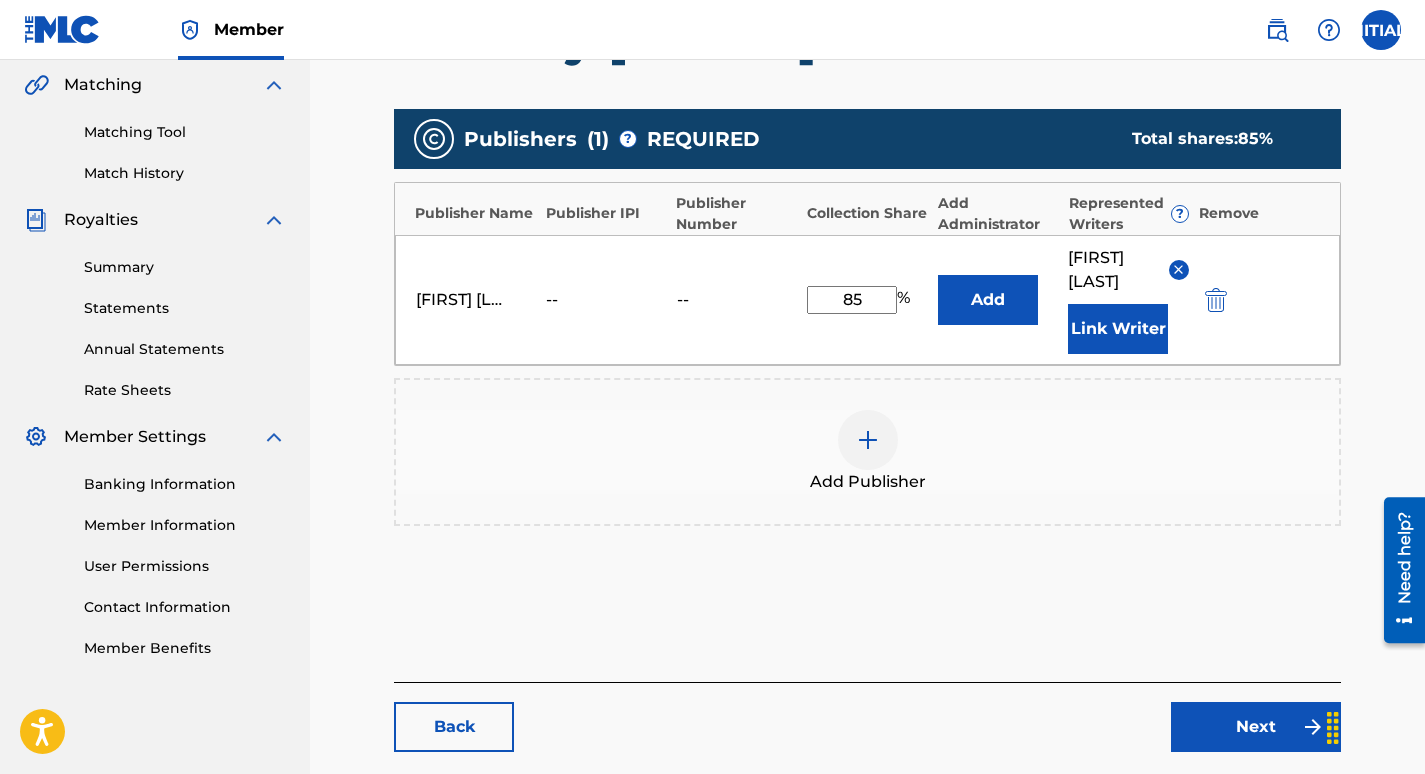 scroll, scrollTop: 464, scrollLeft: 0, axis: vertical 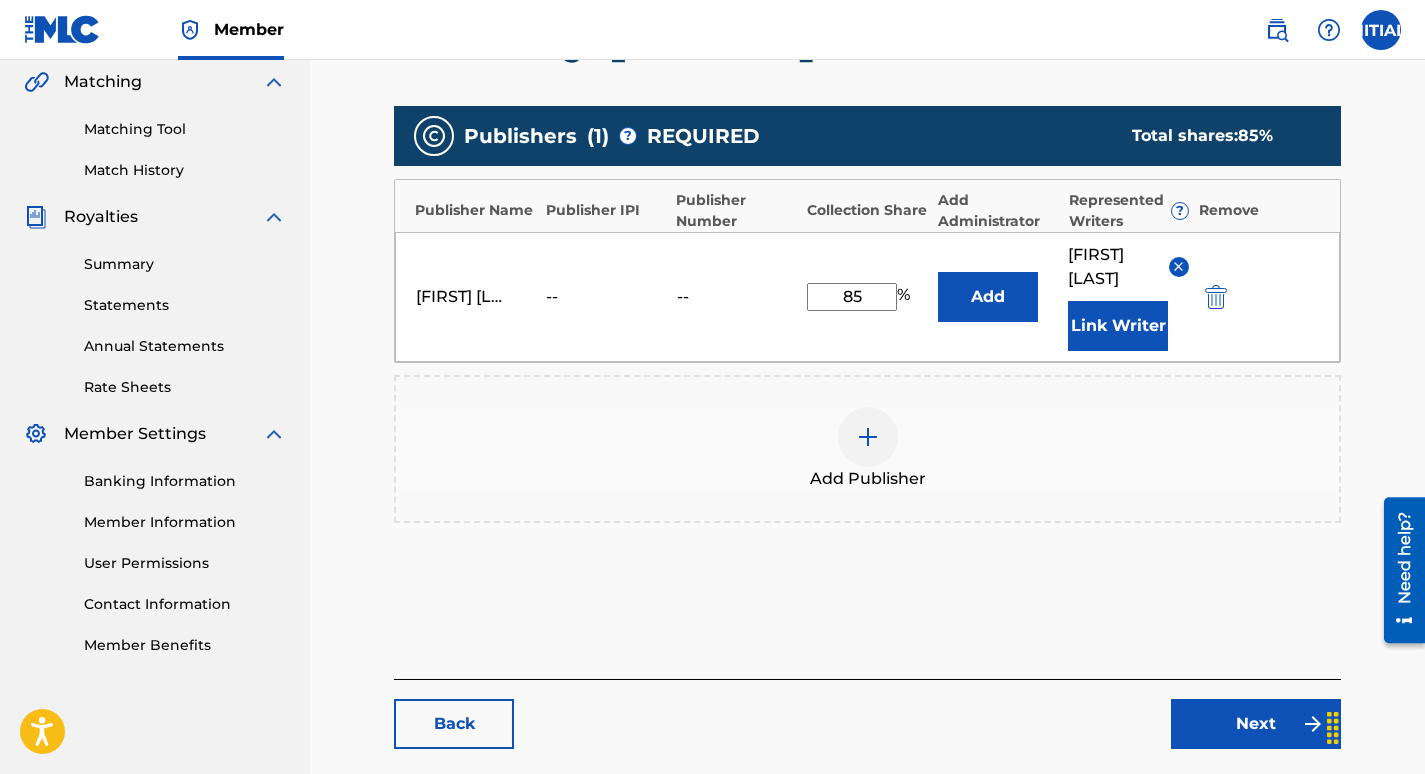 drag, startPoint x: 876, startPoint y: 302, endPoint x: 722, endPoint y: 297, distance: 154.08115 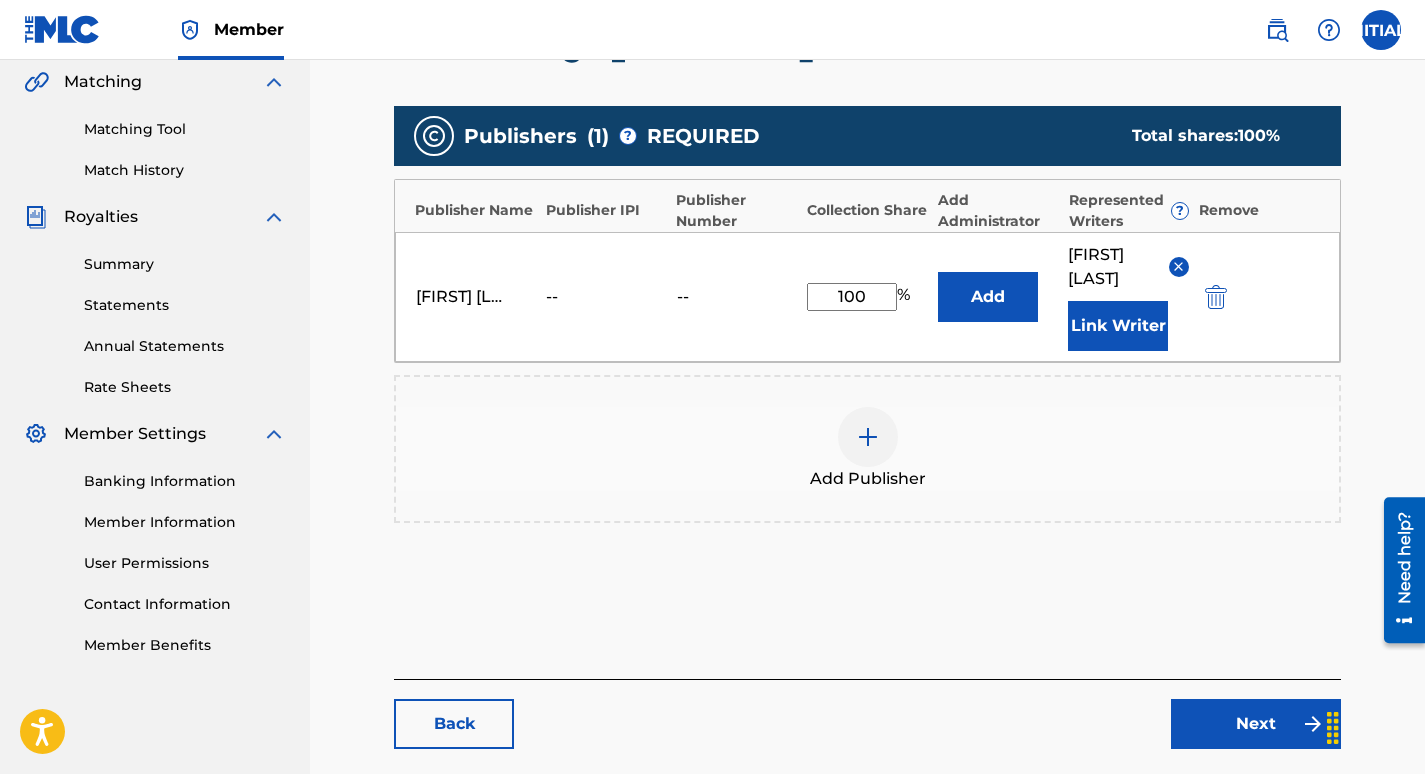 type on "100" 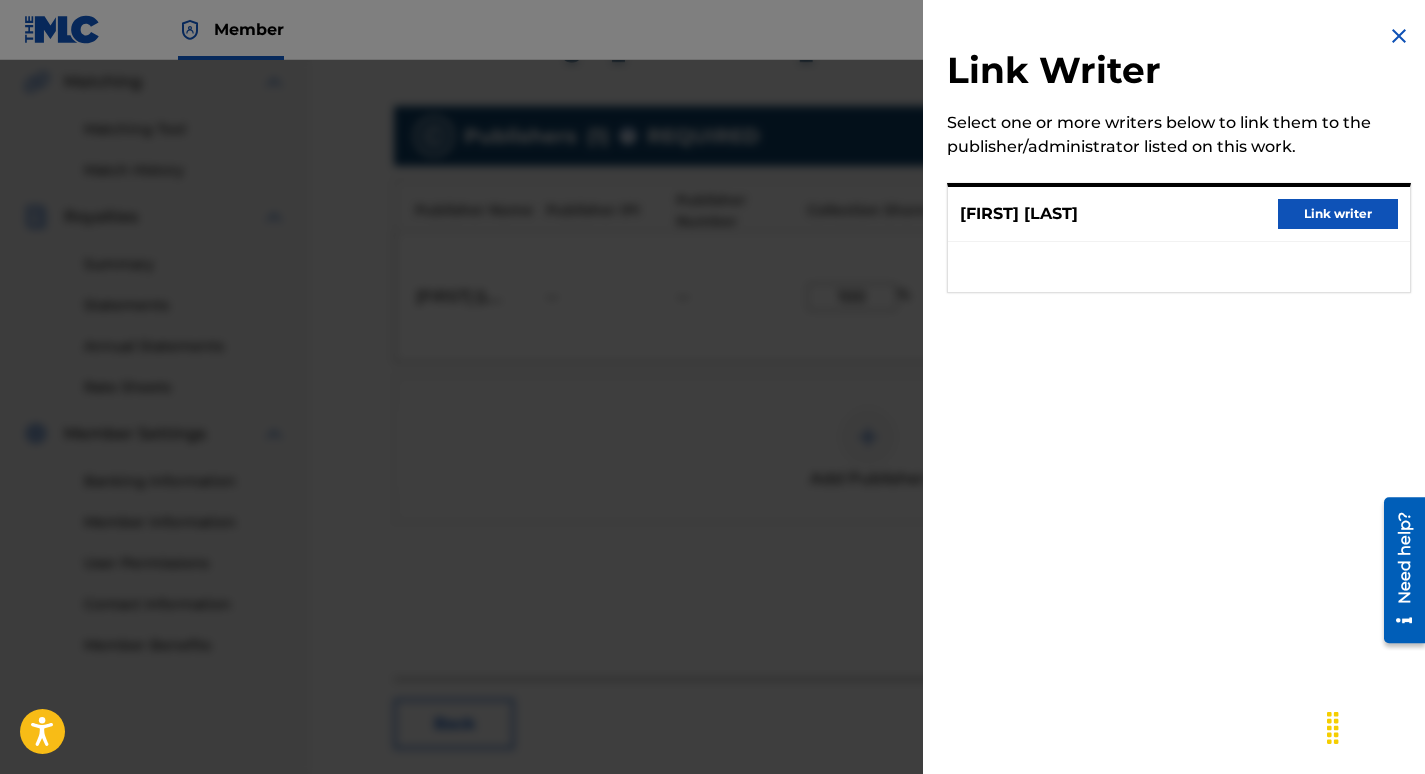 click on "Link writer" at bounding box center (1338, 214) 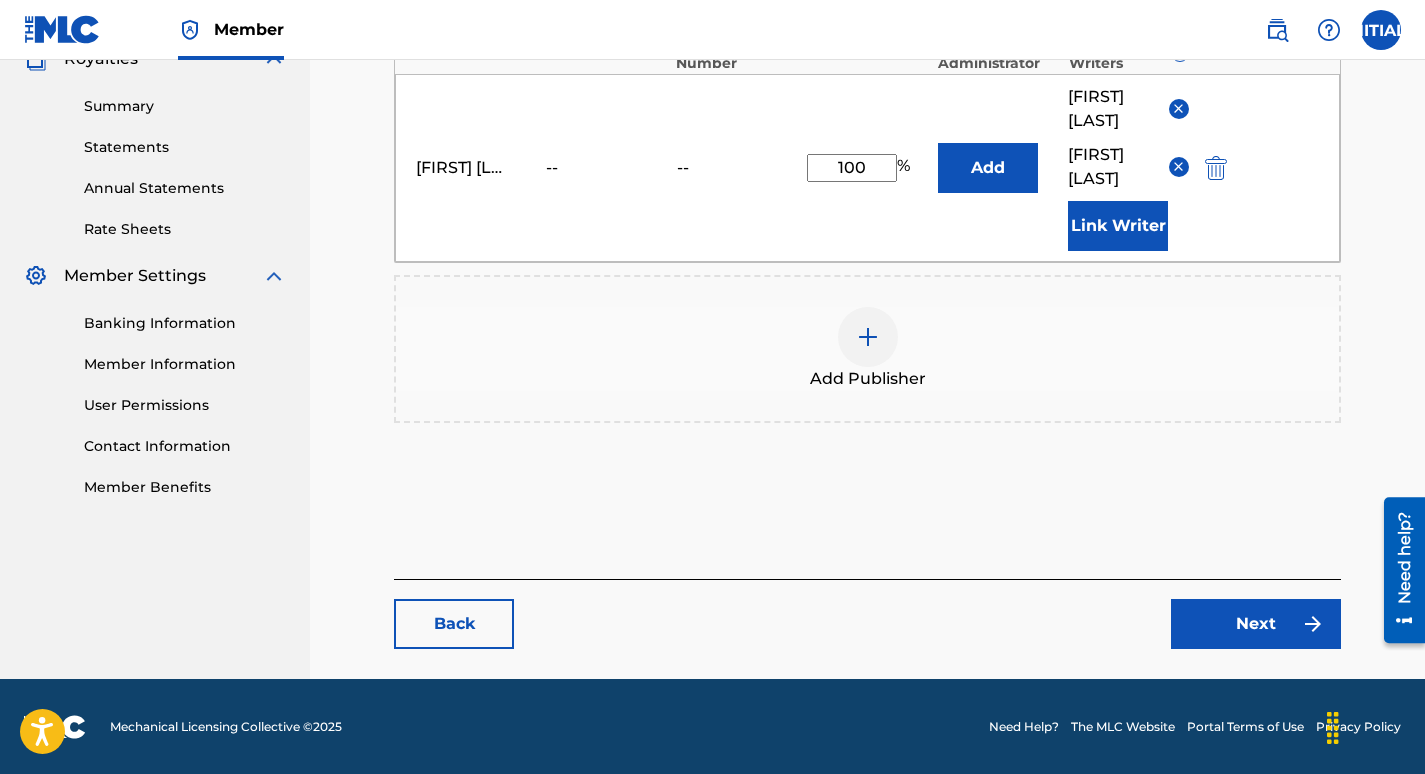 scroll, scrollTop: 623, scrollLeft: 0, axis: vertical 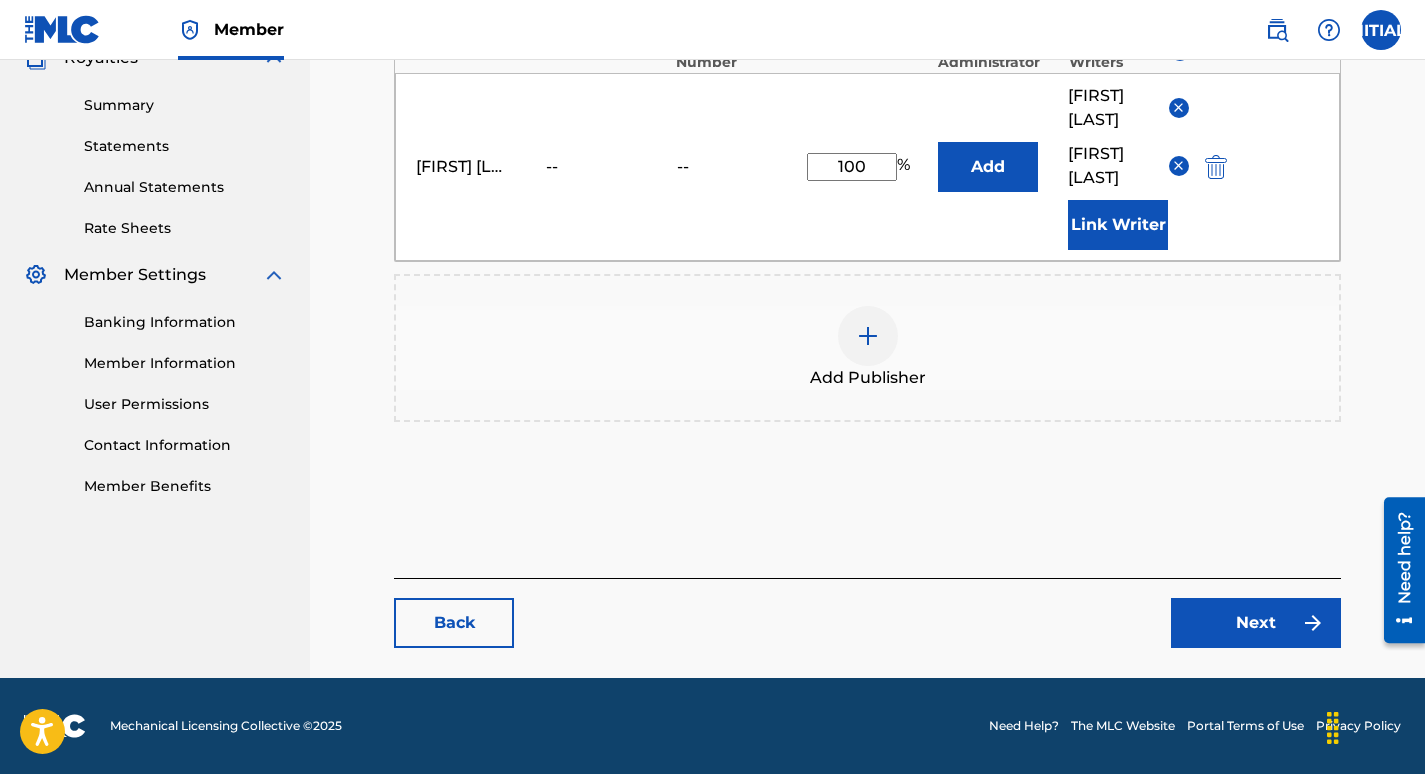 click on "Next" at bounding box center [1256, 623] 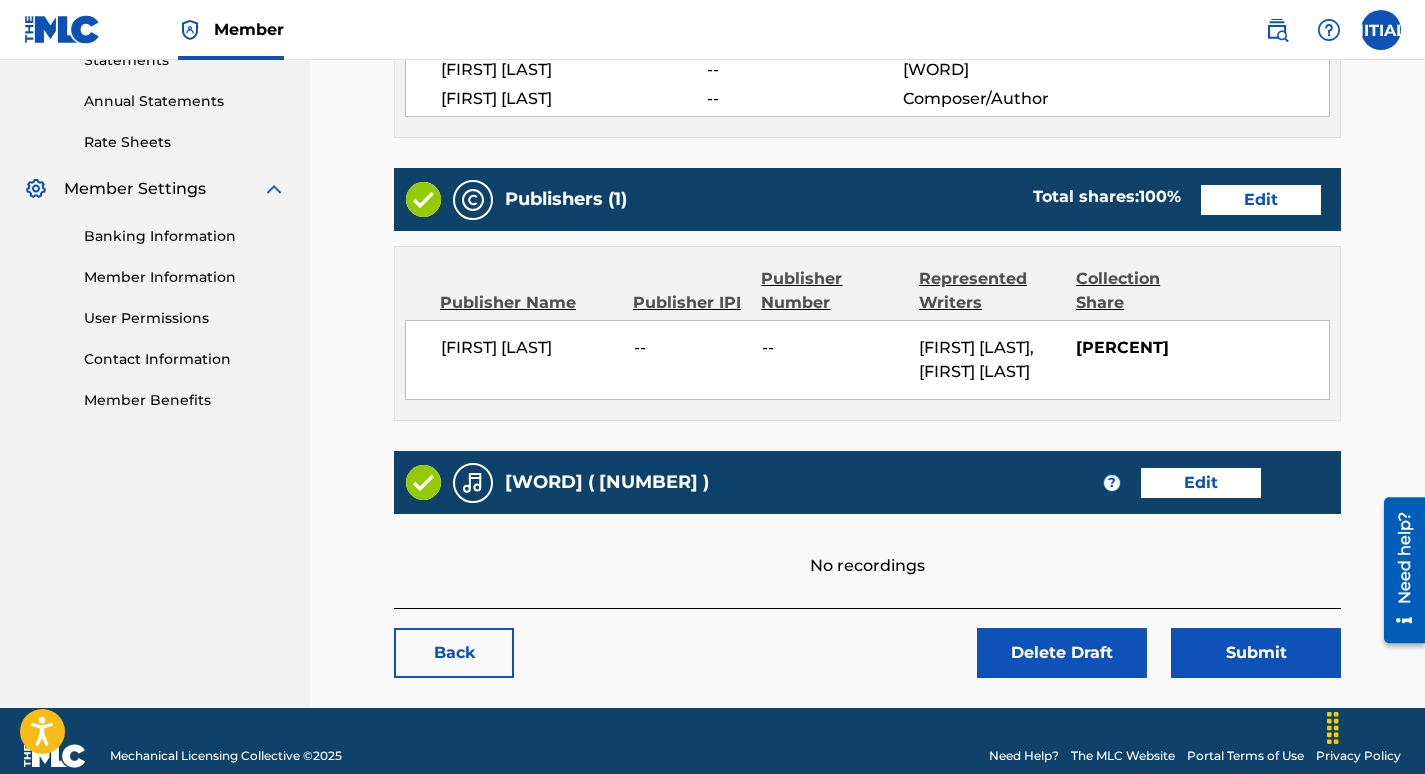 scroll, scrollTop: 737, scrollLeft: 0, axis: vertical 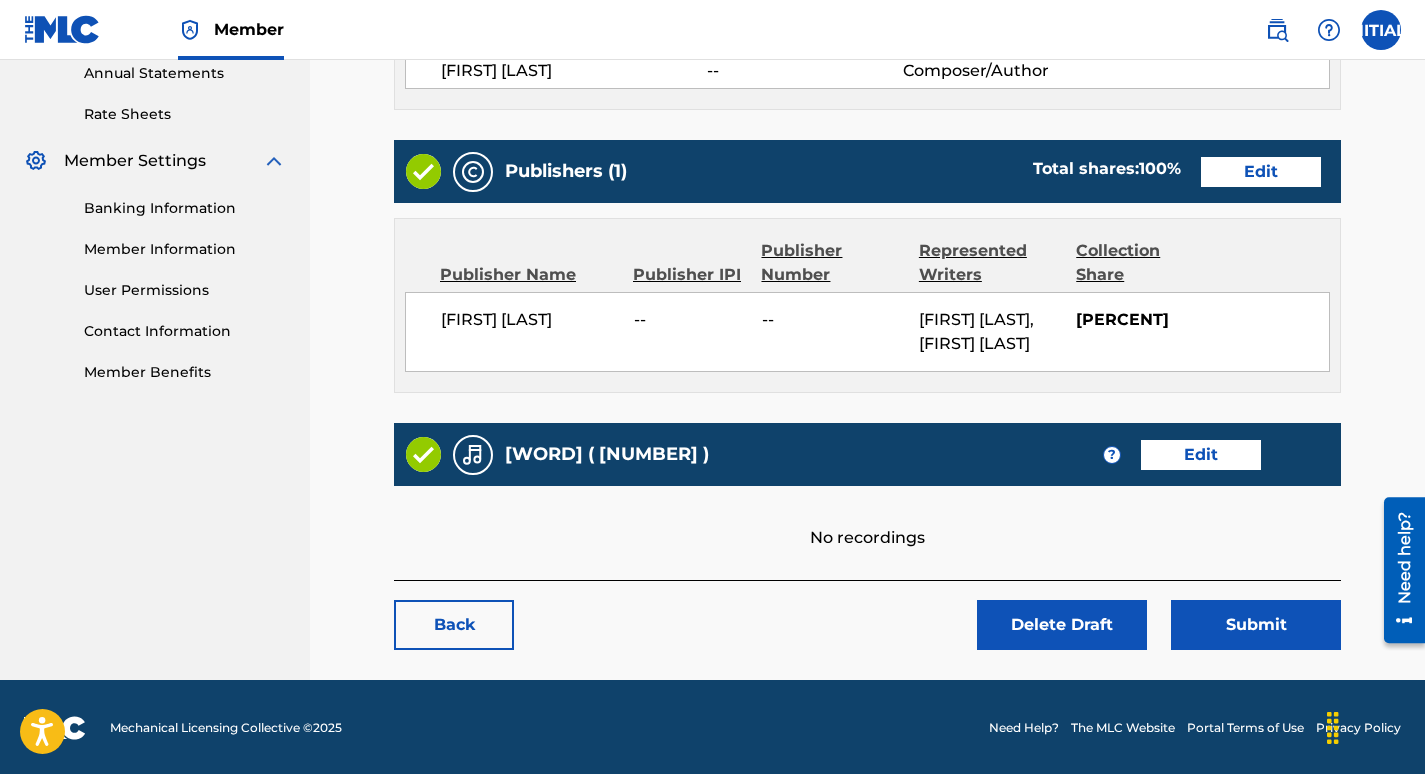 click on "Submit" at bounding box center [1256, 625] 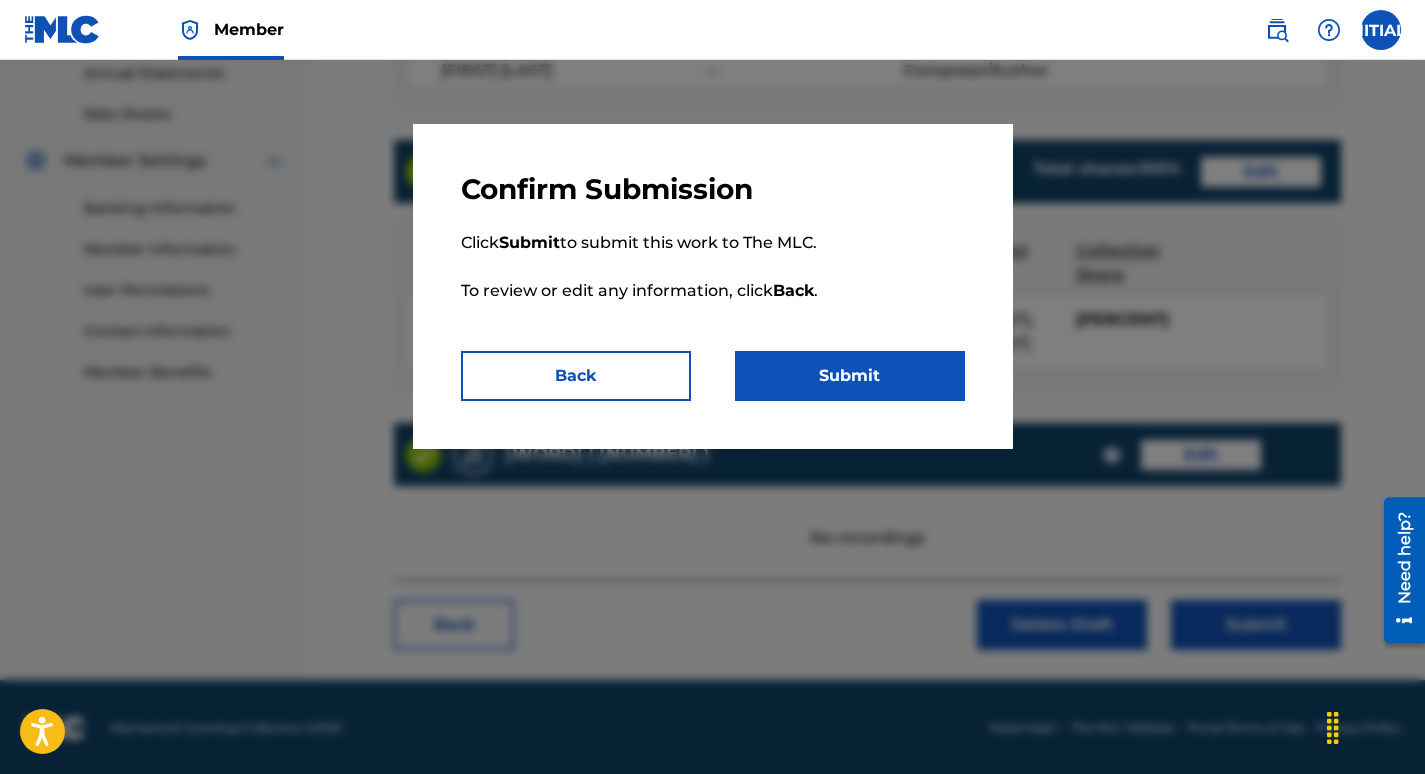 click on "Submit" at bounding box center [850, 376] 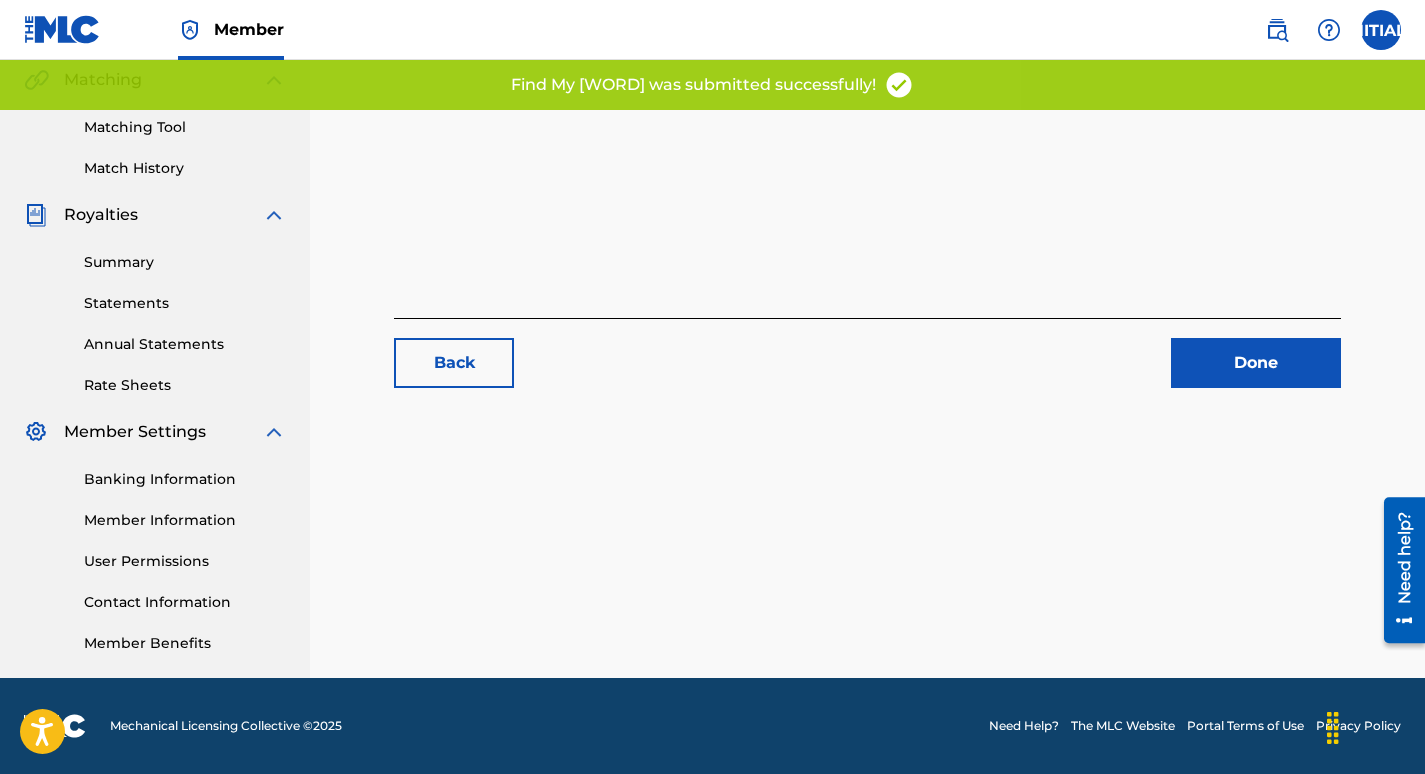 scroll, scrollTop: 0, scrollLeft: 0, axis: both 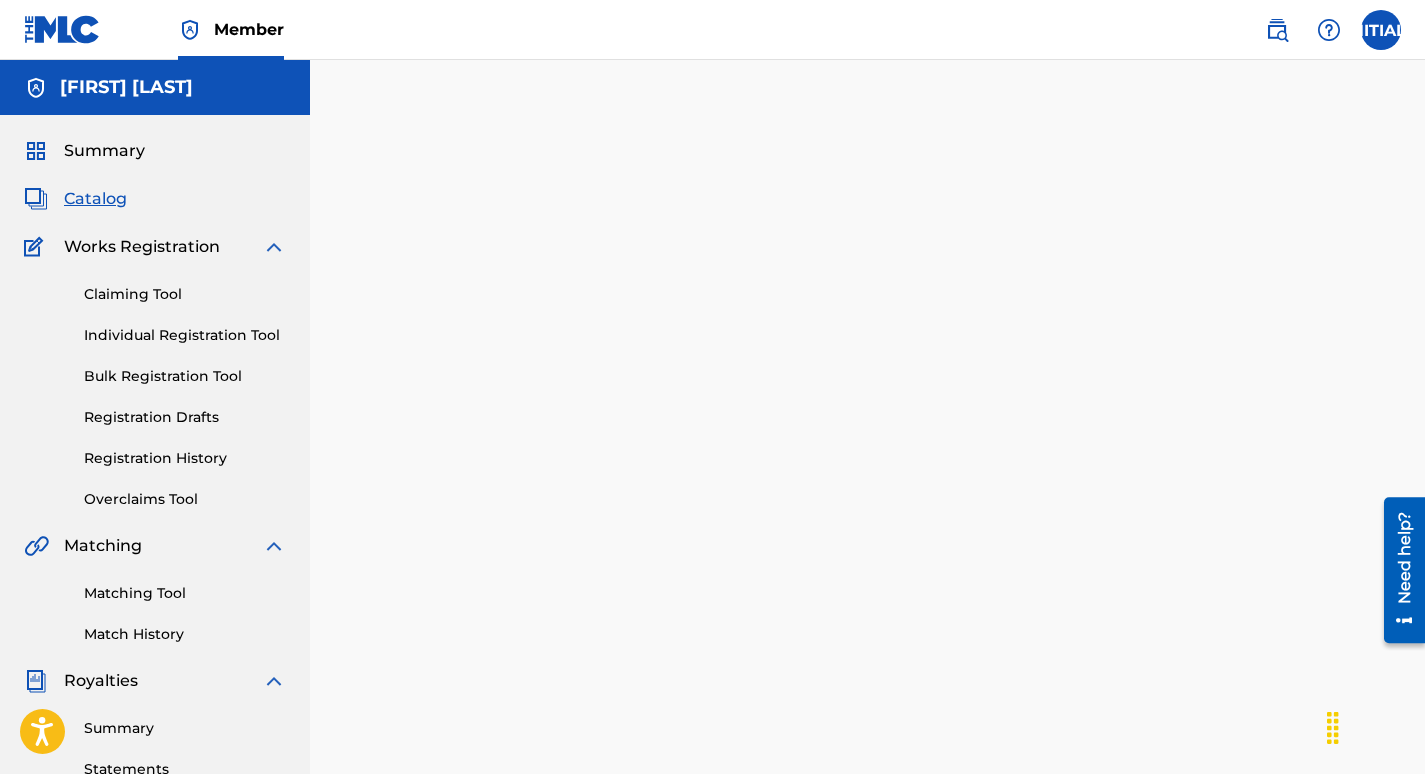 click on "Back Done" at bounding box center [867, 497] 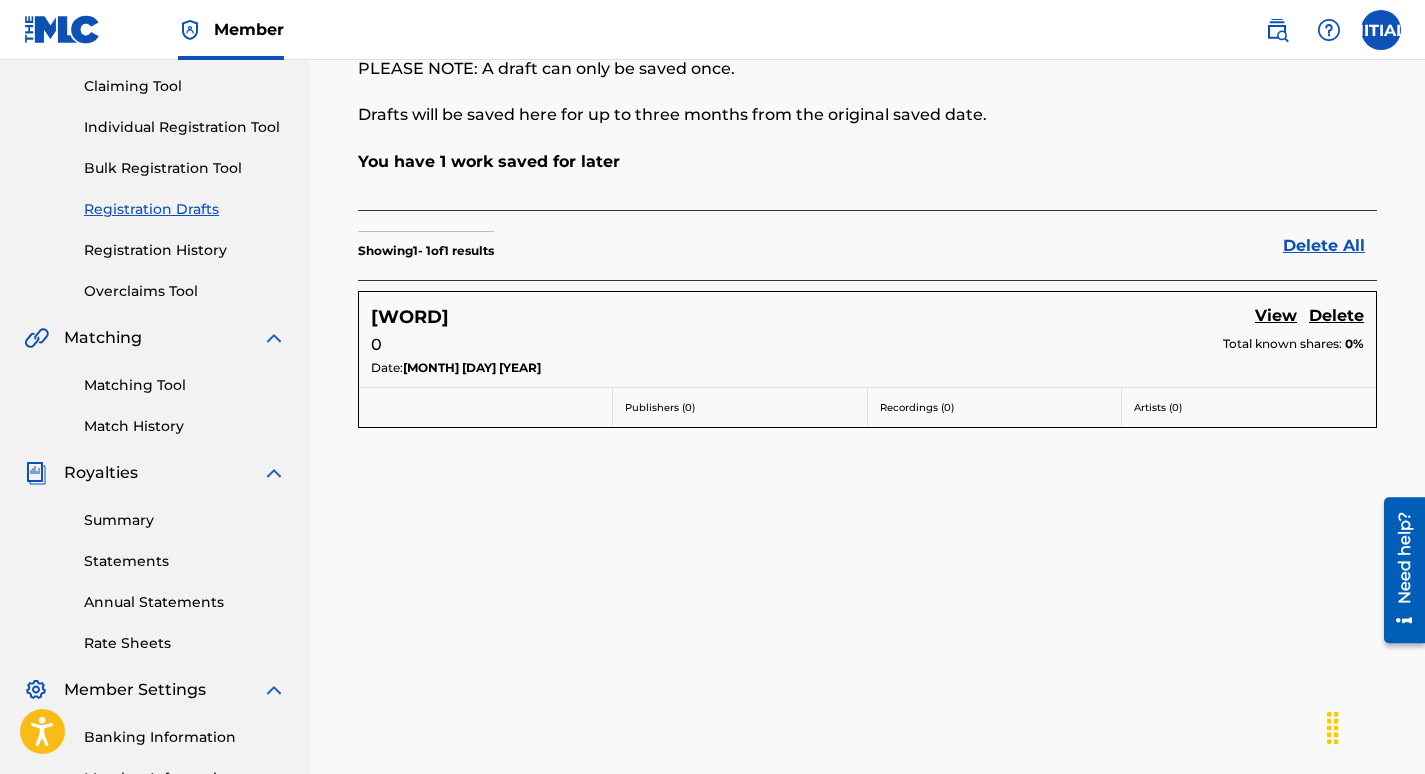 scroll, scrollTop: 201, scrollLeft: 0, axis: vertical 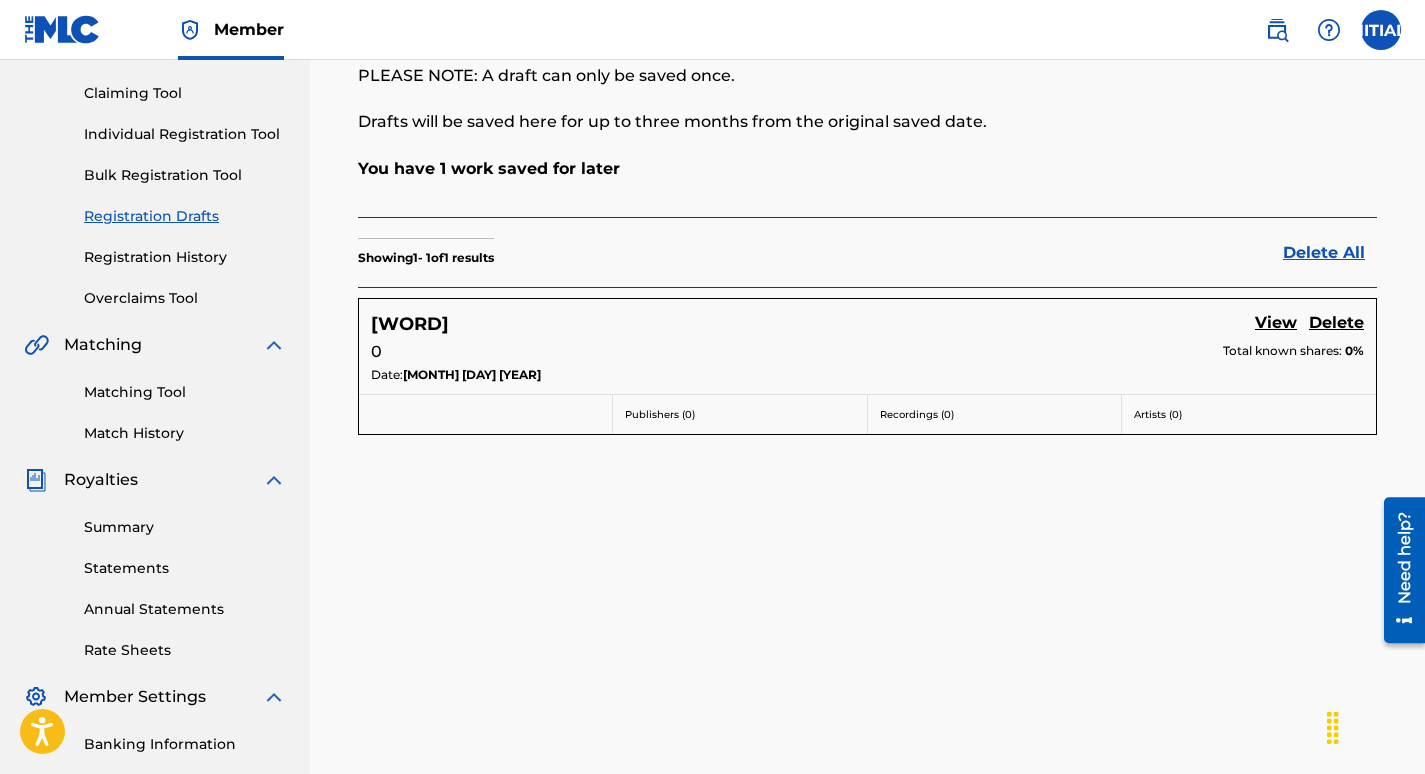 click on "Registration History" at bounding box center (185, 257) 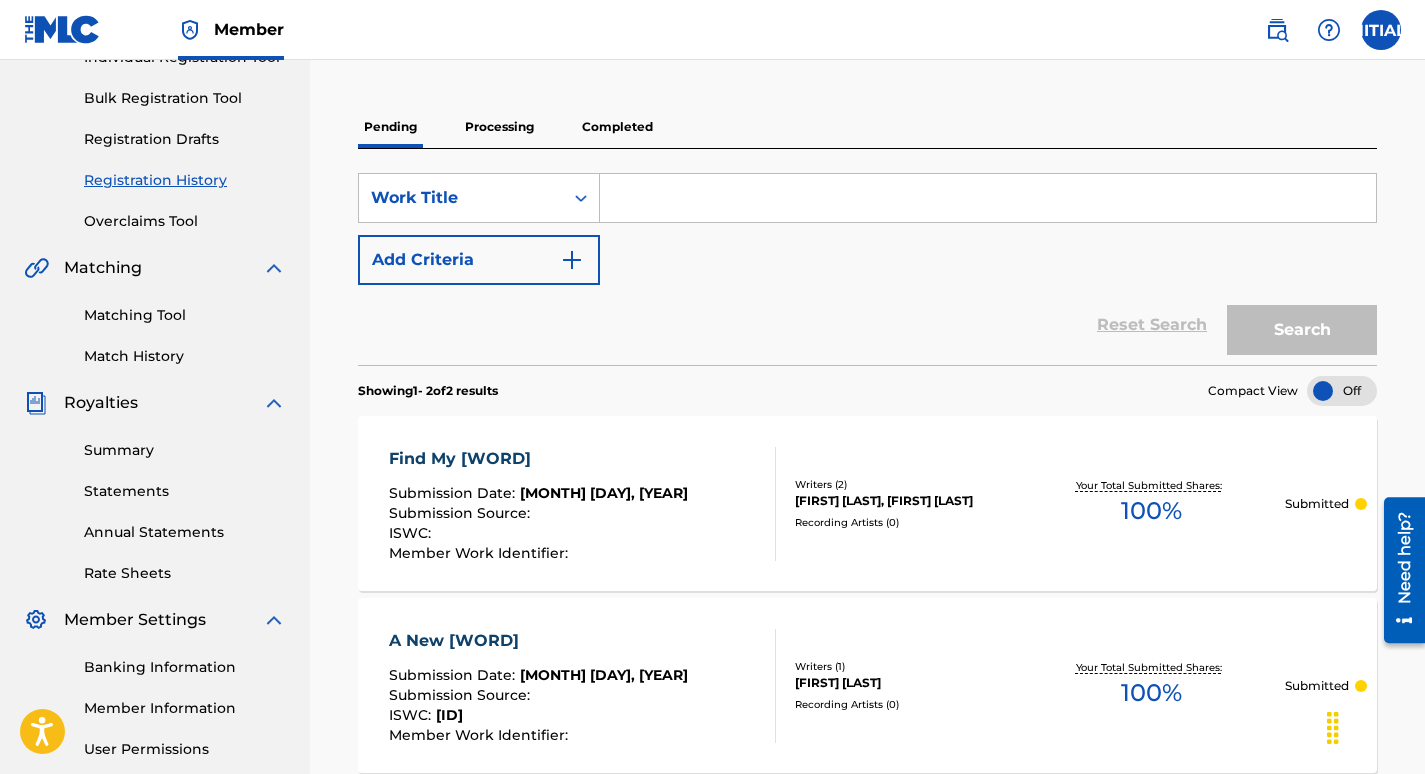 scroll, scrollTop: 279, scrollLeft: 0, axis: vertical 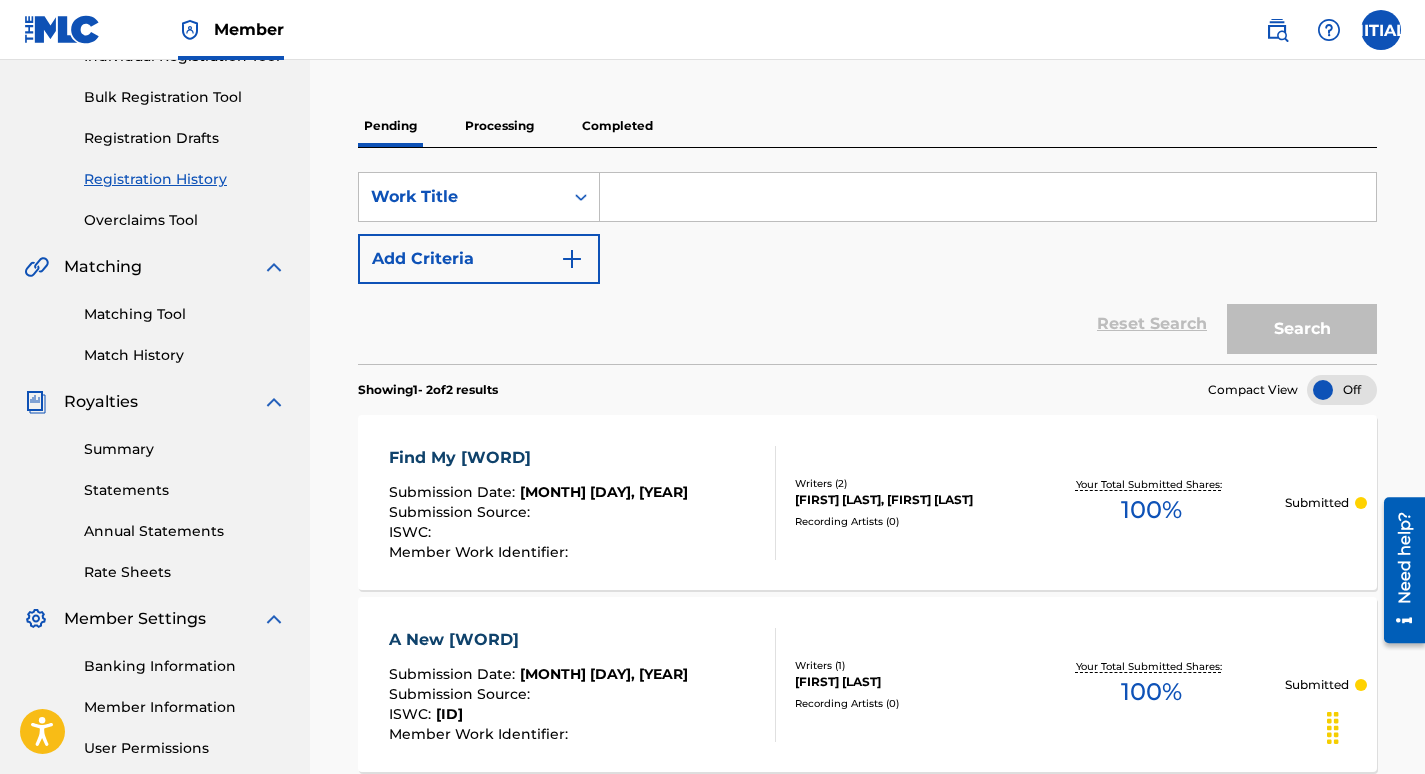 click on "Find My [WORD] Submission Date : [MONTH] [DAY], [YEAR] Submission Source : ISWC : Member Work Identifier : Writers ( [NUMBER] ) [FIRST] [LAST], [FIRST] [LAST] Recording Artists ( [NUMBER] ) Your Total Submitted Shares: [PERCENT] Submitted" at bounding box center (867, 502) 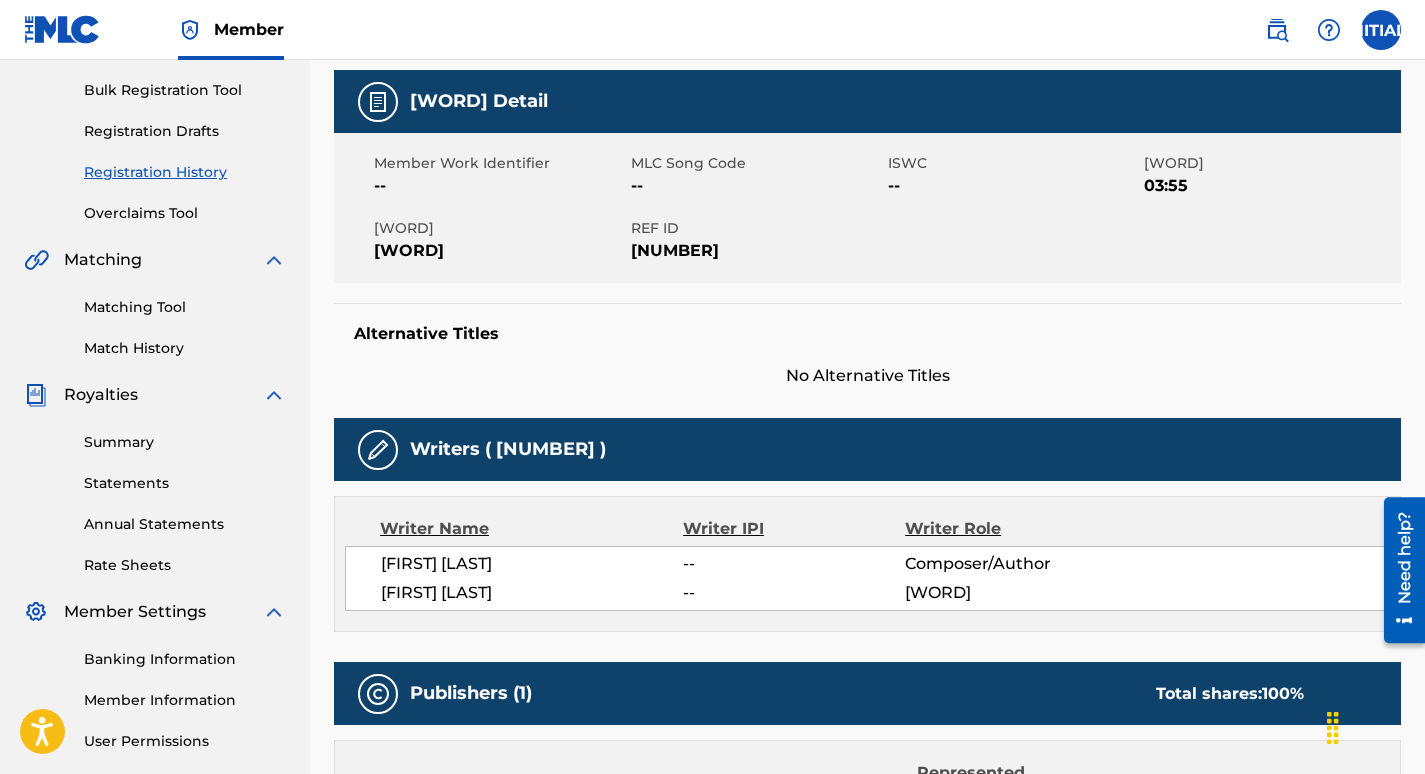 scroll, scrollTop: 0, scrollLeft: 0, axis: both 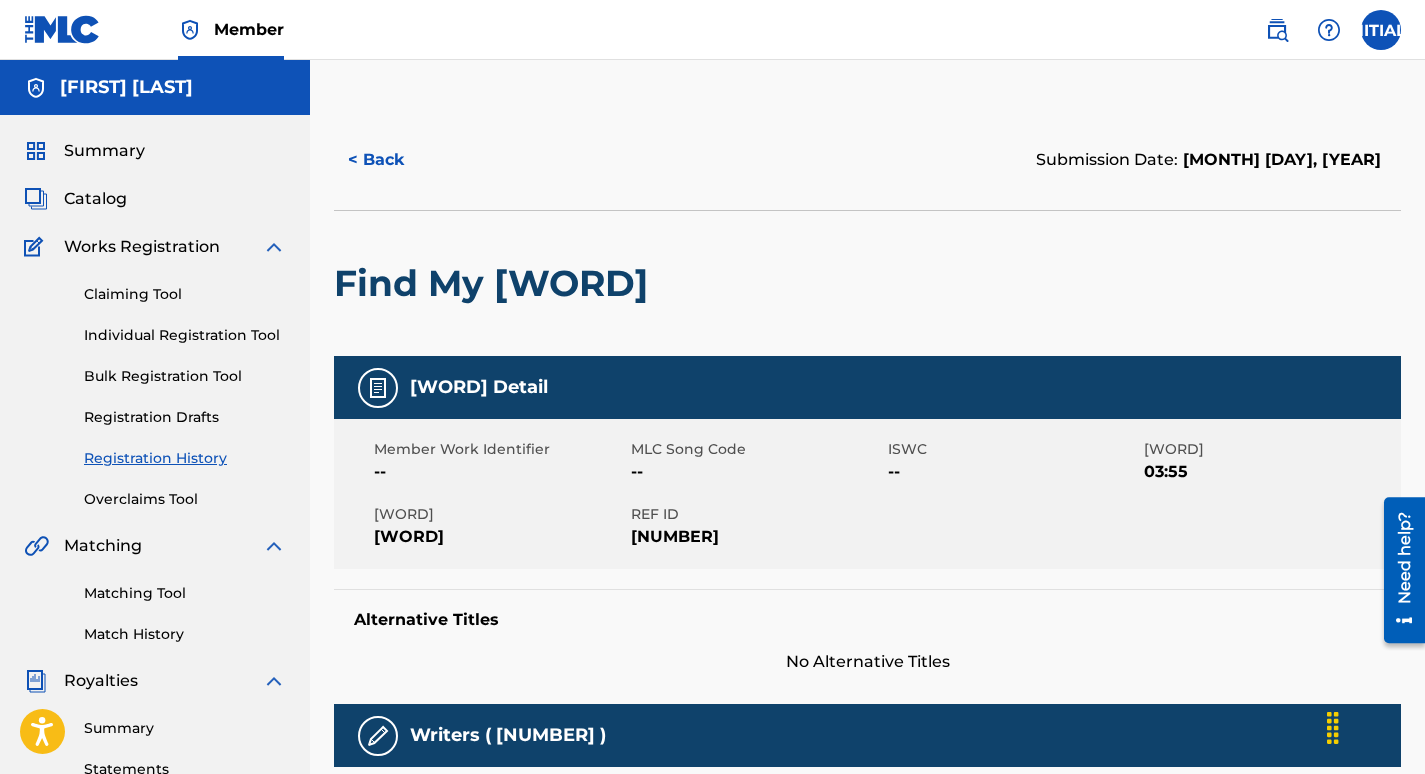 click on "Summary" at bounding box center [104, 151] 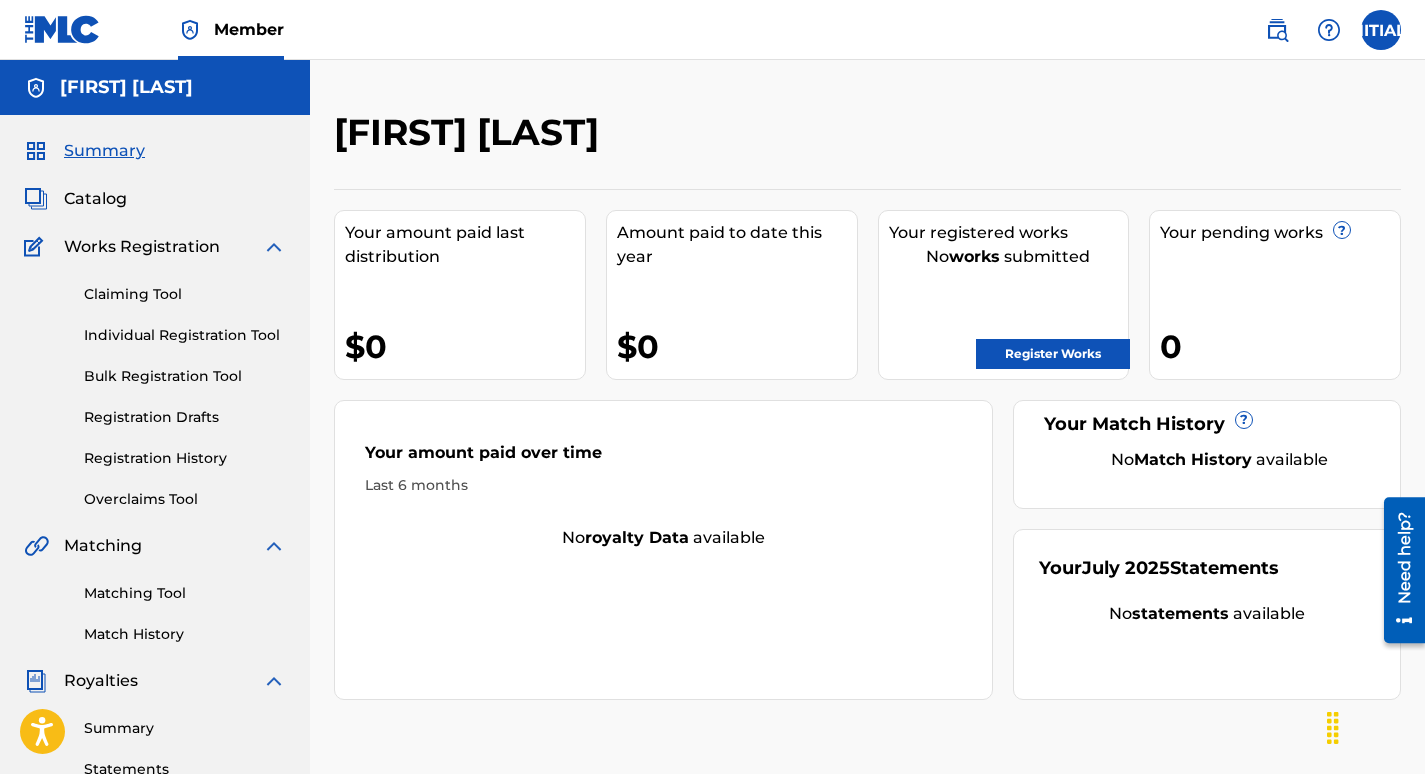 click on "Claiming Tool" at bounding box center (185, 294) 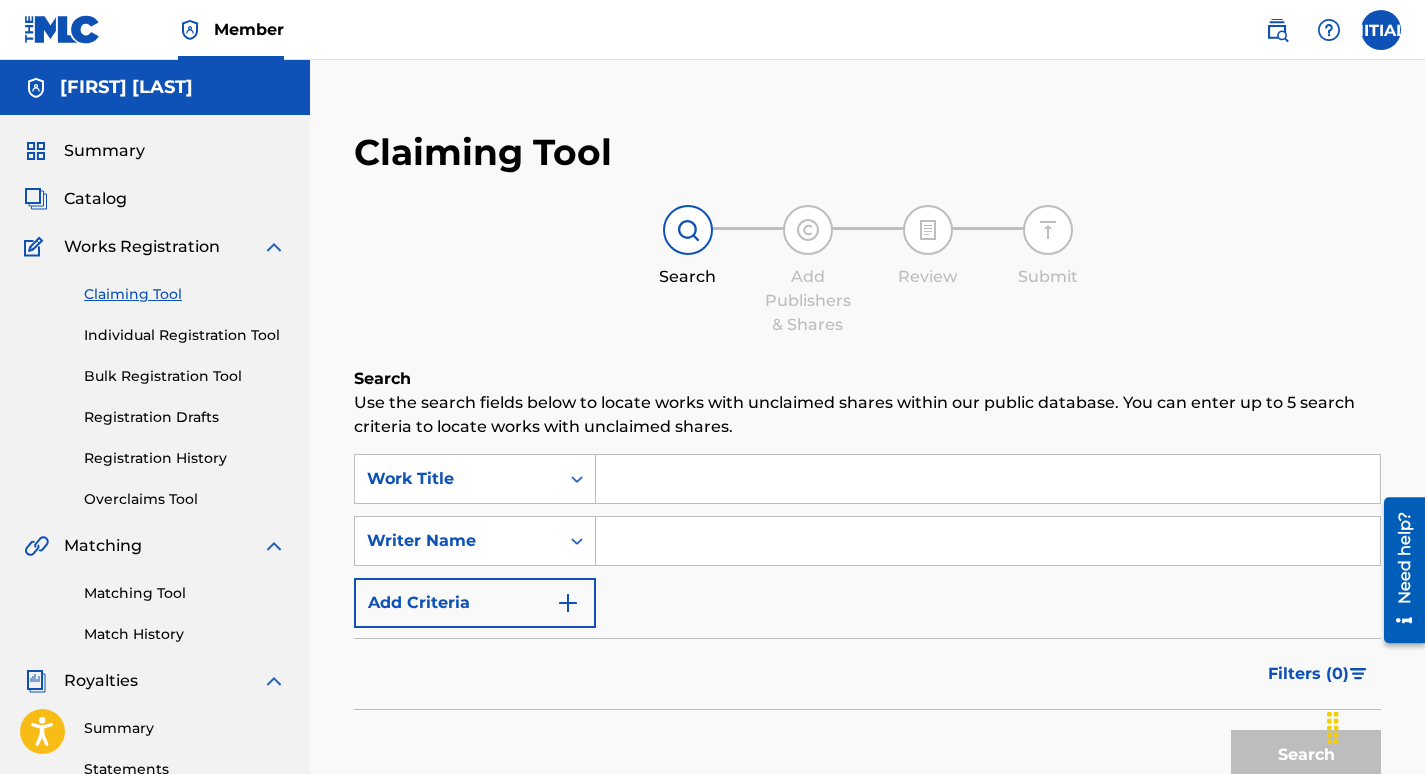 click on "Add Criteria" at bounding box center (475, 603) 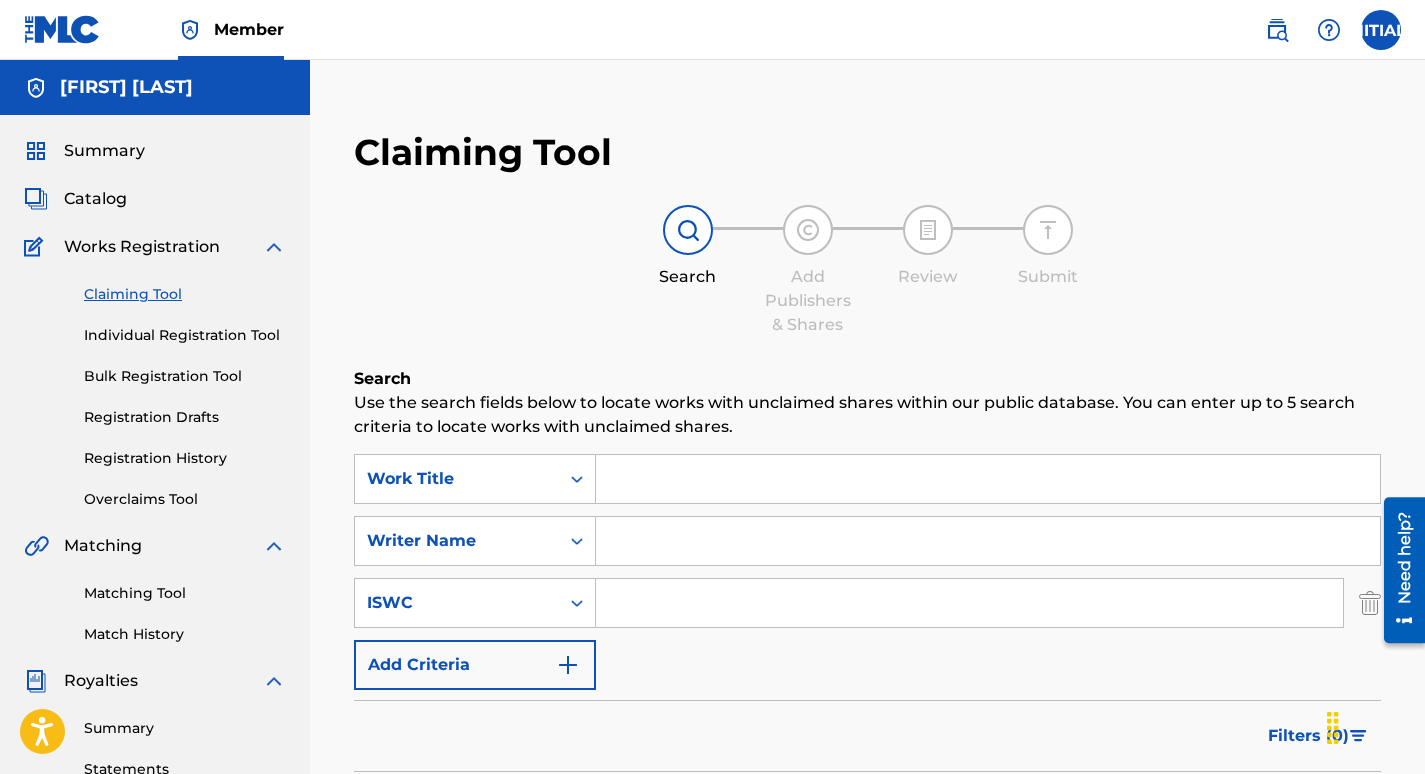 click on "Add Criteria" at bounding box center (475, 665) 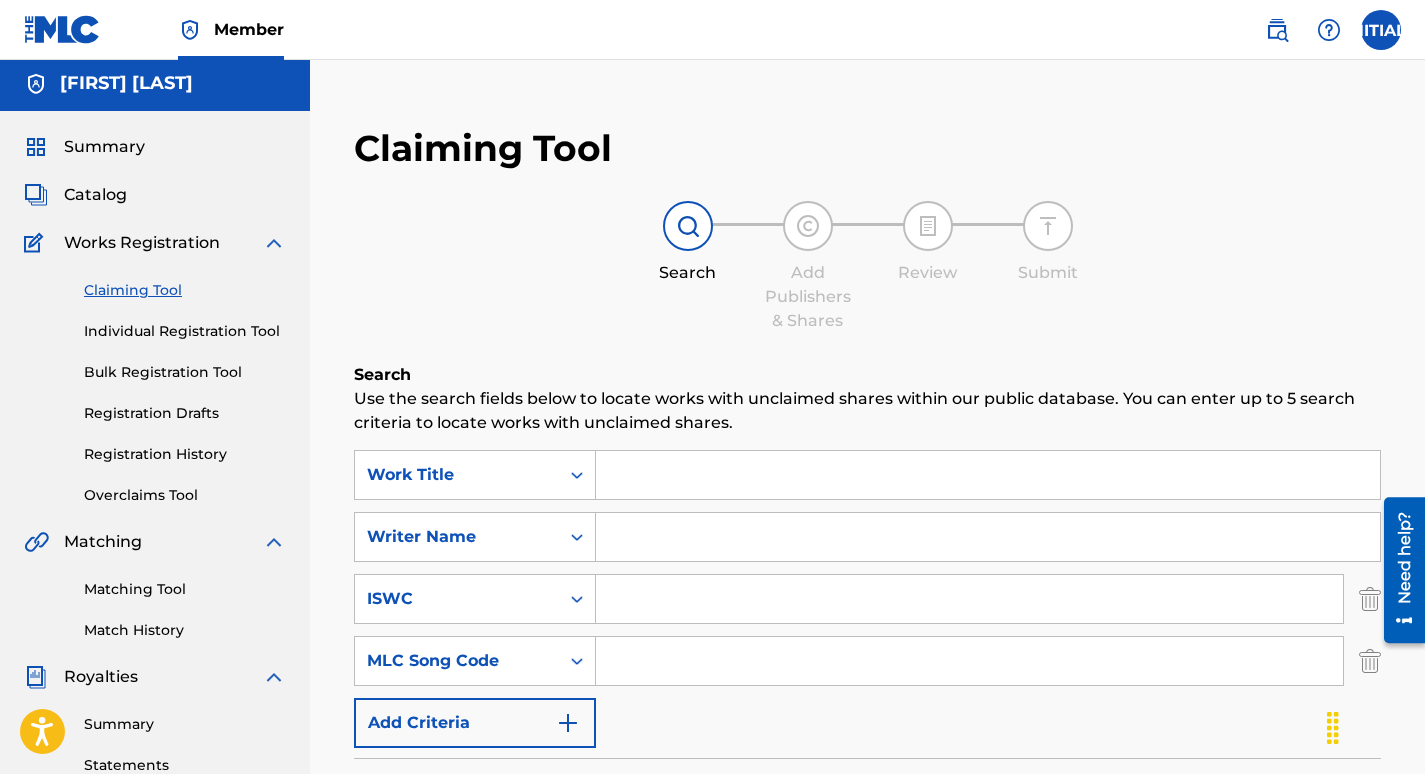 scroll, scrollTop: 4, scrollLeft: 0, axis: vertical 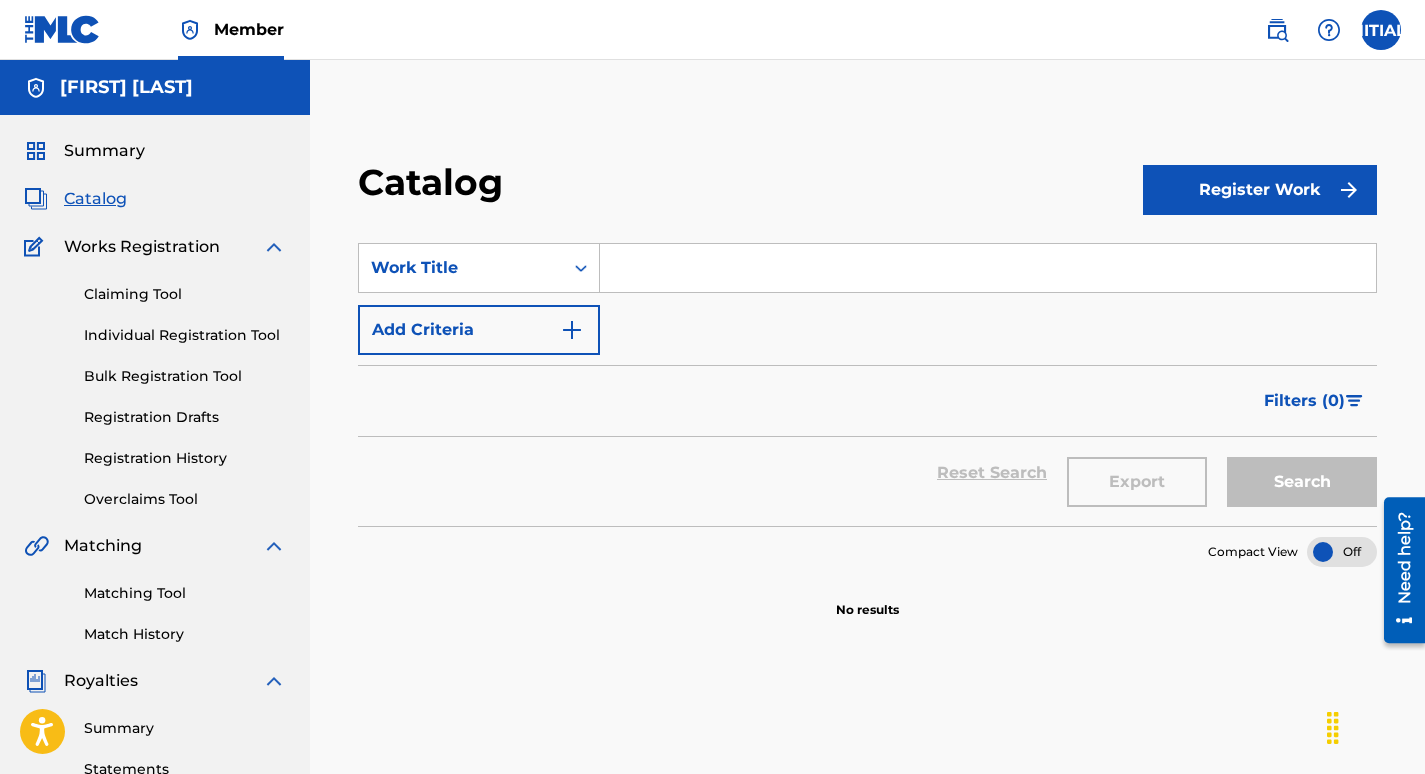 click on "Registration Drafts" at bounding box center (185, 417) 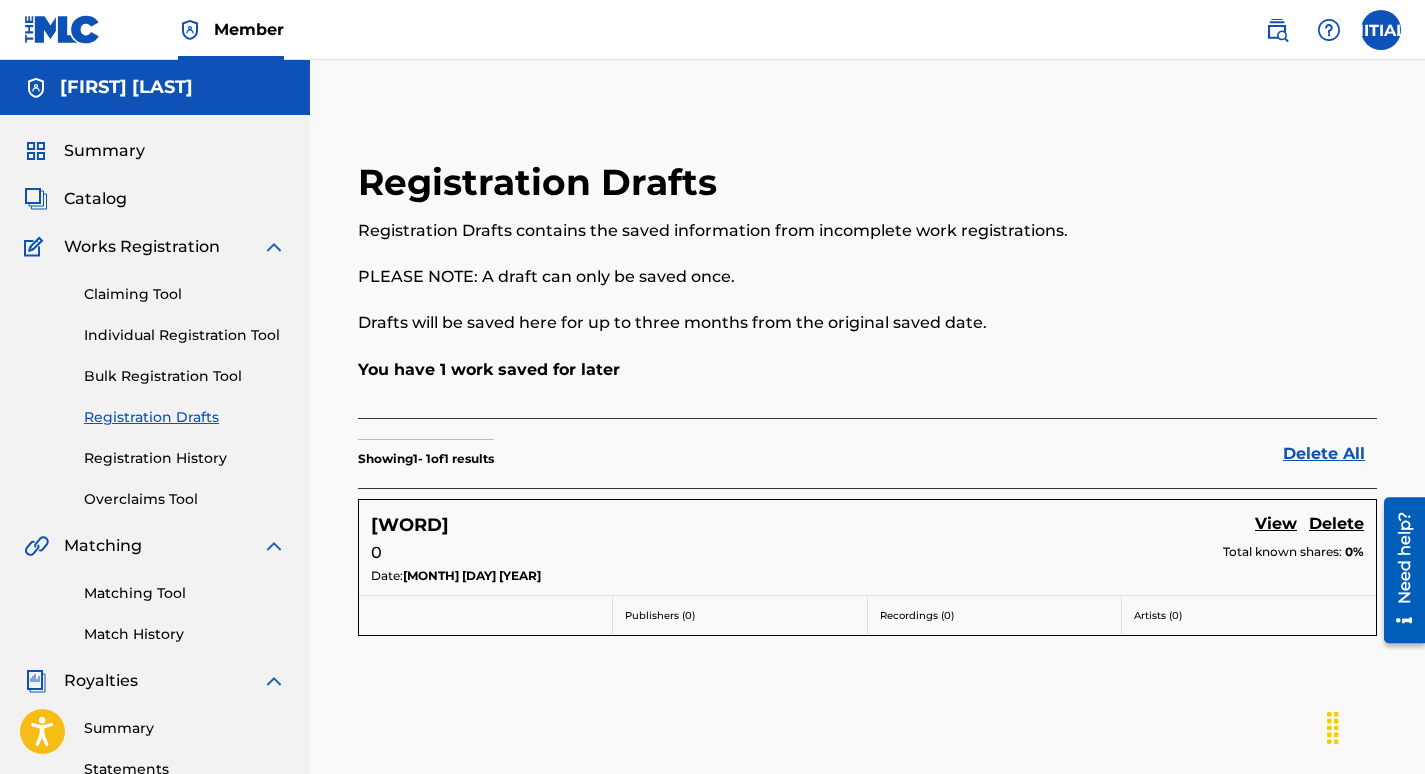click on "View" at bounding box center (1276, 525) 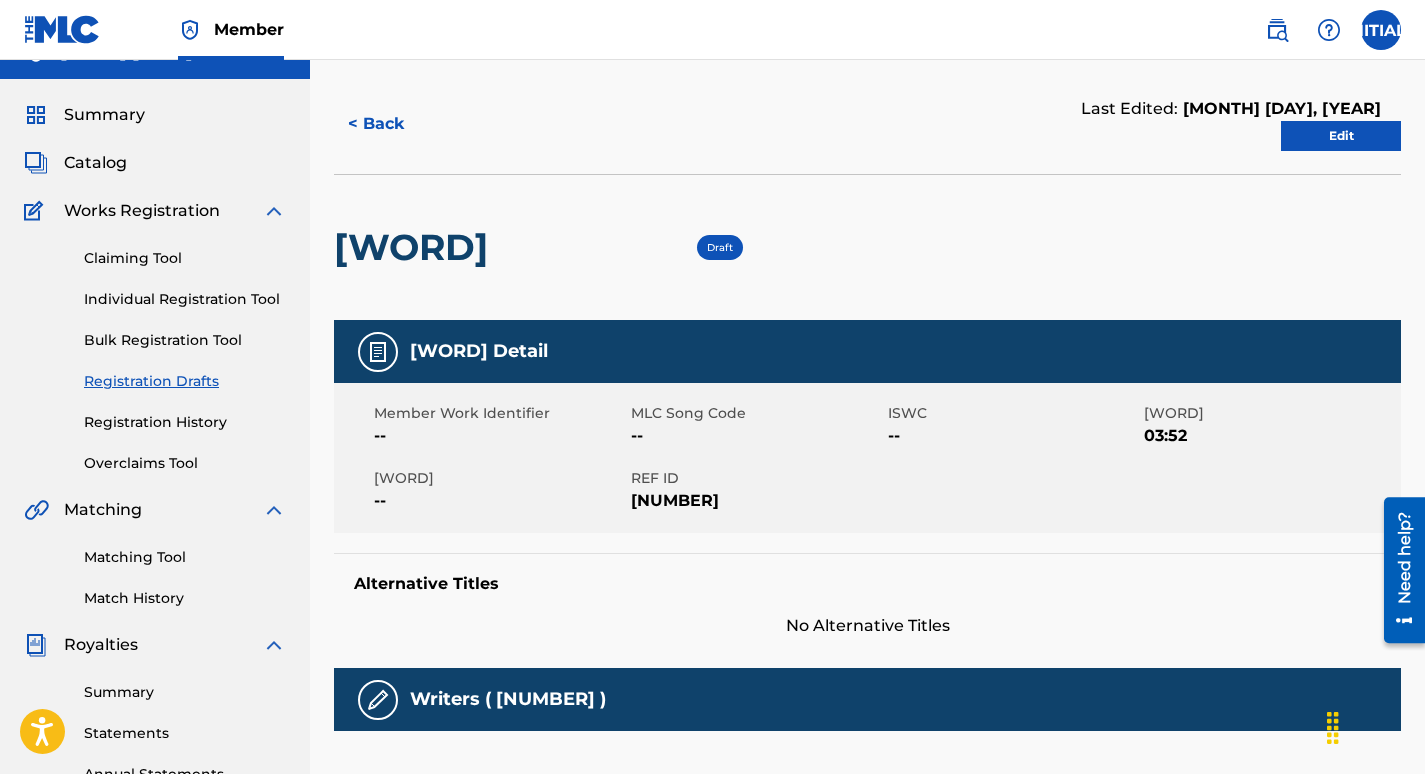 scroll, scrollTop: 32, scrollLeft: 0, axis: vertical 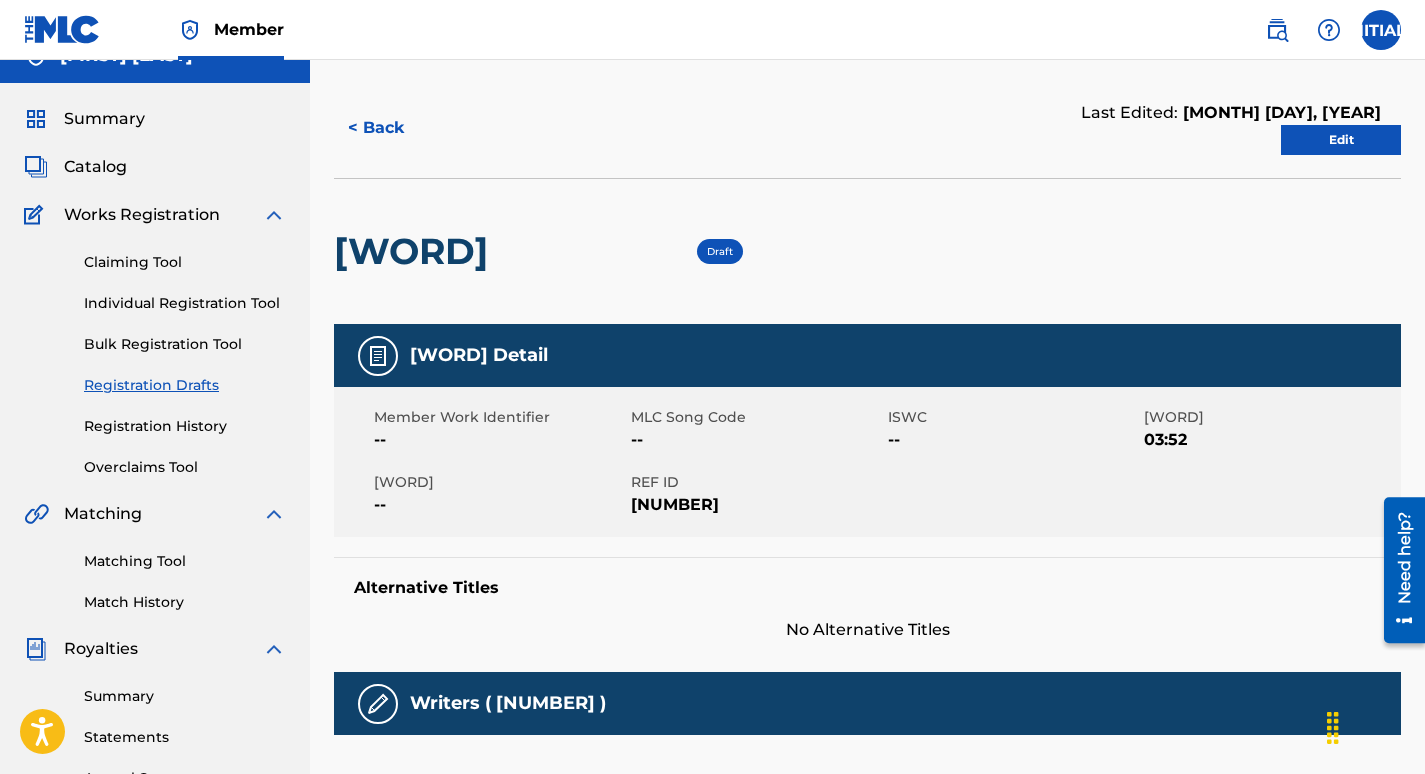 click on "Edit" at bounding box center (1341, 140) 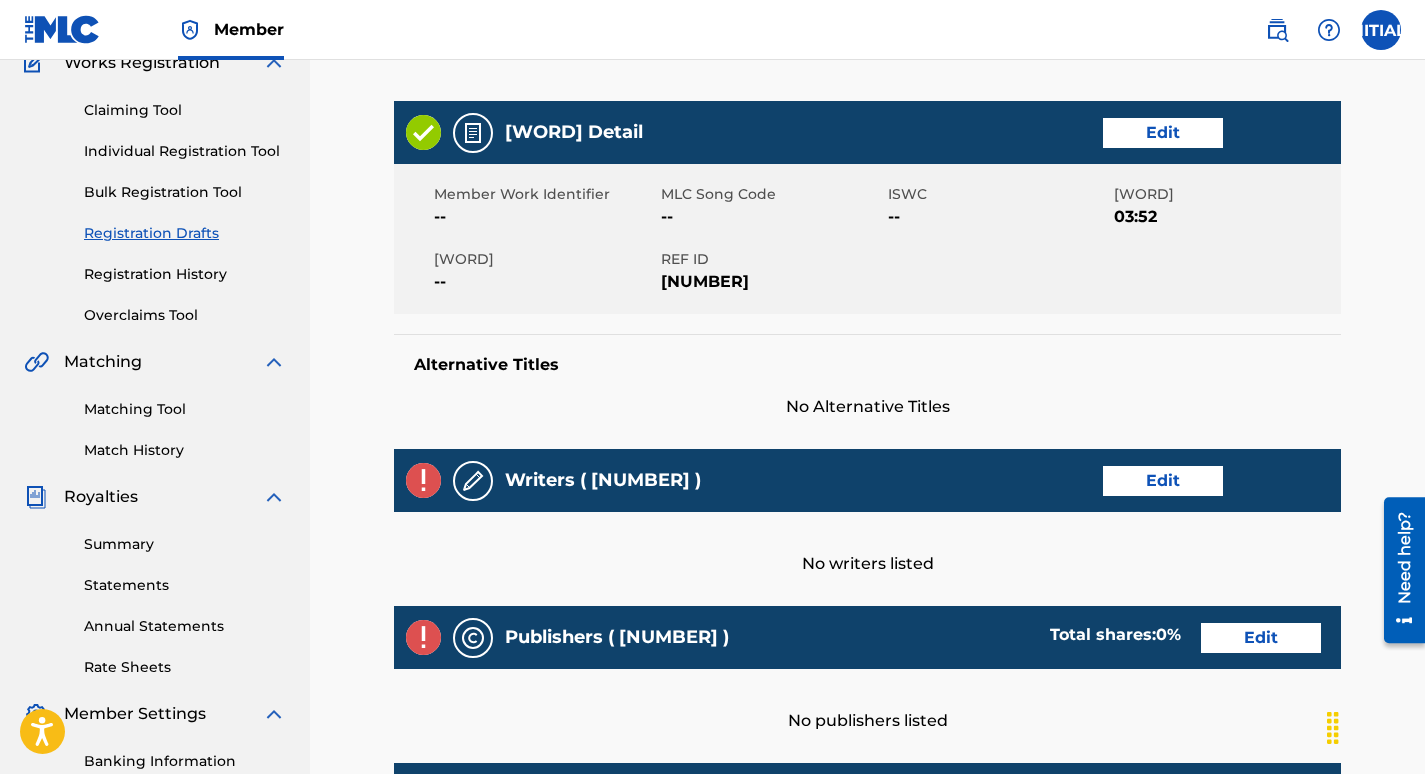scroll, scrollTop: 185, scrollLeft: 0, axis: vertical 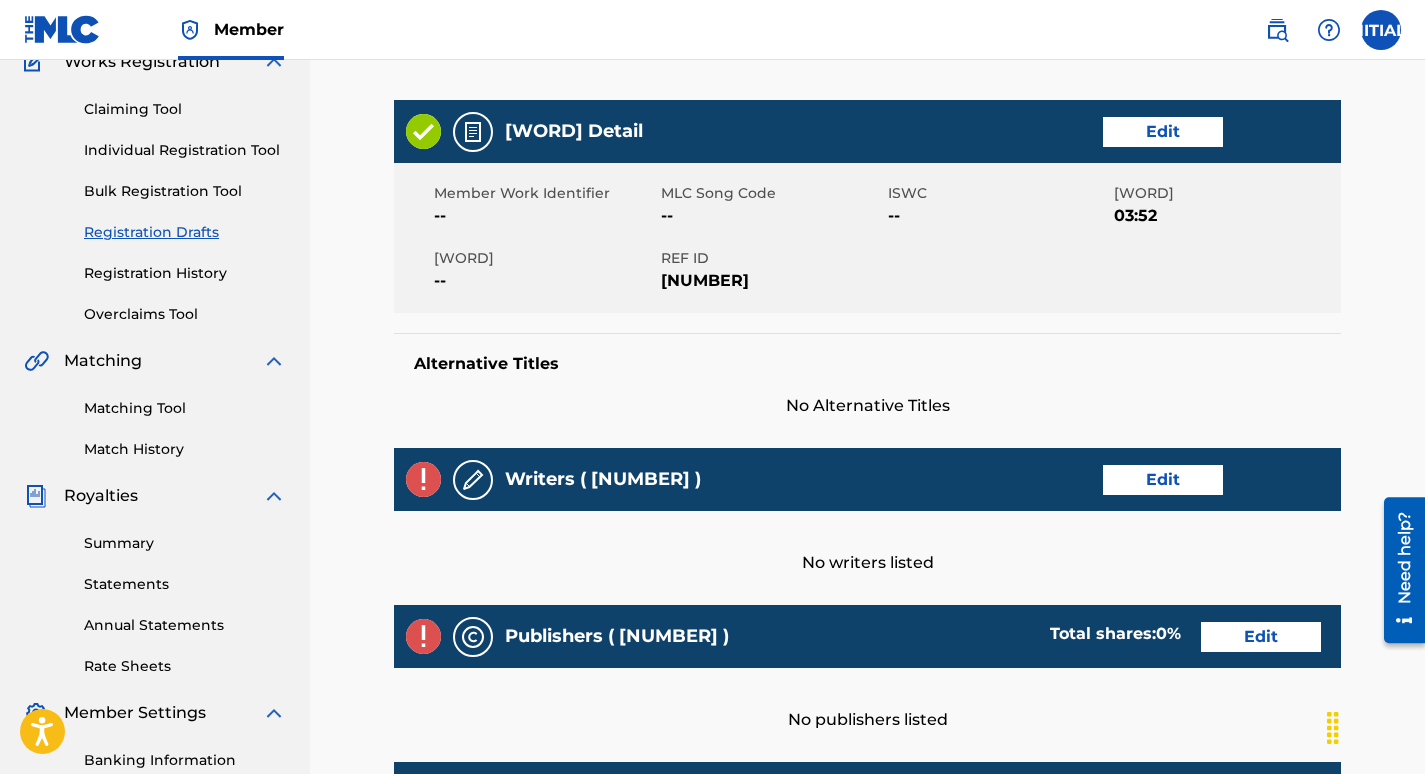 click on "Edit" at bounding box center (1163, 480) 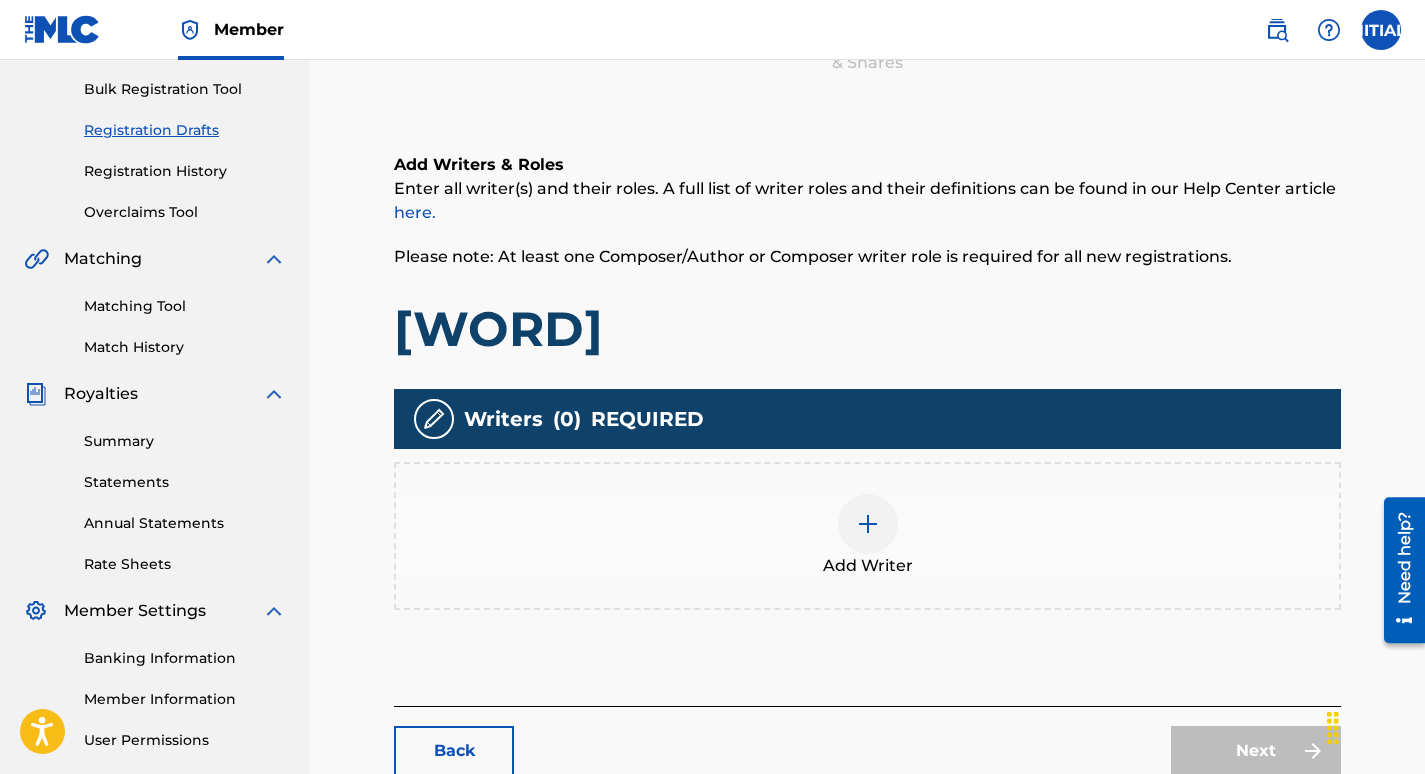 scroll, scrollTop: 292, scrollLeft: 0, axis: vertical 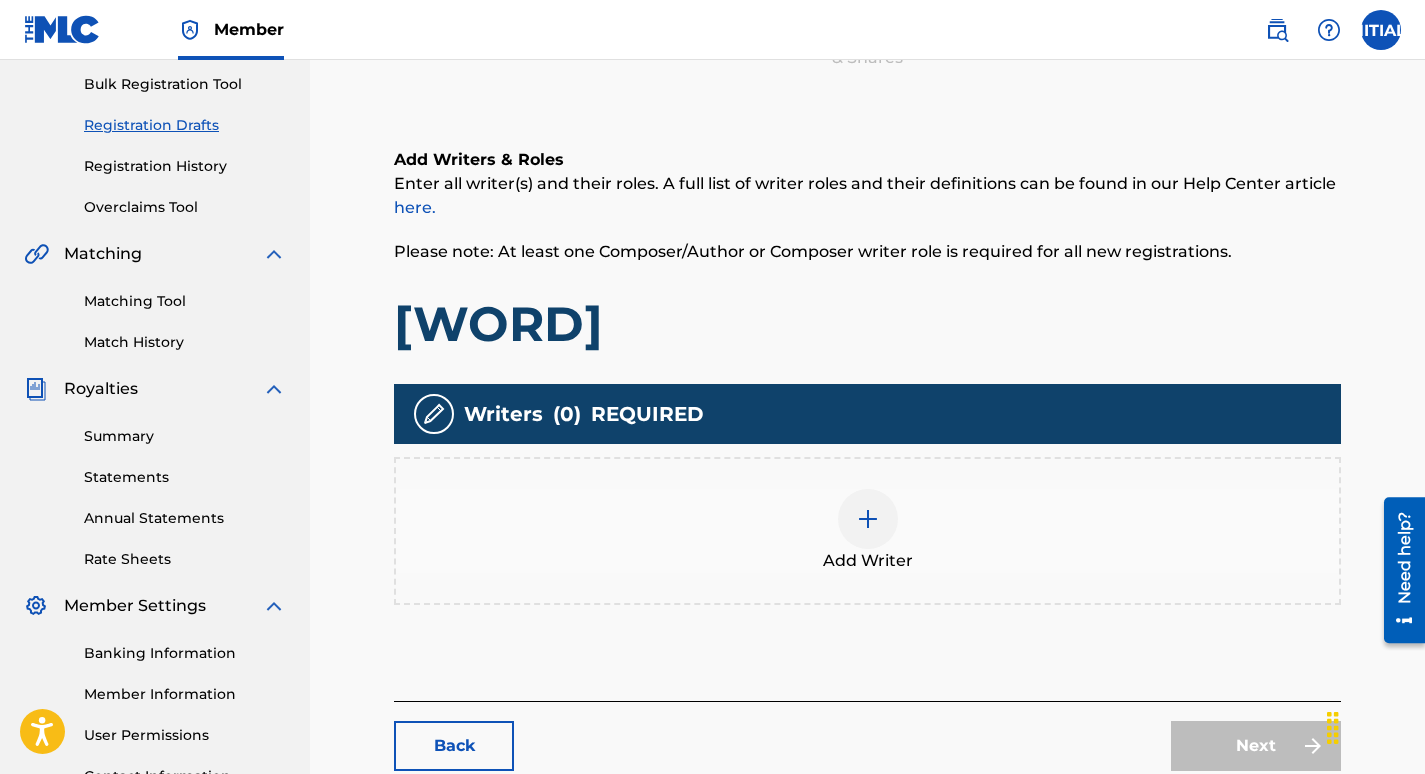 click at bounding box center (868, 519) 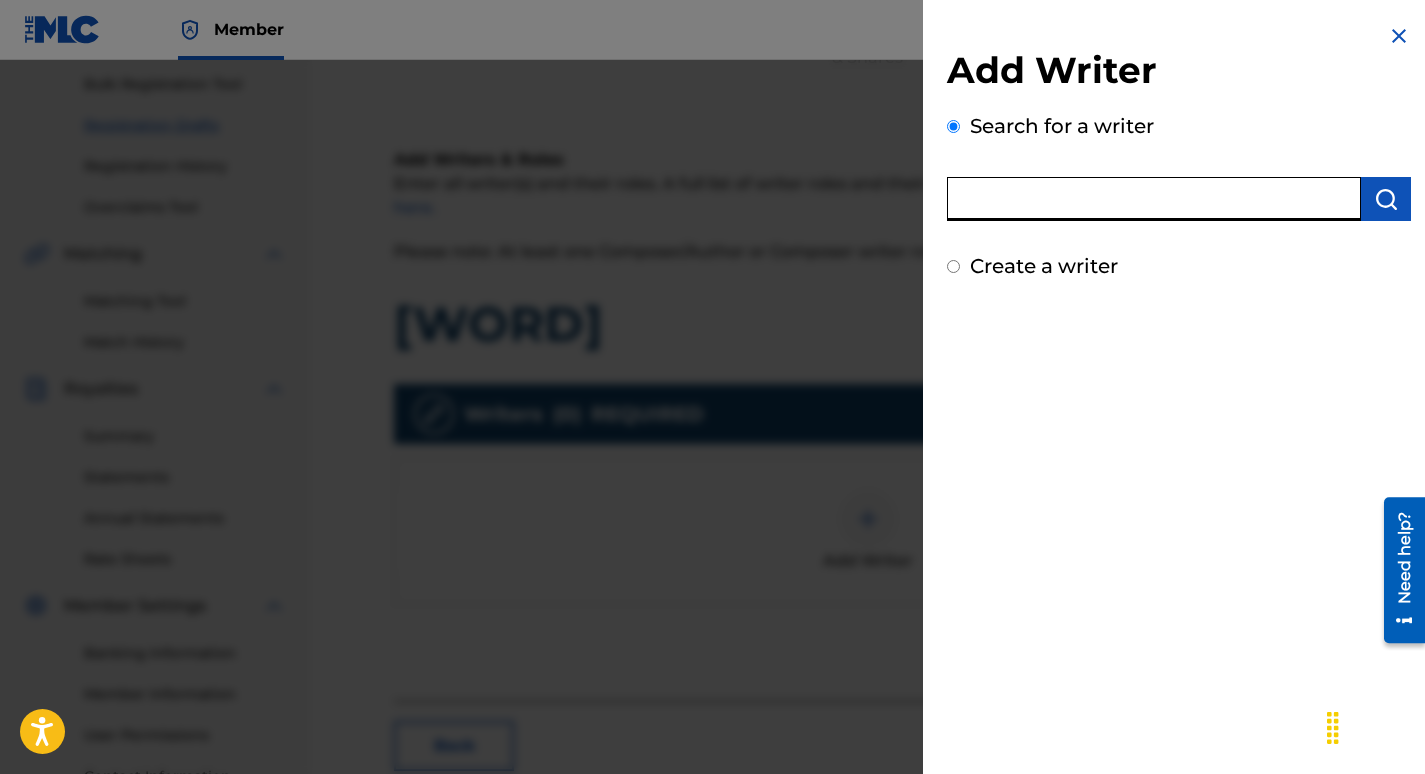 click at bounding box center [1154, 199] 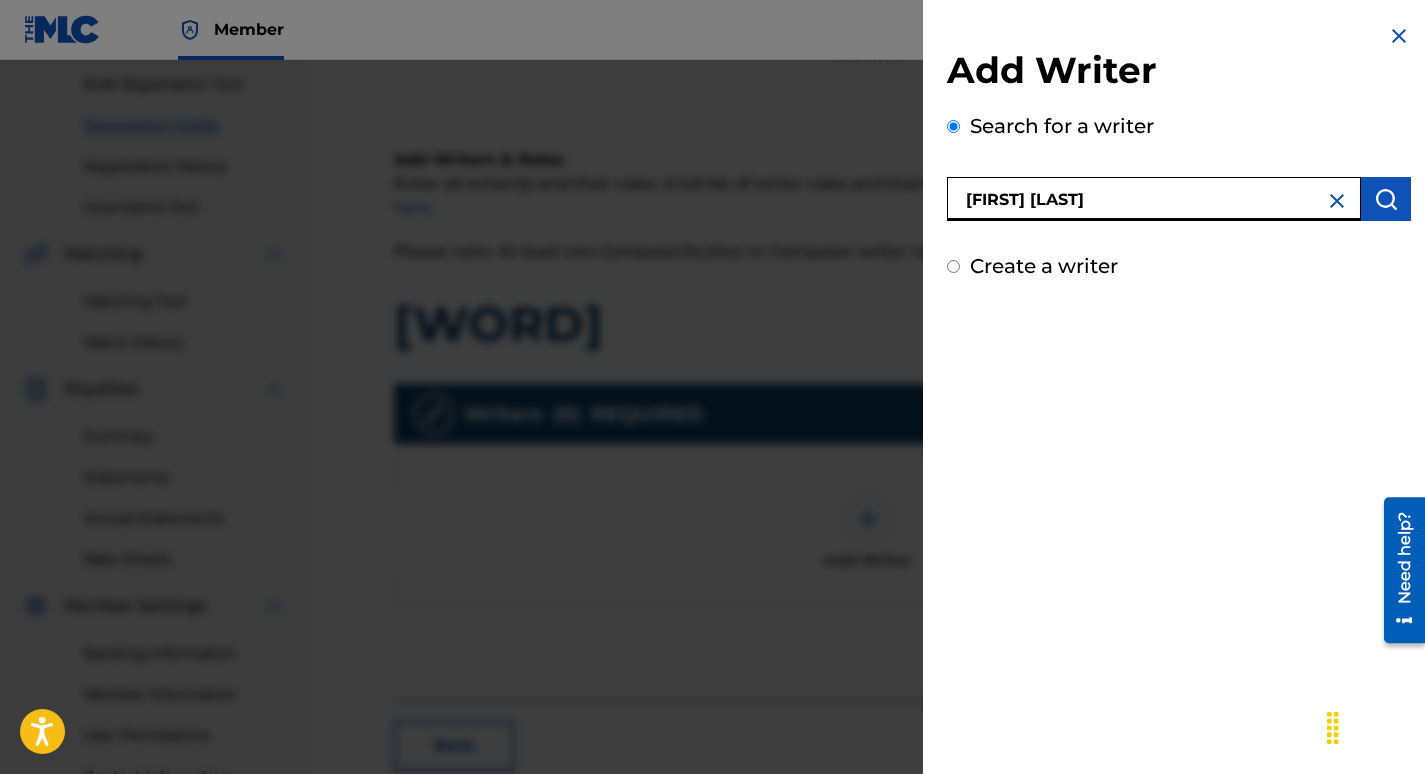 type on "[FIRST] [LAST]" 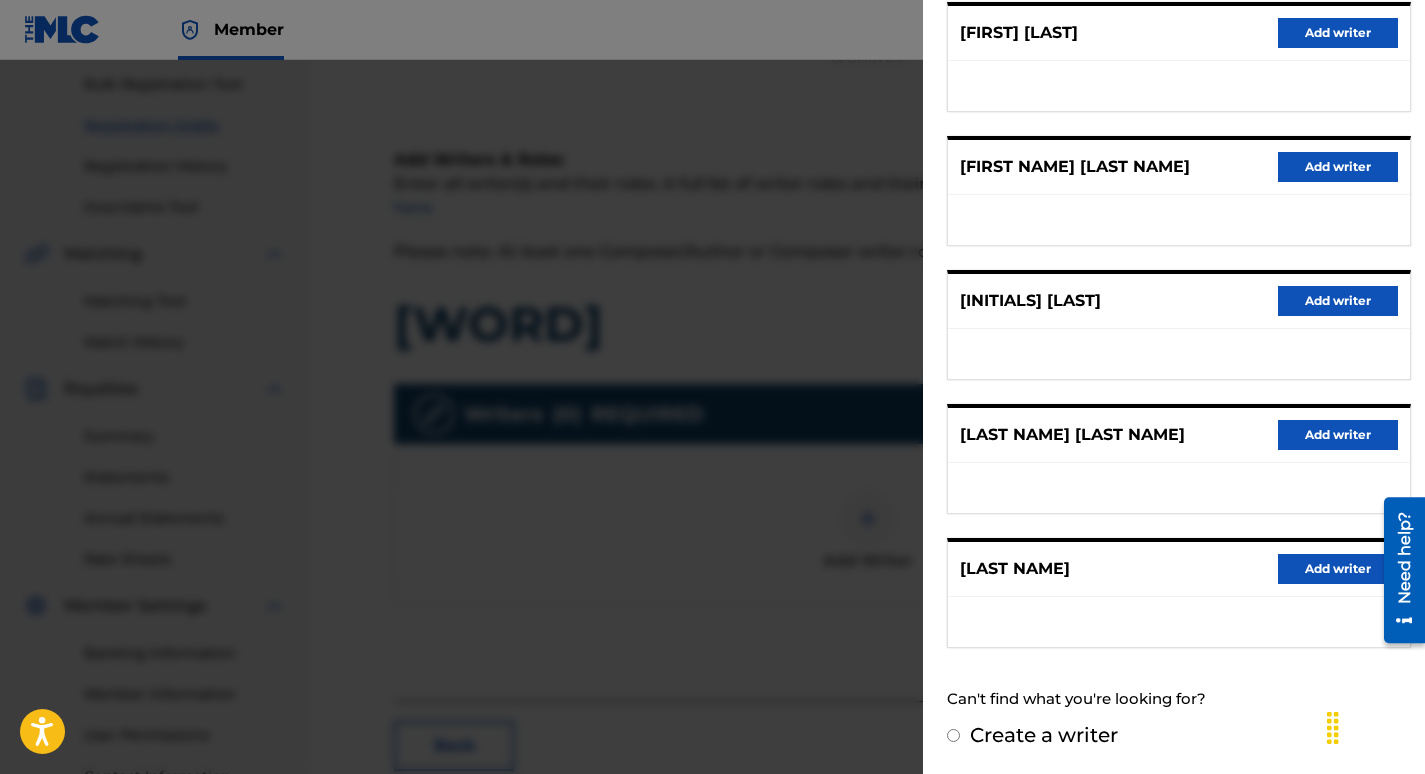 scroll, scrollTop: 0, scrollLeft: 0, axis: both 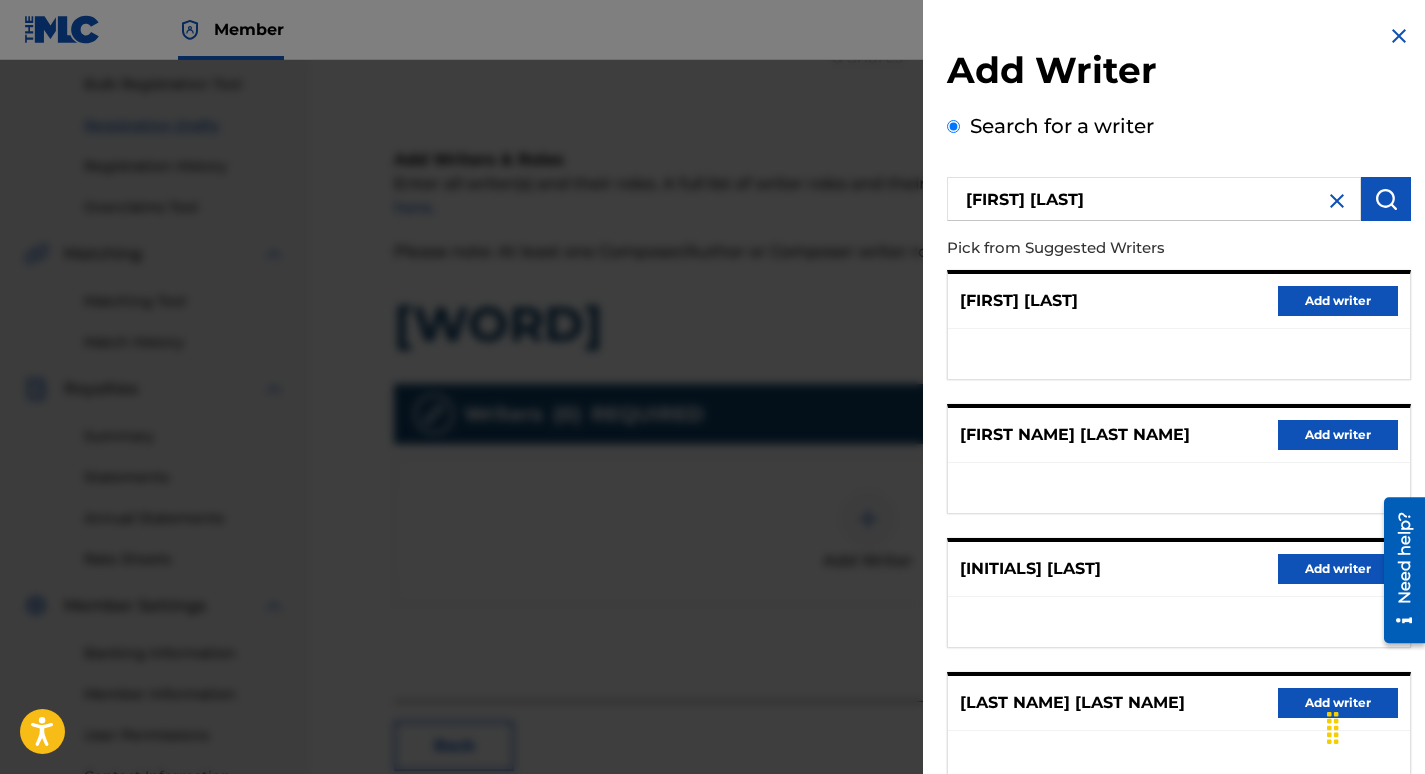 click on "[FIRST] [LAST]" at bounding box center (1154, 199) 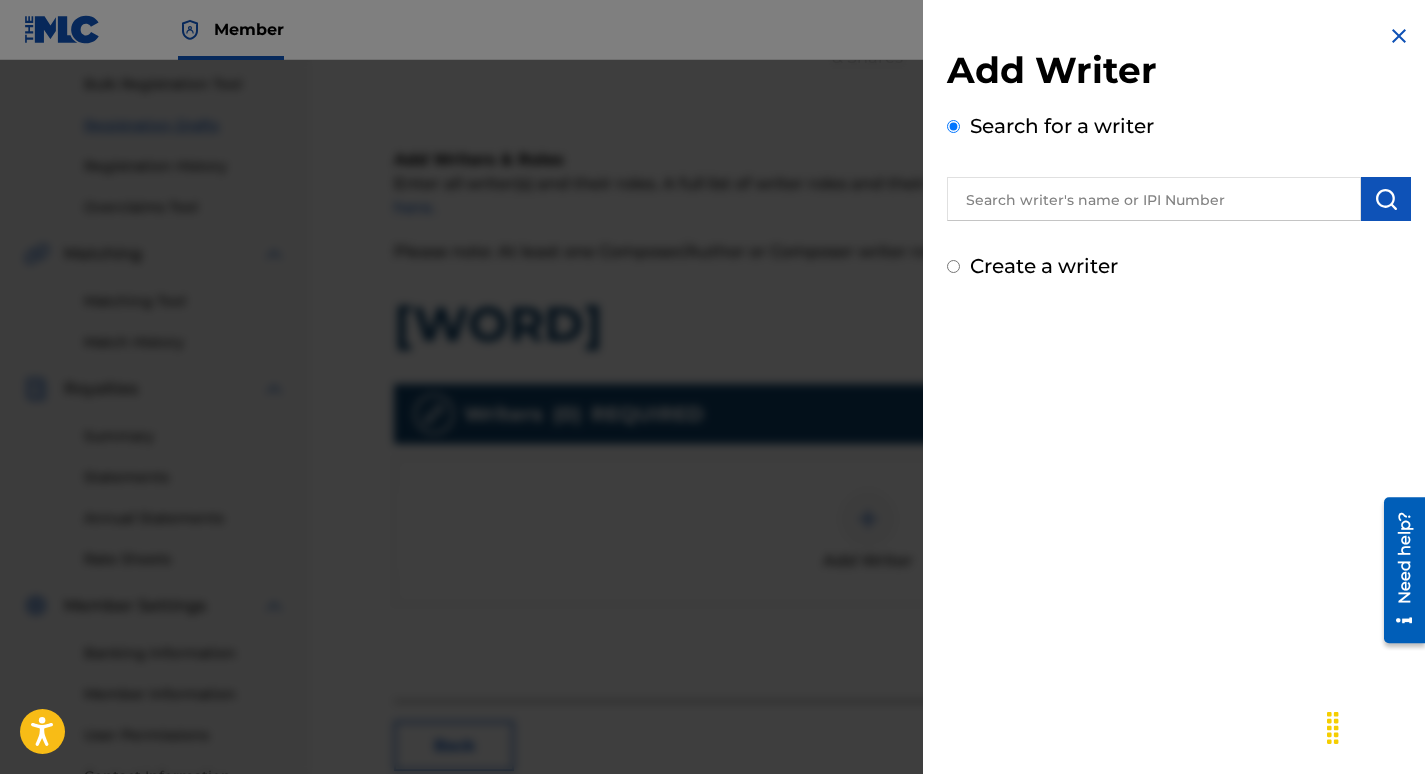 click on "Add Writer Search for a writer Create a writer" at bounding box center (1179, 152) 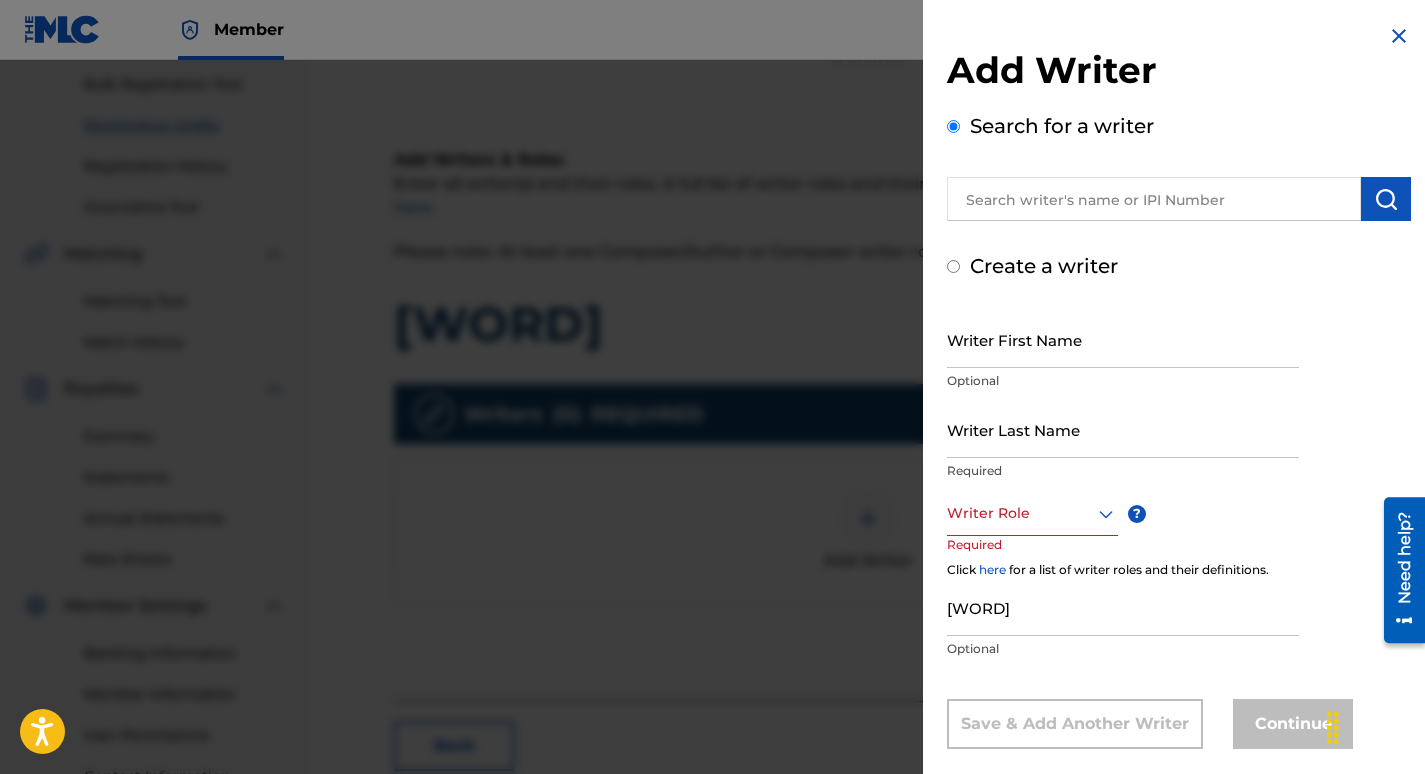 radio on "false" 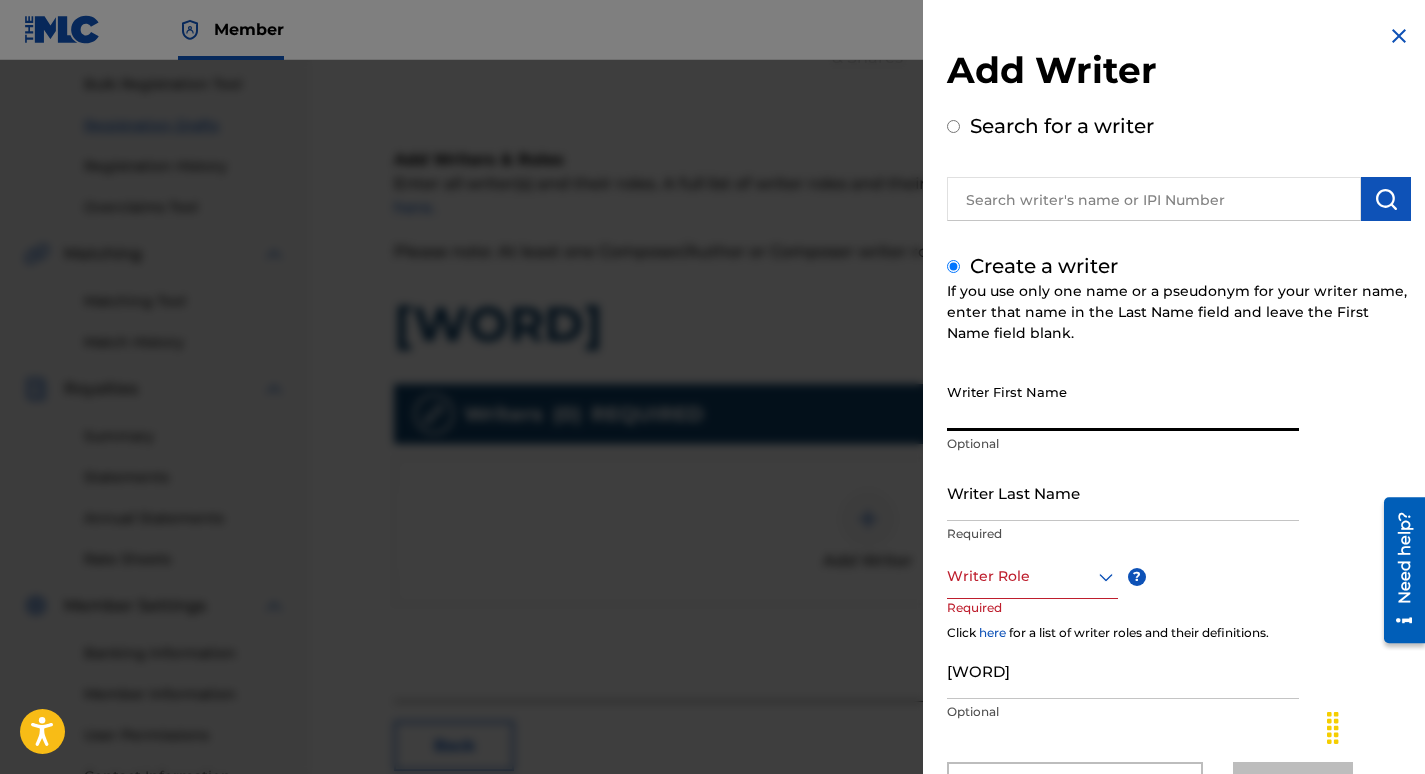 click on "Writer First Name" at bounding box center [1123, 402] 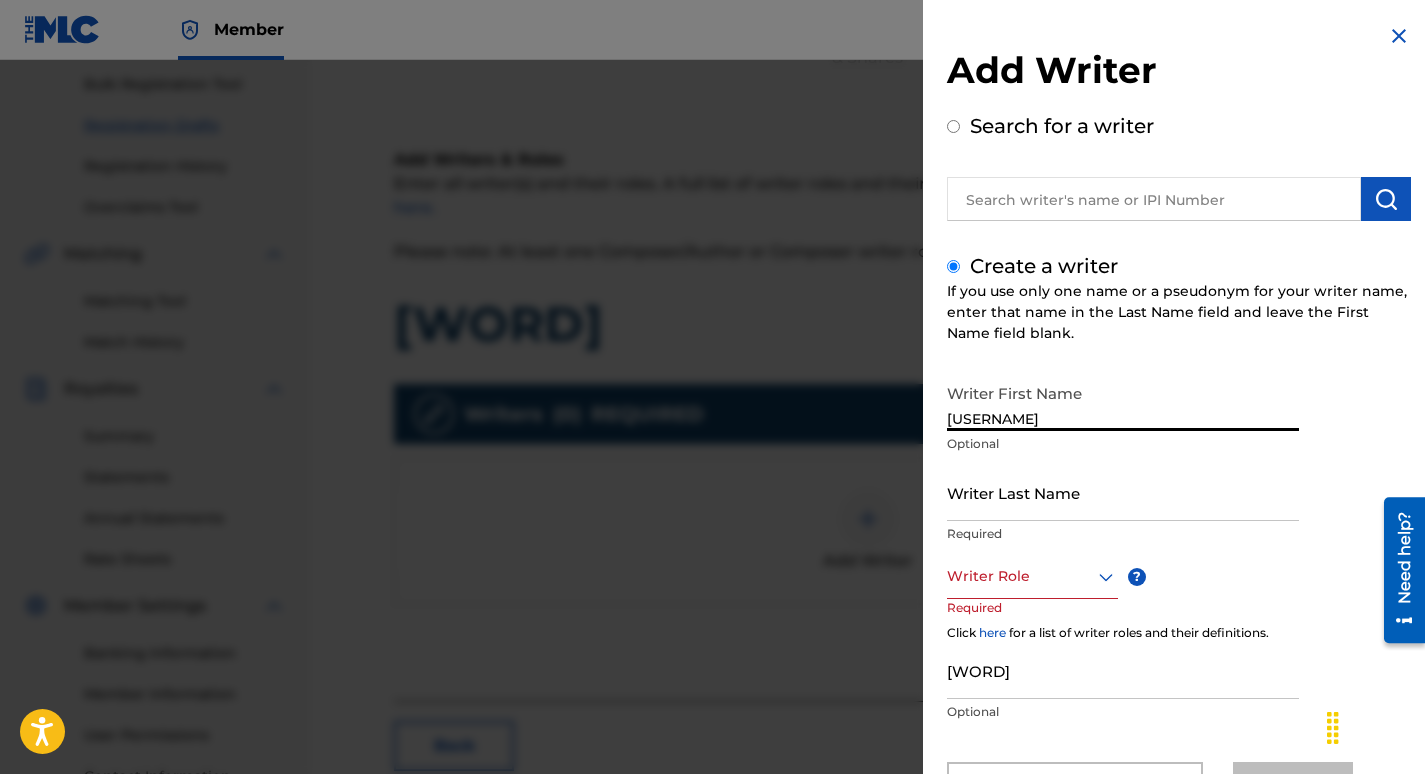 type on "[USERNAME]" 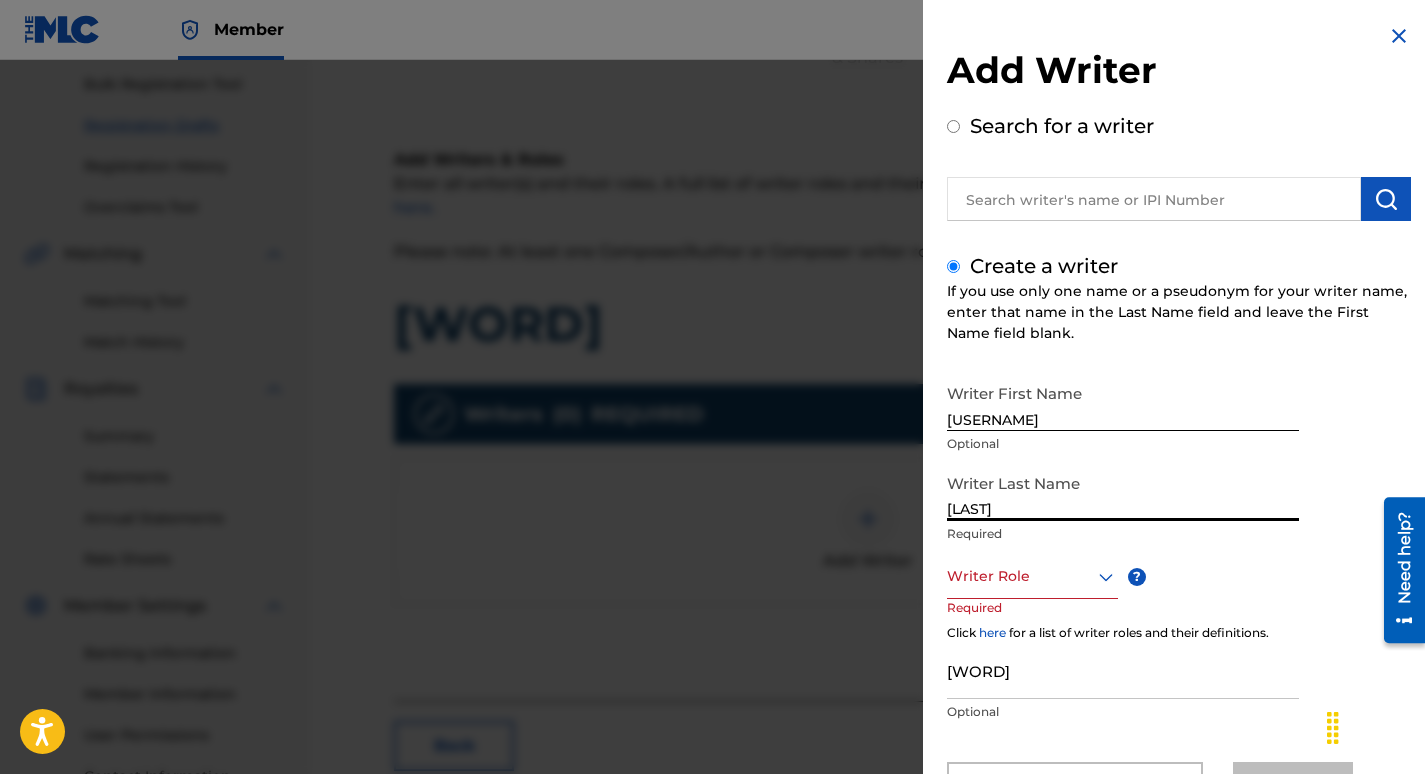 type on "[LAST]" 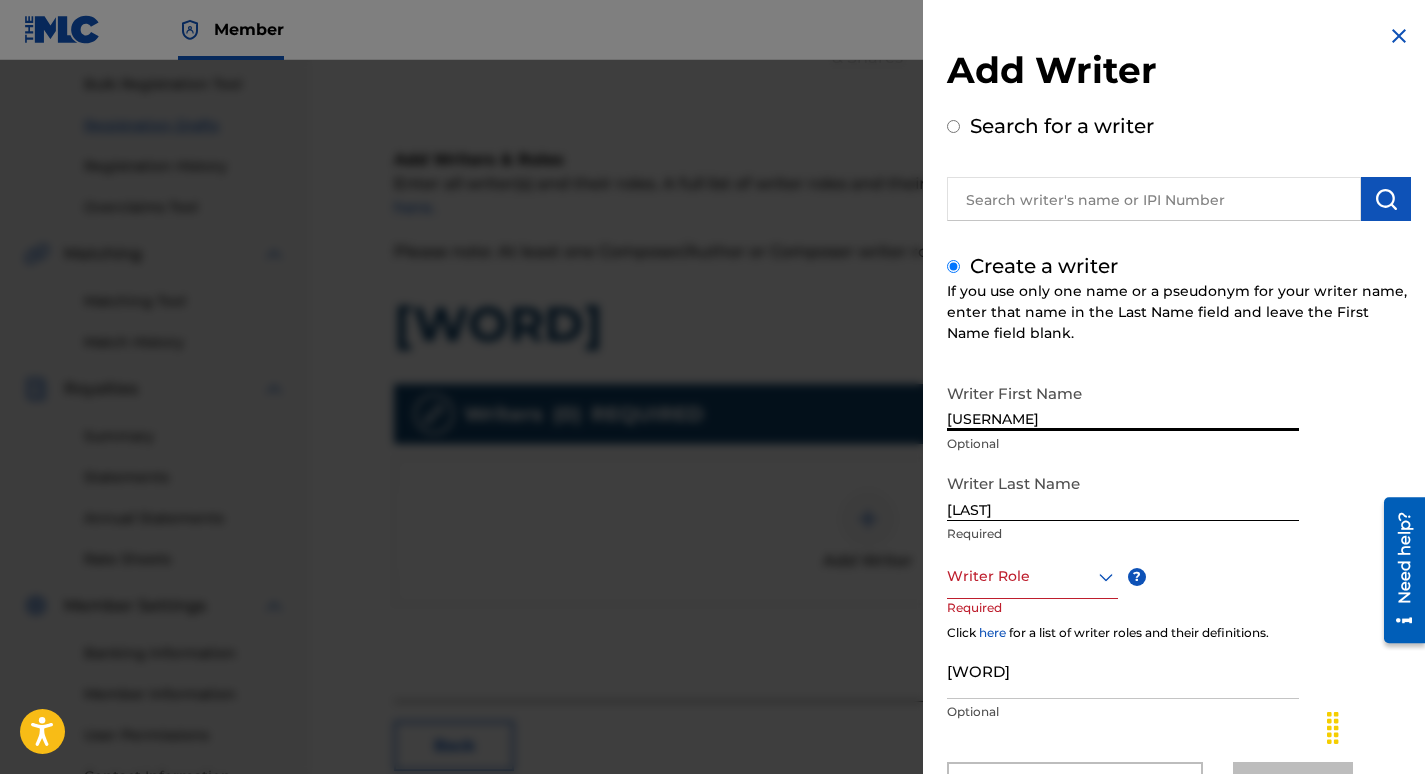 click on "[USERNAME]" at bounding box center (1123, 402) 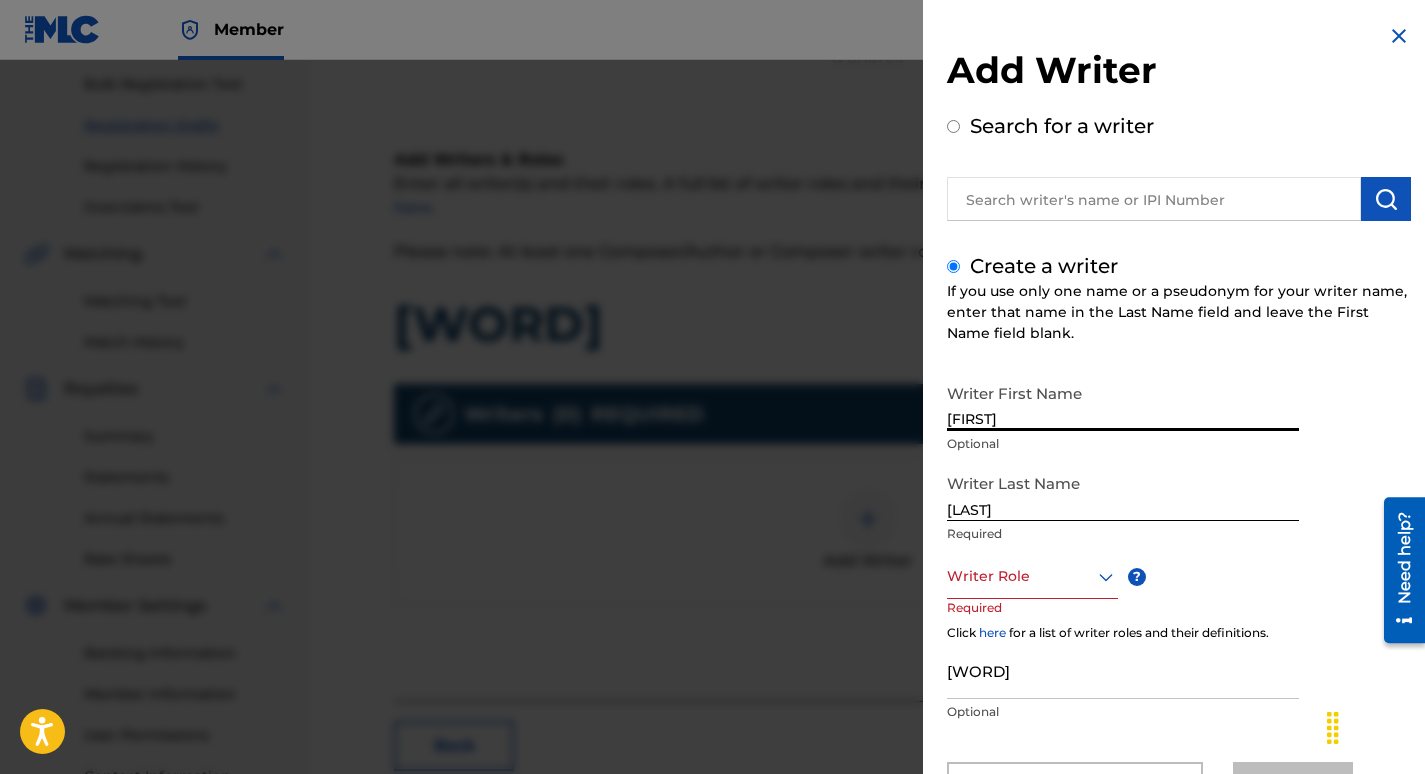 type on "[FIRST]" 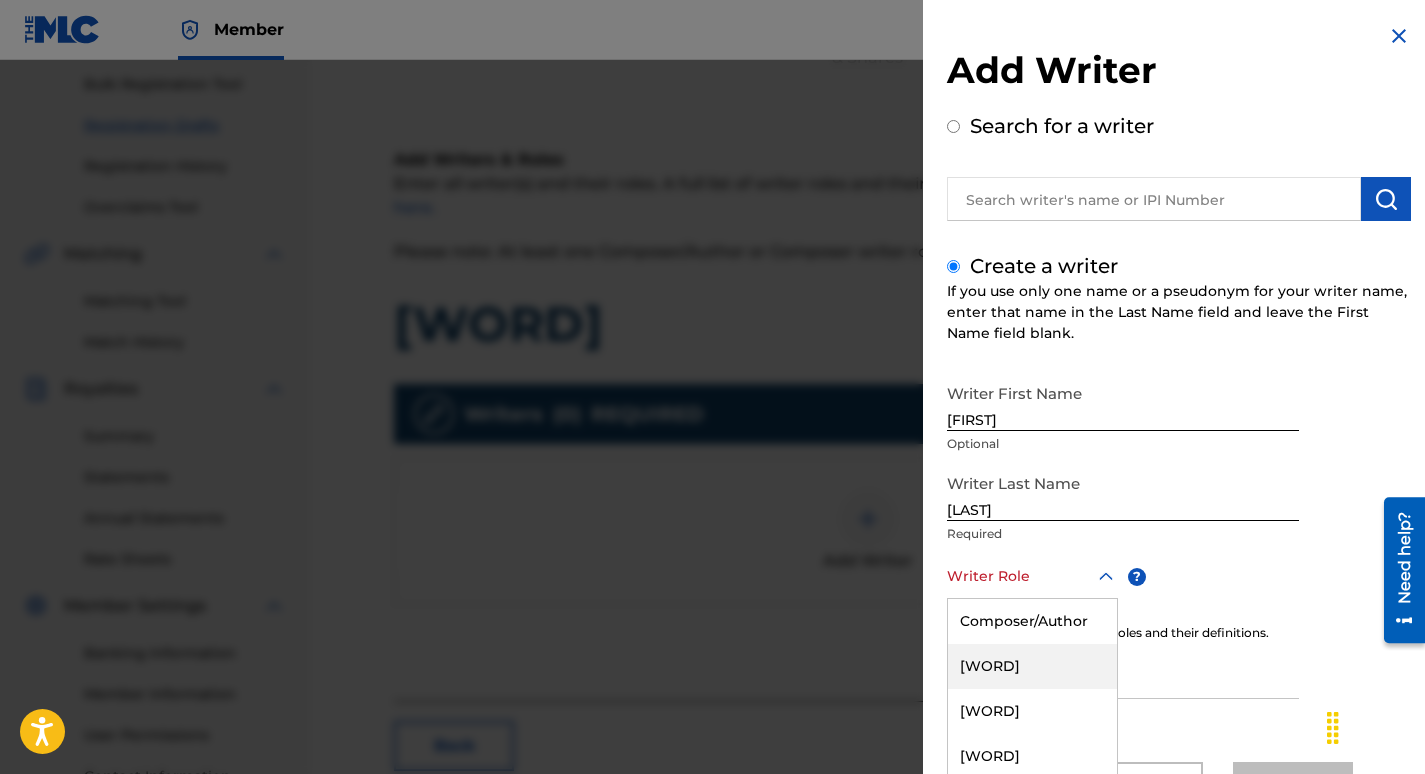 click on "[NUMBER] results available. Use Up and Down to choose options, press Enter to select the currently focused option, press Escape to exit the menu, press Tab to select the option and exit the menu. Writer Role Composer/Author Author Adaptor Arranger Composer Translator Sub Arranger Sub Author" at bounding box center (1032, 576) 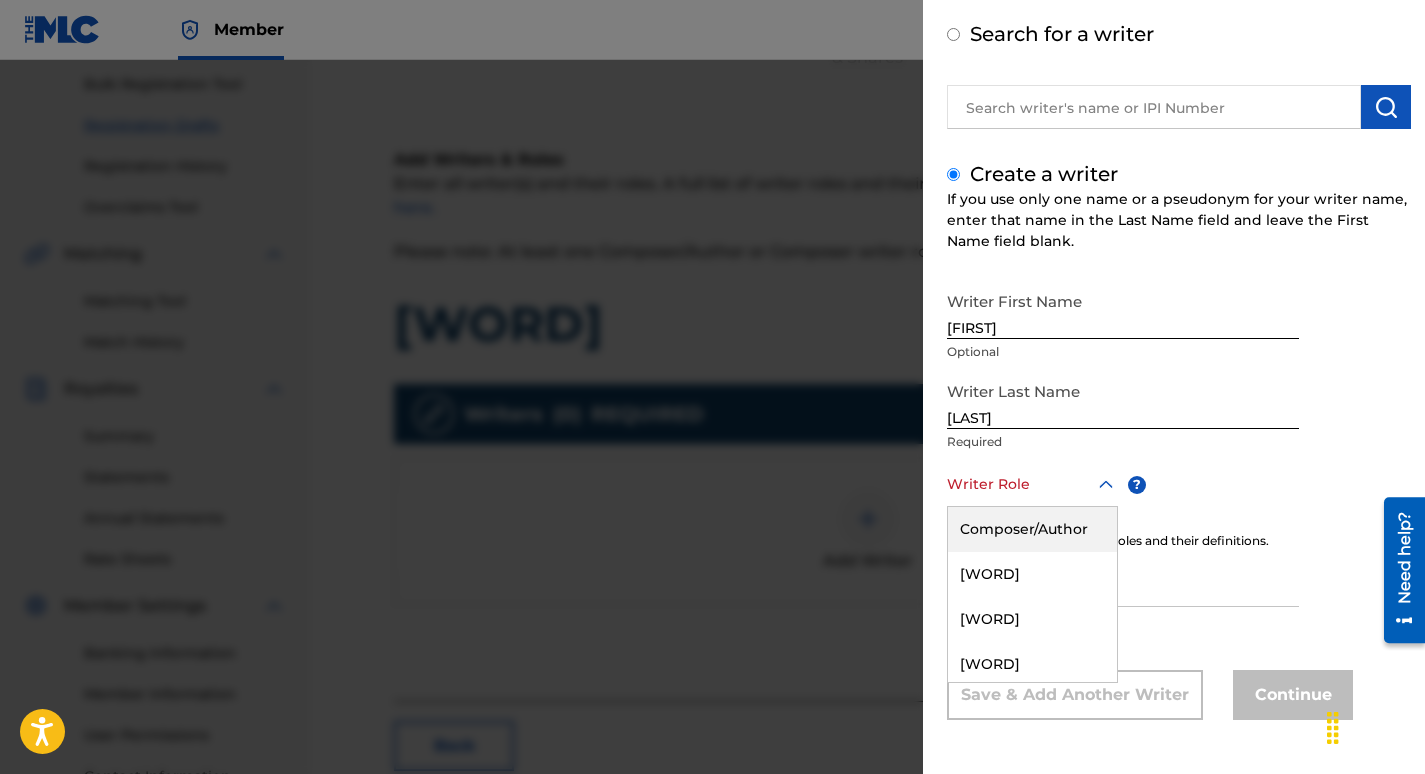 click on "Composer/Author" at bounding box center (1032, 529) 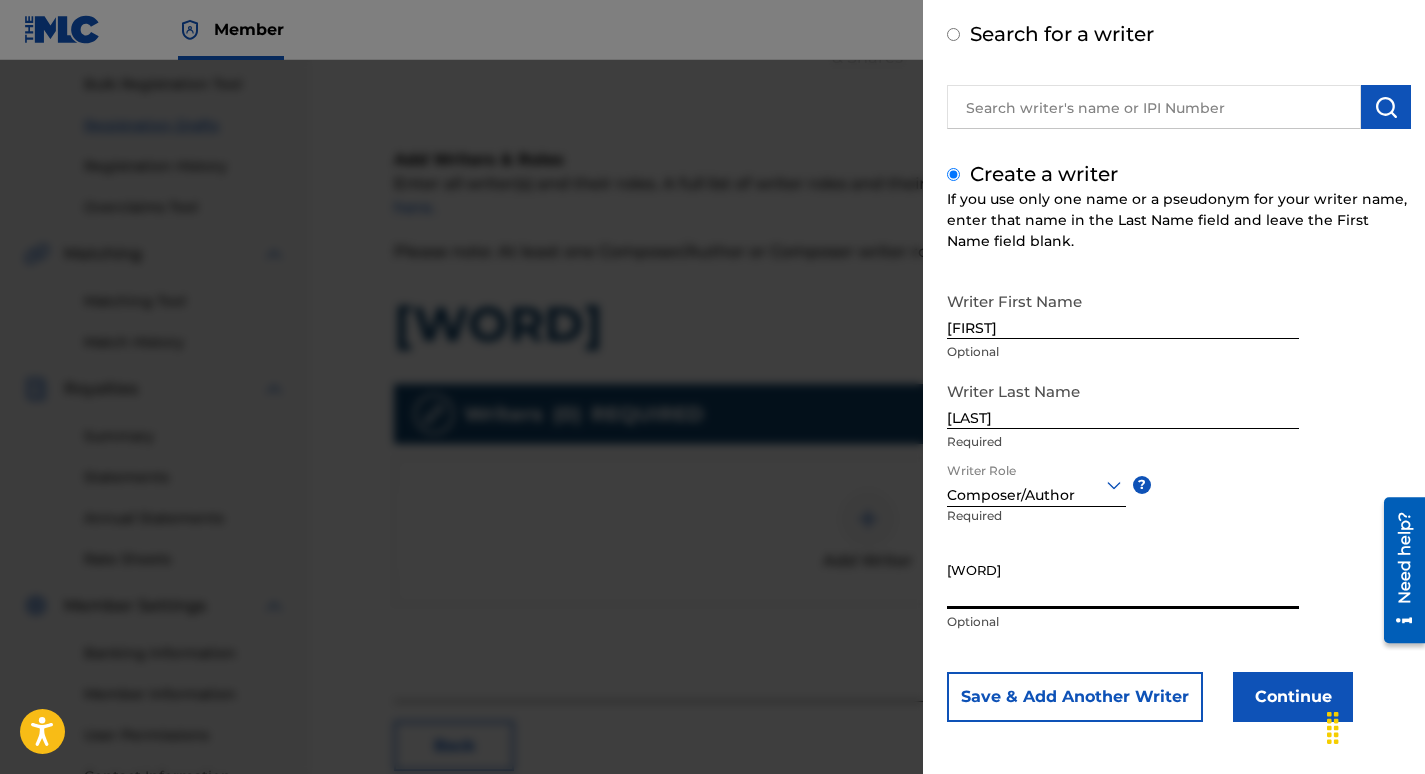 click on "[WORD]" at bounding box center [1123, 580] 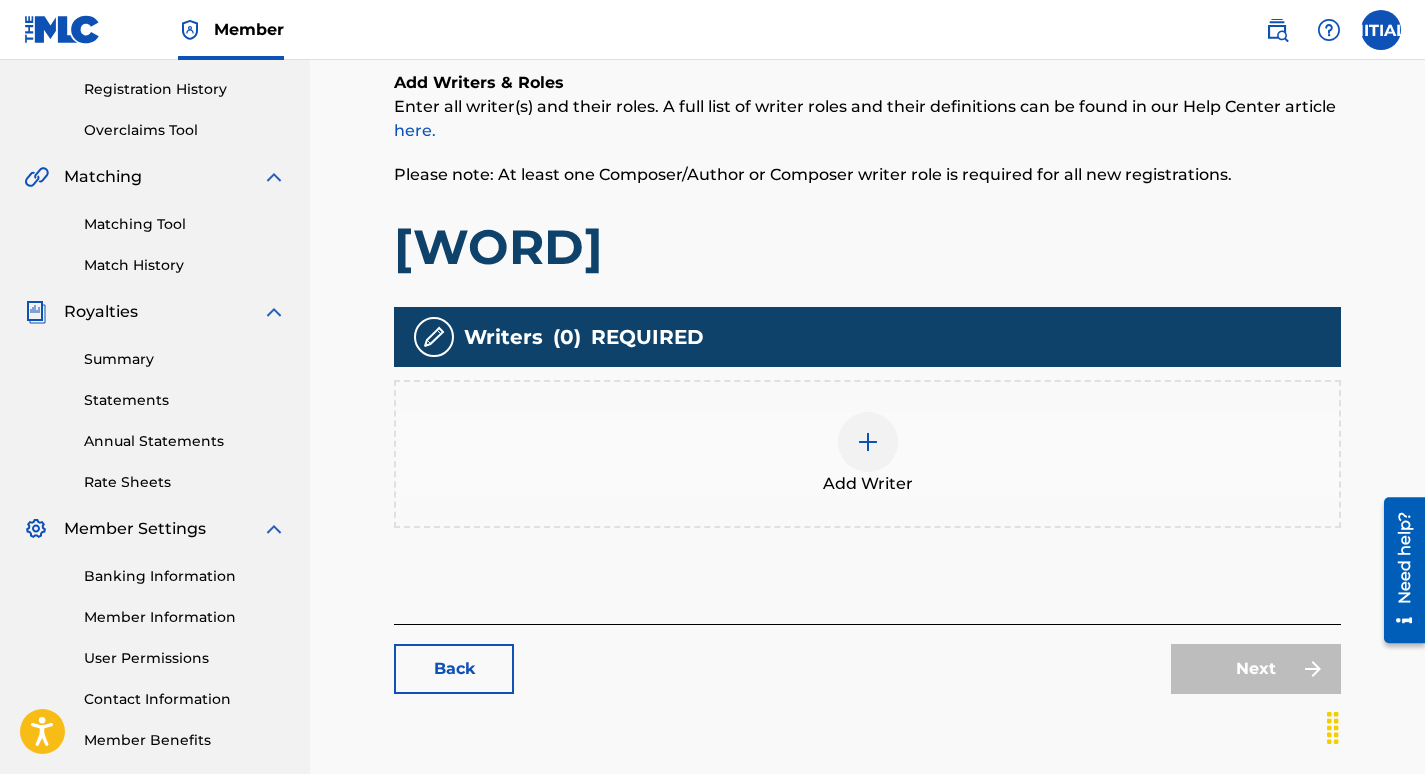 scroll, scrollTop: 466, scrollLeft: 0, axis: vertical 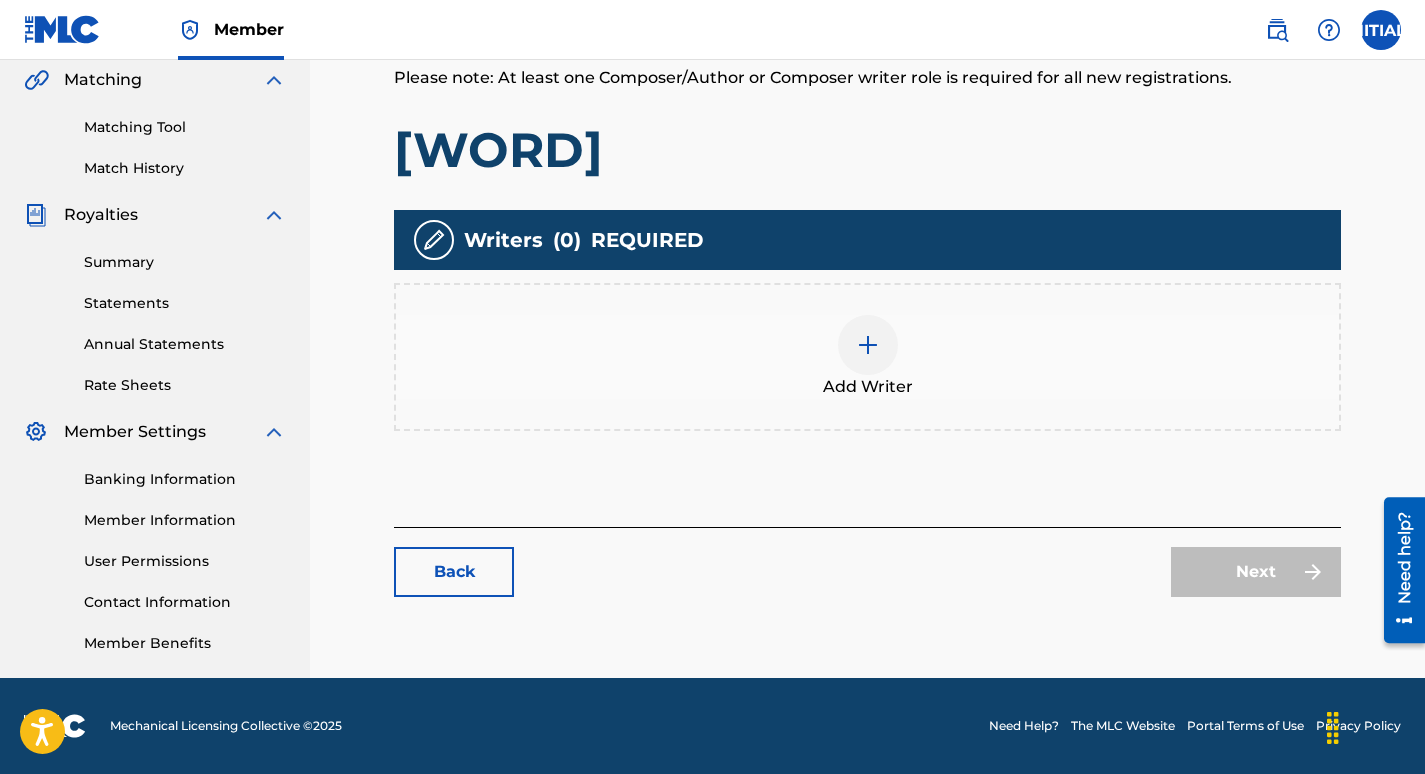 click on "Add Writer" at bounding box center (867, 357) 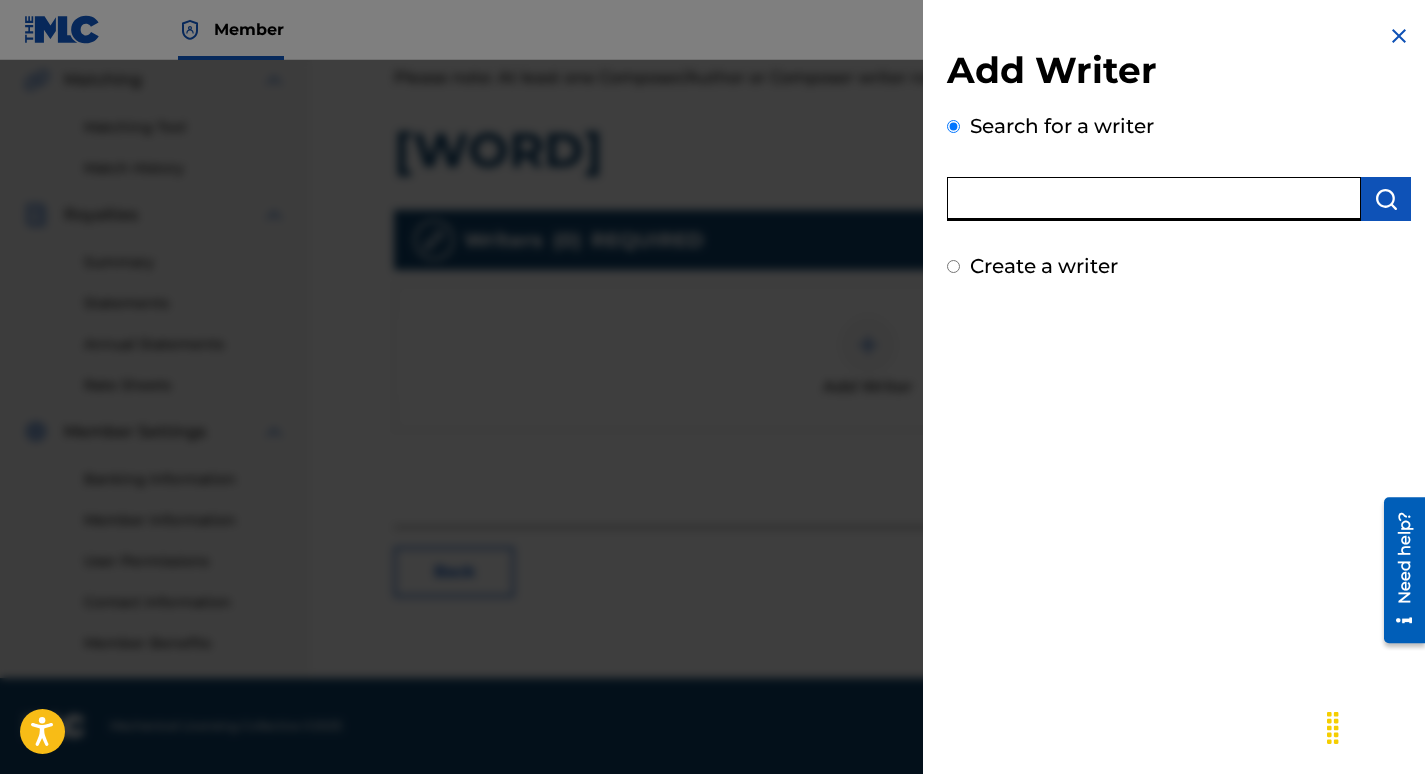 click at bounding box center (1154, 199) 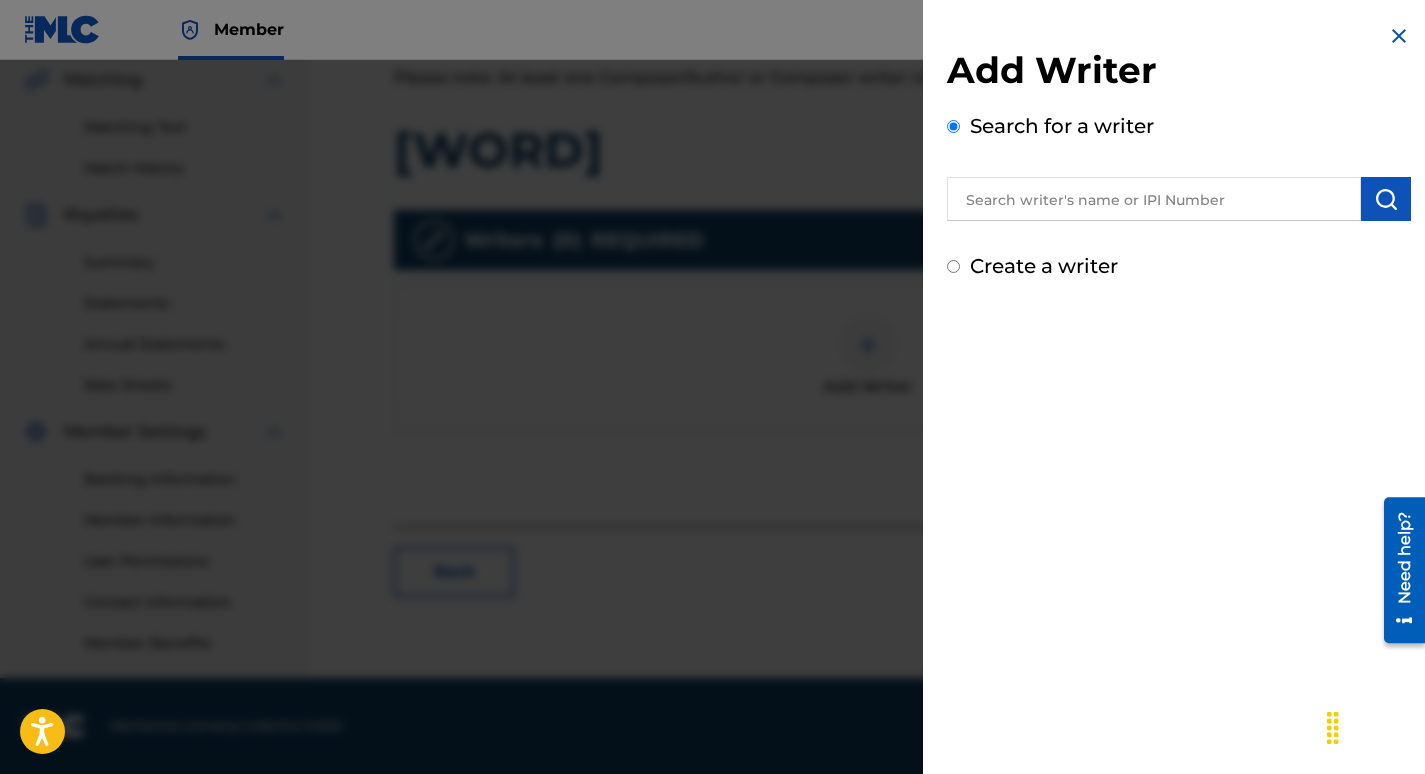click on "Add Writer Search for a writer Create a writer" at bounding box center [1179, 152] 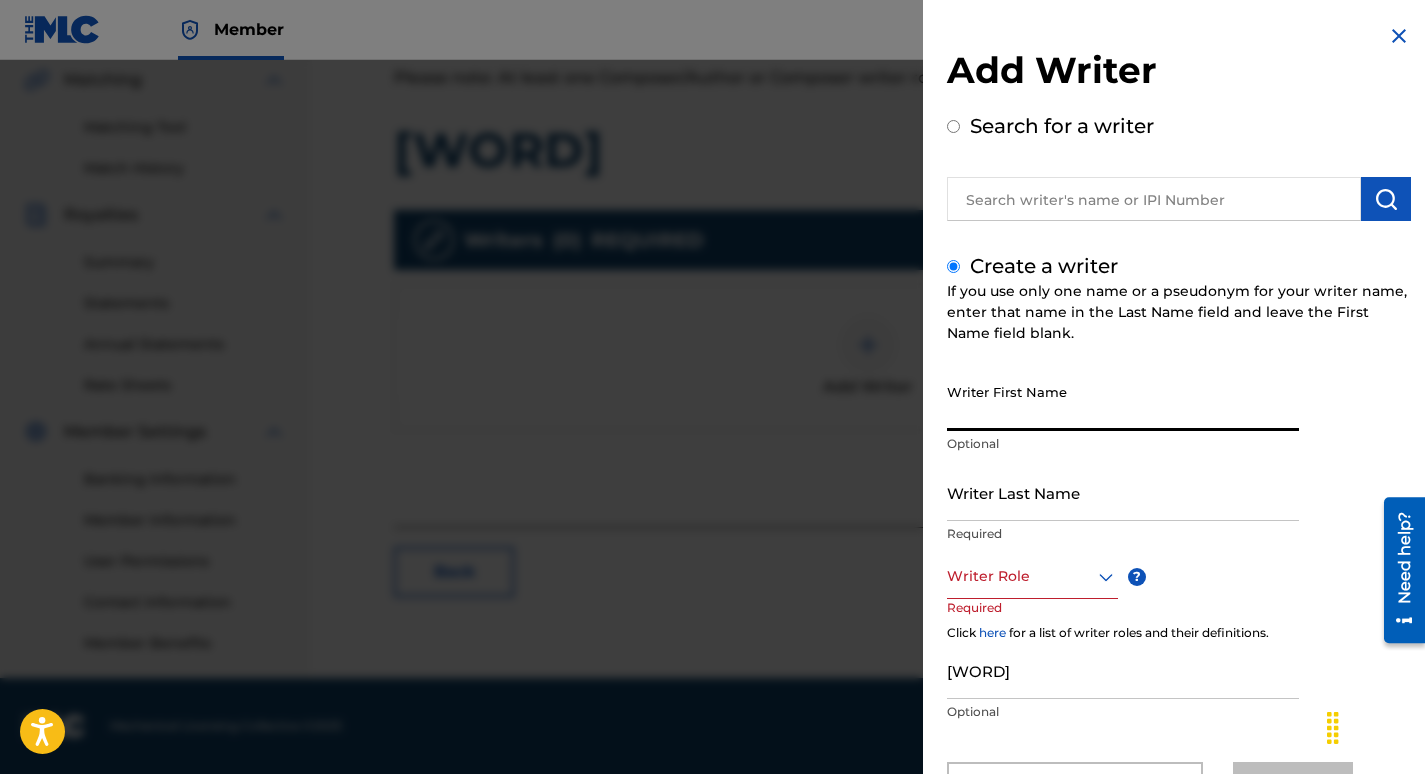 click on "Writer First Name" at bounding box center [1123, 402] 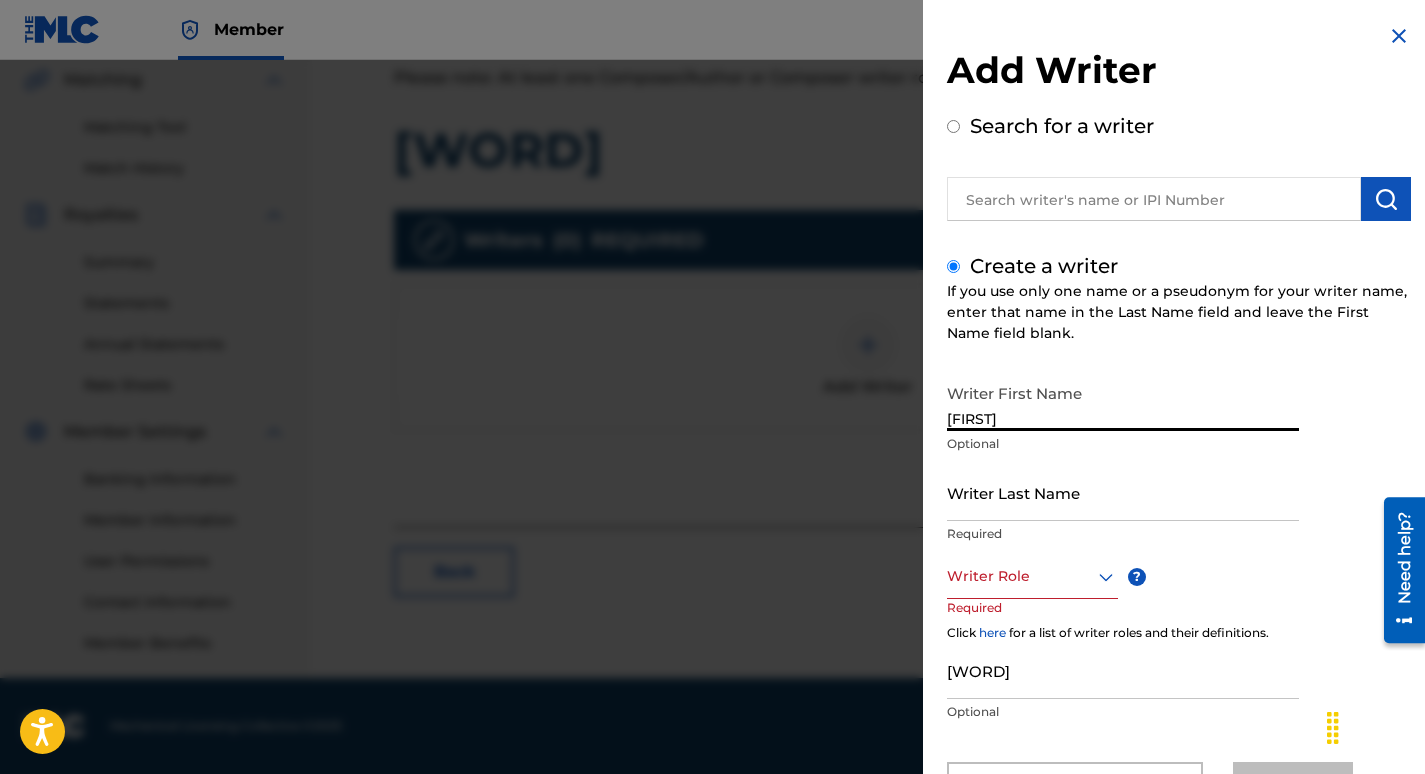type on "[FIRST]" 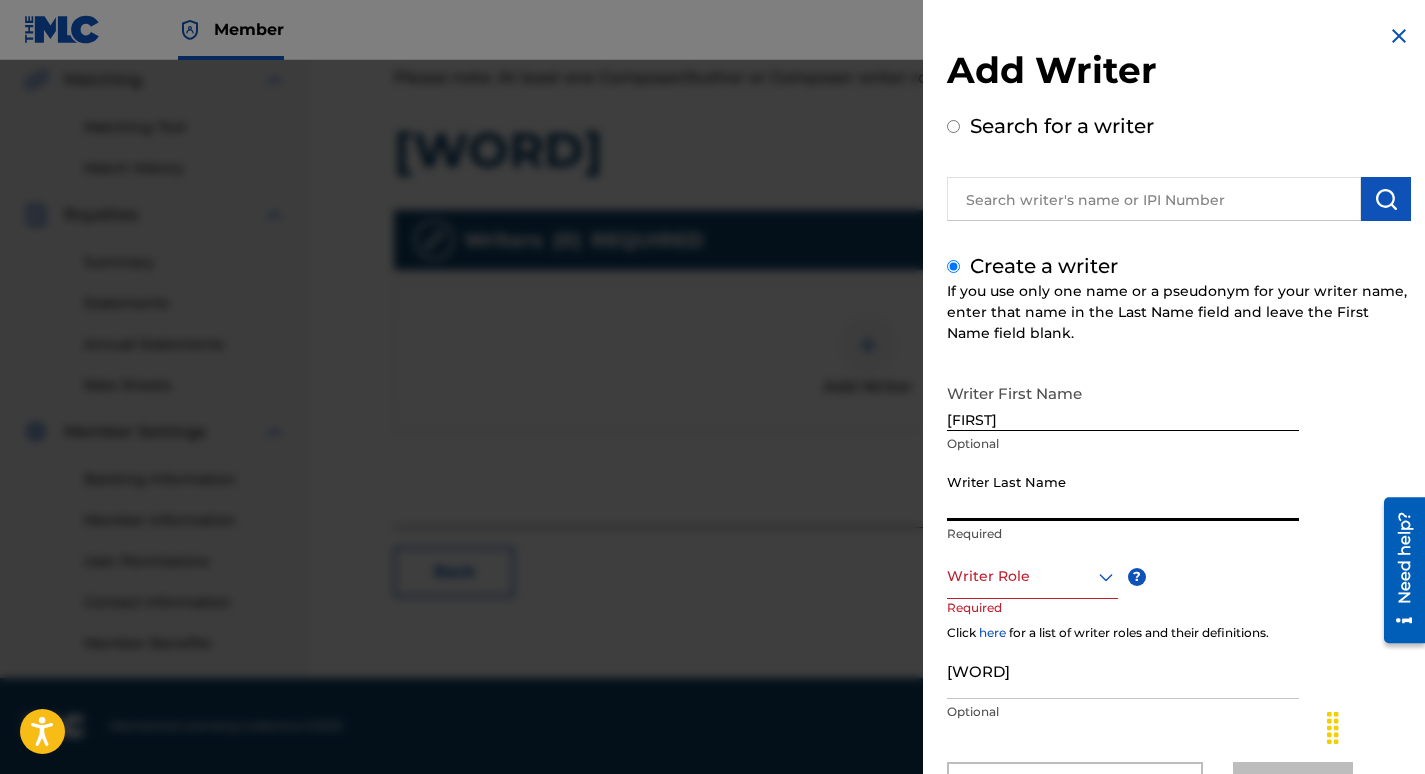 click on "Writer Last Name" at bounding box center [1123, 492] 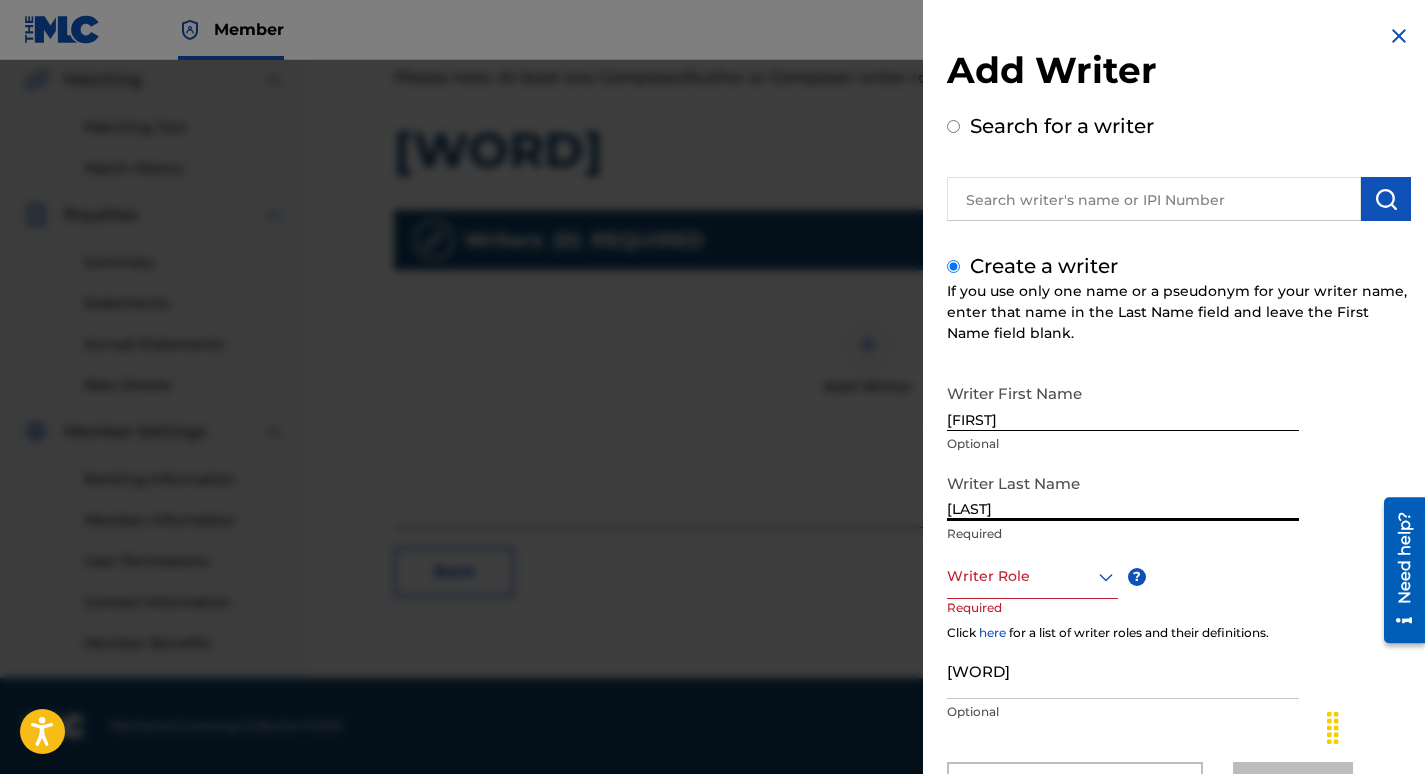 type on "[LAST]" 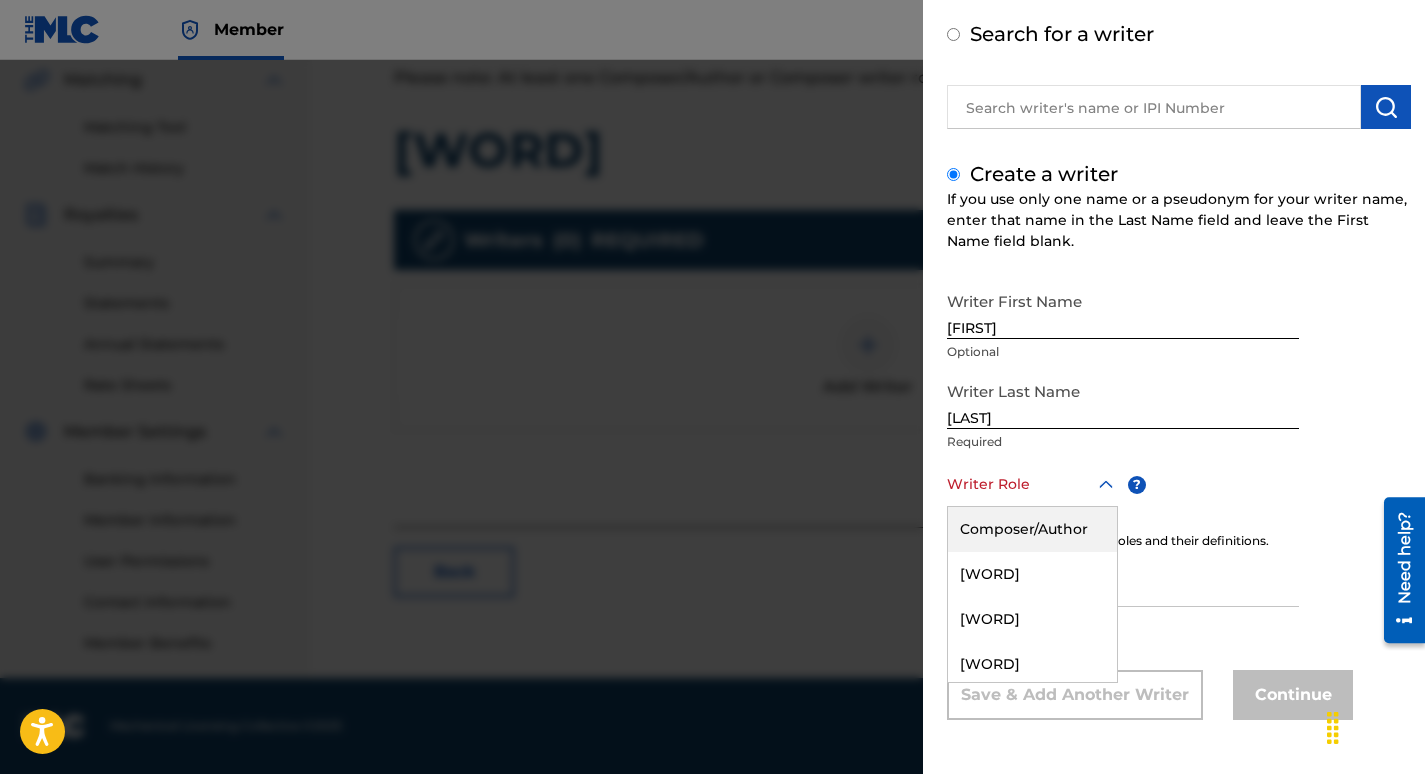 click on "Composer/Author" at bounding box center [1032, 529] 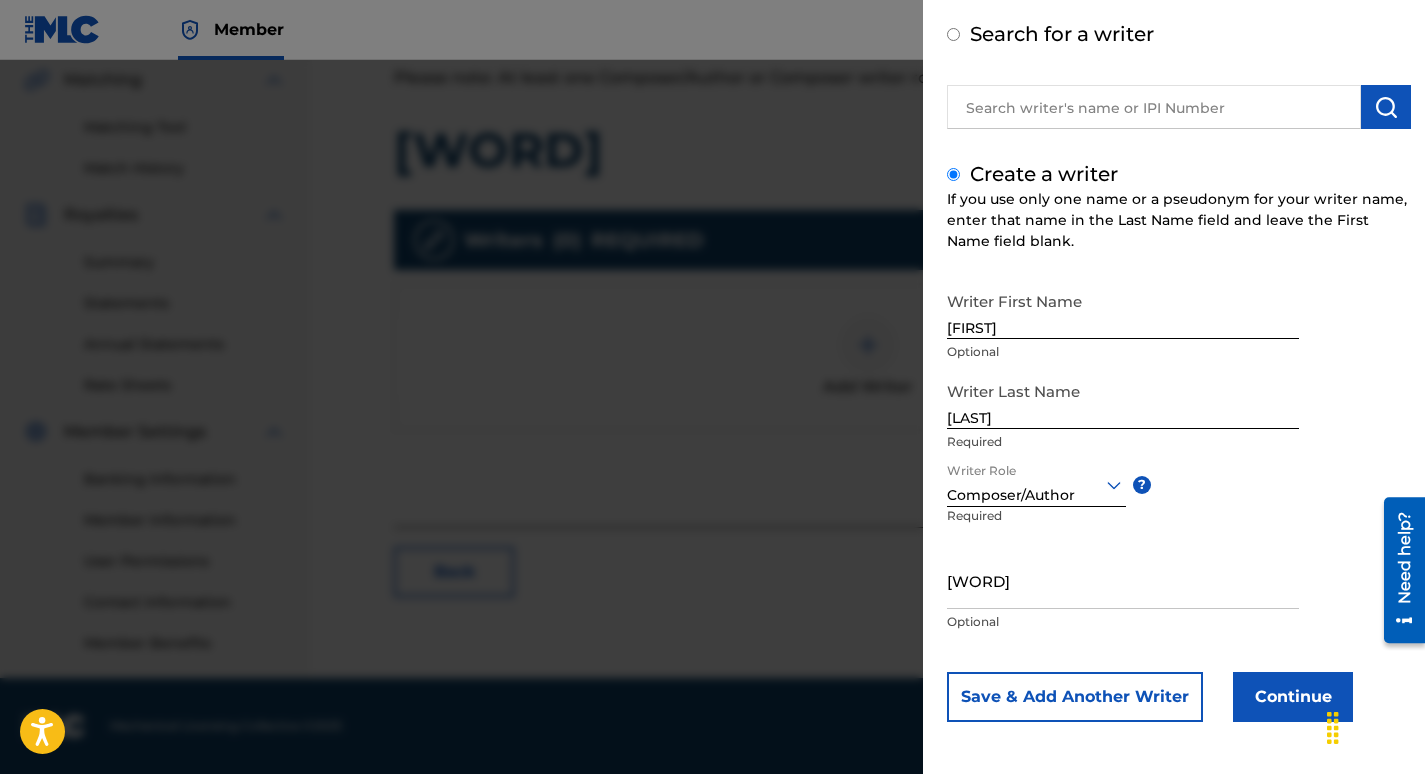 click on "[WORD]" at bounding box center (1123, 580) 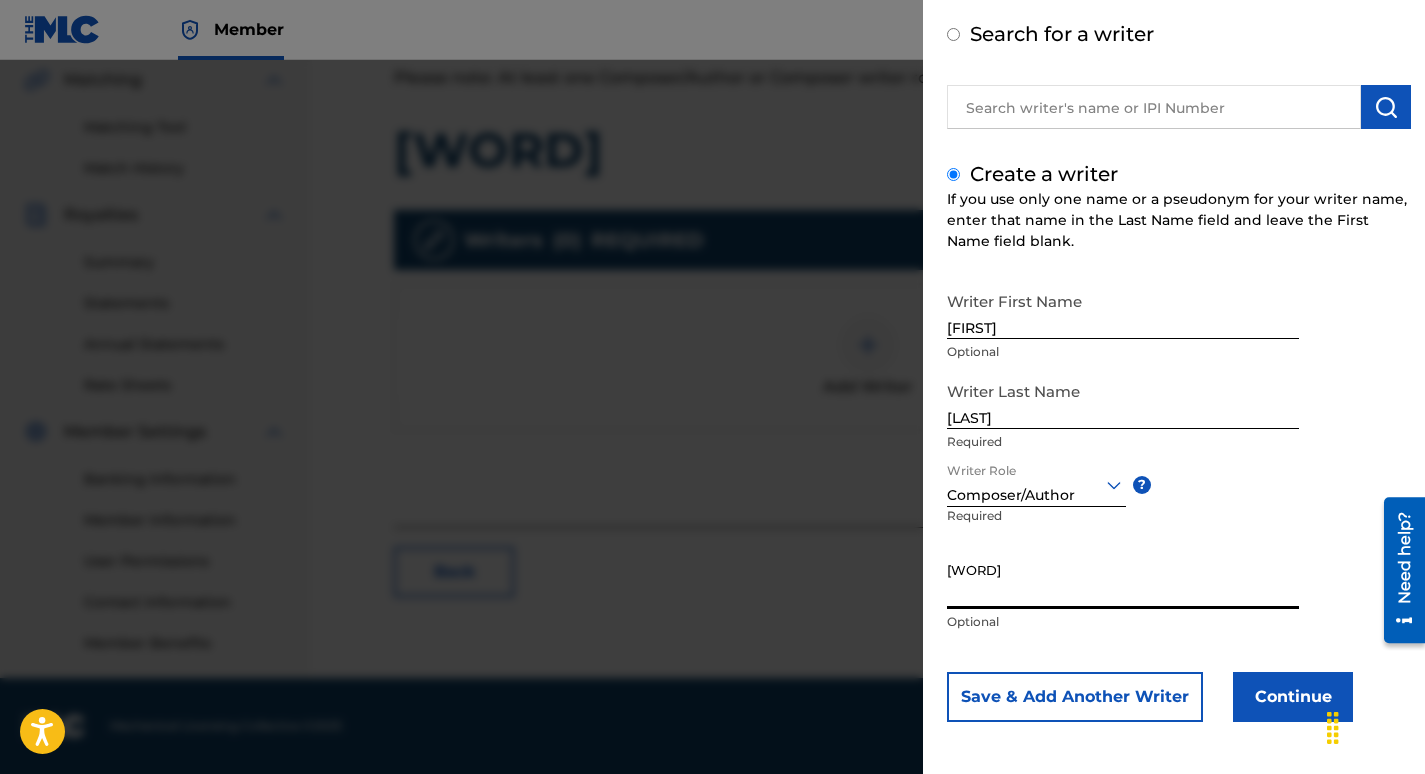 paste on "[NUMBER]" 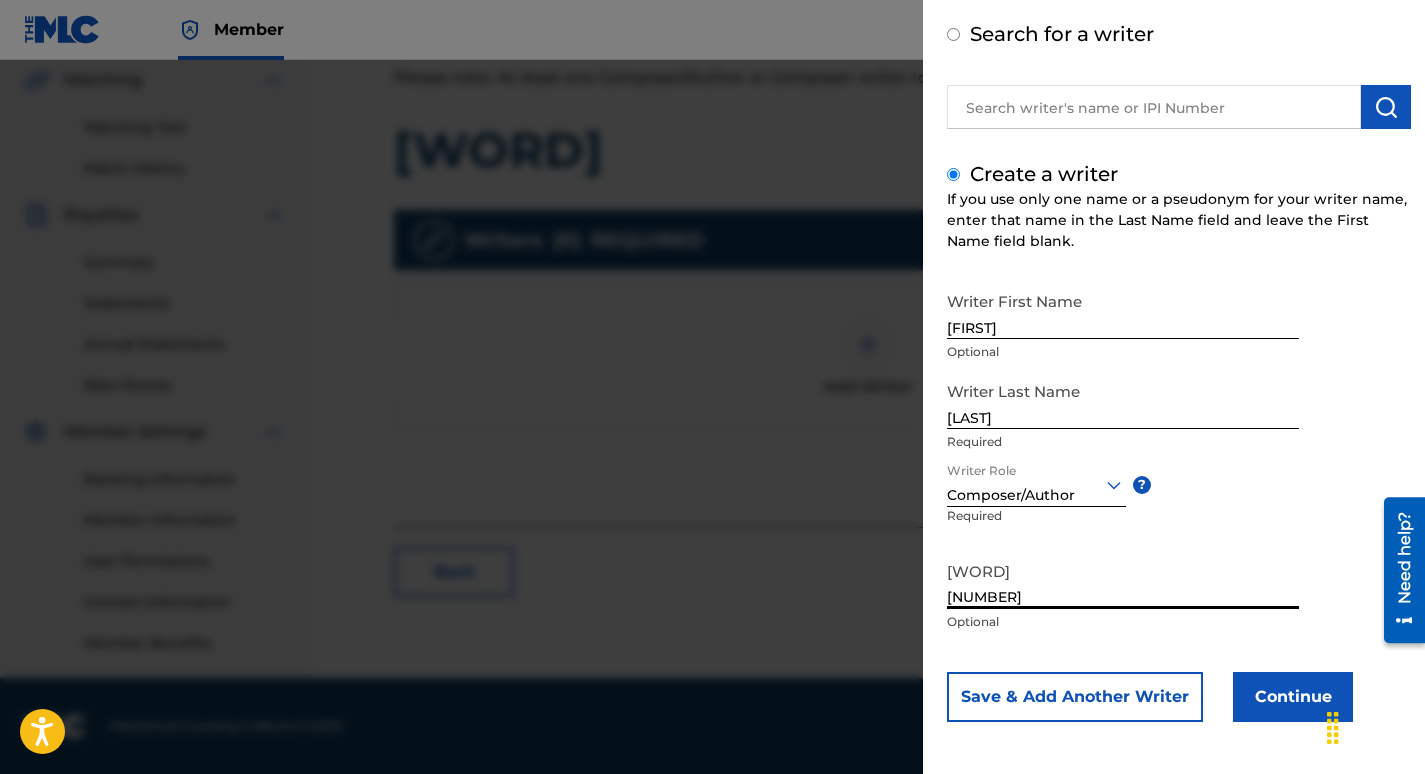 type on "[NUMBER]" 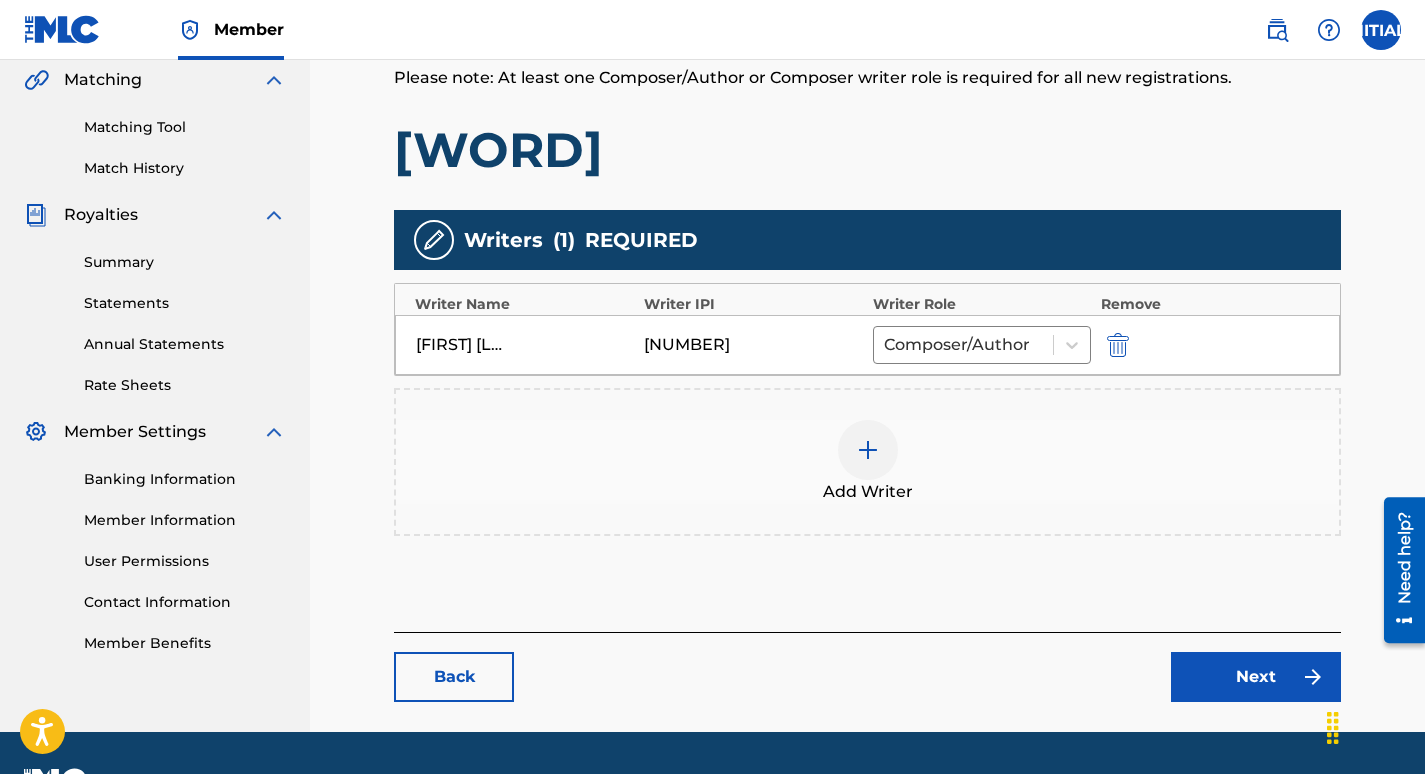 click at bounding box center (868, 450) 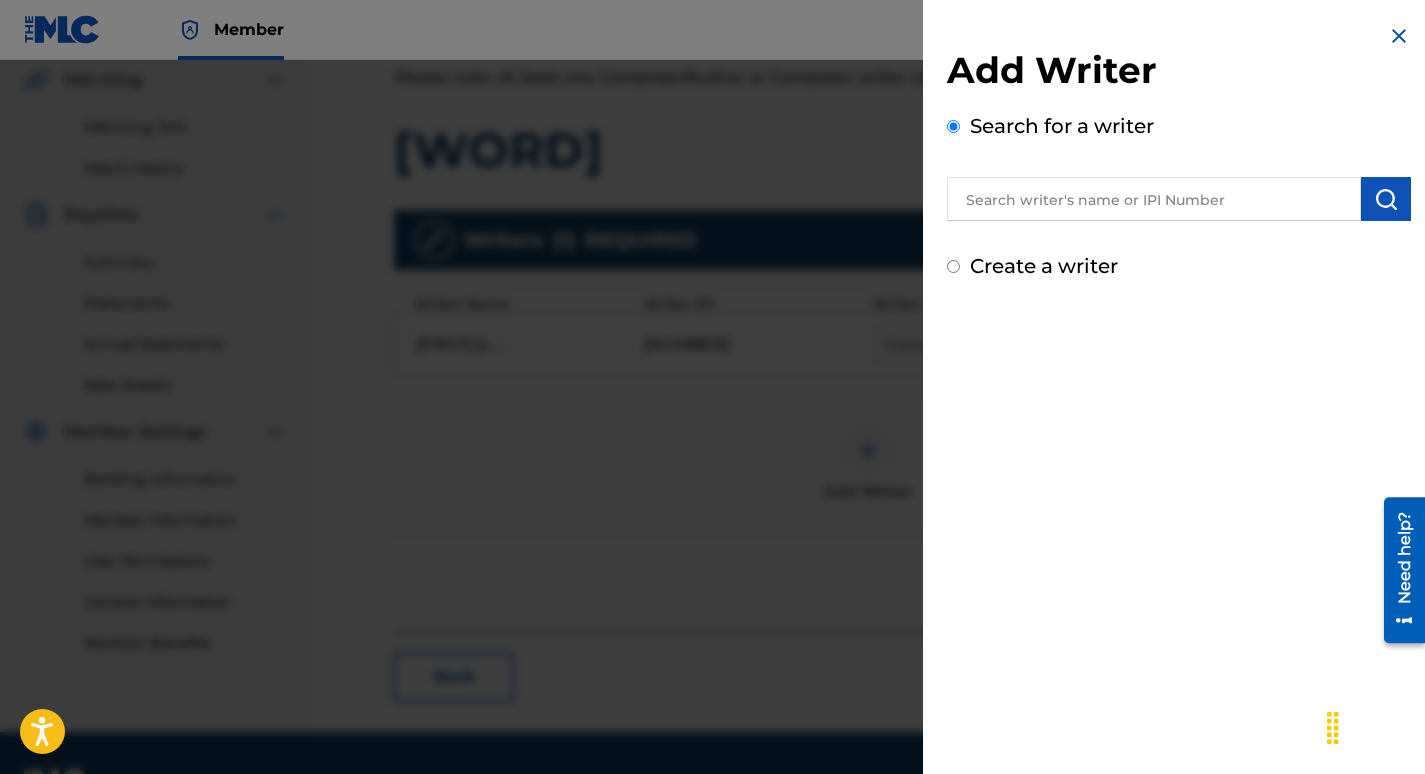 click on "Create a writer" at bounding box center (953, 266) 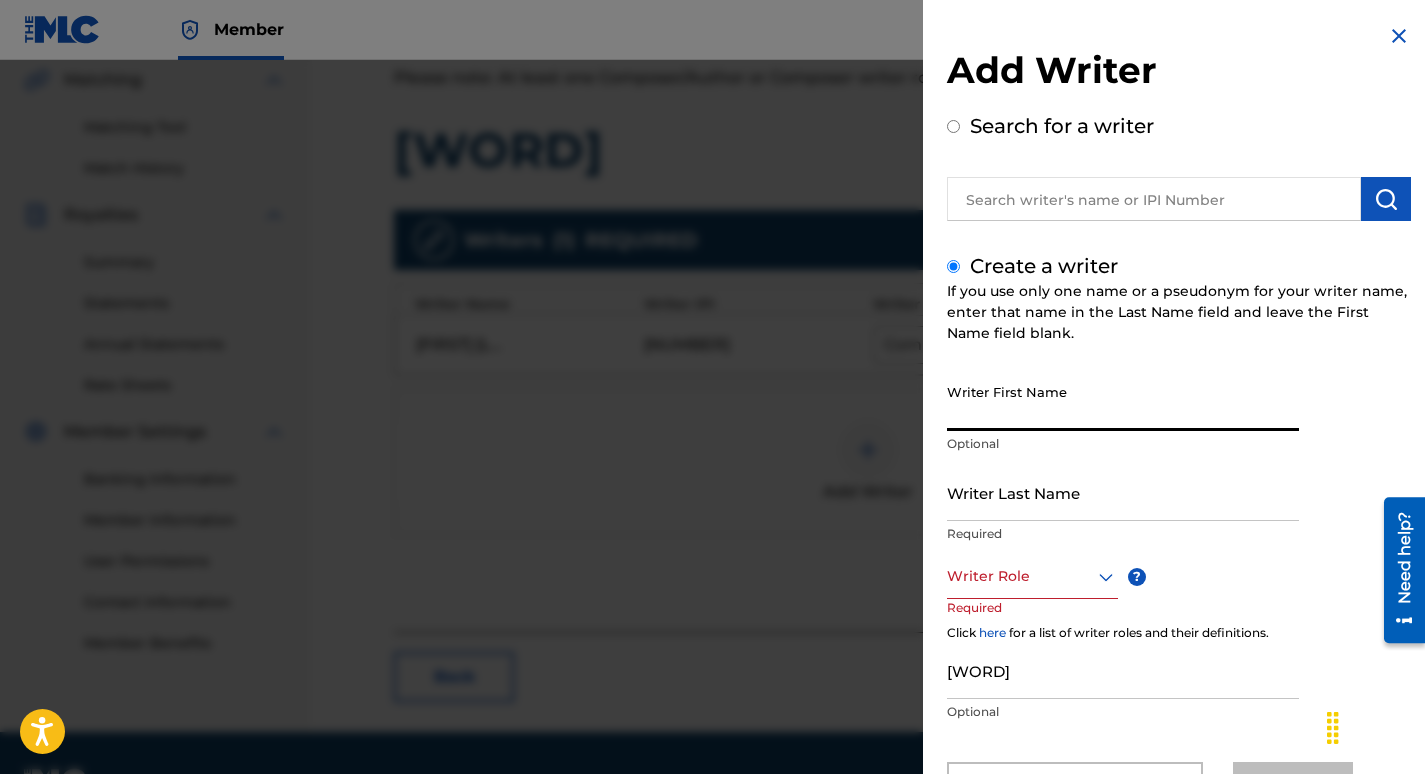 click on "Writer First Name" at bounding box center [1123, 402] 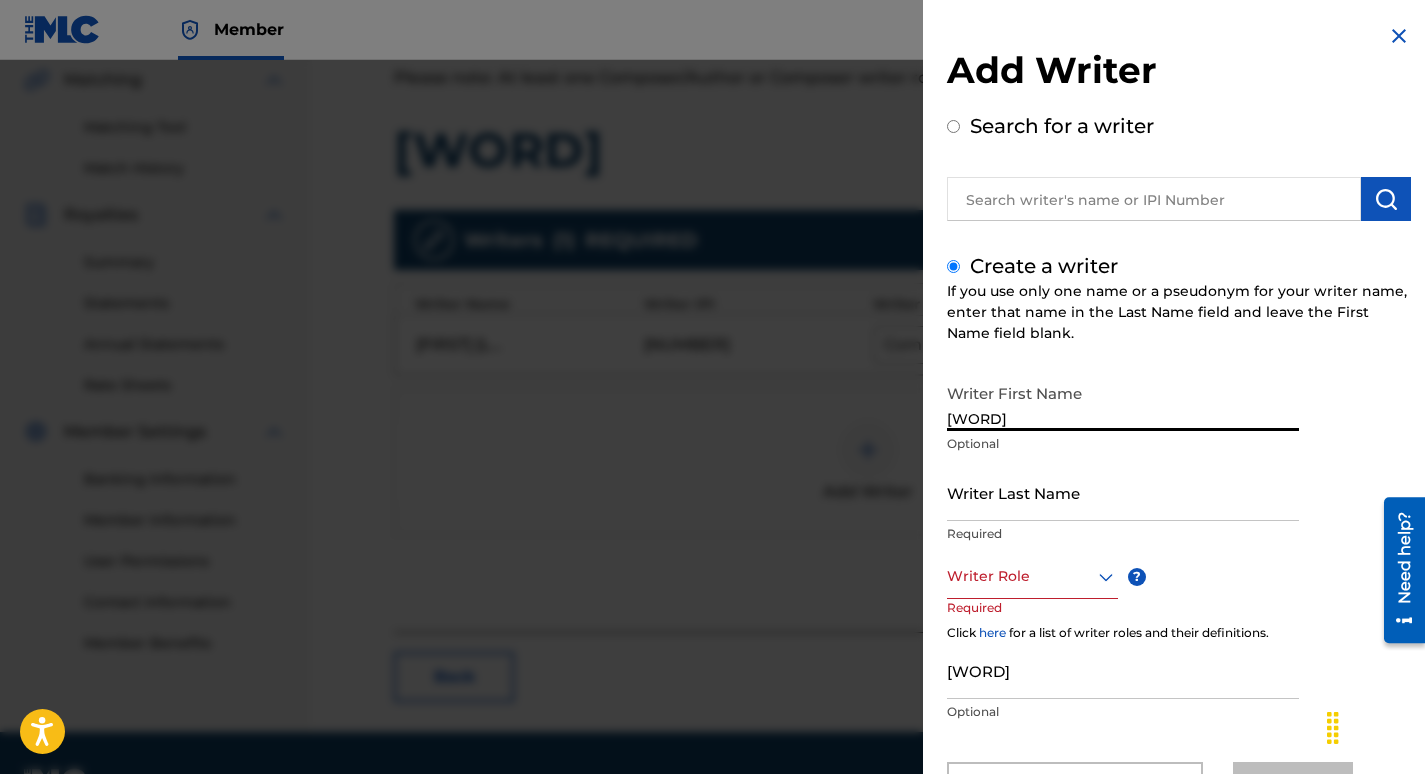 type on "[WORD]" 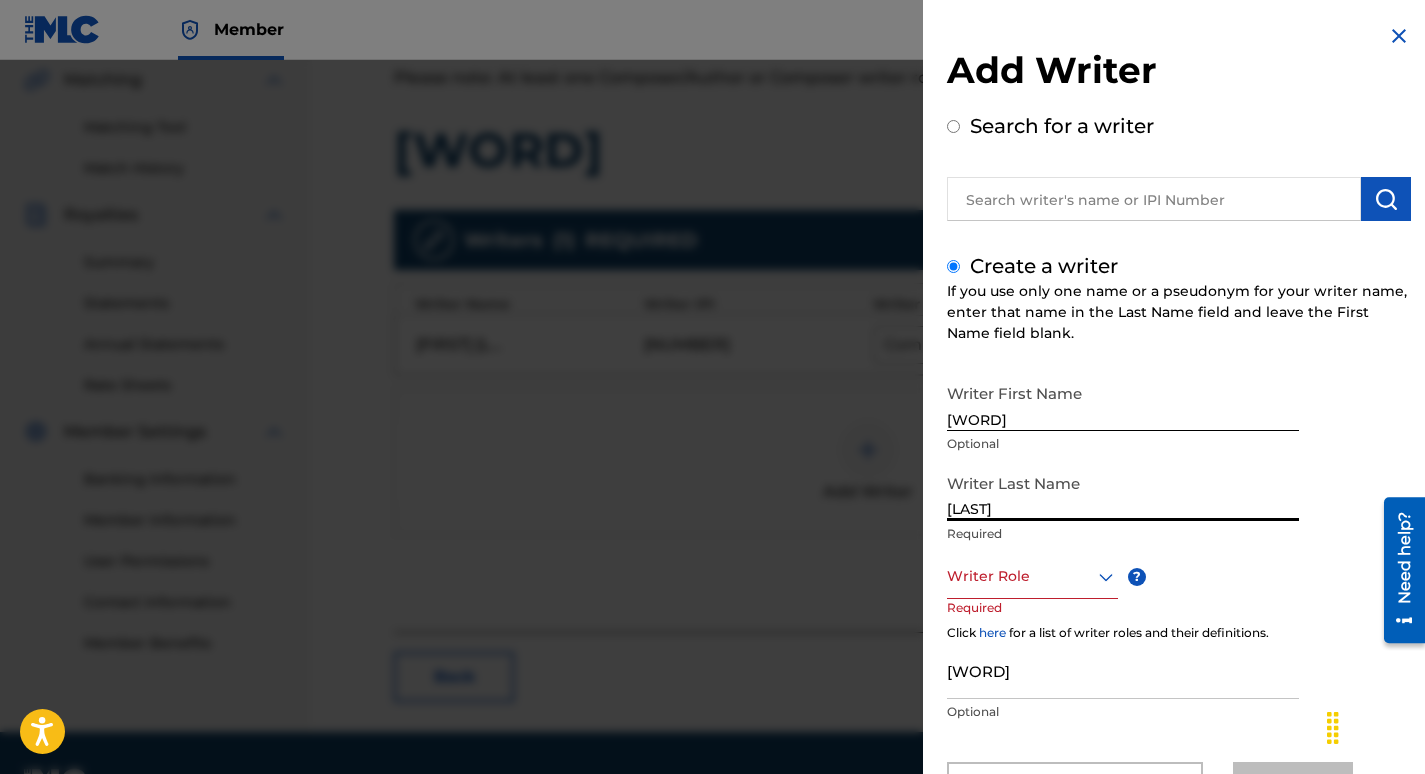 type on "[LAST]" 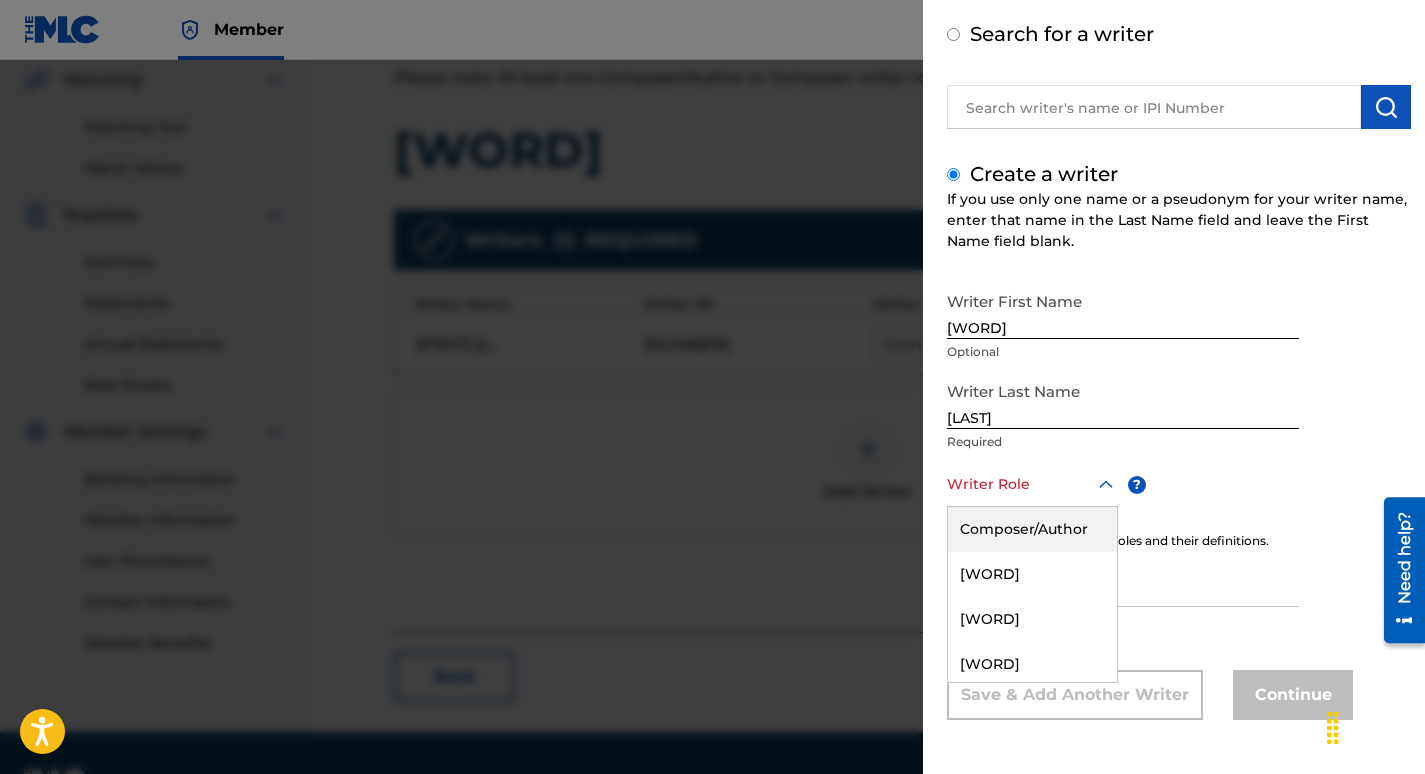 click on "Composer/Author" at bounding box center [1032, 529] 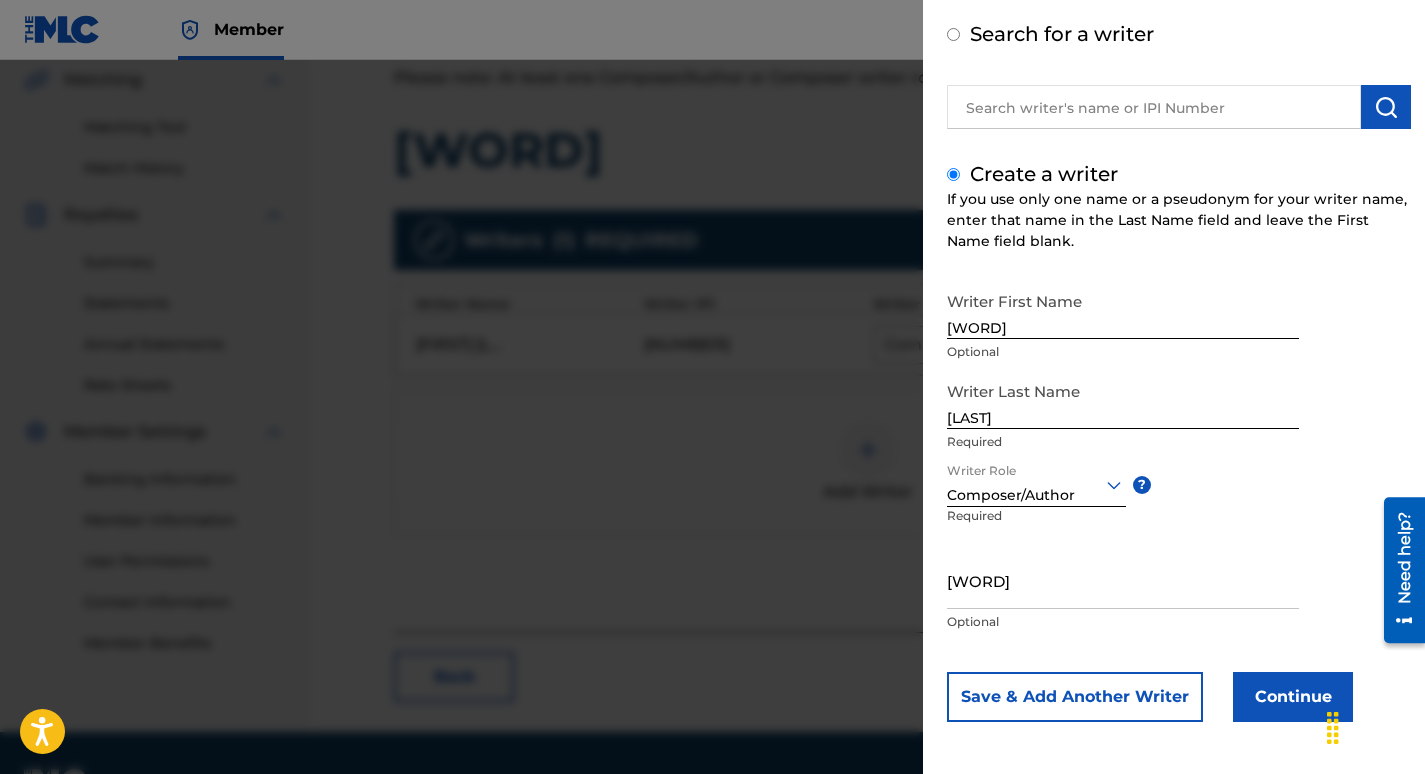 click on "Continue" at bounding box center [1293, 697] 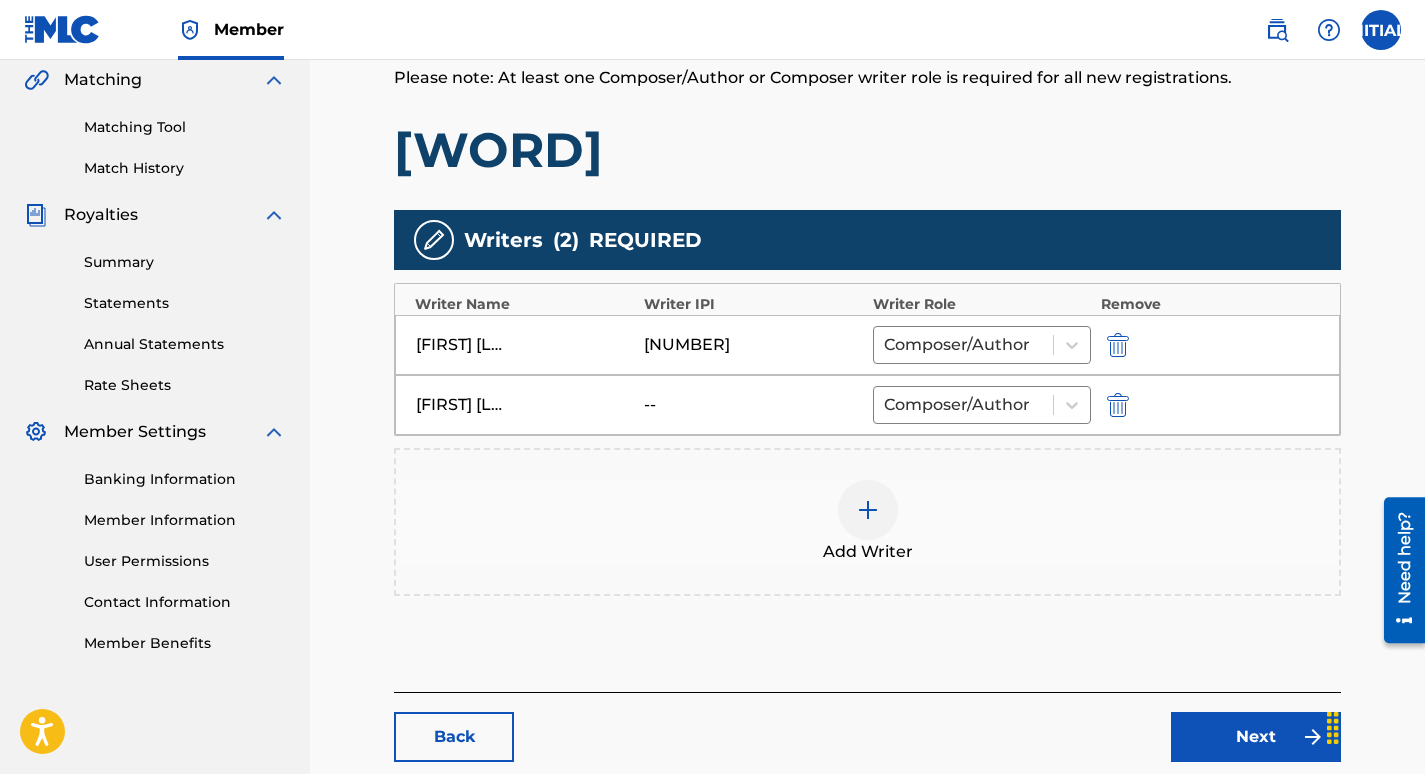 scroll, scrollTop: 580, scrollLeft: 0, axis: vertical 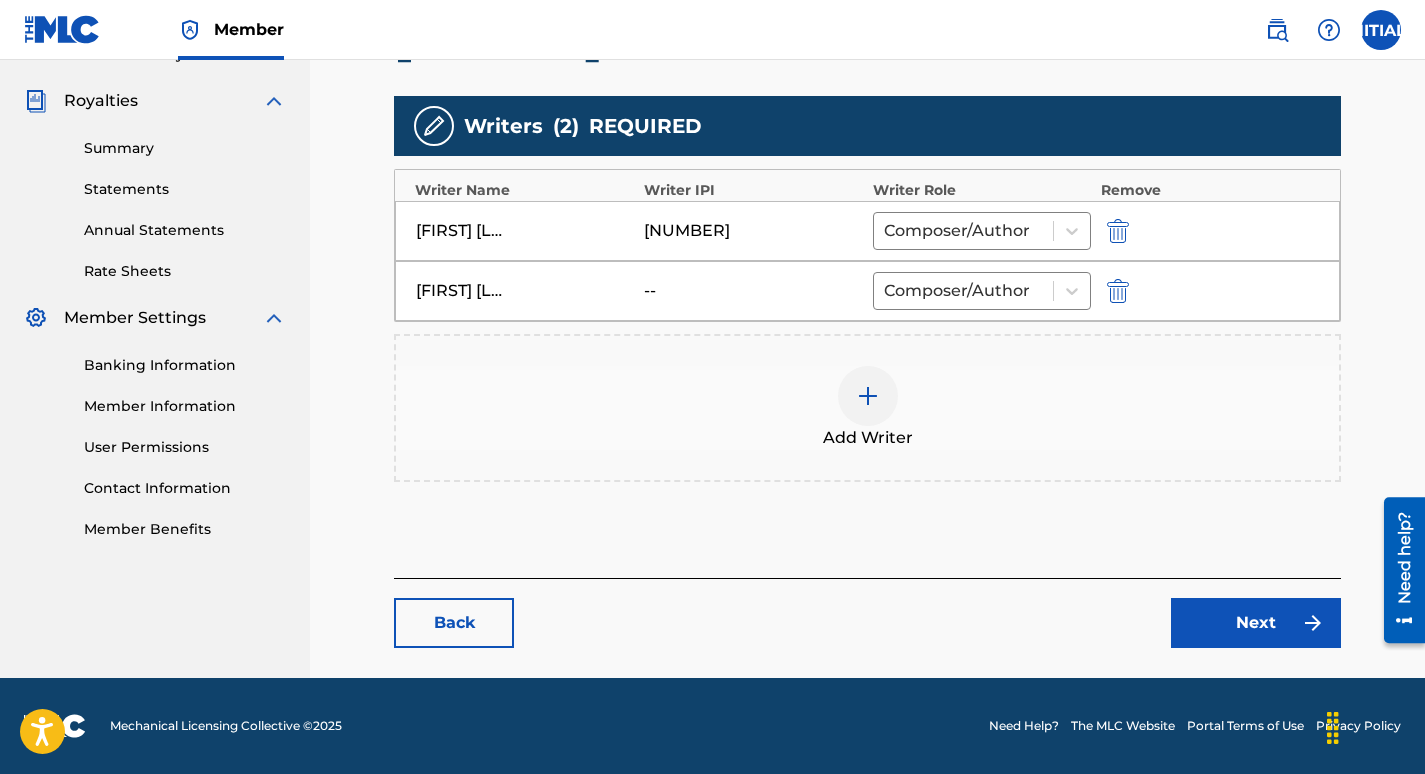 drag, startPoint x: 1203, startPoint y: 618, endPoint x: 1181, endPoint y: 618, distance: 22 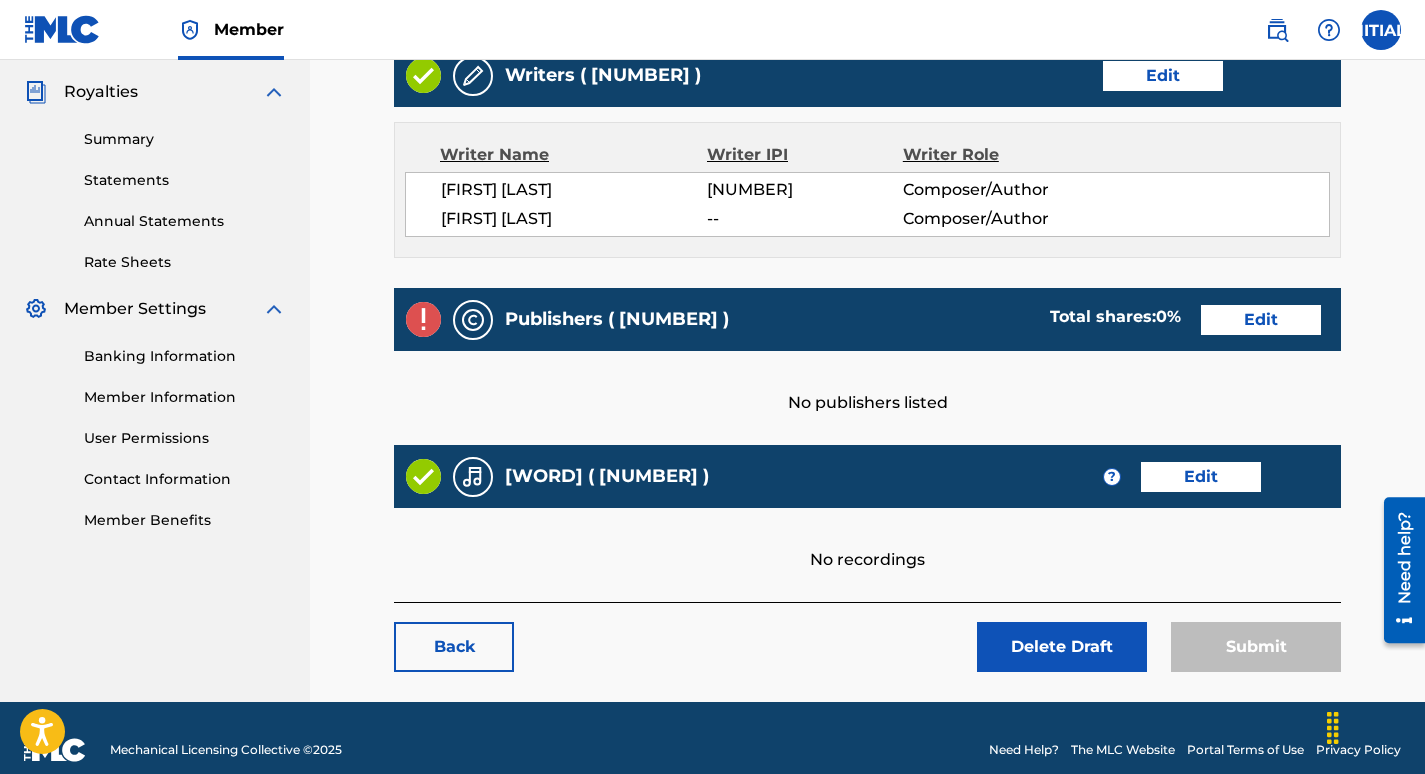 scroll, scrollTop: 590, scrollLeft: 0, axis: vertical 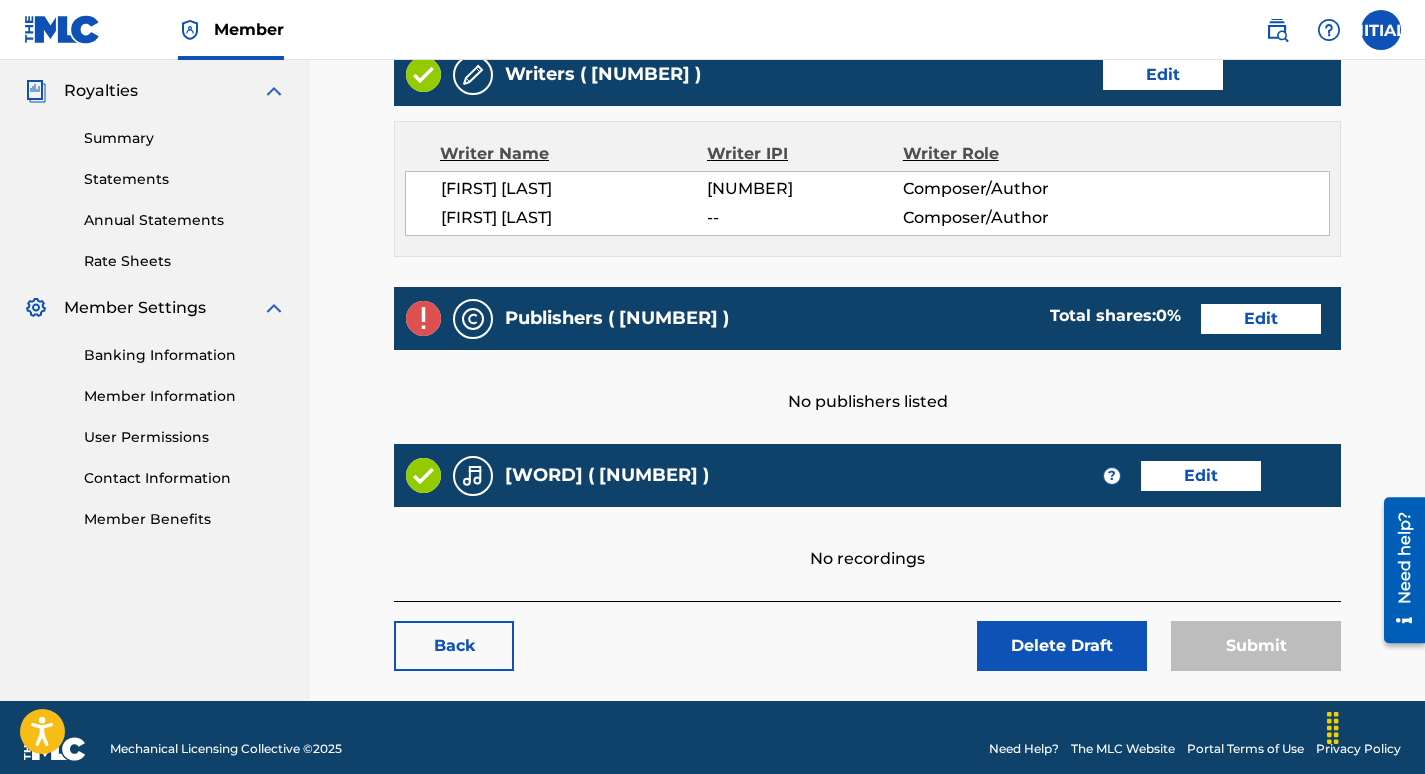 click on "Edit" at bounding box center [1261, 319] 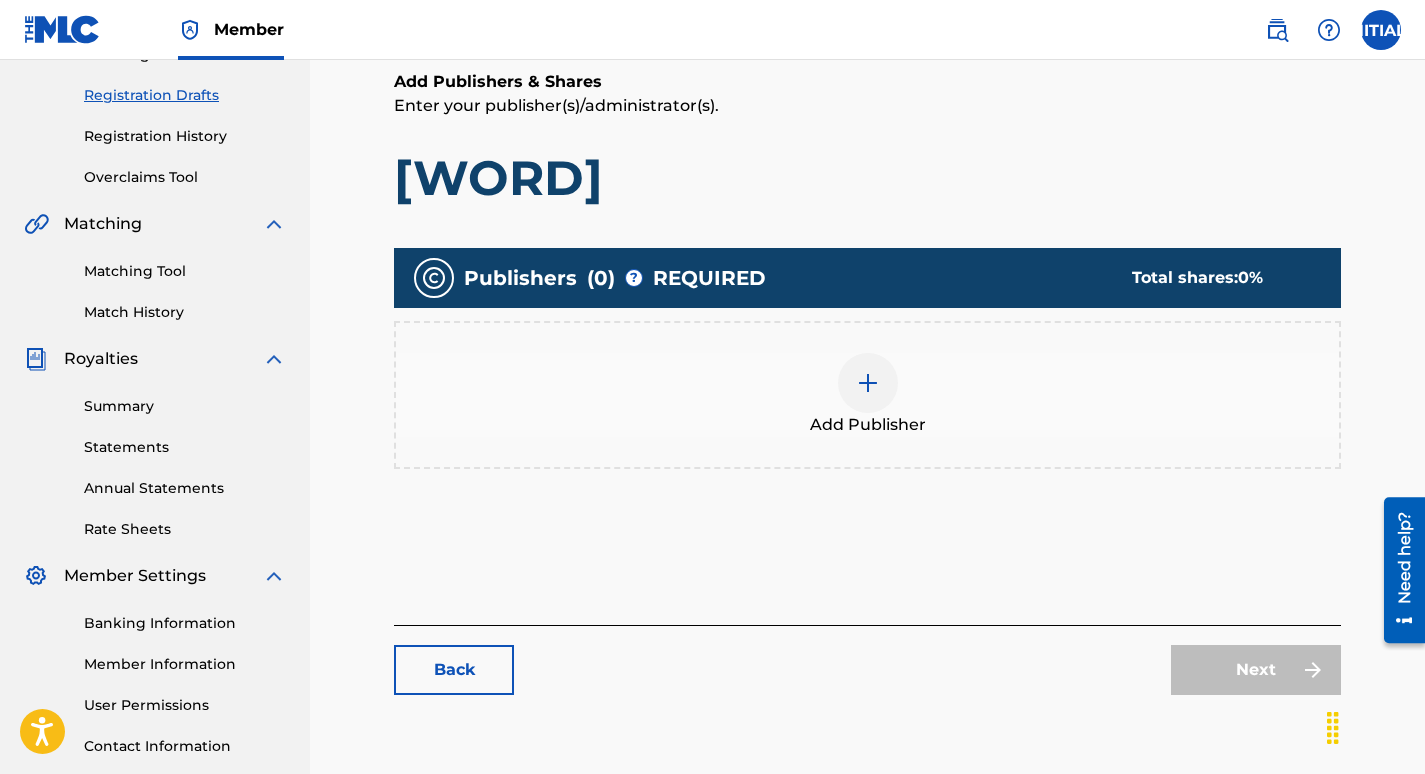 scroll, scrollTop: 329, scrollLeft: 0, axis: vertical 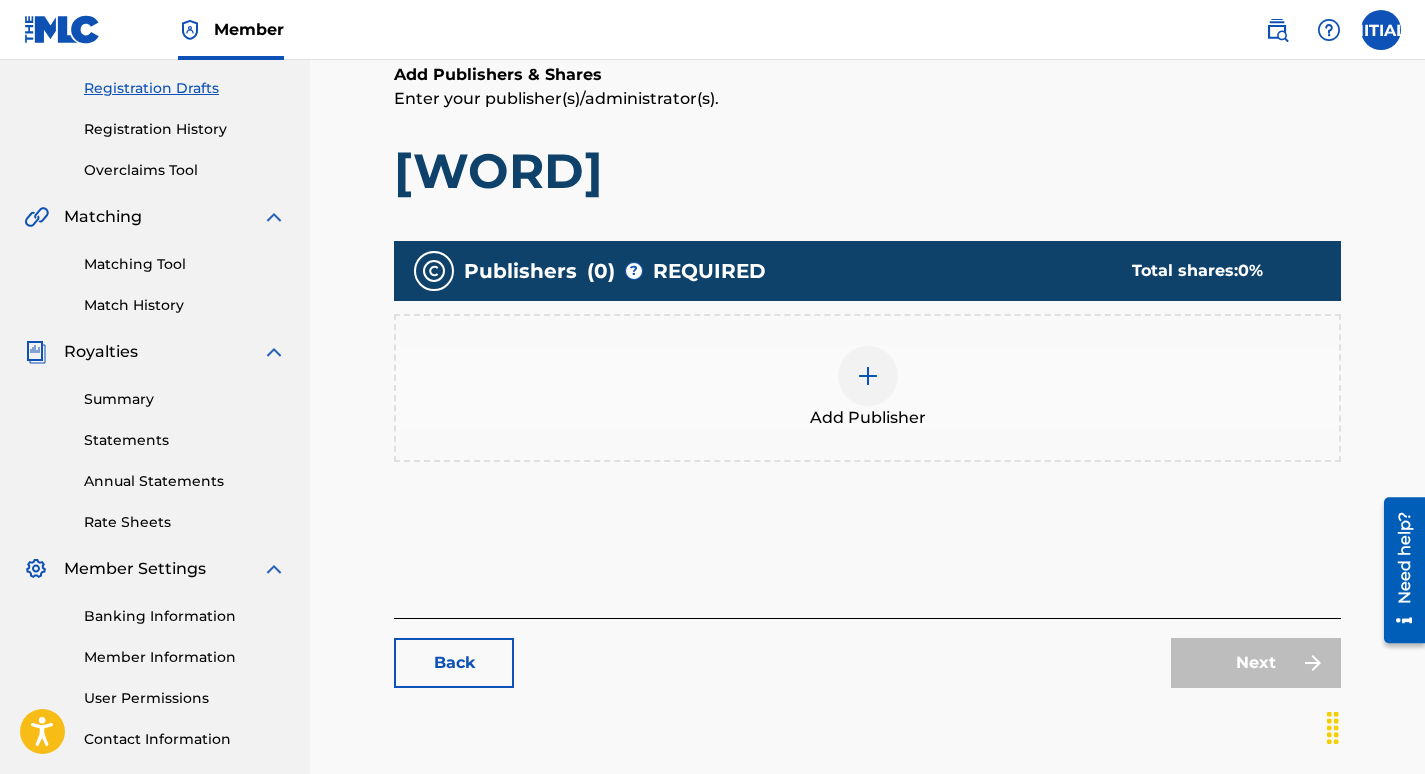 click at bounding box center (868, 376) 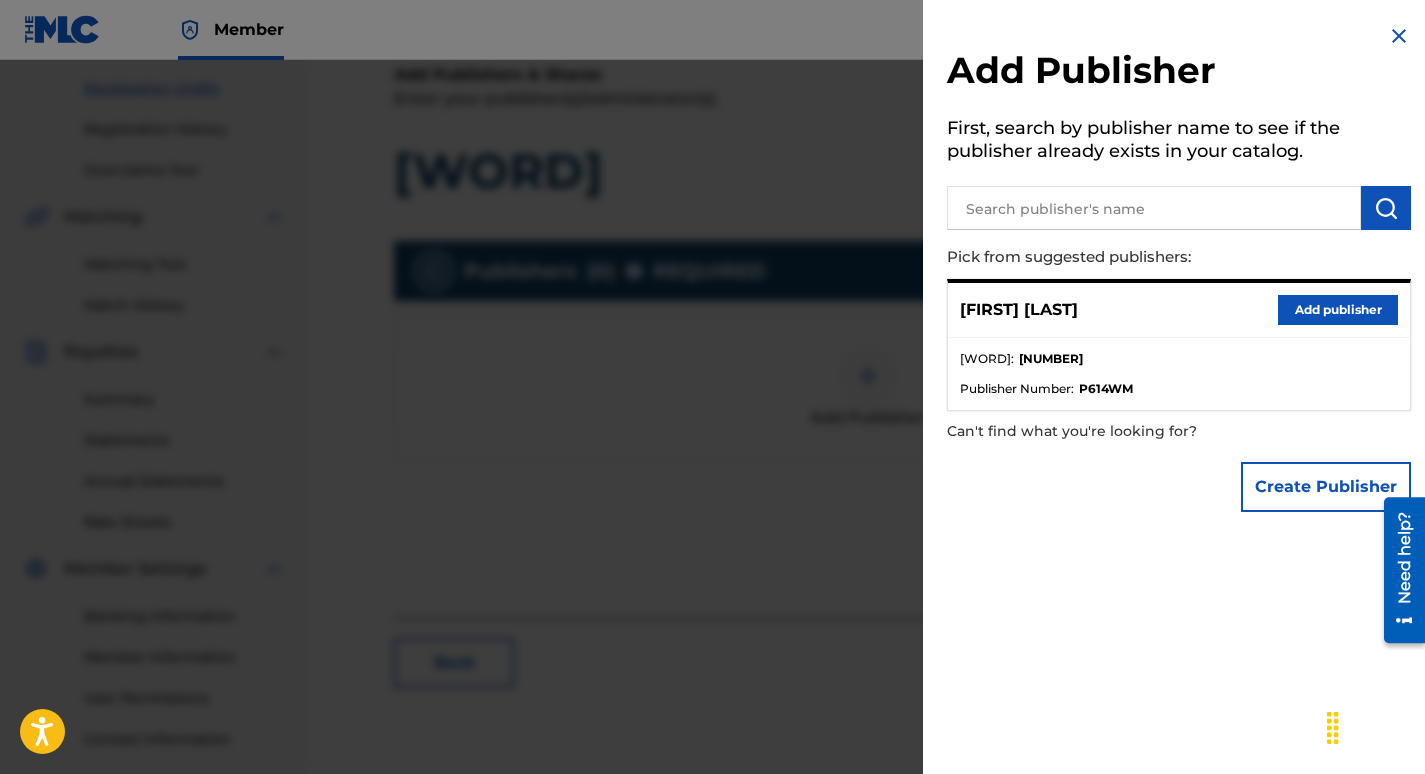 click on "Add publisher" at bounding box center (1338, 310) 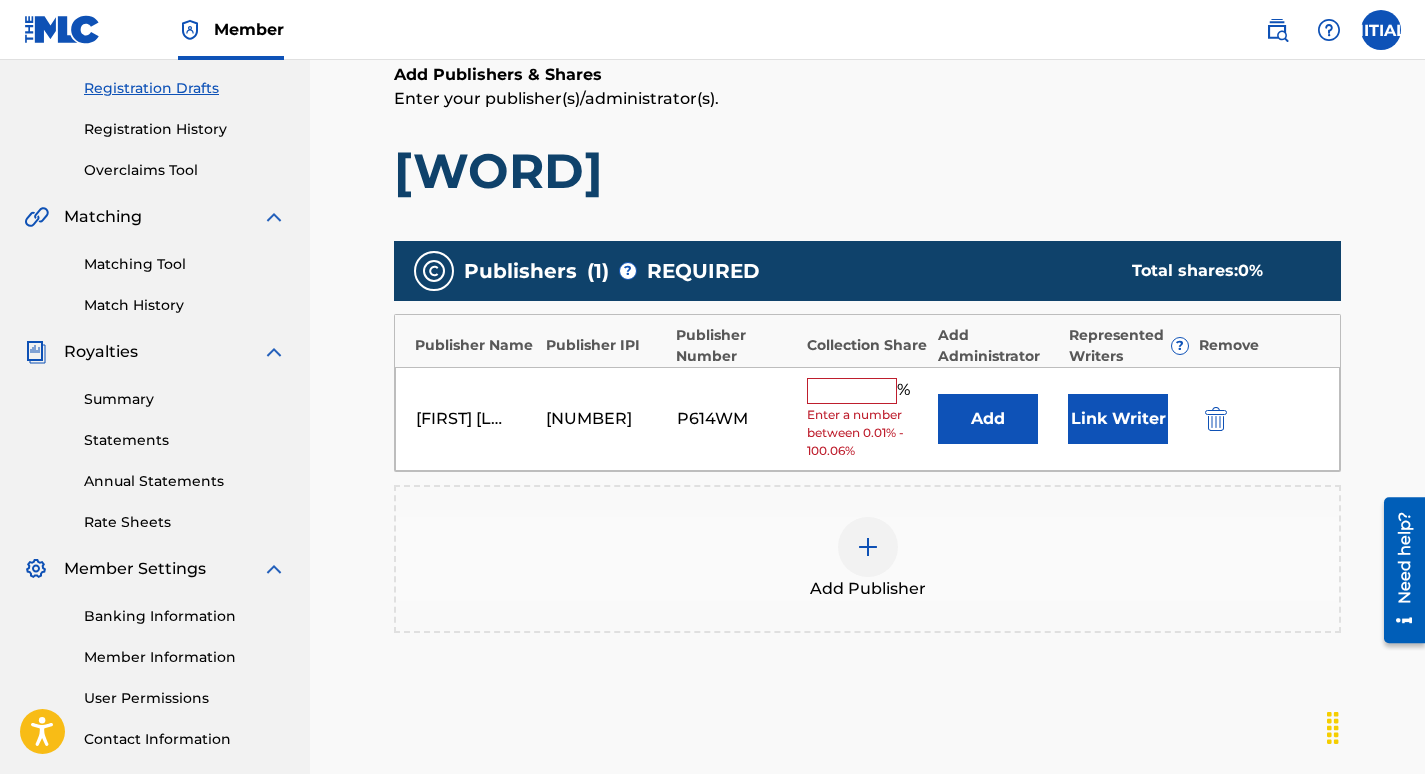 drag, startPoint x: 878, startPoint y: 388, endPoint x: 844, endPoint y: 390, distance: 34.058773 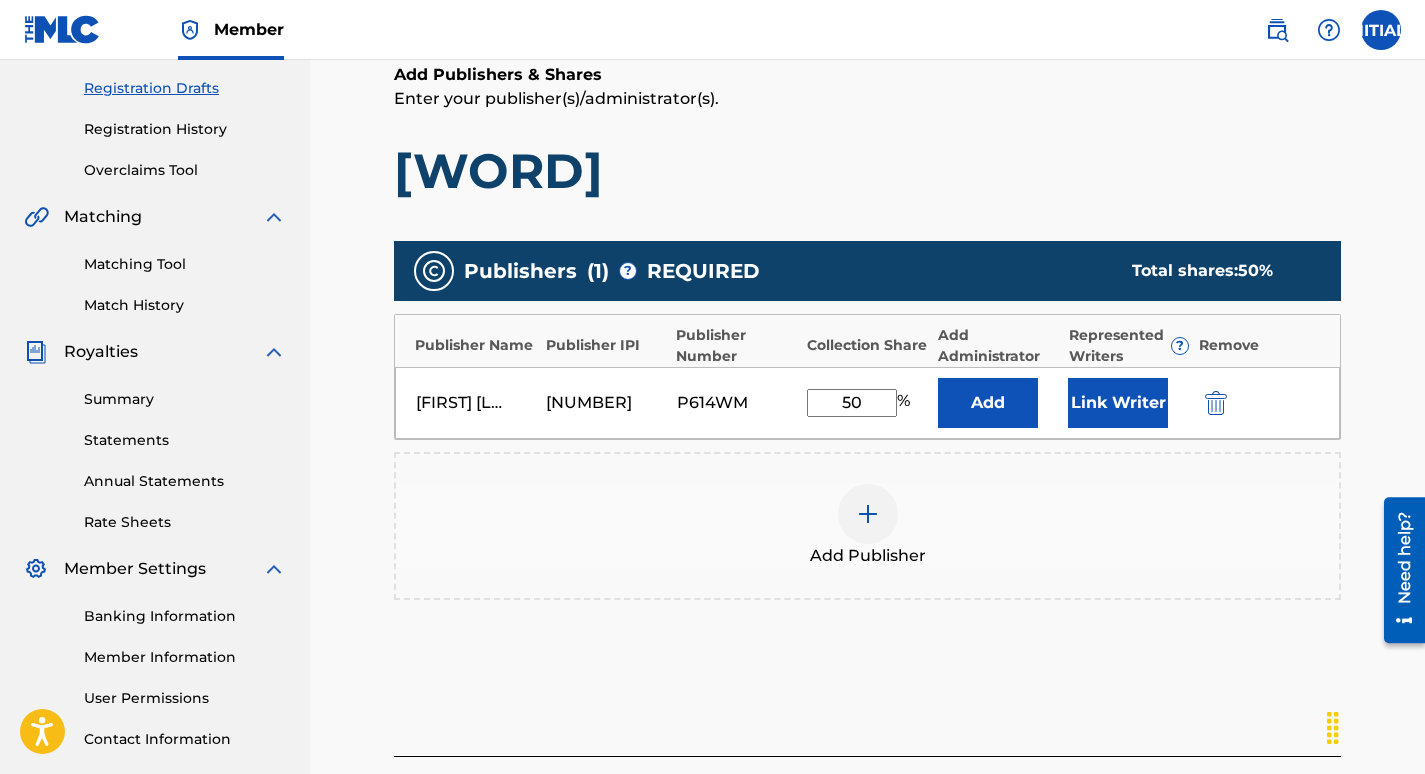 click on "Link Writer" at bounding box center [1118, 403] 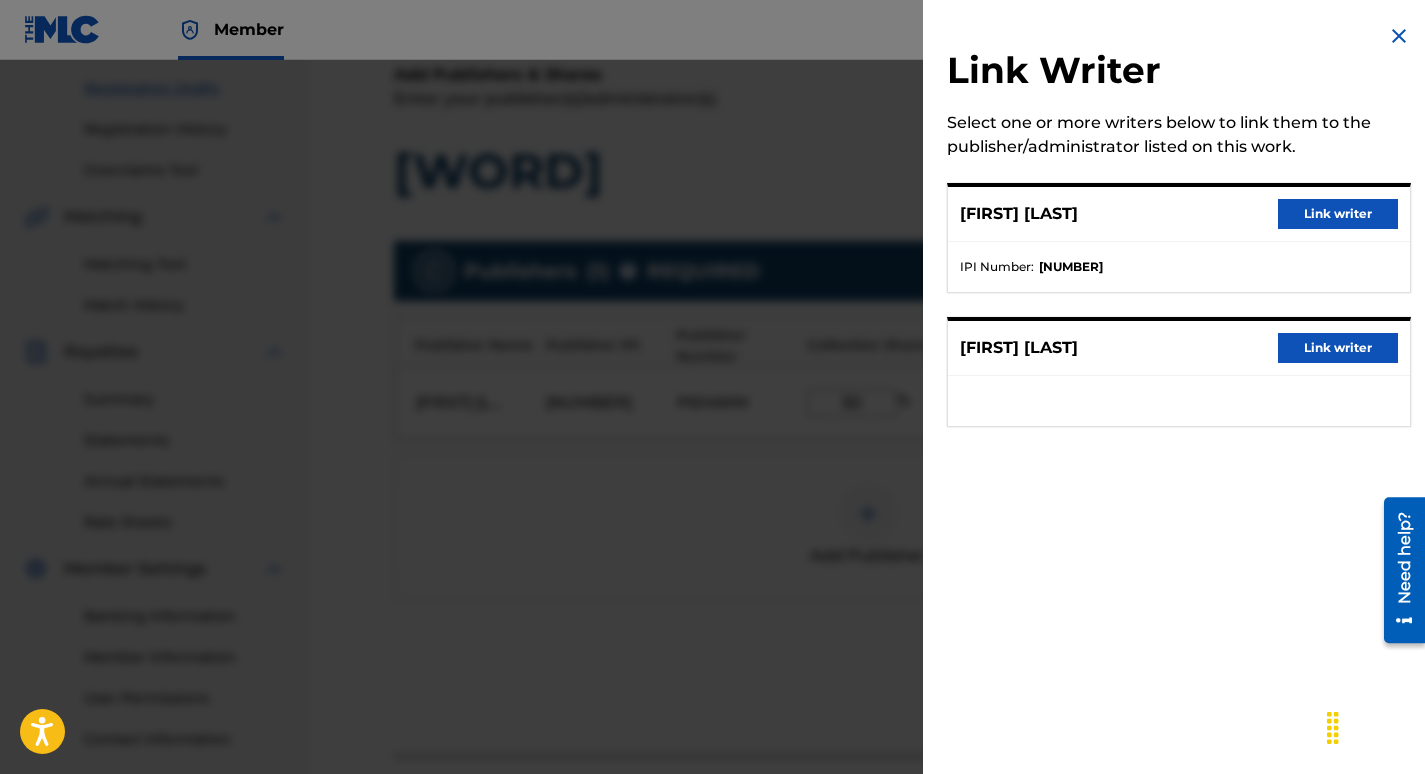 click on "Link writer" at bounding box center [1338, 214] 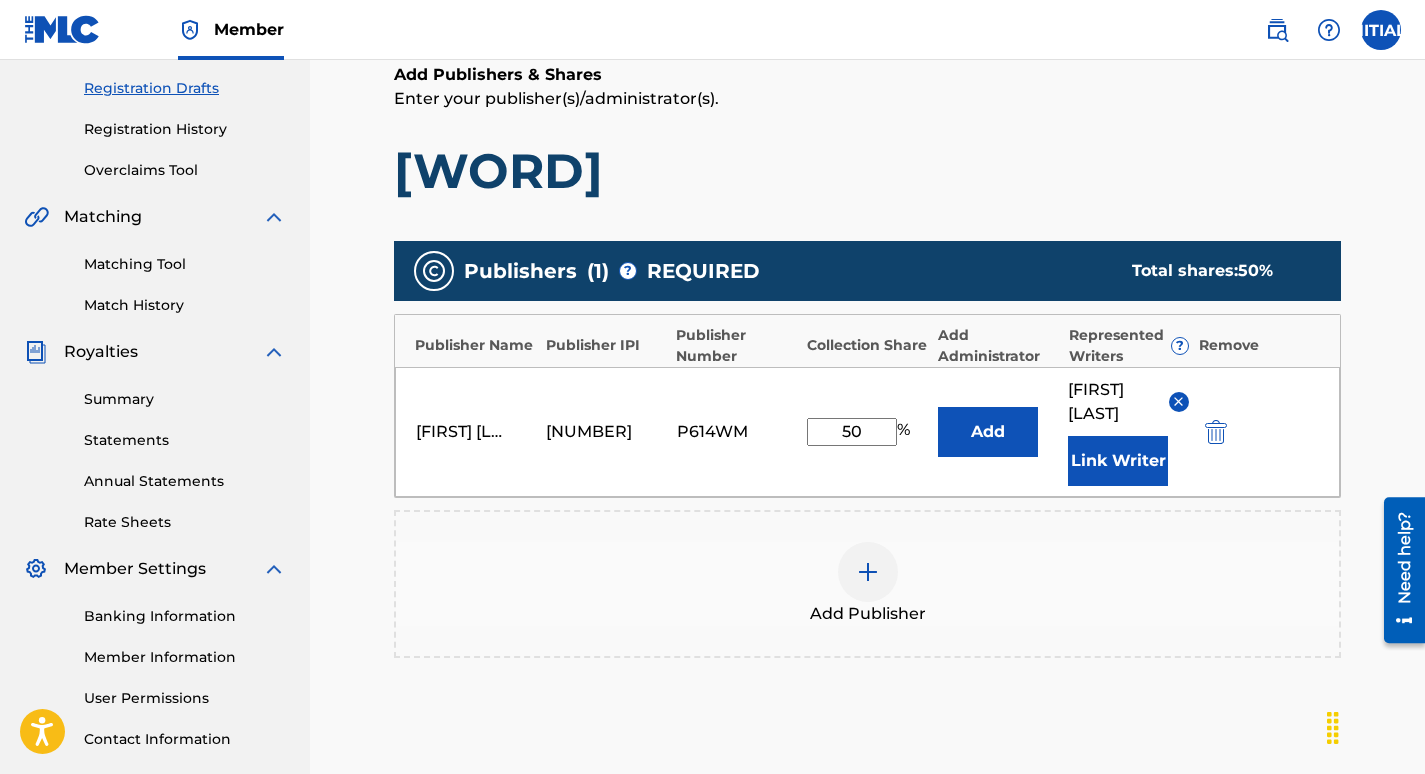 click at bounding box center [868, 572] 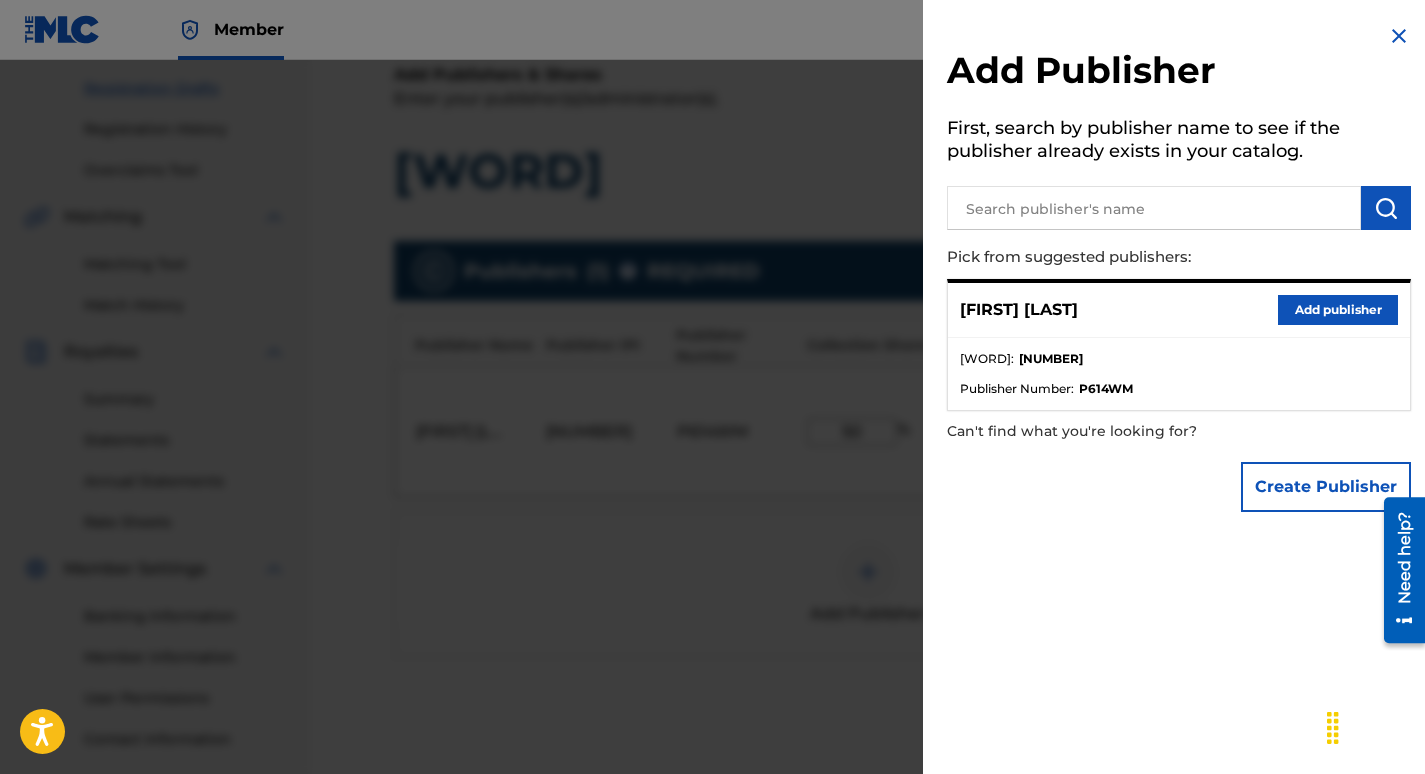 click on "Create Publisher" at bounding box center [1326, 487] 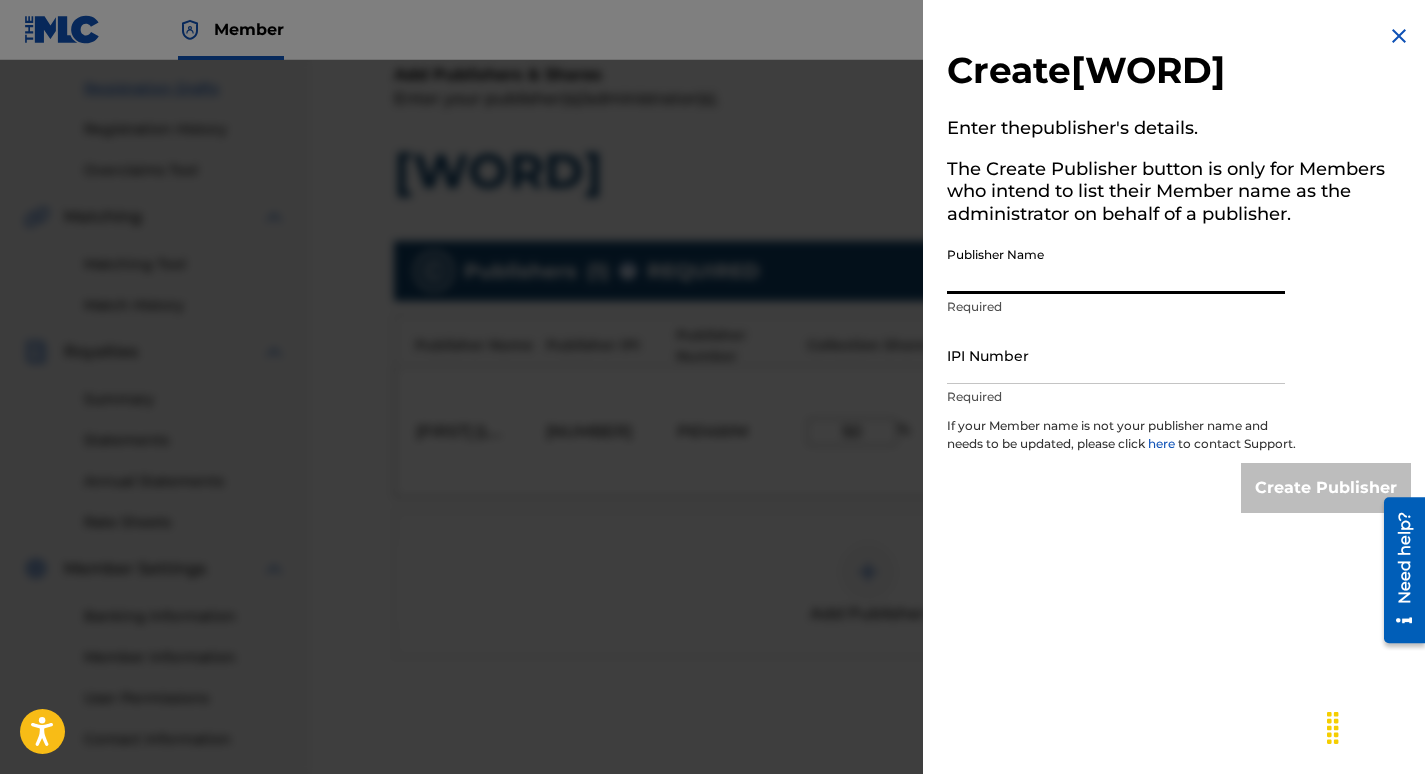 click on "Publisher Name" at bounding box center (1116, 265) 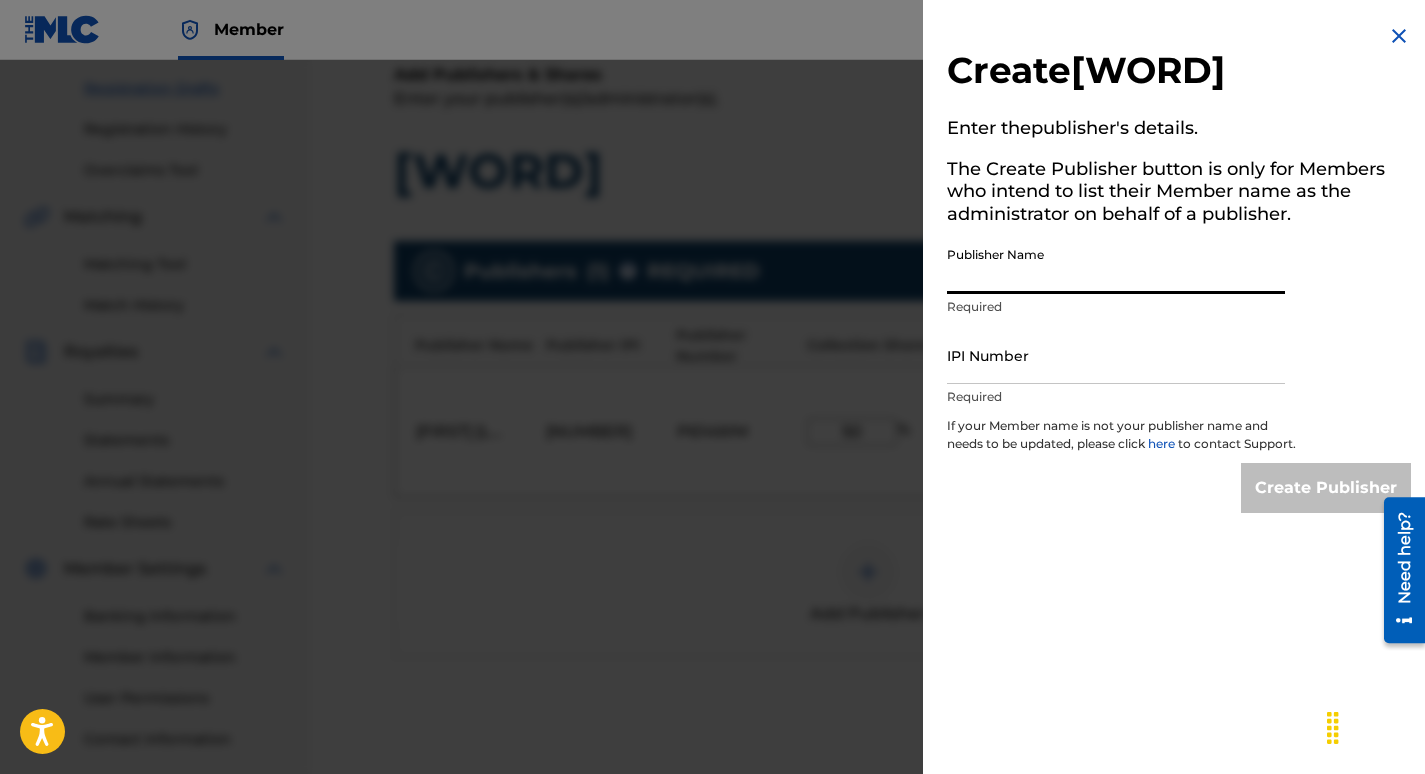 click at bounding box center (1399, 36) 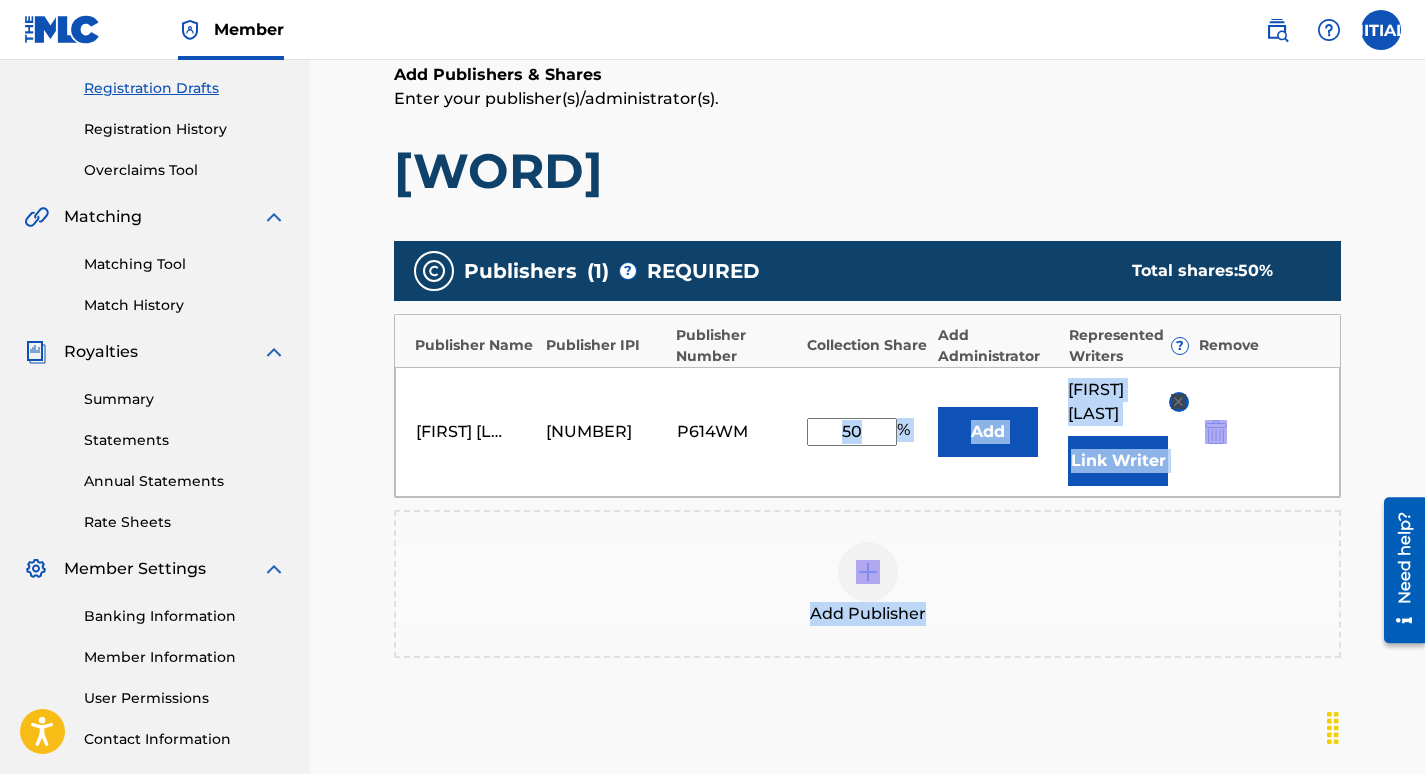 drag, startPoint x: 874, startPoint y: 446, endPoint x: 1242, endPoint y: 525, distance: 376.38412 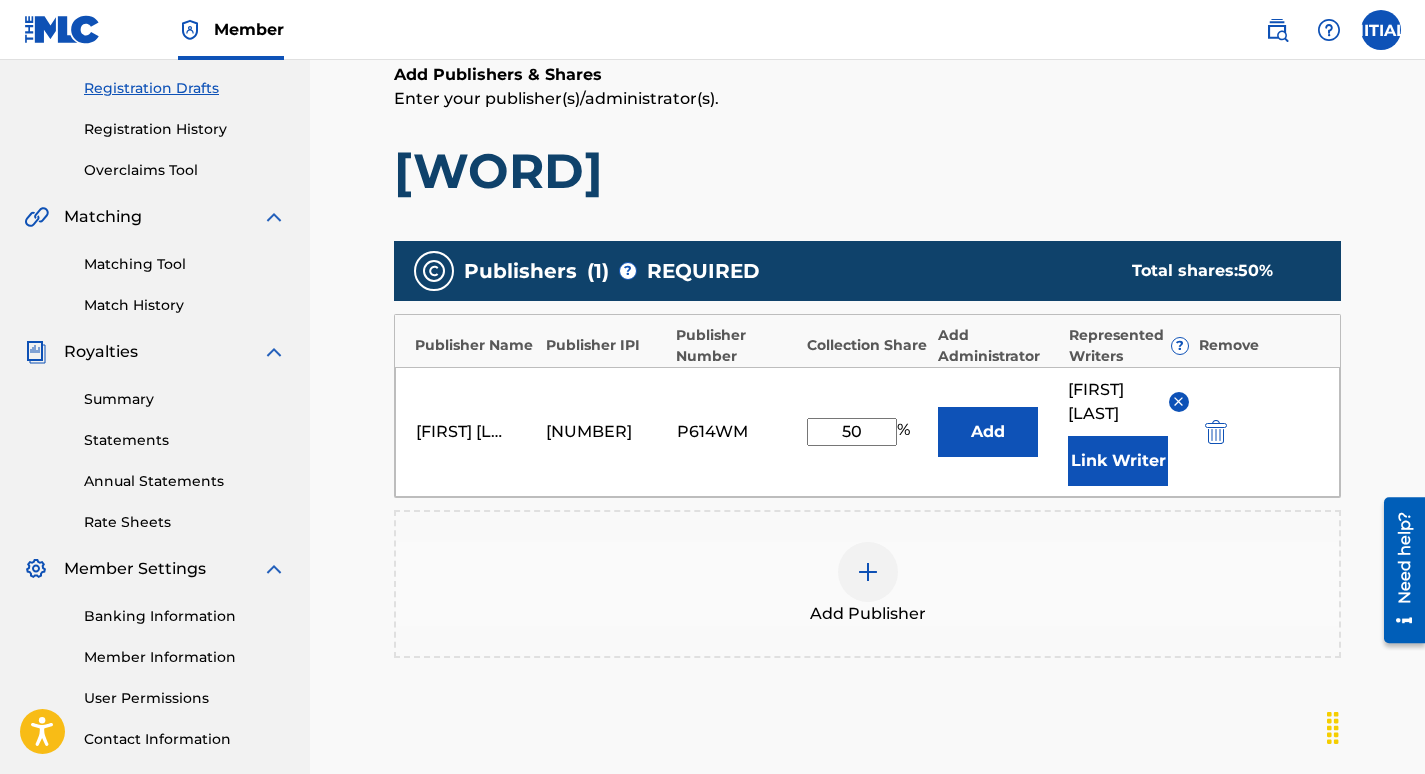 click on "( [NUMBER] ) ? REQUIRED Total shares: [PERCENT] Add [WORD]" at bounding box center [867, 271] 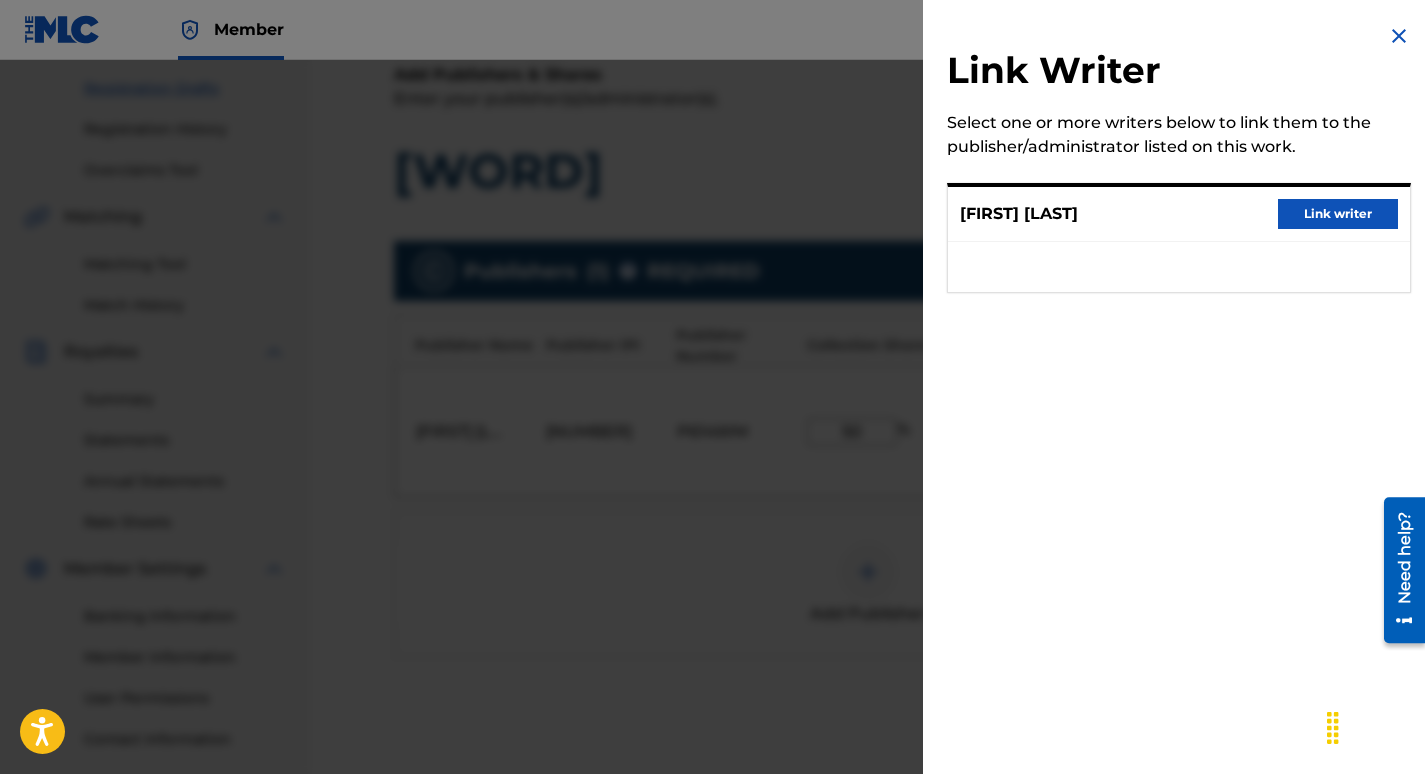 click on "Link writer" at bounding box center [1338, 214] 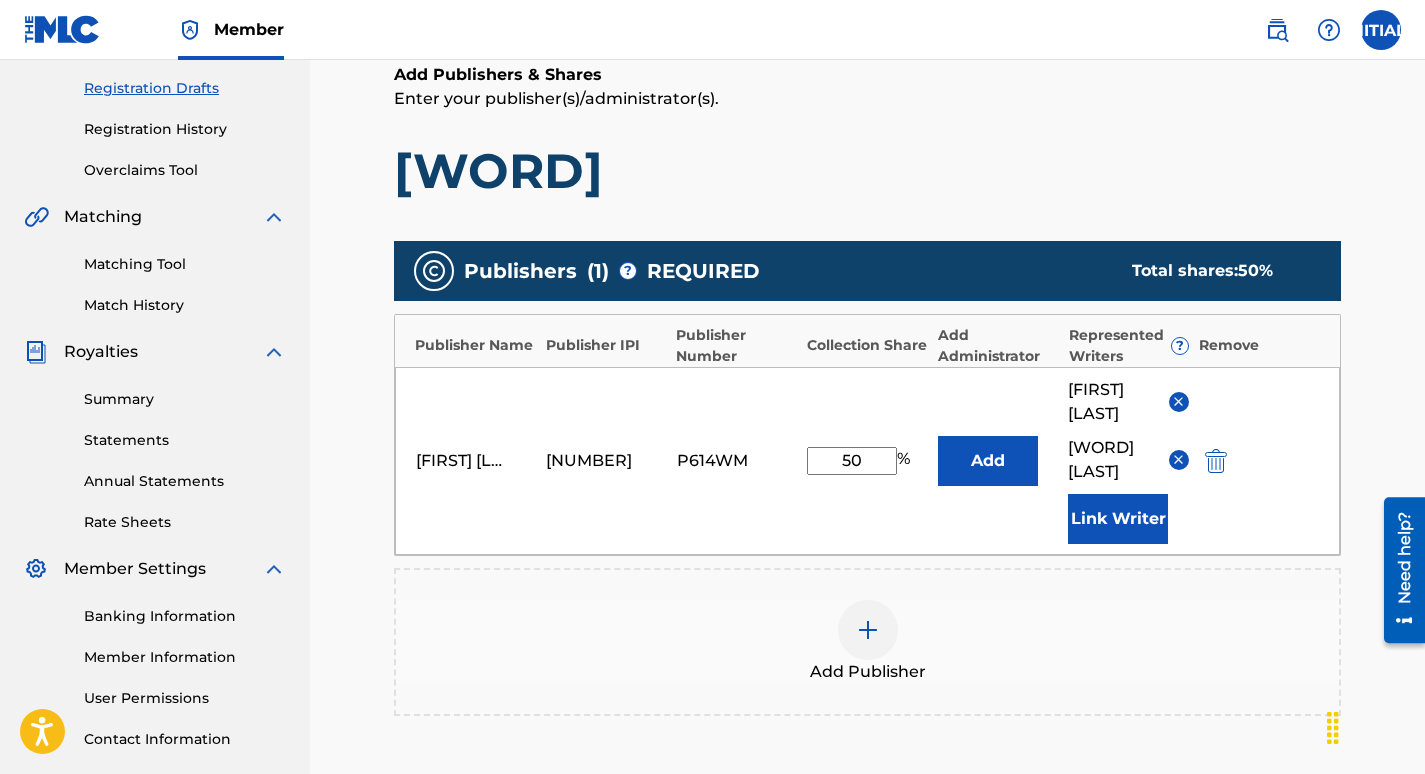 drag, startPoint x: 863, startPoint y: 458, endPoint x: 742, endPoint y: 441, distance: 122.18838 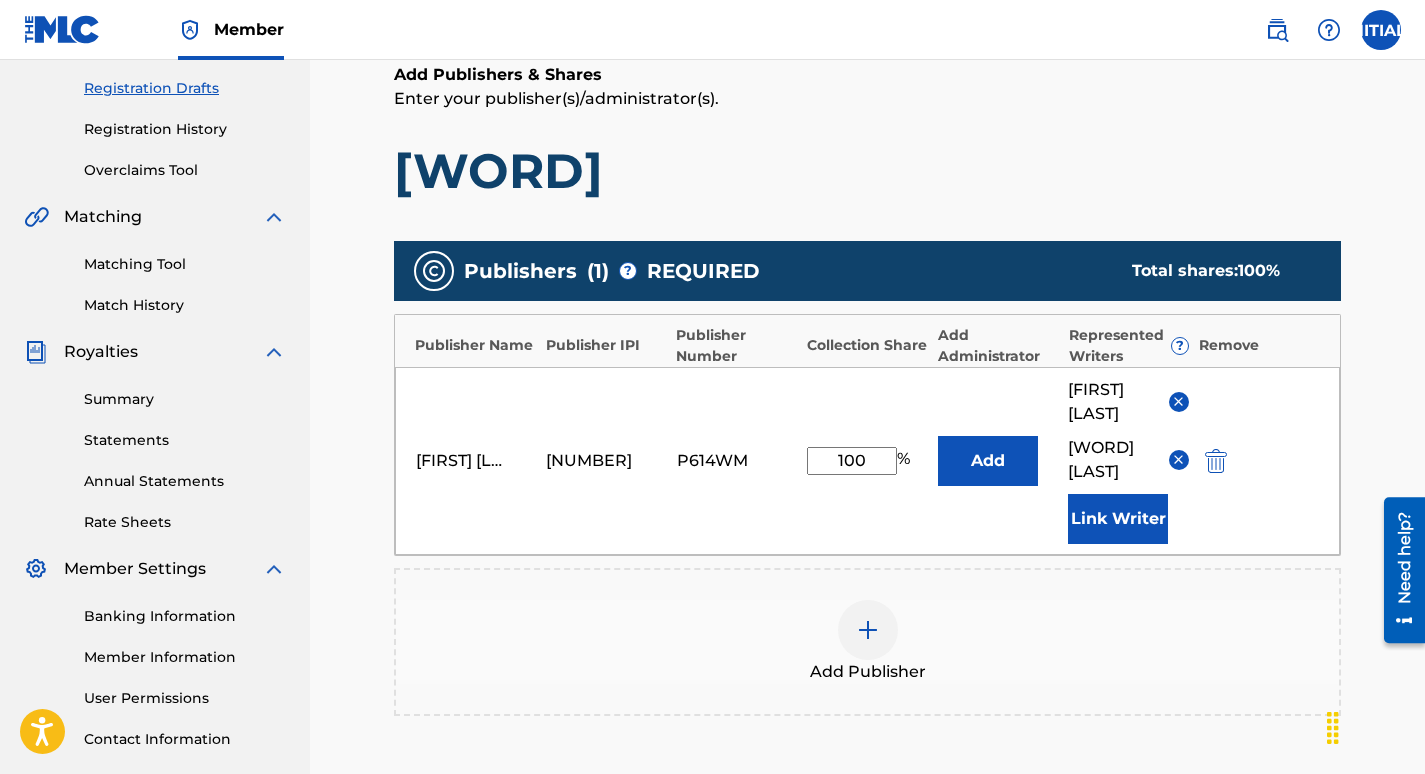 type on "100" 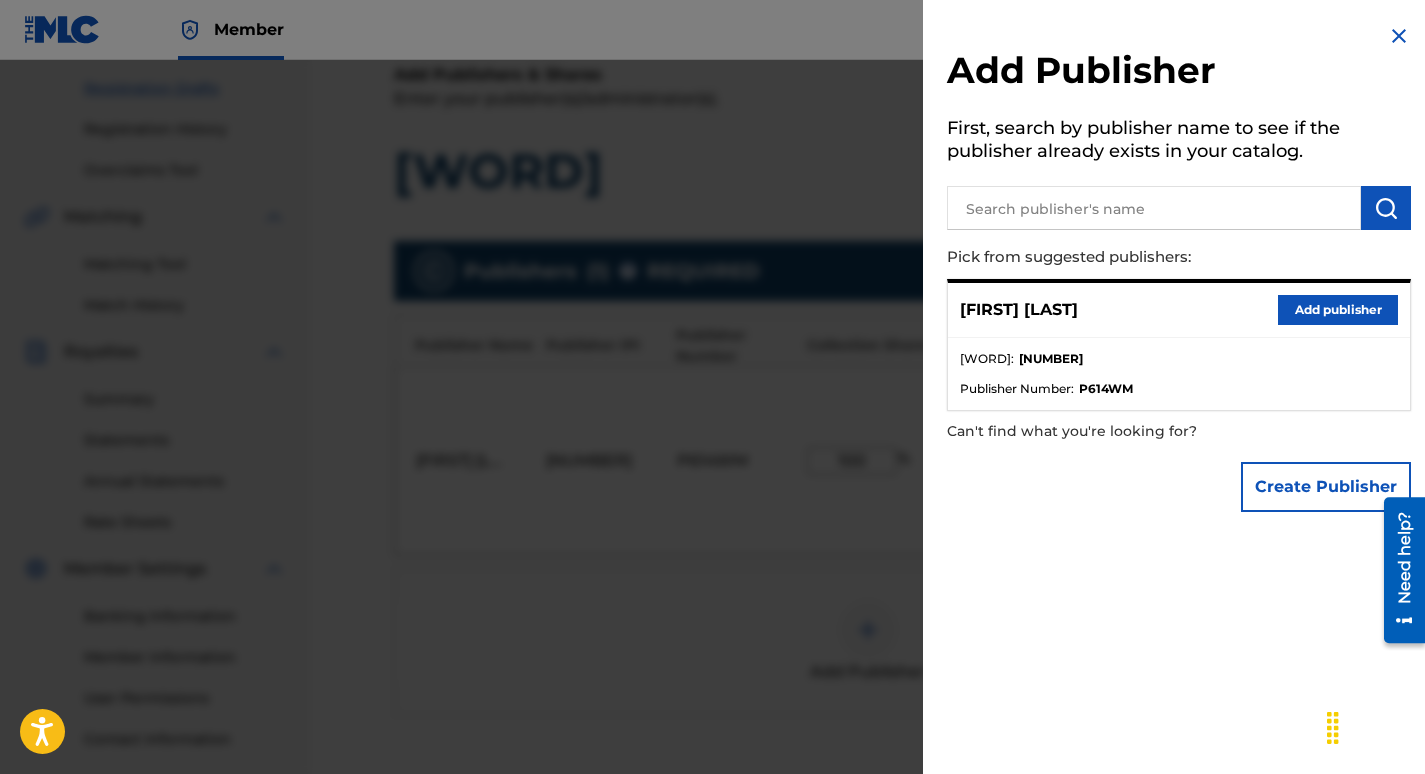 click on "Add publisher" at bounding box center [1338, 310] 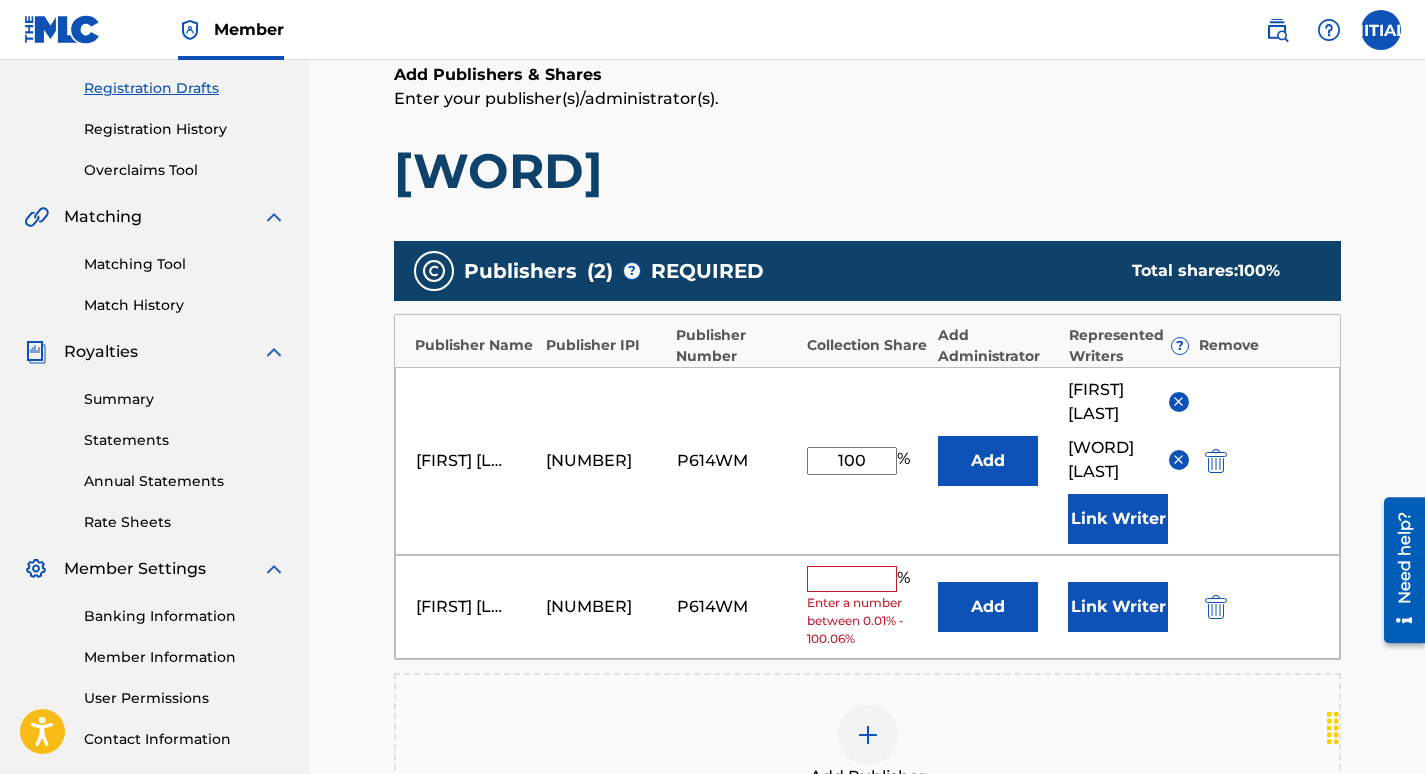 click at bounding box center [1216, 607] 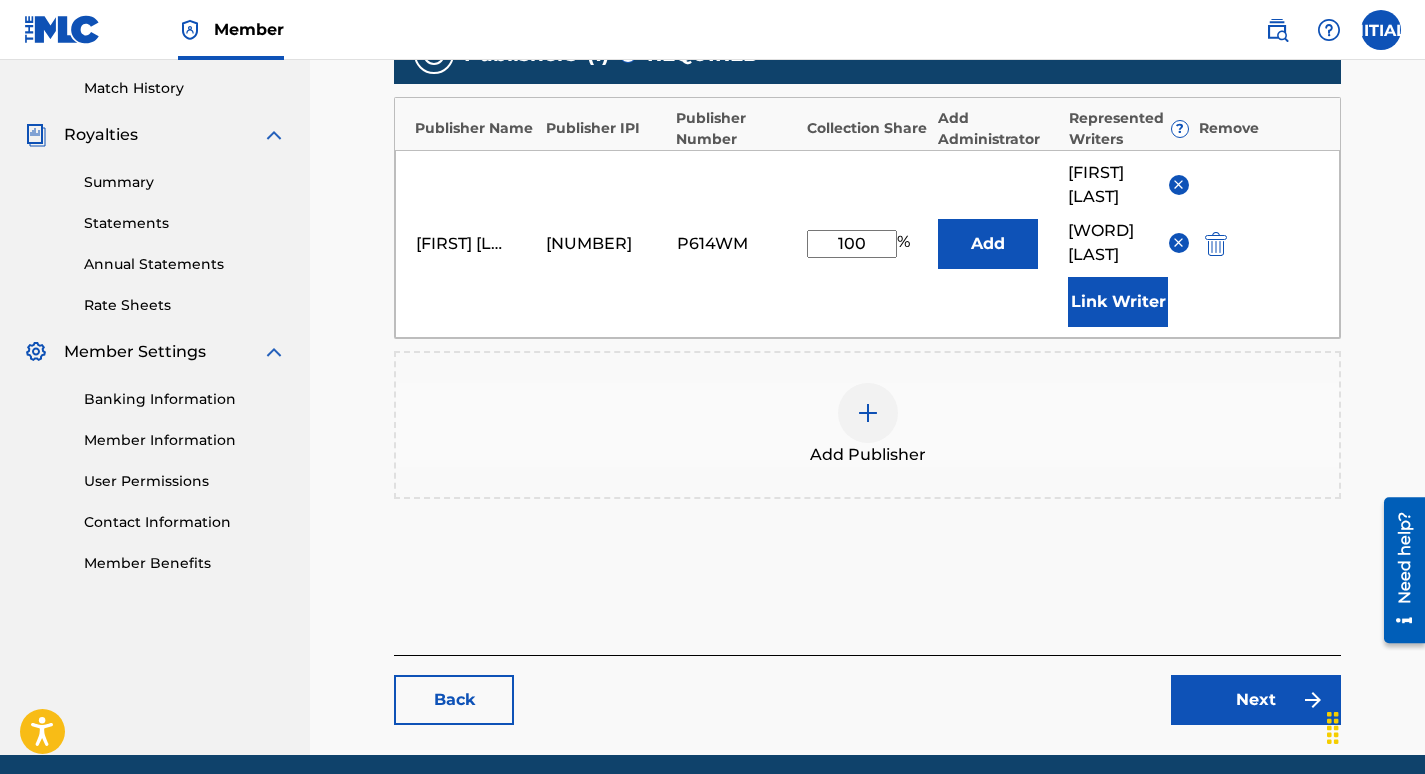 scroll, scrollTop: 623, scrollLeft: 0, axis: vertical 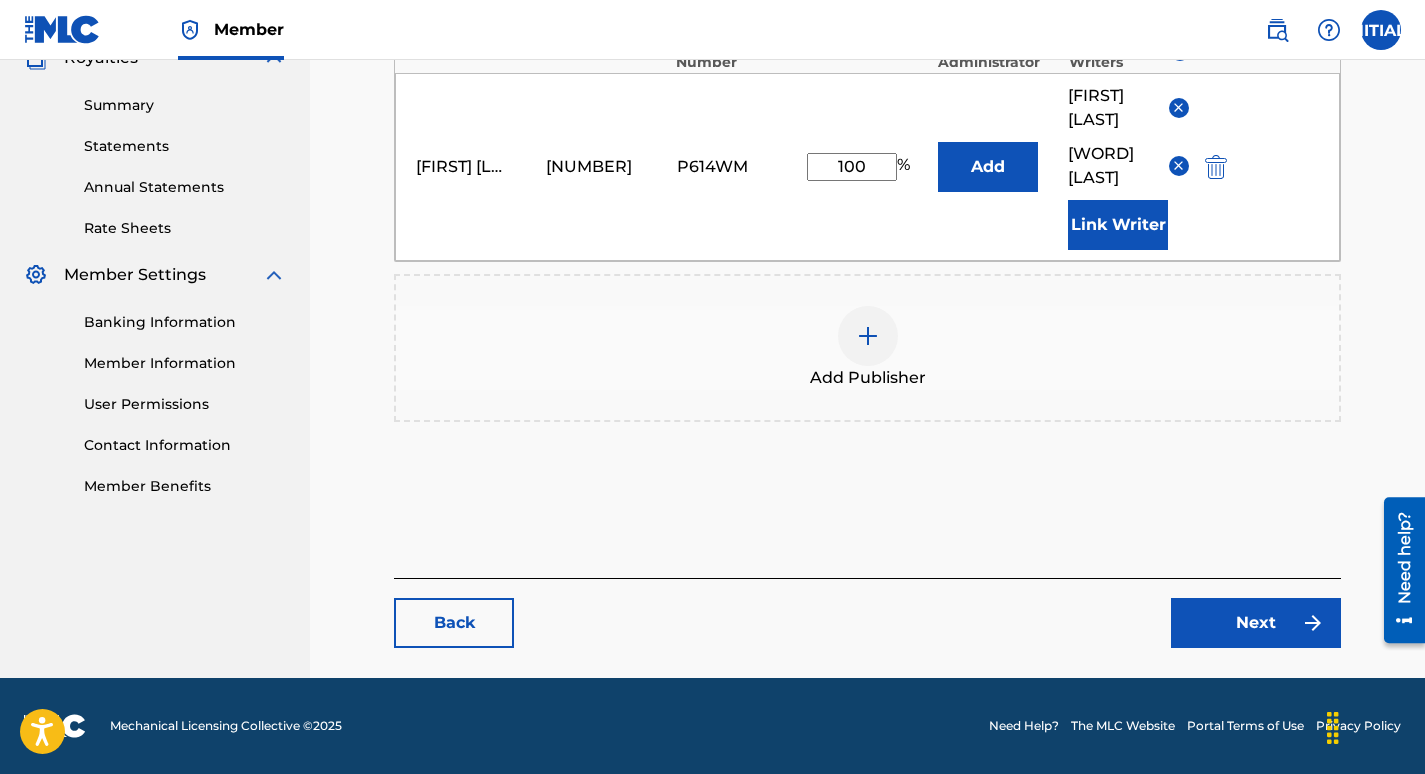 click on "Next" at bounding box center [1256, 623] 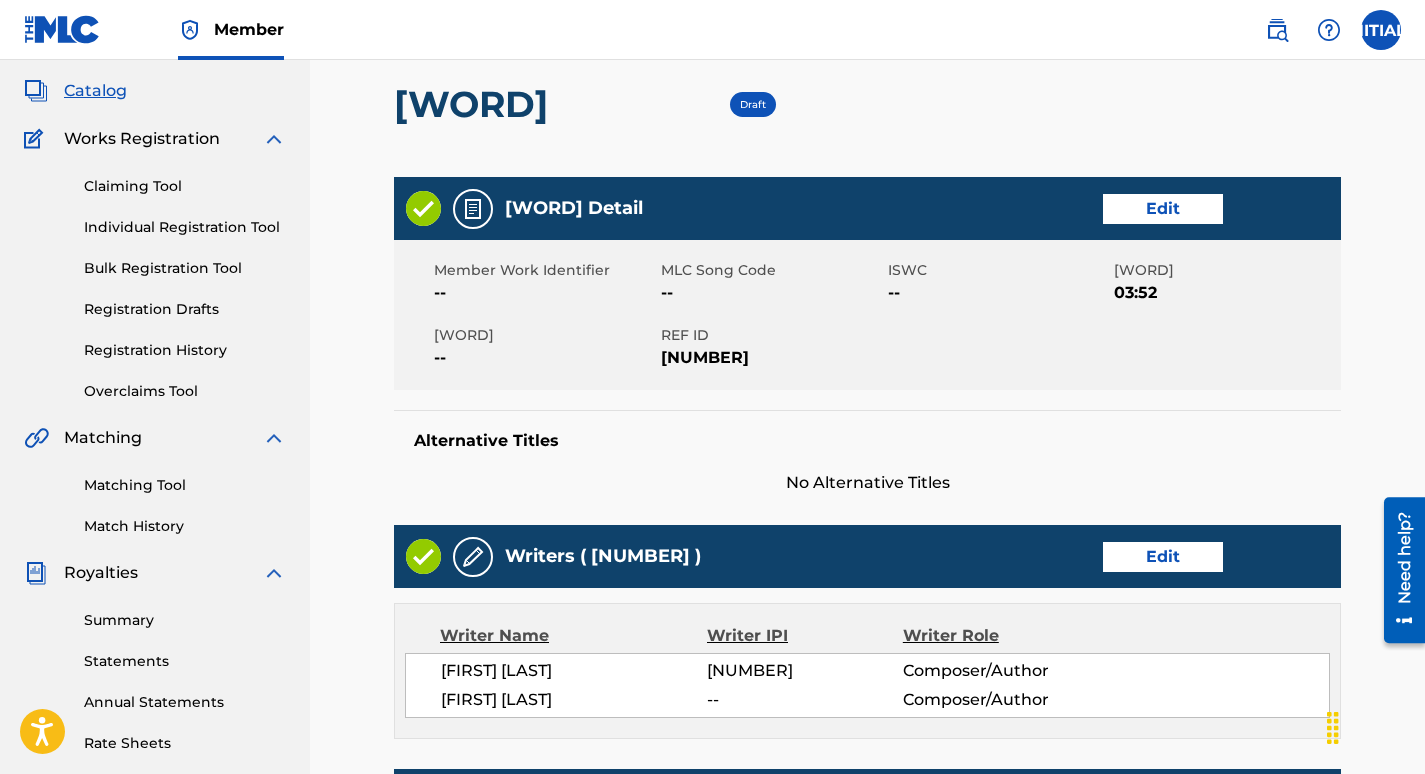 scroll, scrollTop: 0, scrollLeft: 0, axis: both 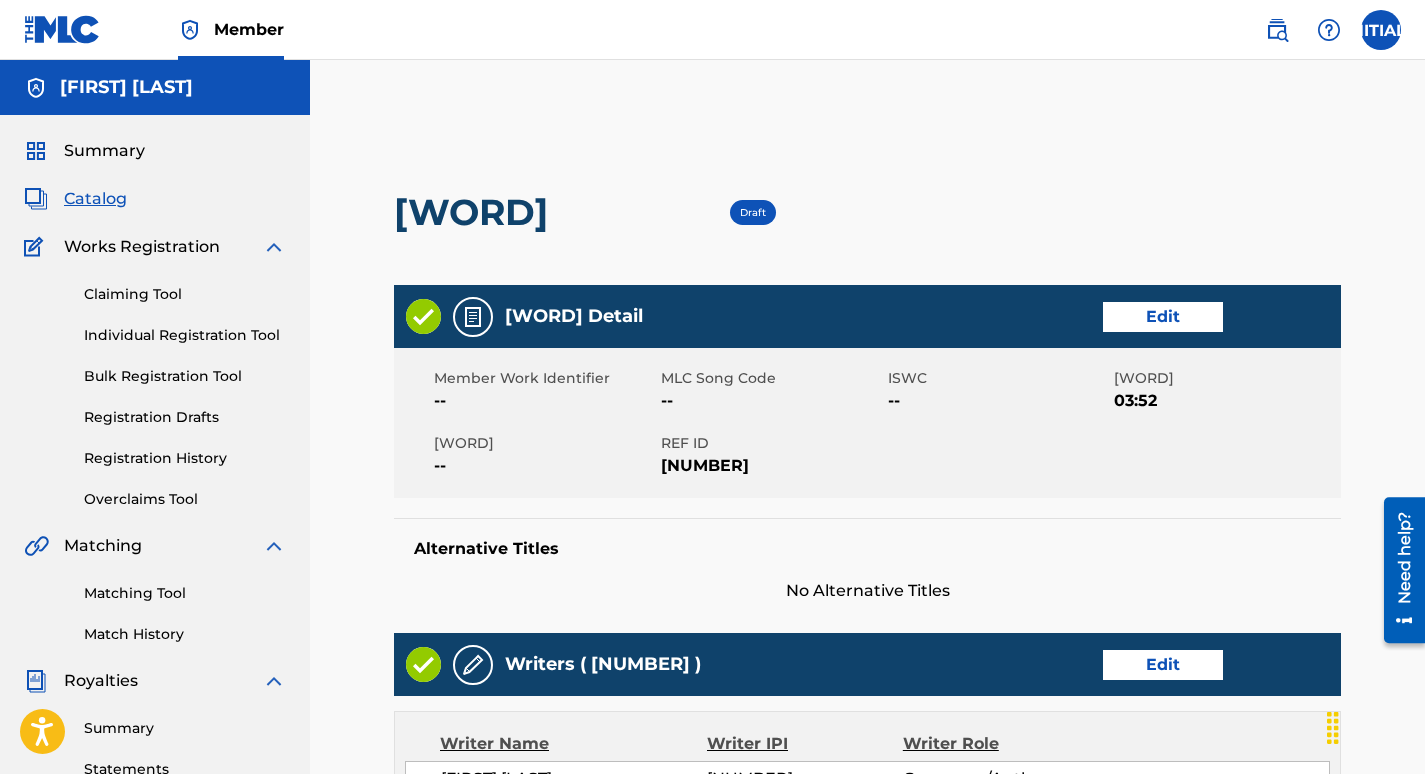 click on "Catalog" at bounding box center (95, 199) 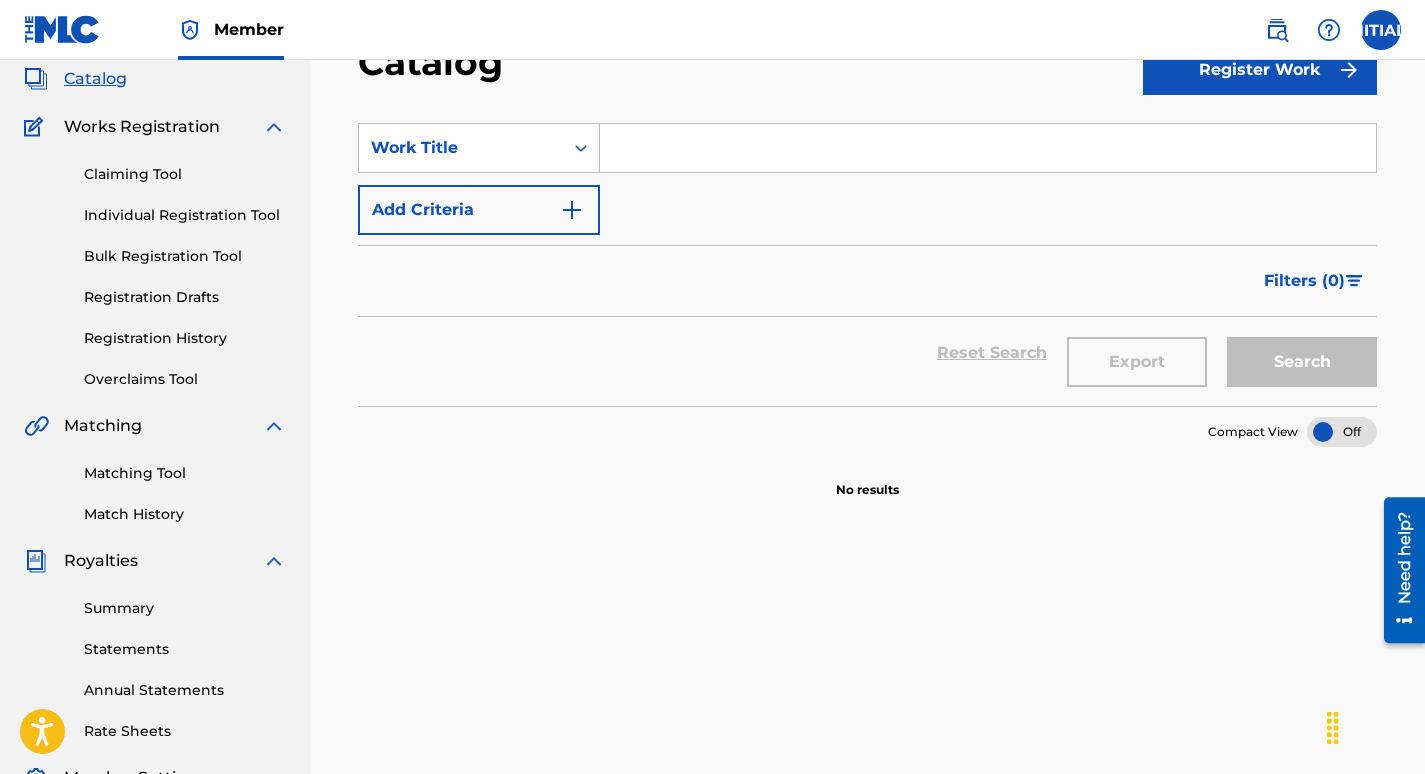 scroll, scrollTop: 0, scrollLeft: 0, axis: both 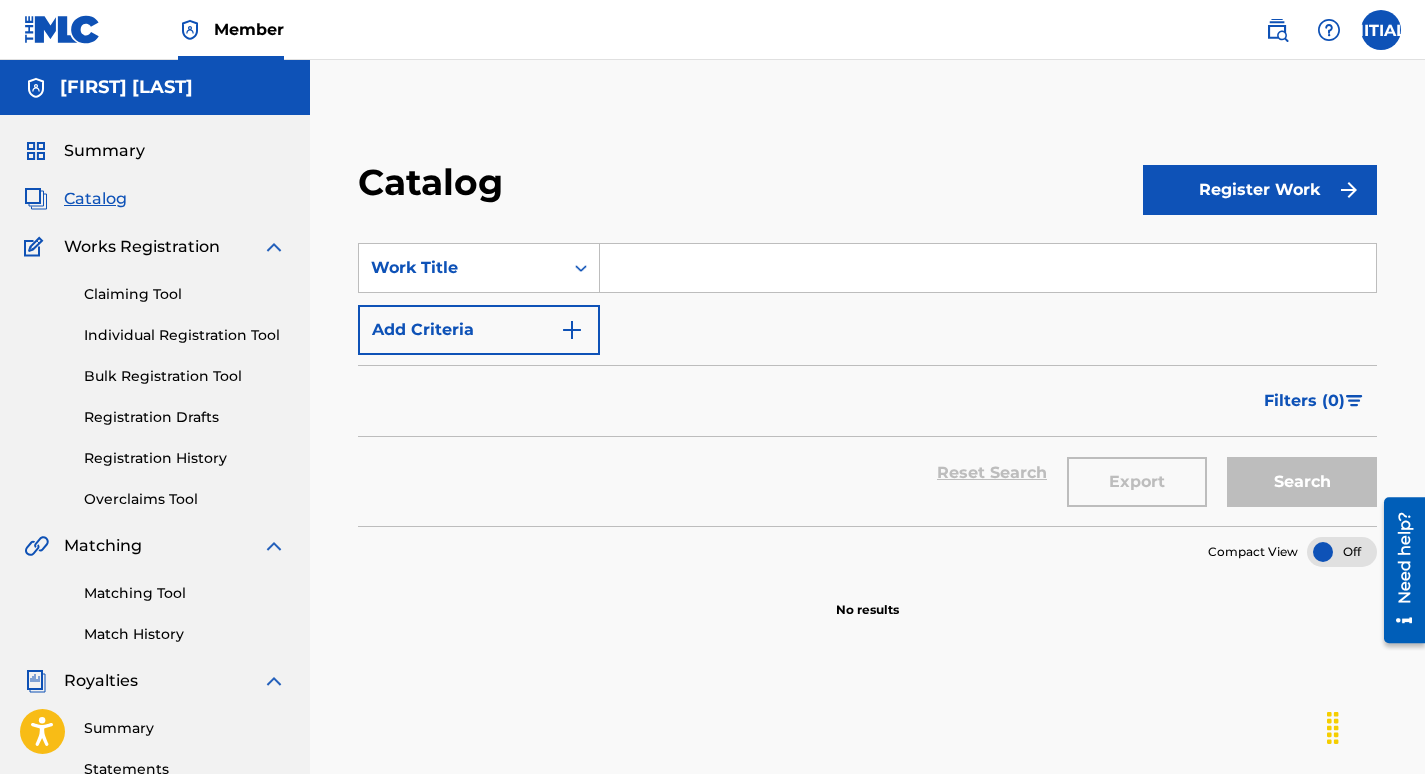 drag, startPoint x: 132, startPoint y: 299, endPoint x: 134, endPoint y: 289, distance: 10.198039 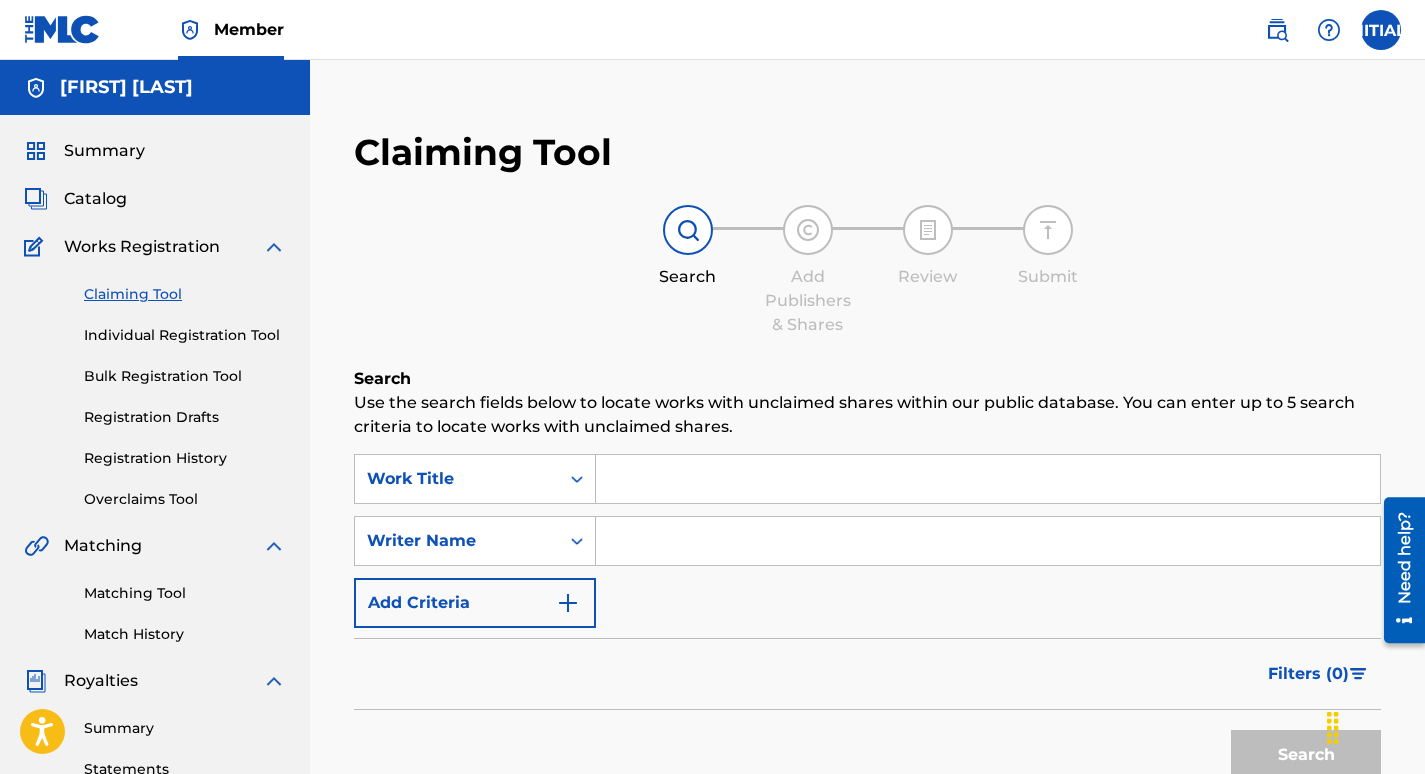 click at bounding box center [988, 541] 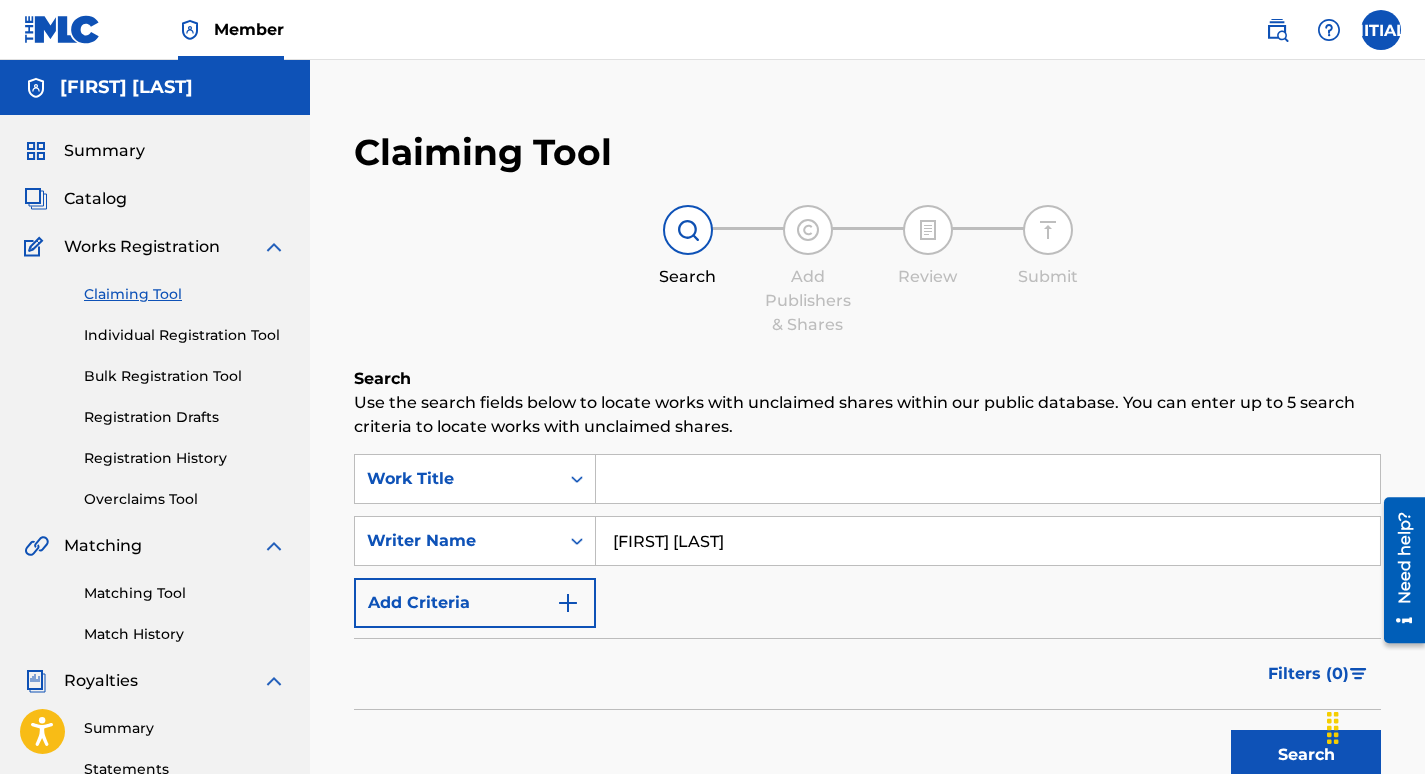 type on "[FIRST] [LAST]" 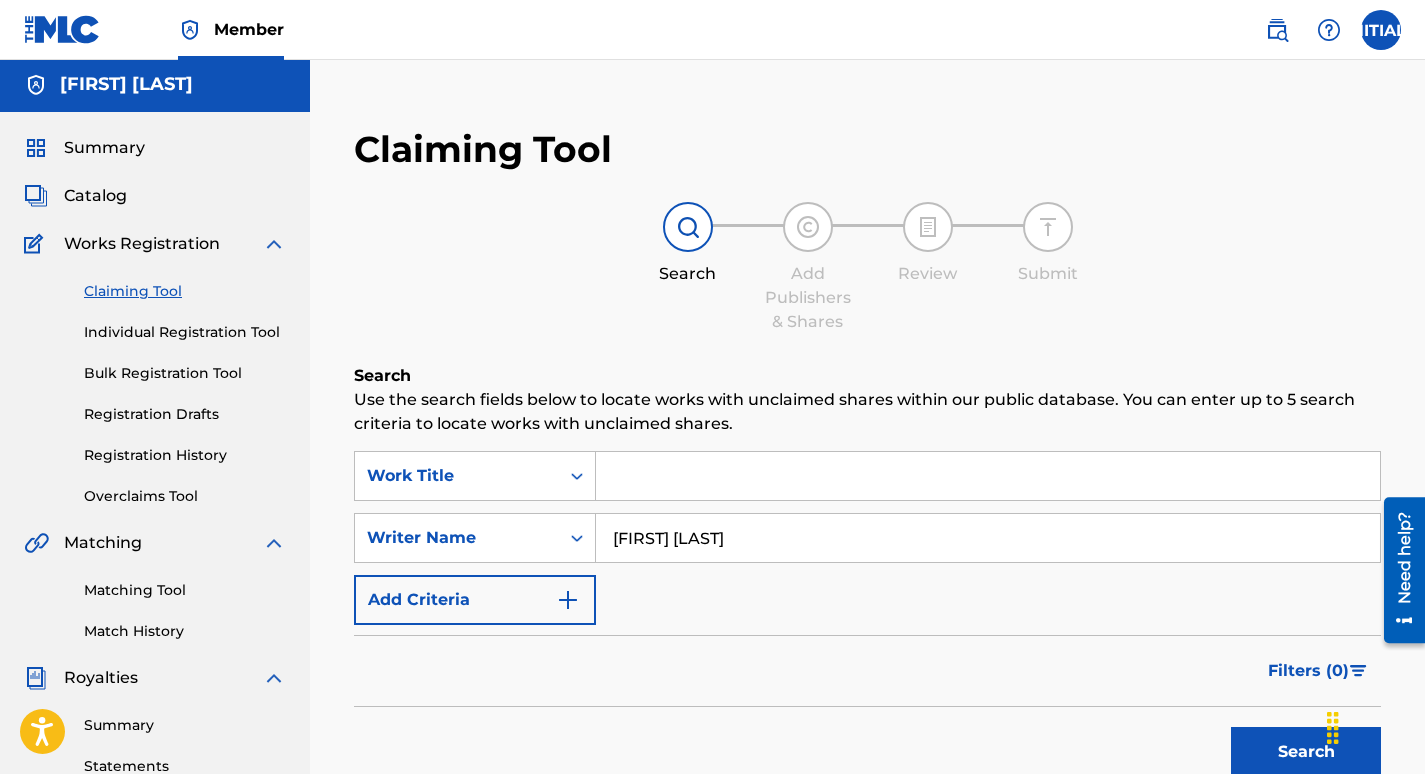 scroll, scrollTop: 0, scrollLeft: 0, axis: both 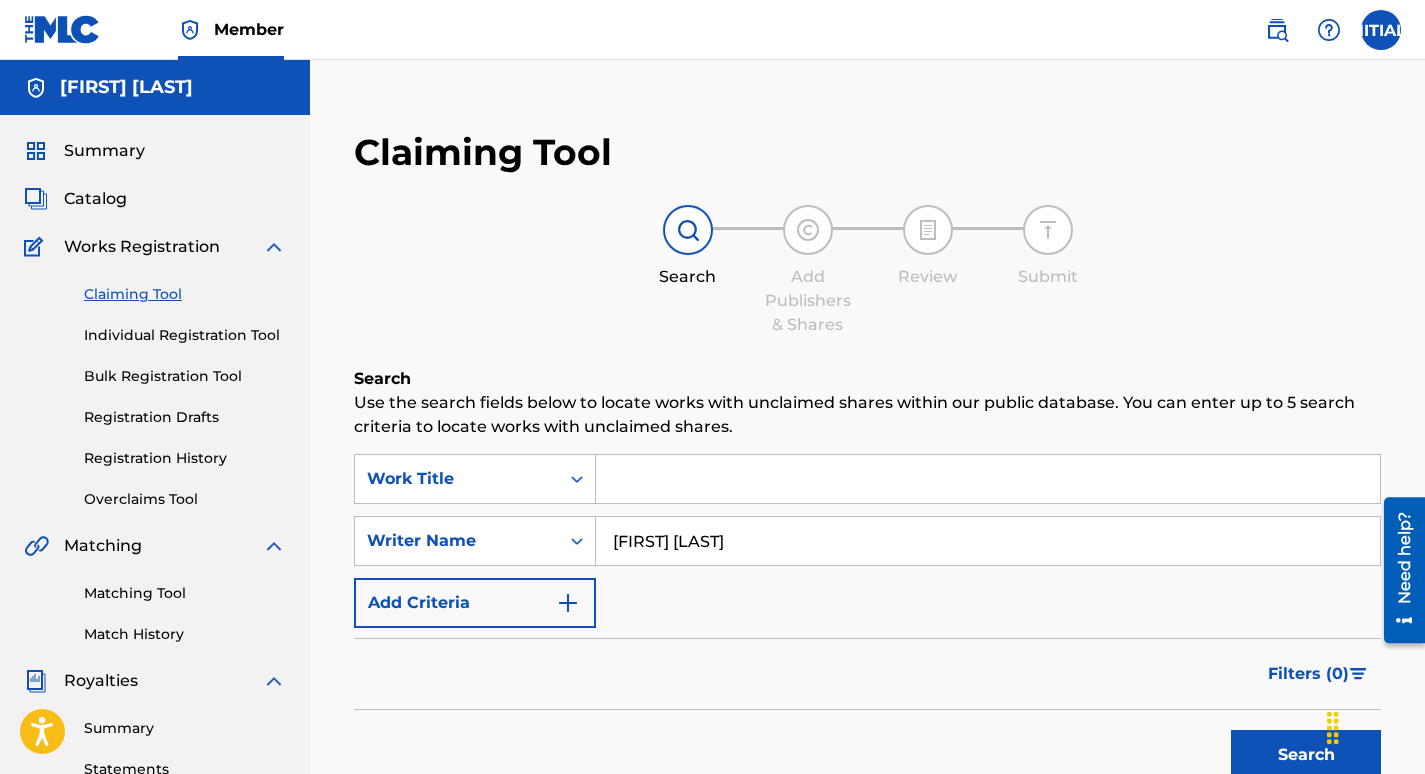 click on "Add Publishers & Shares" at bounding box center [808, 271] 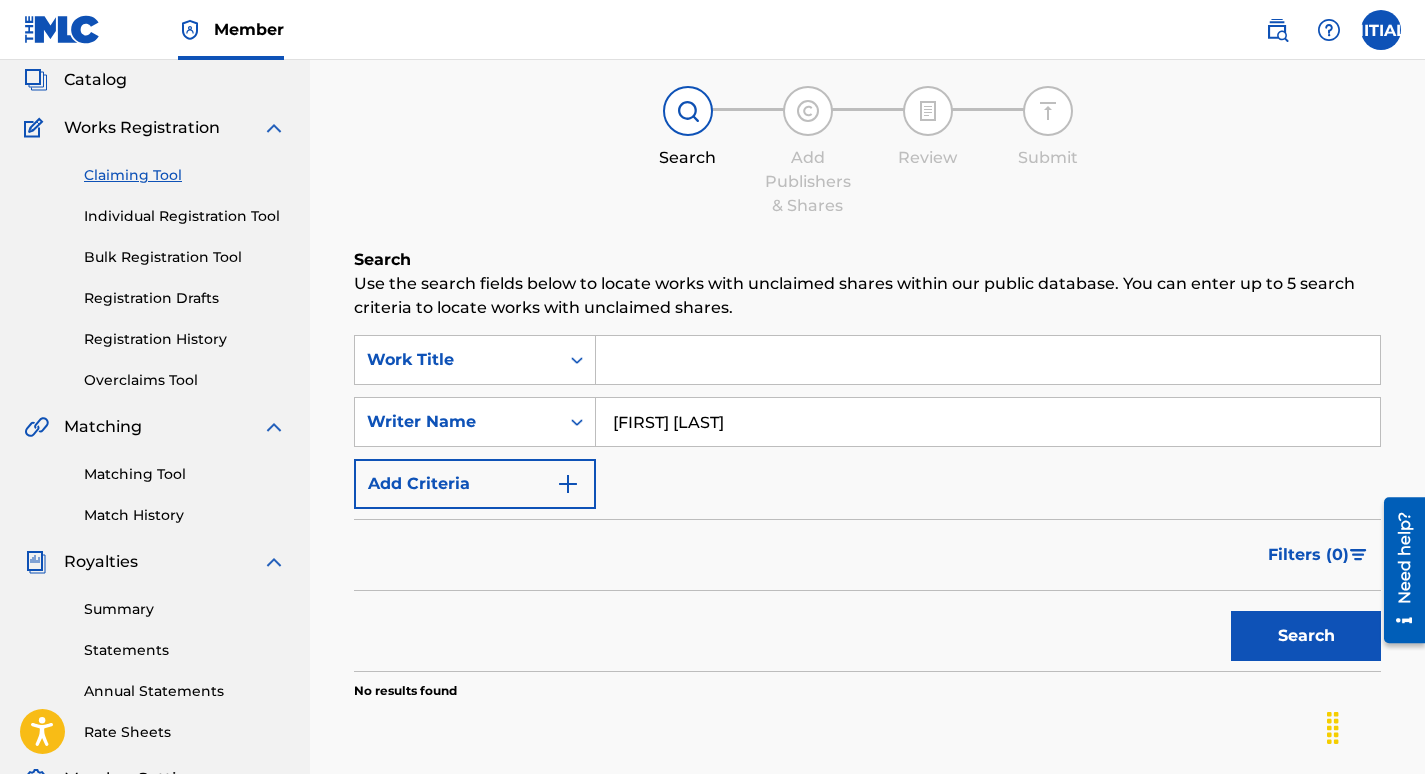 scroll, scrollTop: 121, scrollLeft: 0, axis: vertical 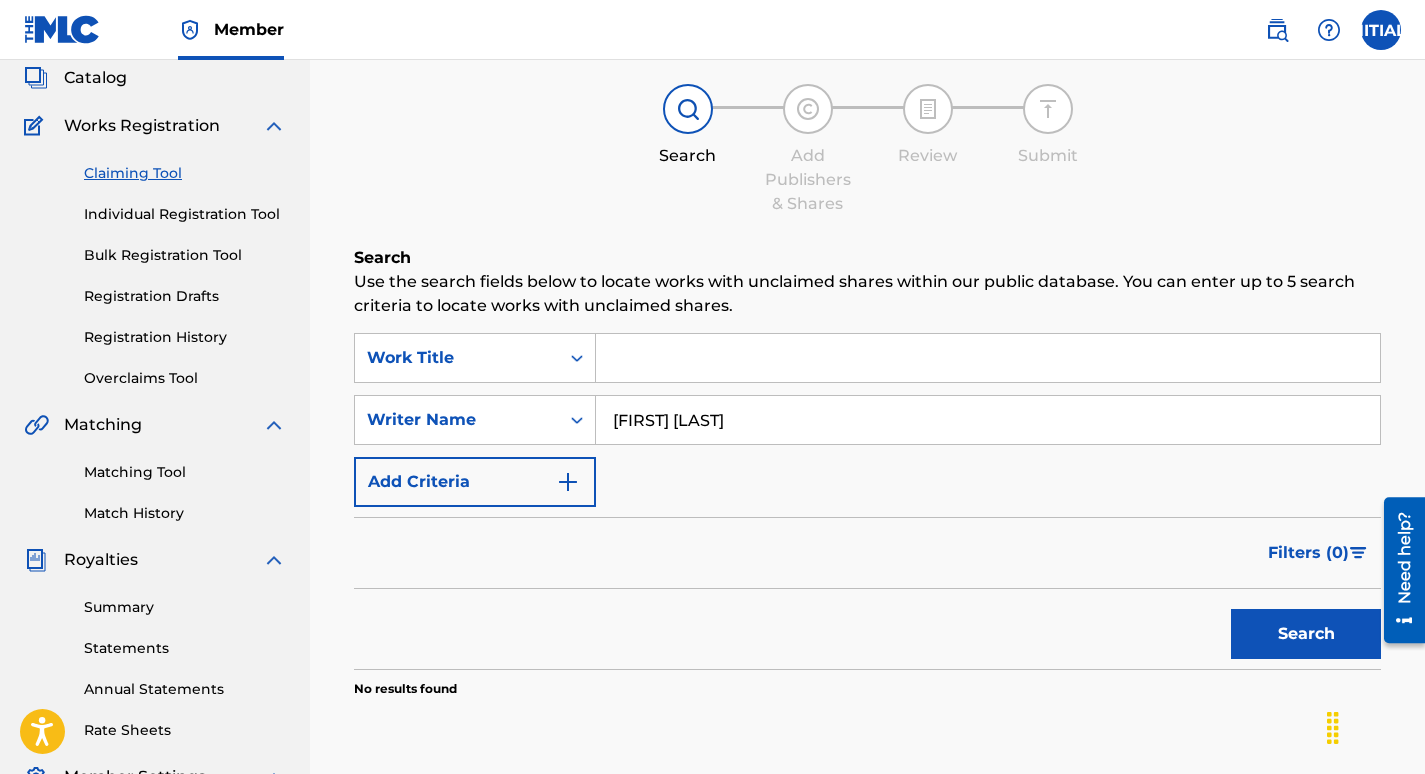 click on "Matching Tool" at bounding box center (185, 472) 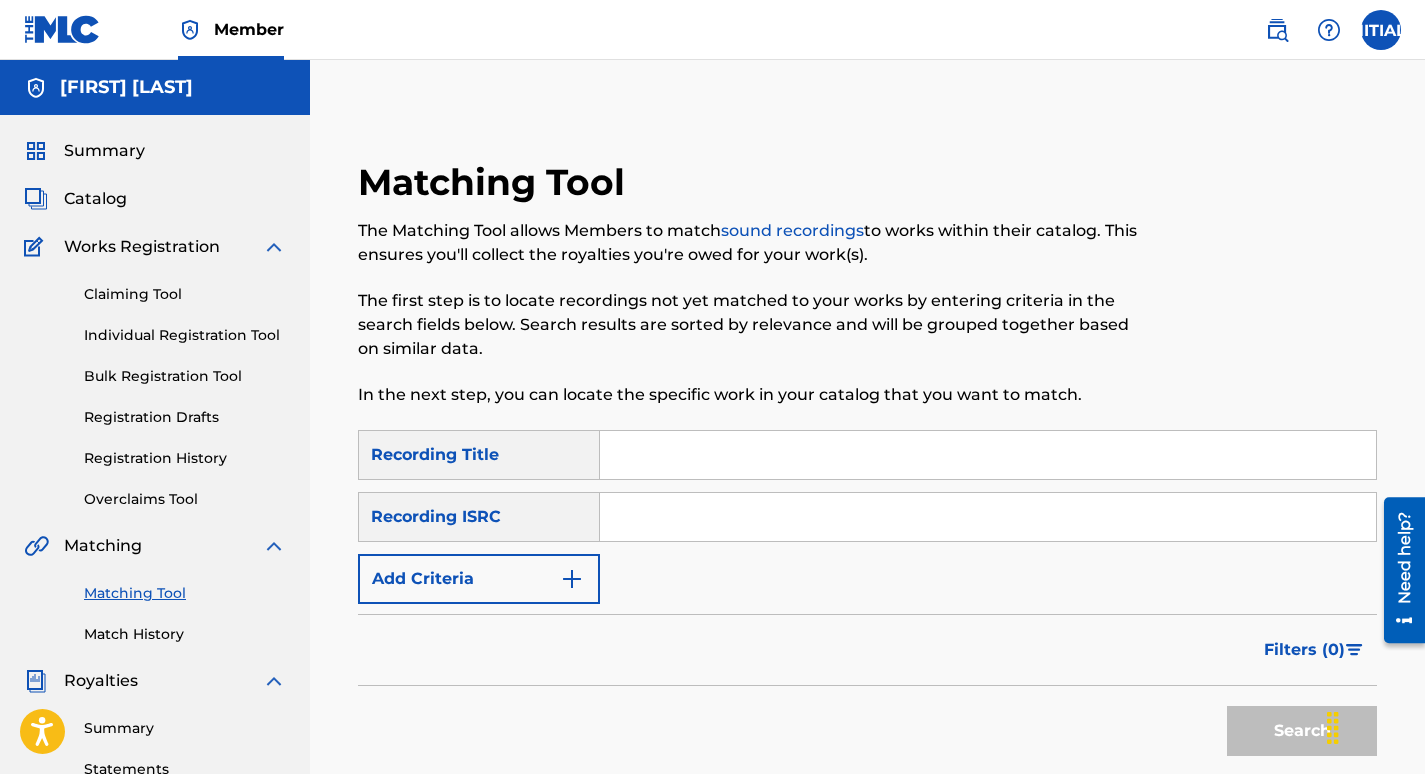 drag, startPoint x: 746, startPoint y: 456, endPoint x: 637, endPoint y: 347, distance: 154.14928 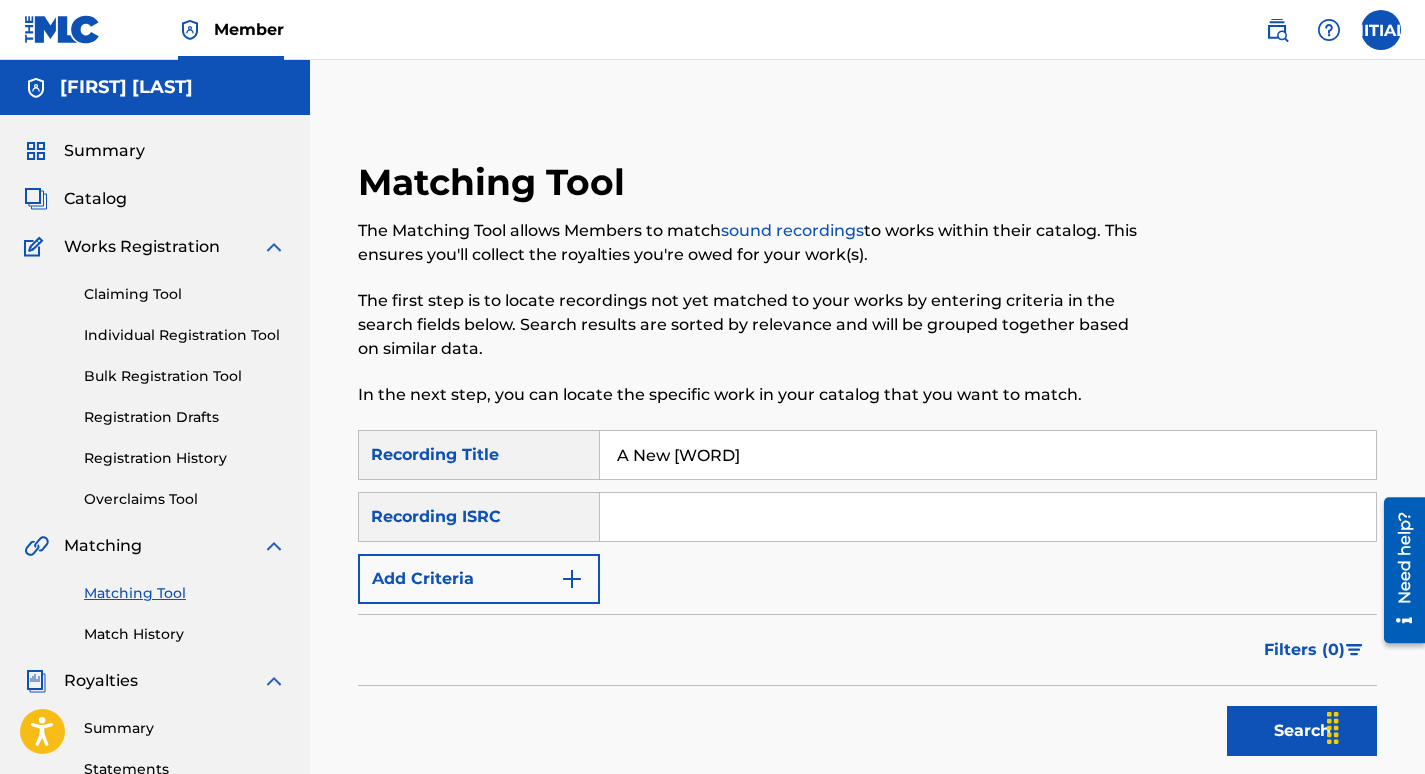 type on "A New [WORD]" 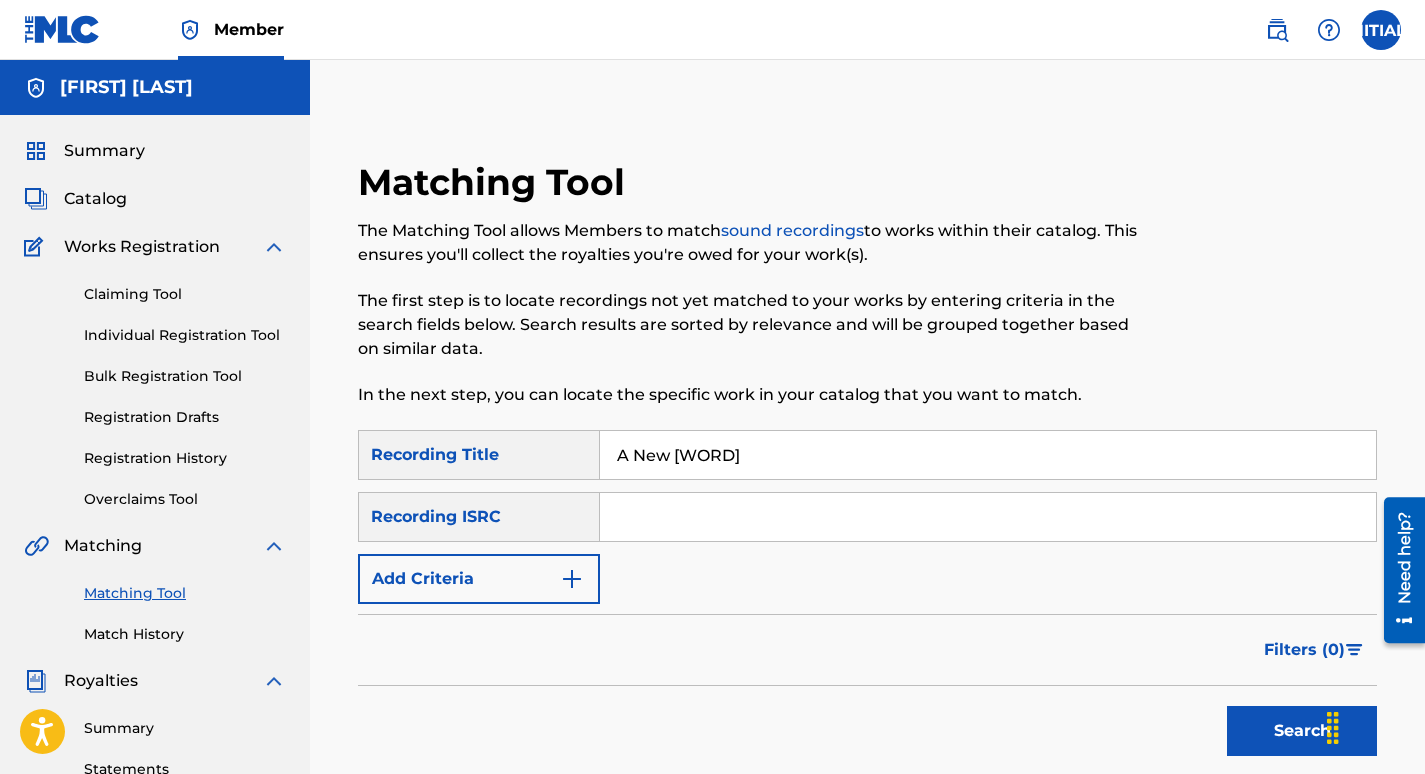type on "[ID]" 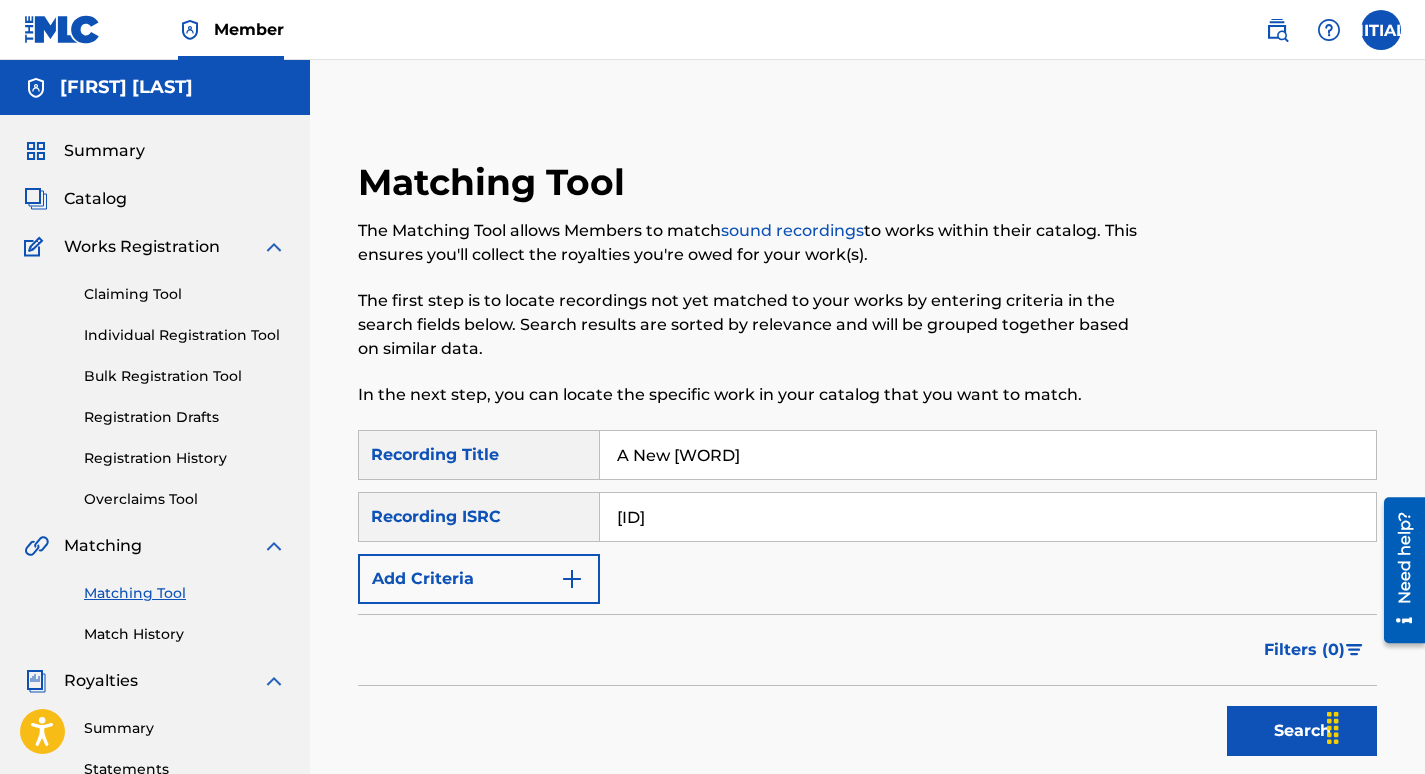 click on "Search" at bounding box center [1302, 731] 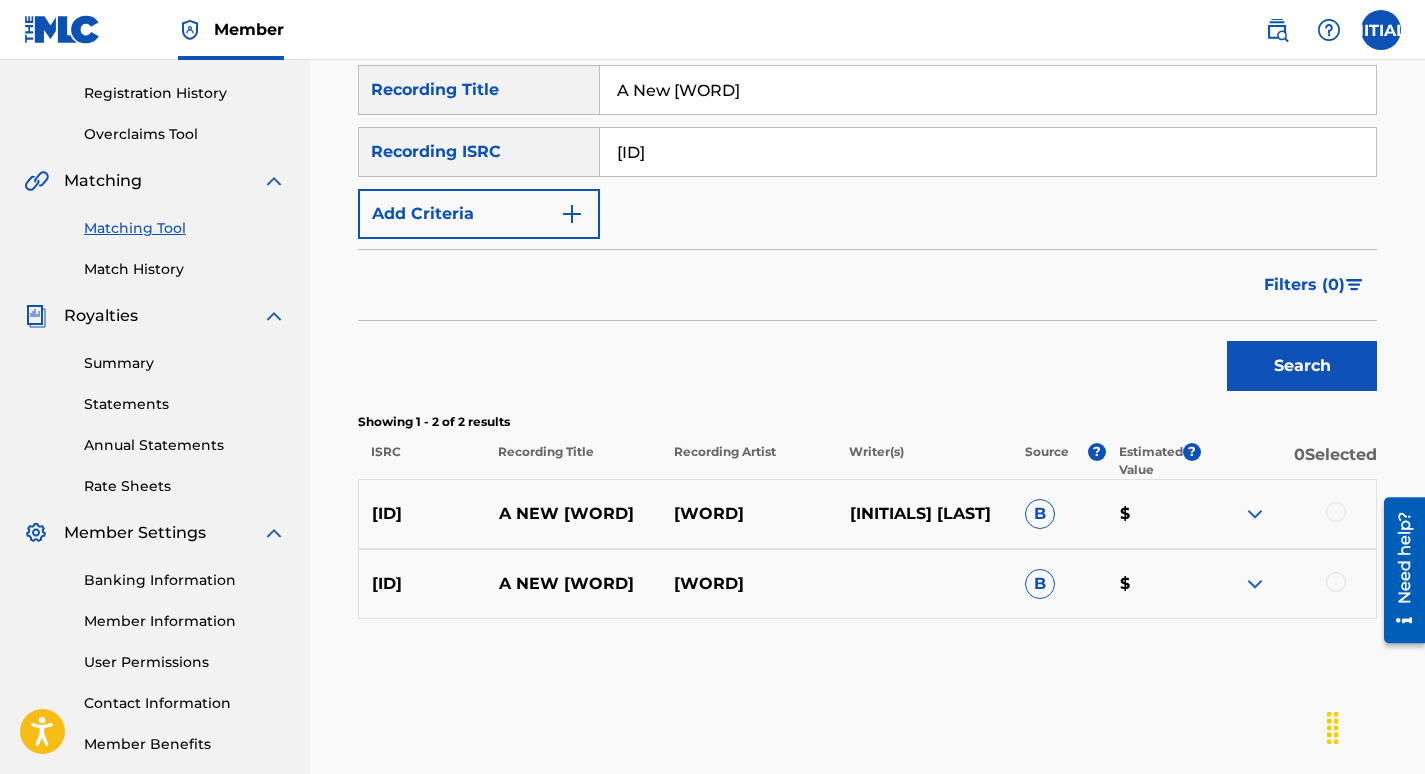 scroll, scrollTop: 466, scrollLeft: 0, axis: vertical 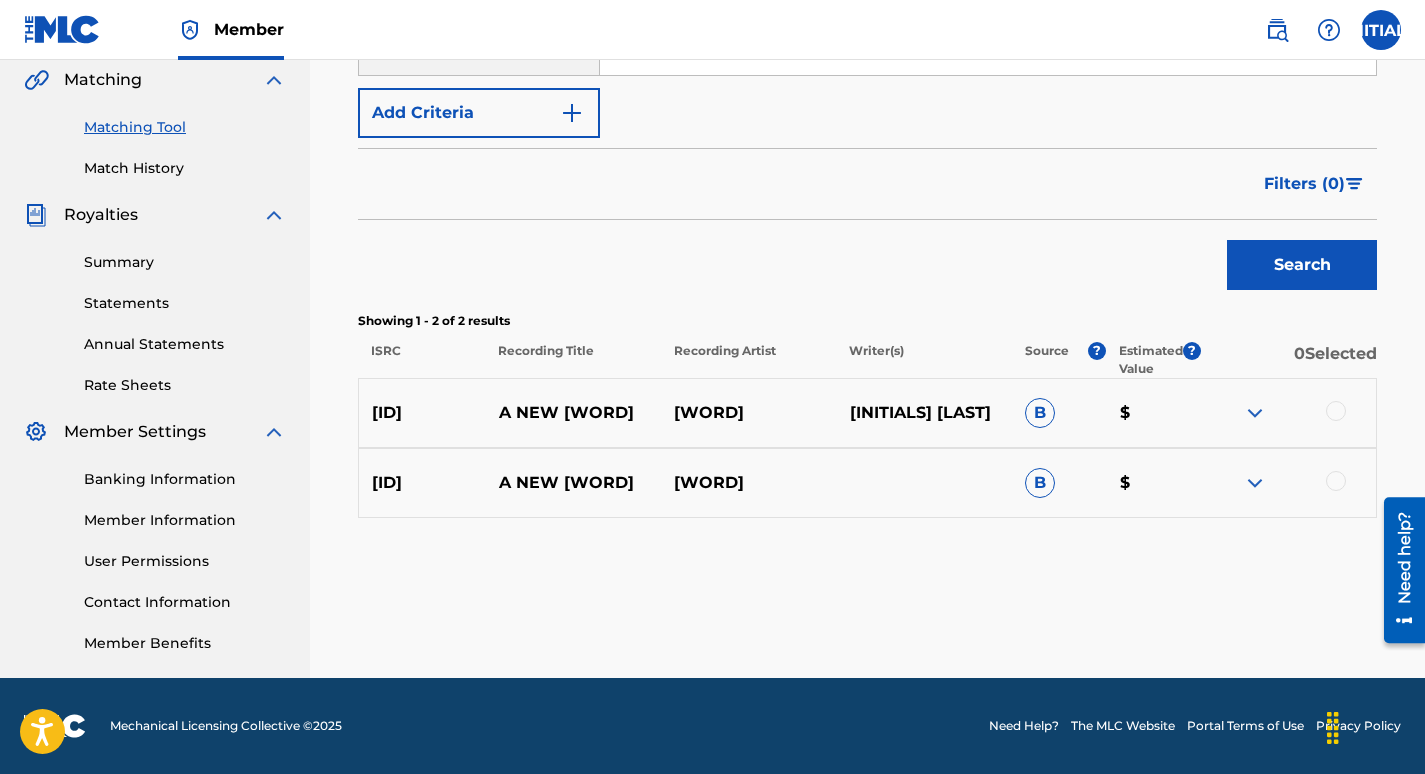 click at bounding box center [1336, 411] 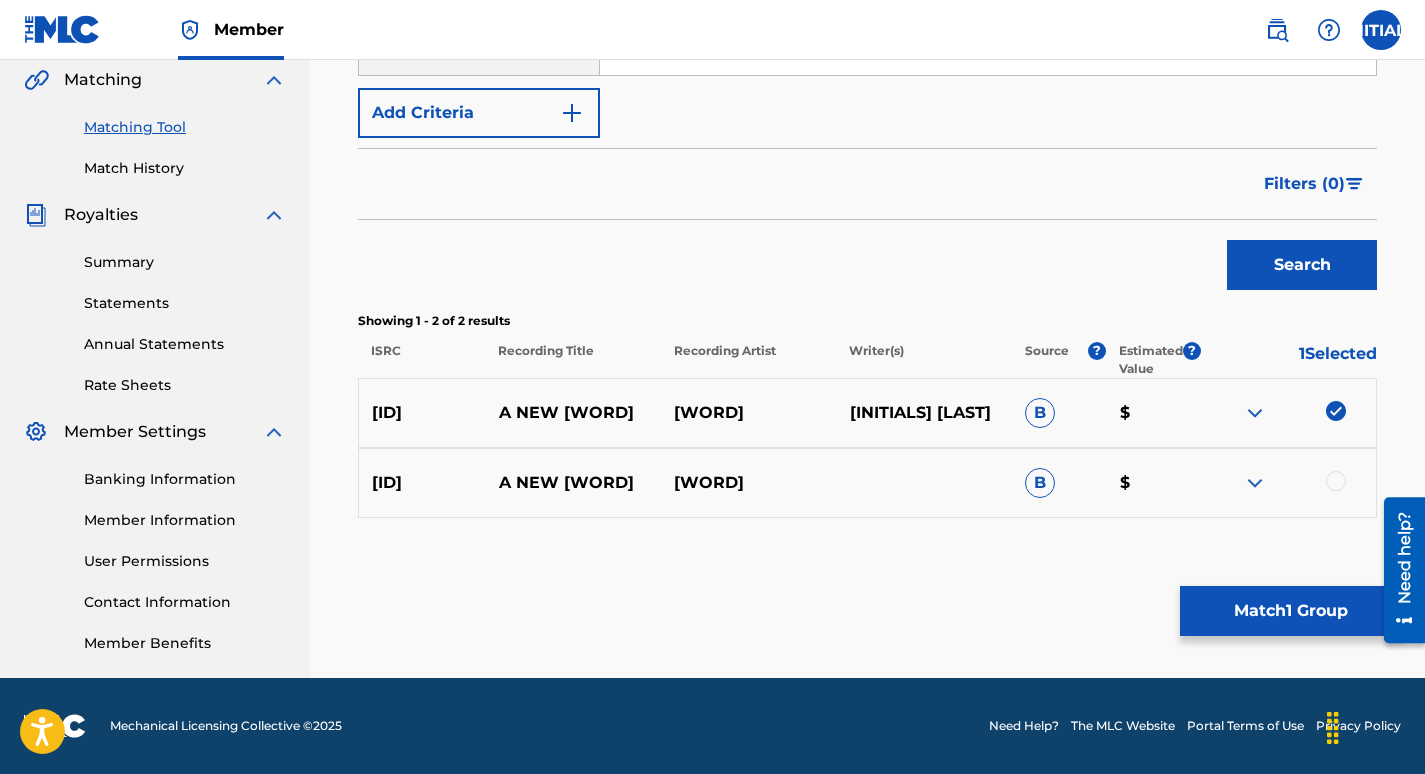 click at bounding box center [1336, 481] 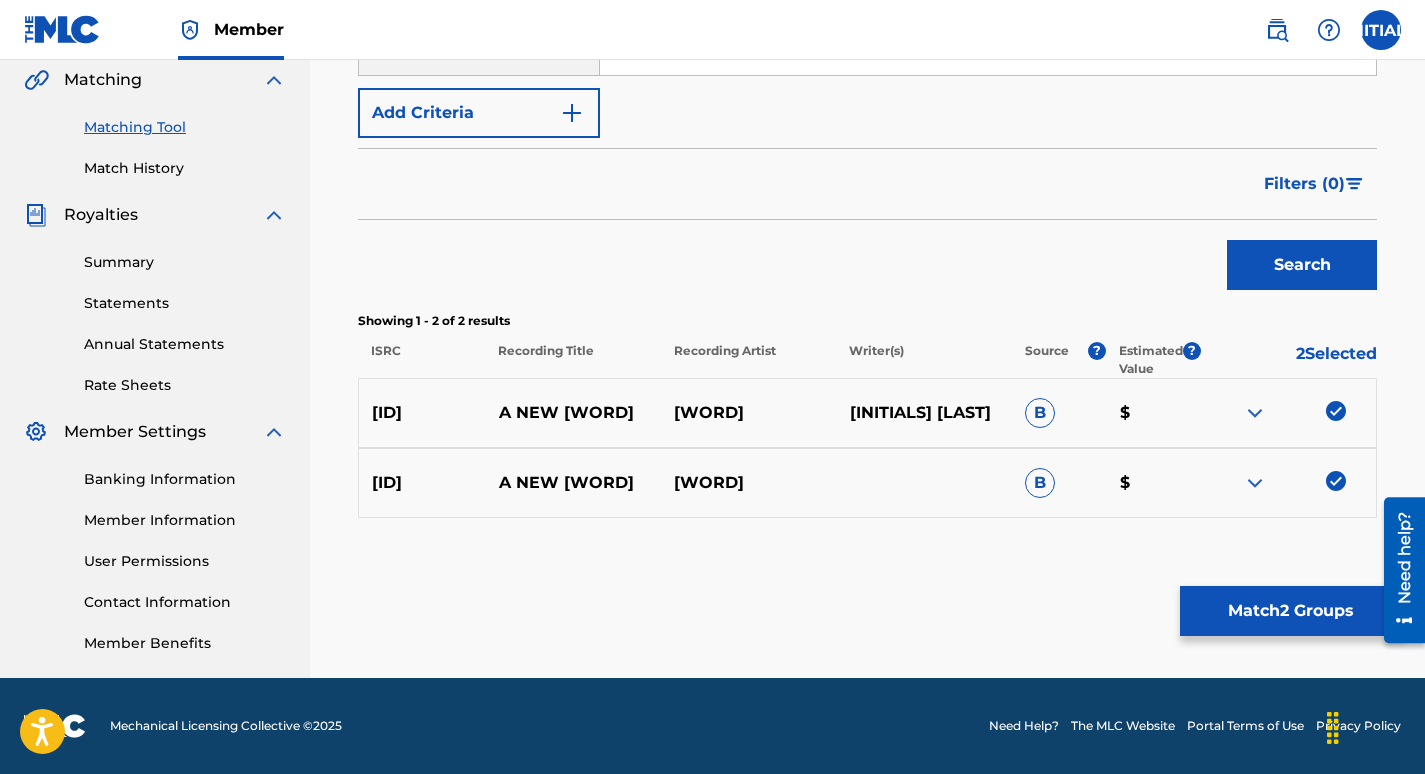 click on "Match  2 Groups" at bounding box center [1290, 611] 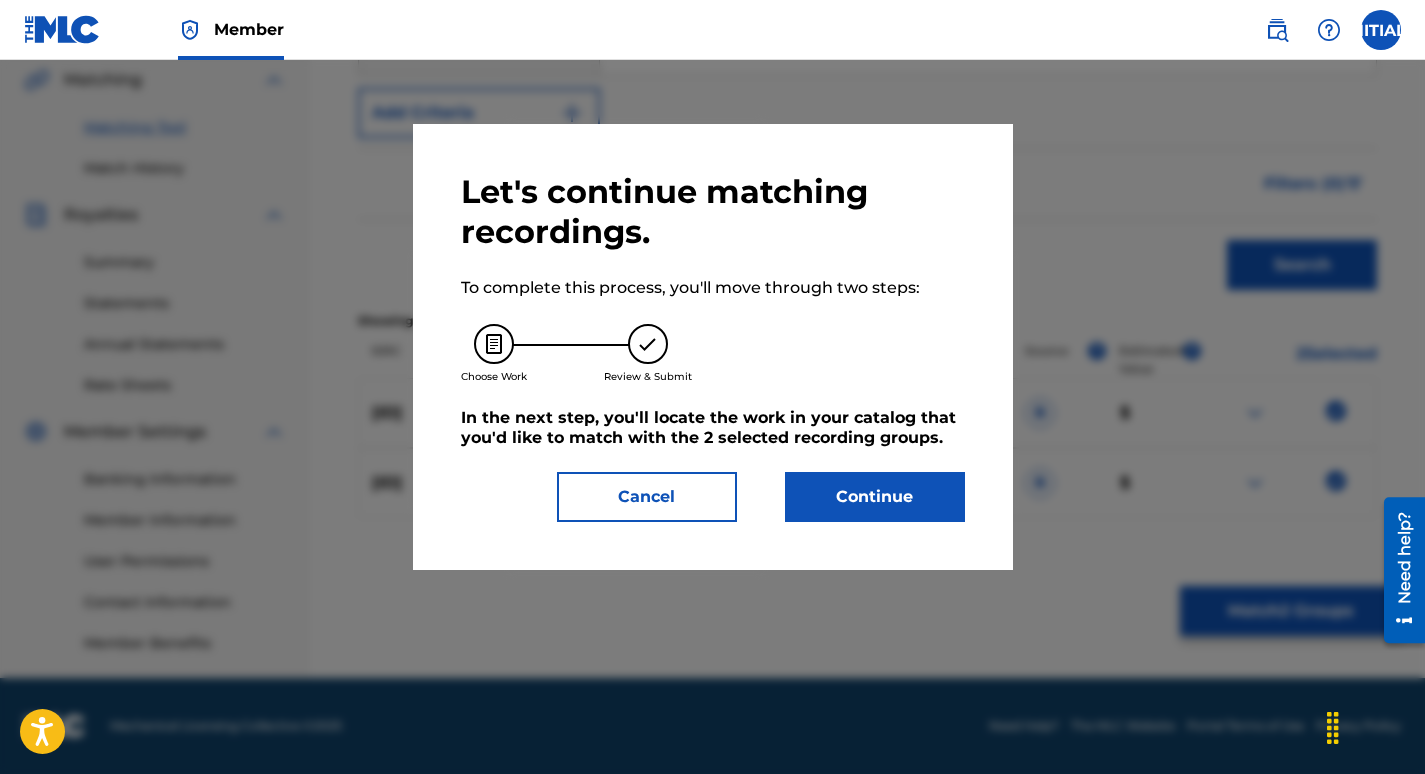click on "Continue" at bounding box center (875, 497) 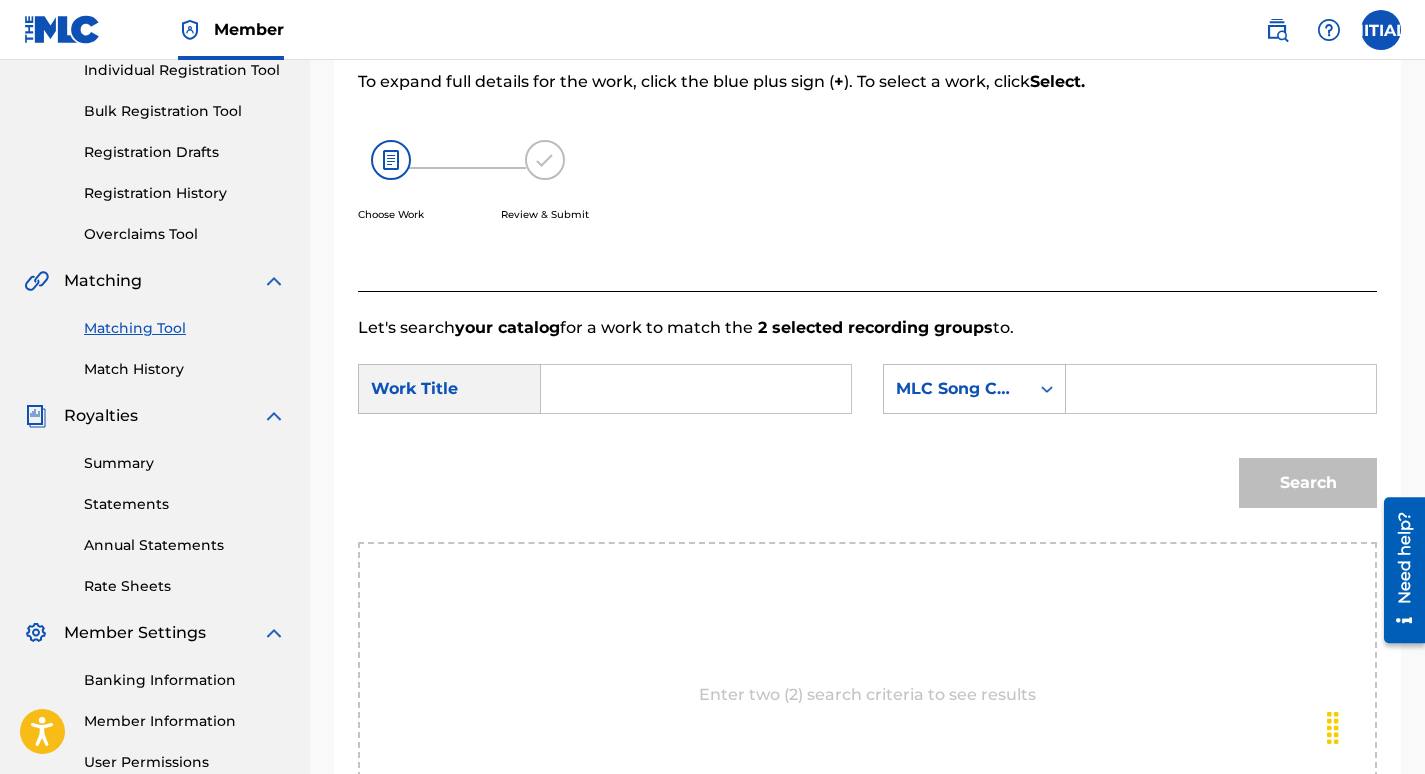 scroll, scrollTop: 264, scrollLeft: 0, axis: vertical 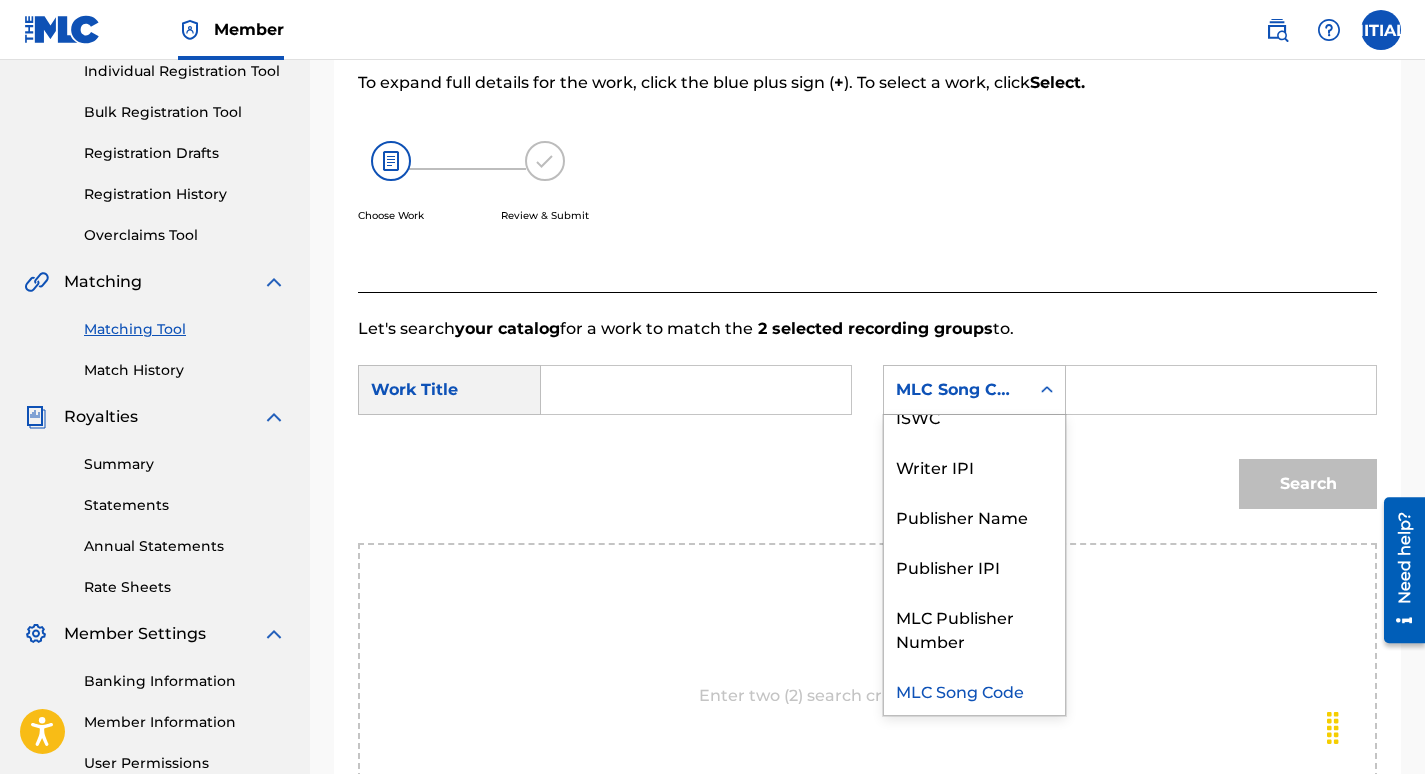 click at bounding box center [1047, 390] 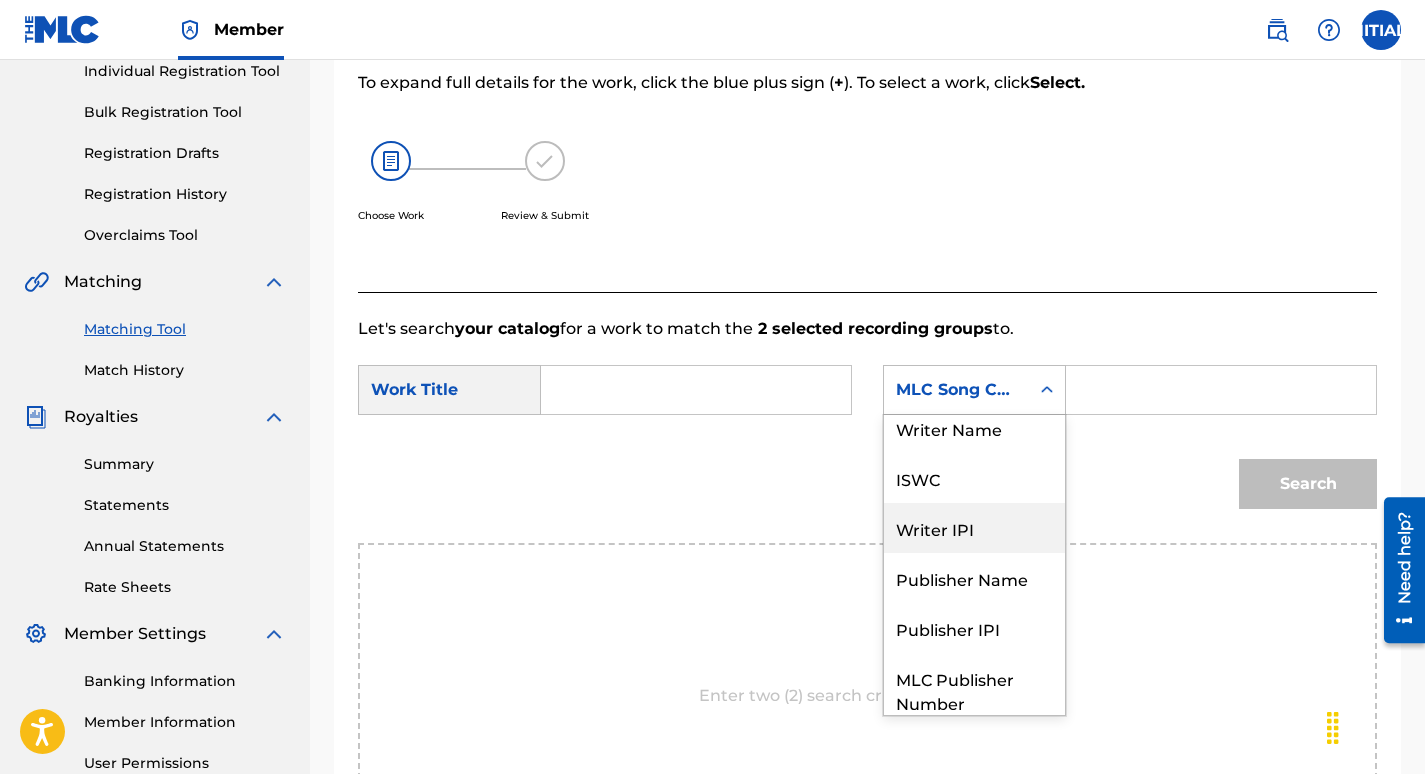 scroll, scrollTop: 11, scrollLeft: 0, axis: vertical 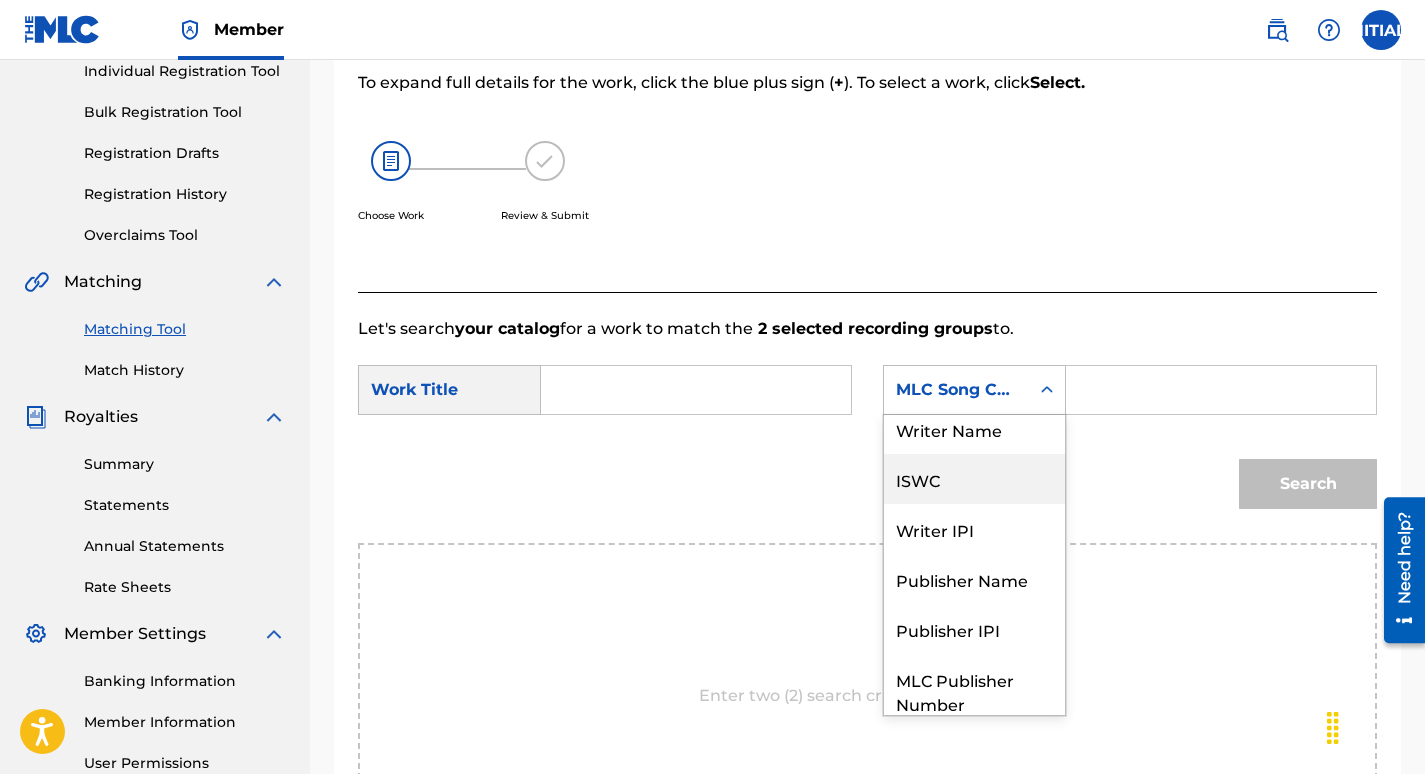 click on "ISWC" at bounding box center (974, 479) 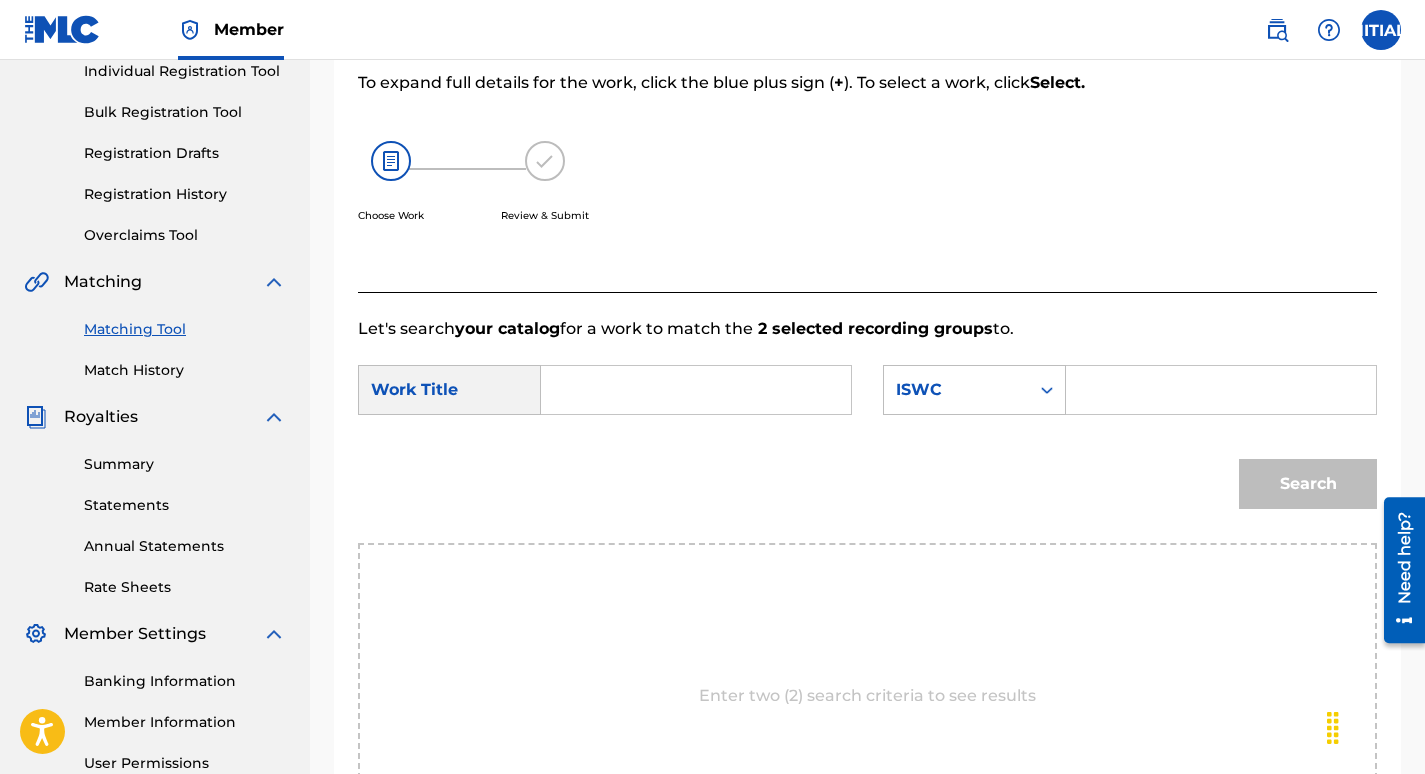 click at bounding box center [1221, 390] 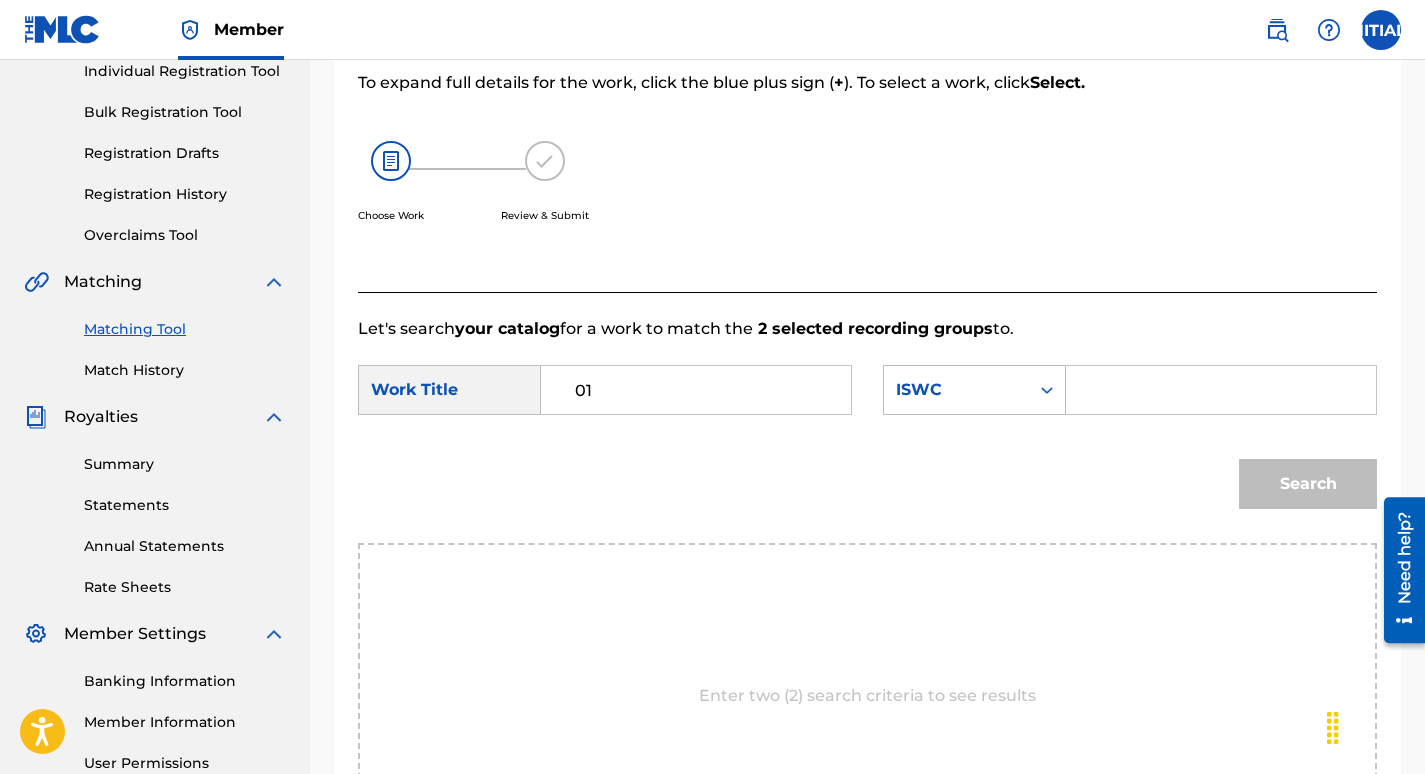 type on "0" 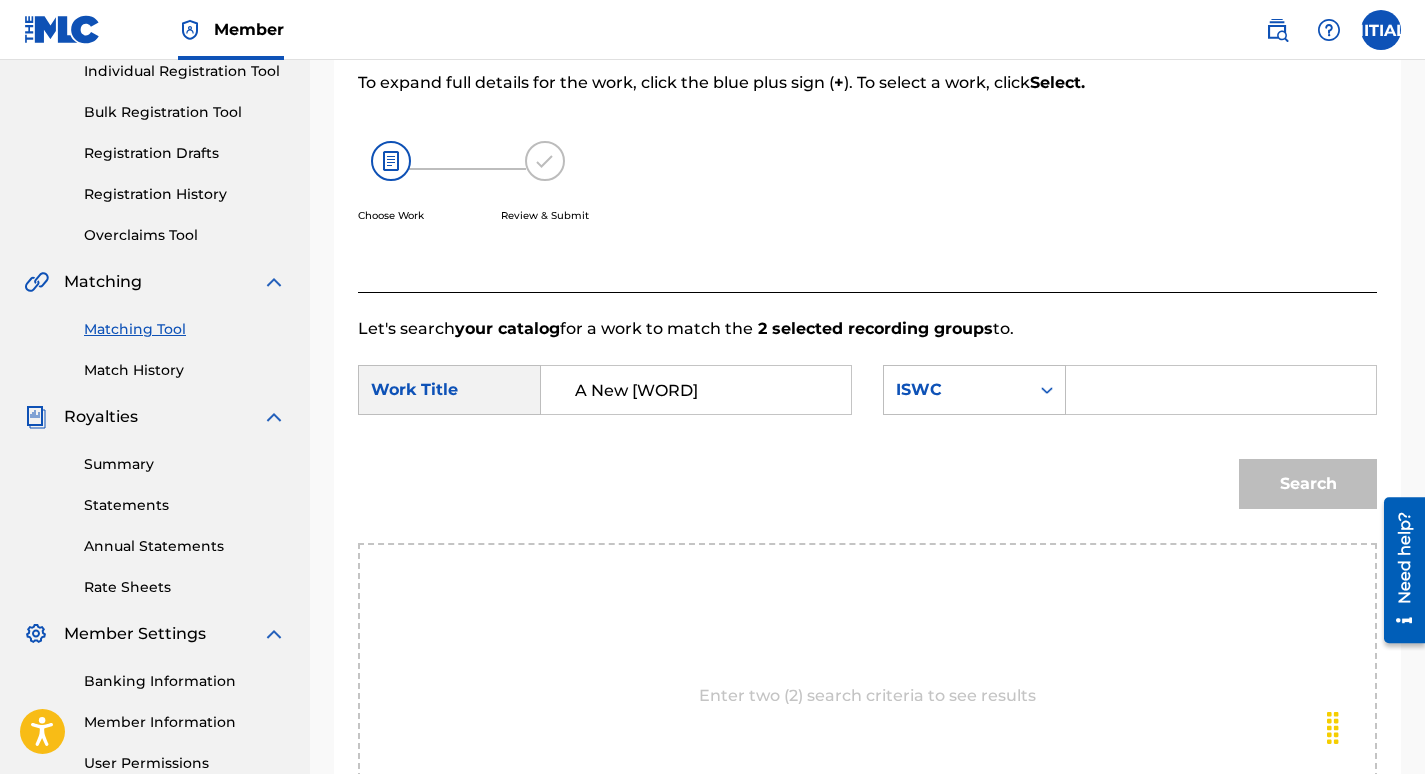type on "A New [WORD]" 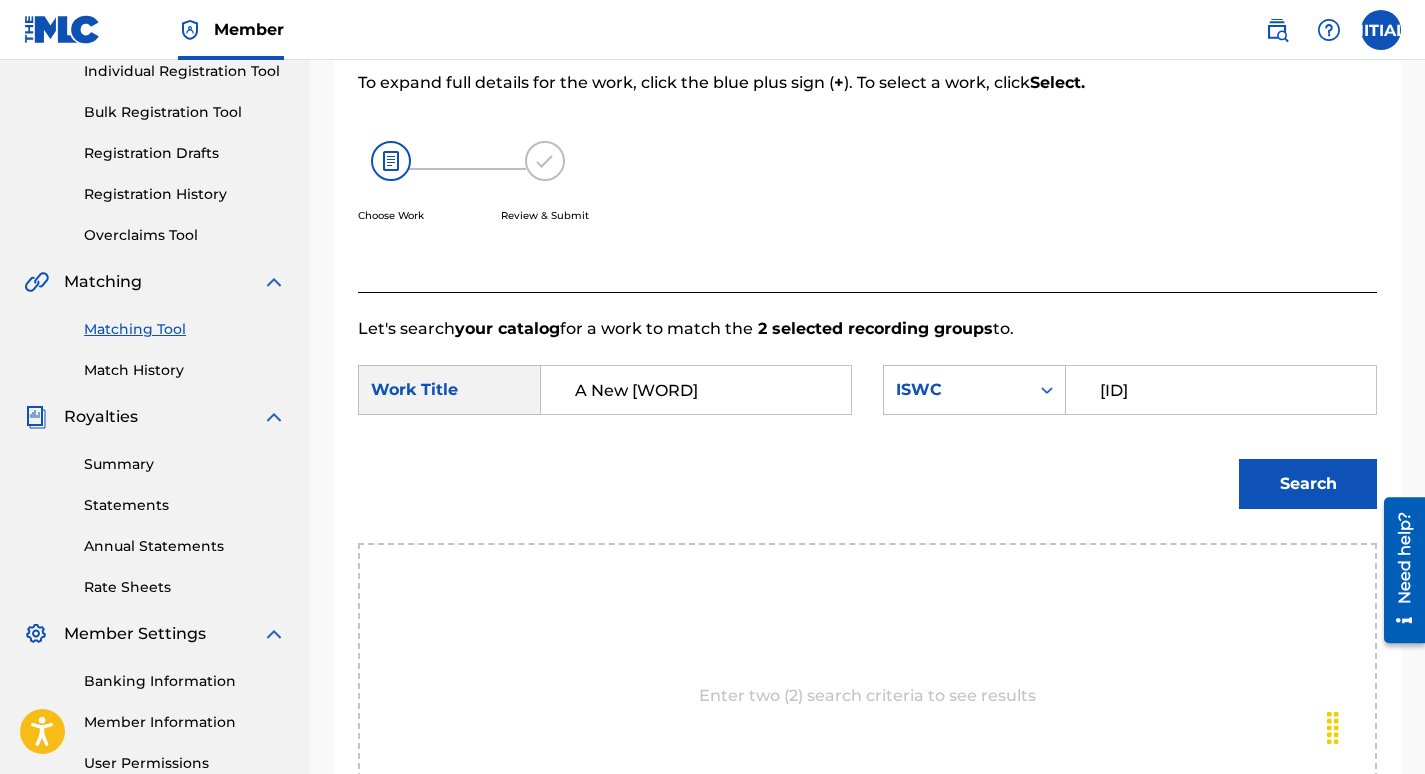 click on "Search" at bounding box center [1308, 484] 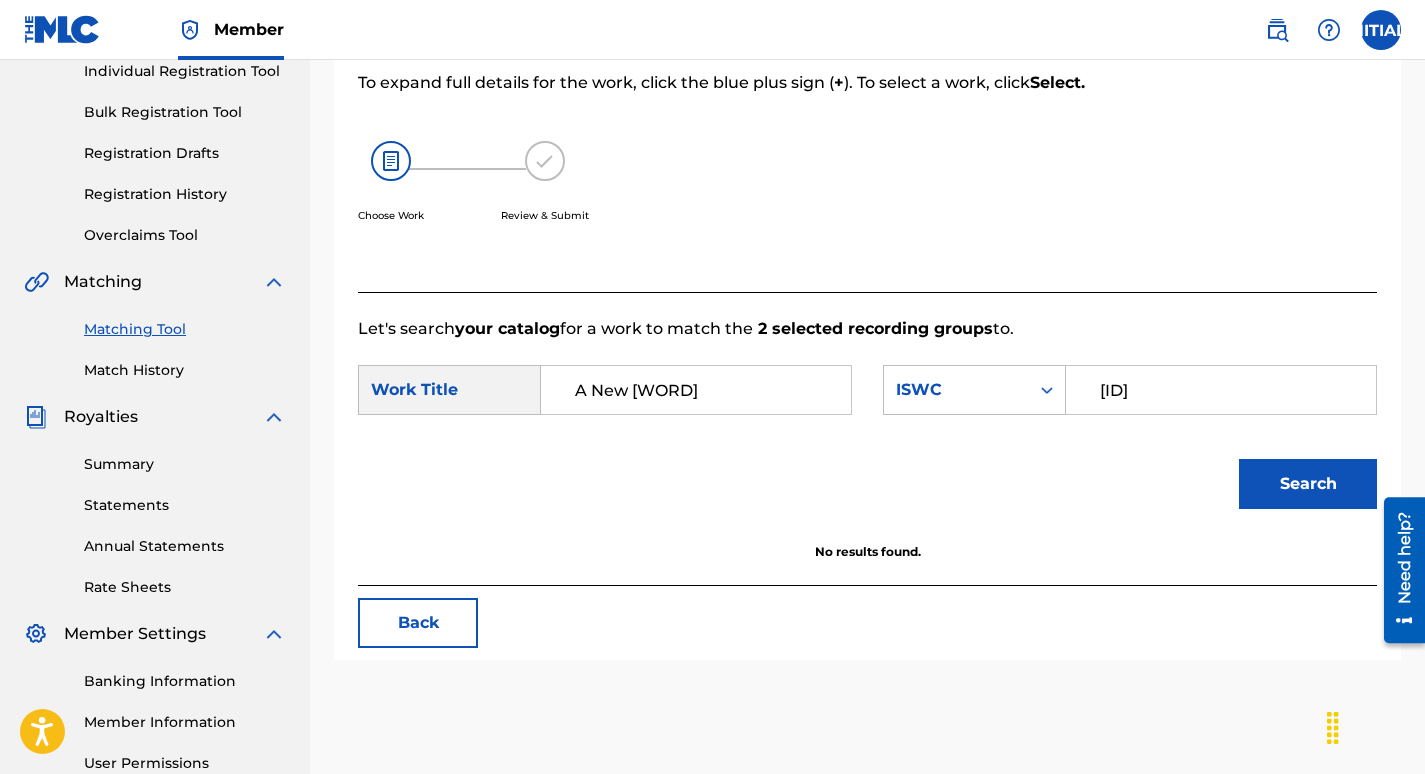 scroll, scrollTop: 466, scrollLeft: 0, axis: vertical 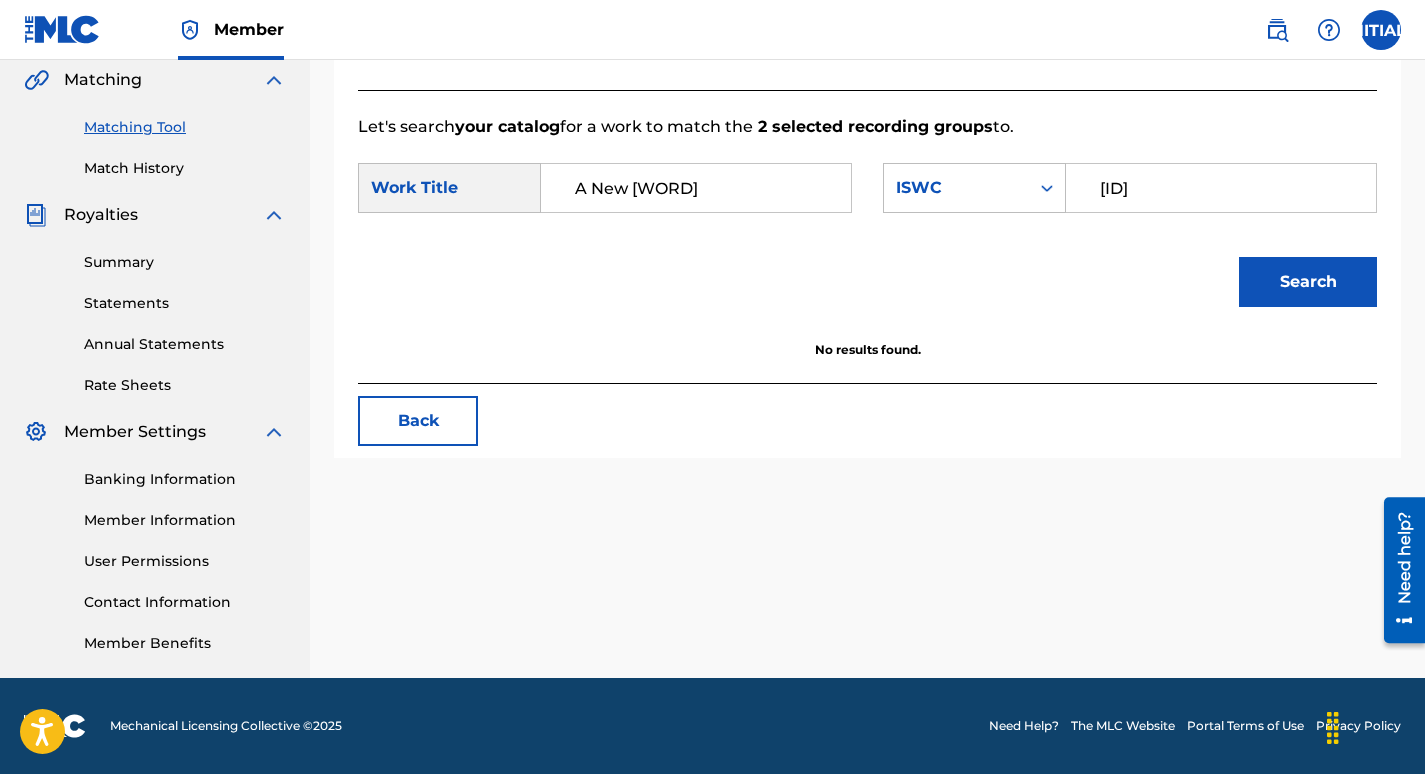 click on "[ID]" at bounding box center [1221, 188] 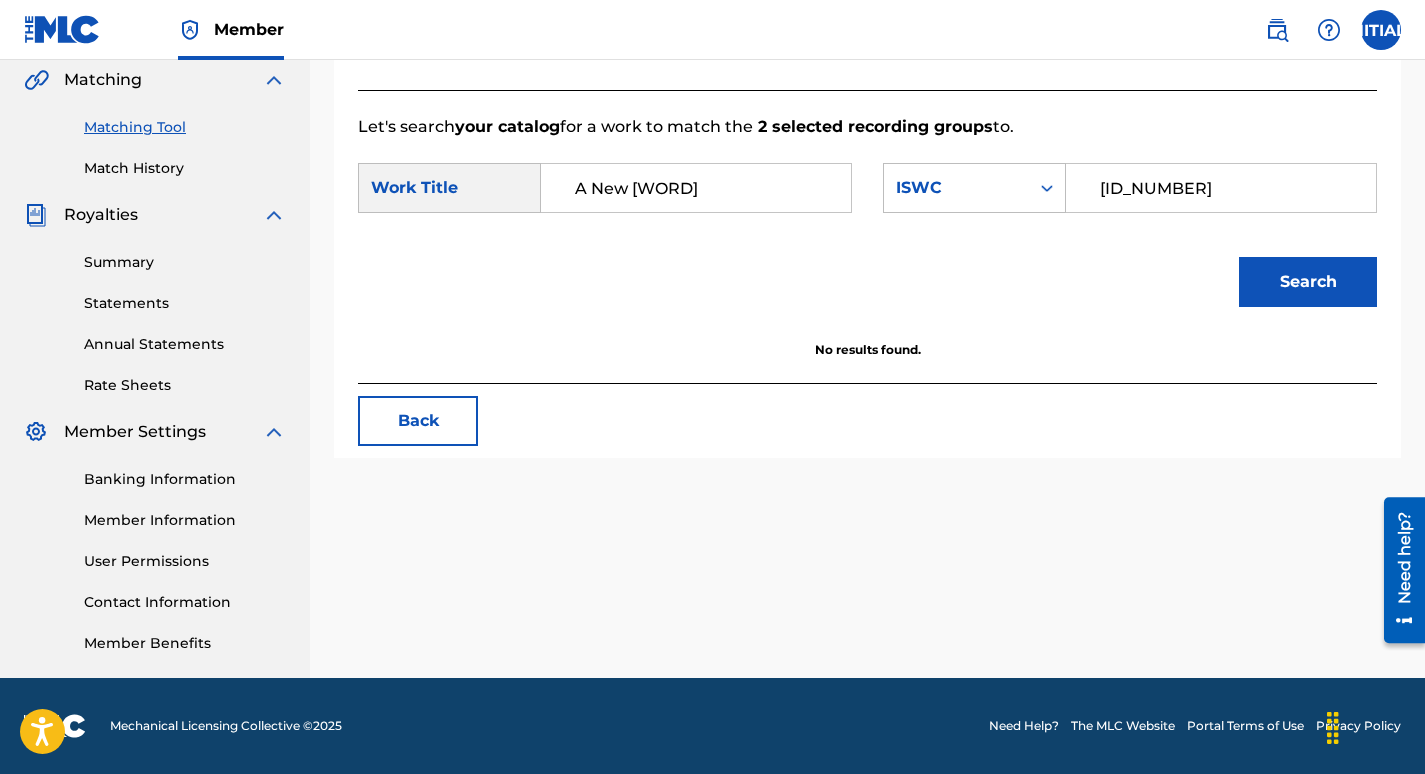 click on "[ID_NUMBER]" at bounding box center [1221, 188] 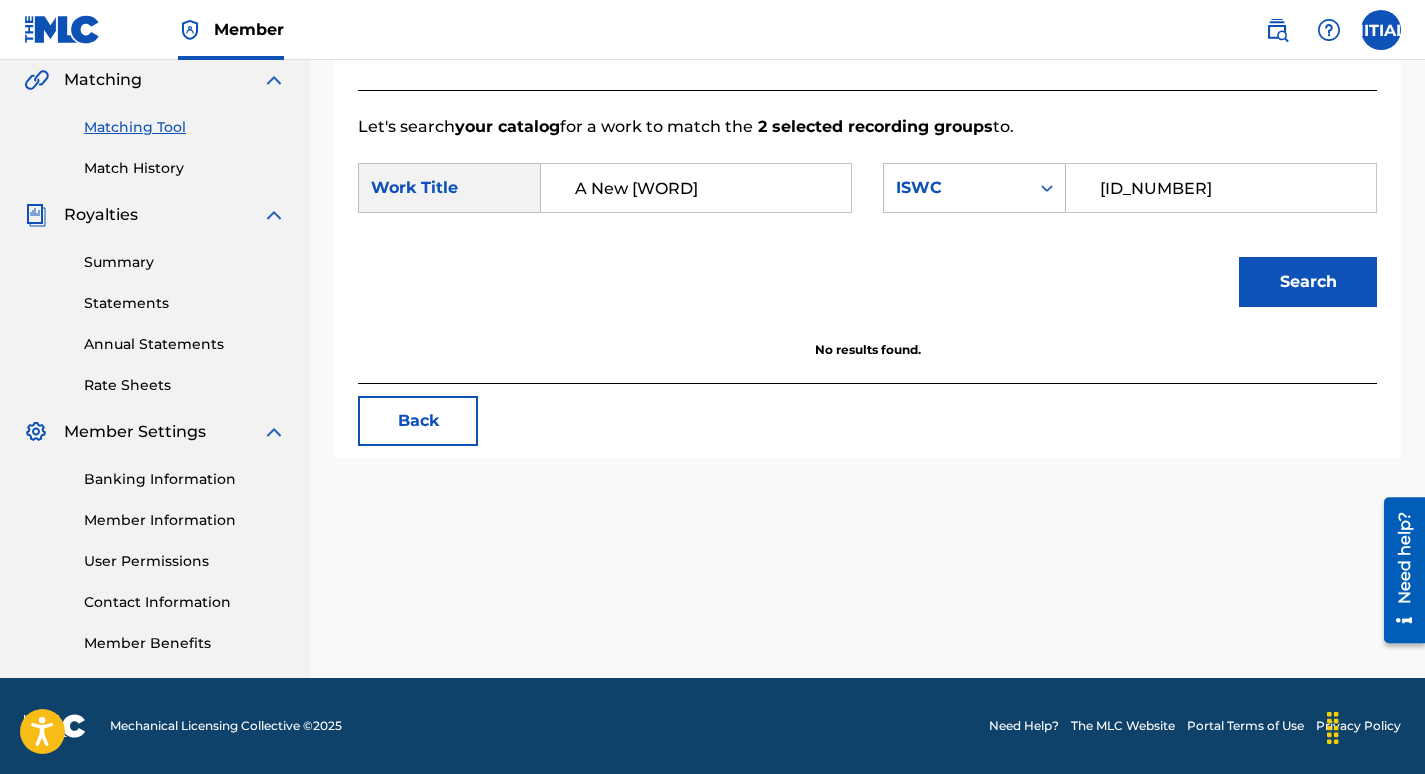 click on "[ID_NUMBER]" at bounding box center (1221, 188) 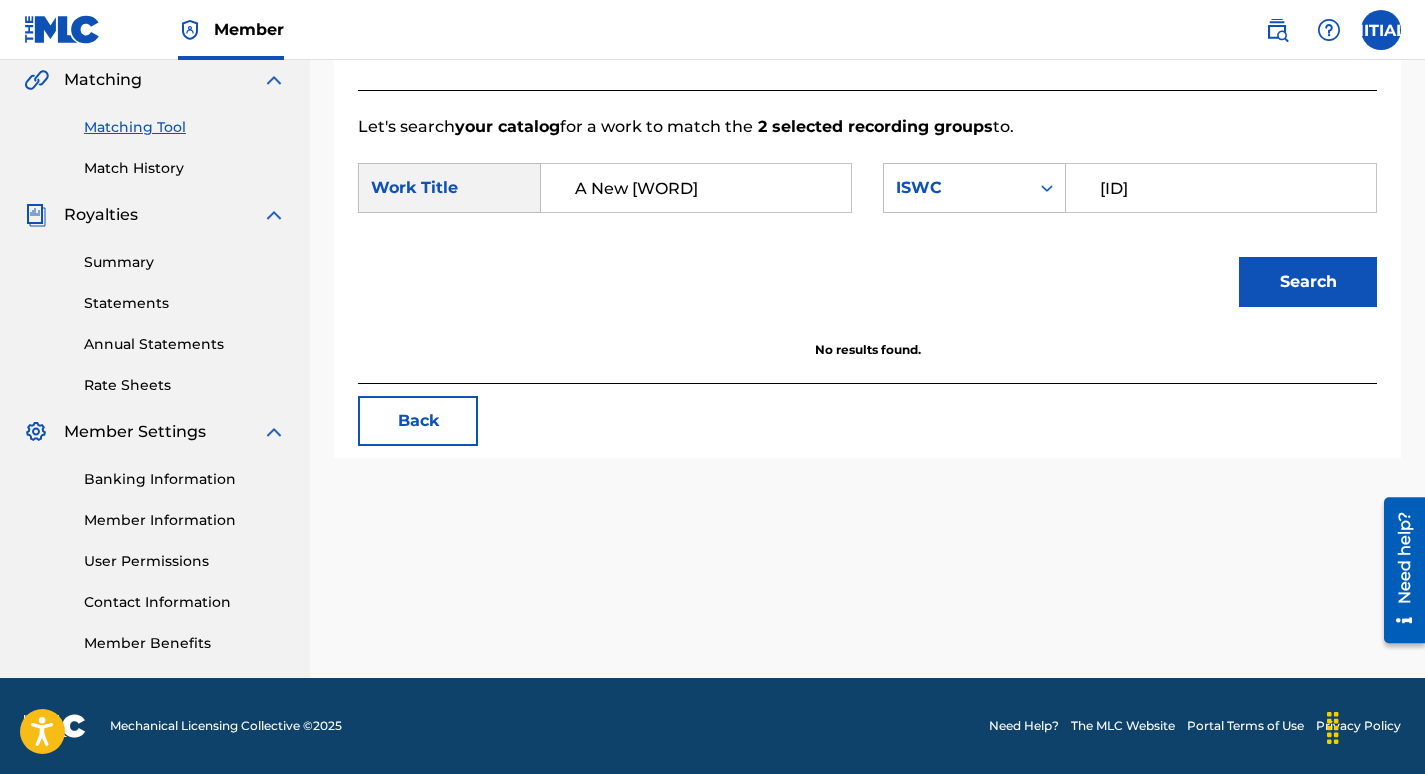 type on "[ID]" 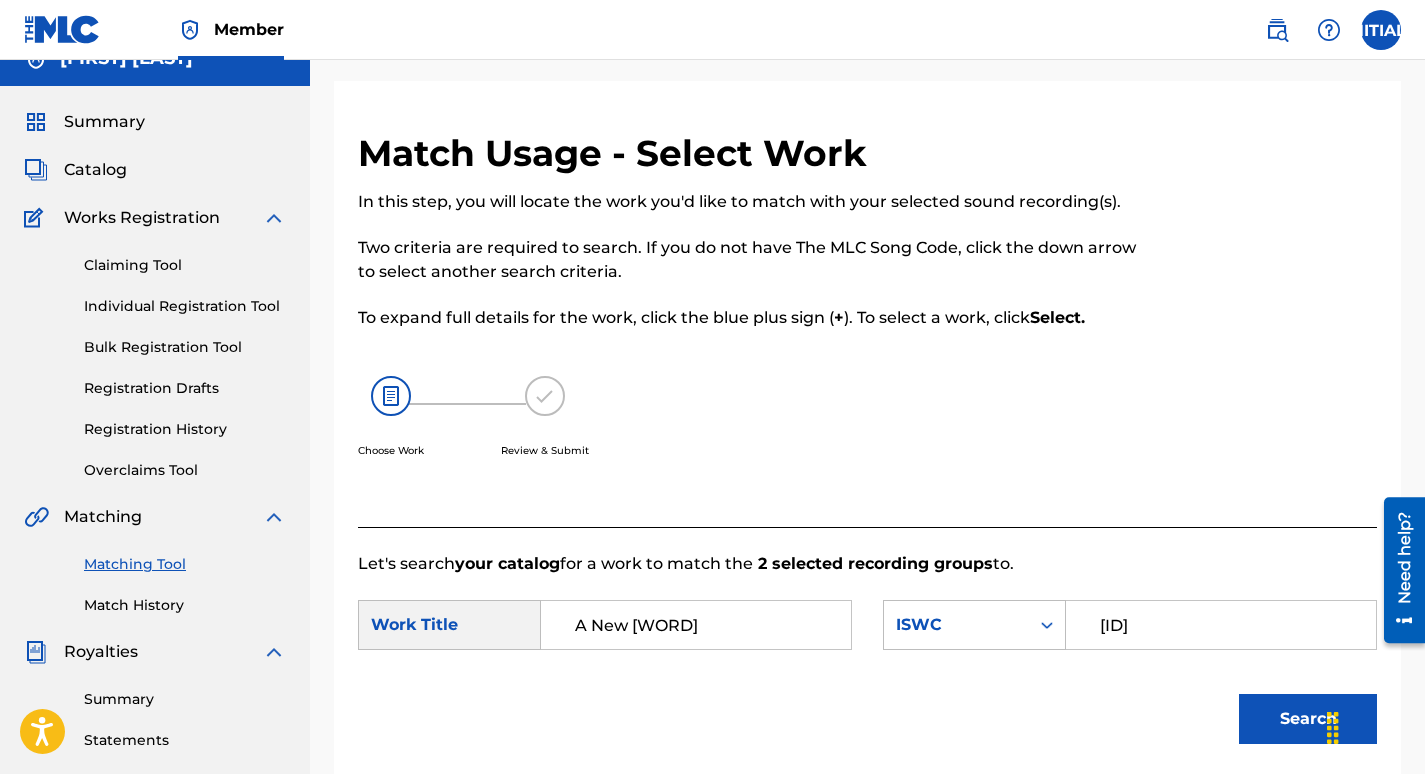 scroll, scrollTop: 28, scrollLeft: 0, axis: vertical 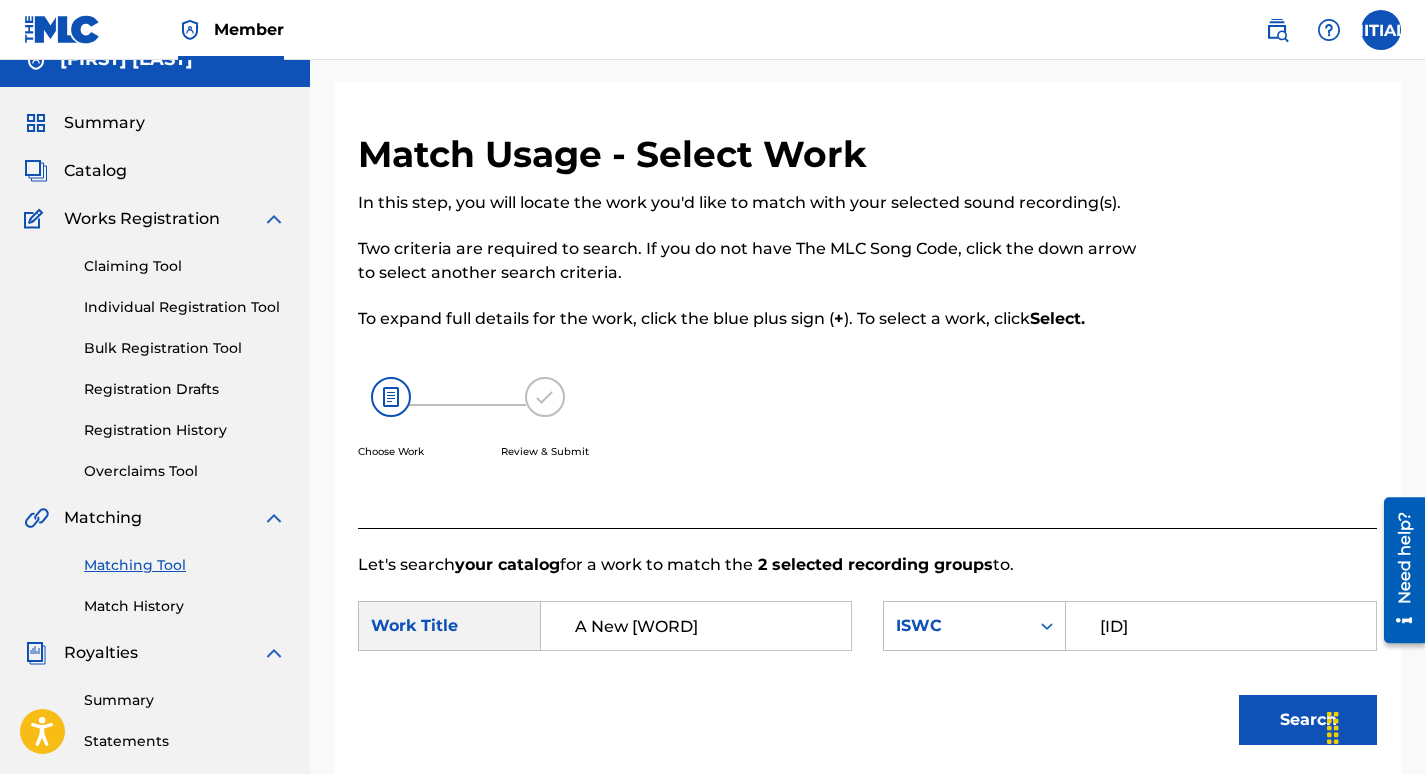 click on "Summary Catalog Works Registration Claiming Tool Individual Registration Tool Bulk Registration Tool Registration Drafts Registration History Overclaims Tool Matching Matching Tool Match History Royalties Summary Statements Annual Statements Rate Sheets Member Settings Banking Information Member Information User Permissions Contact Information Member Benefits" at bounding box center (155, 601) 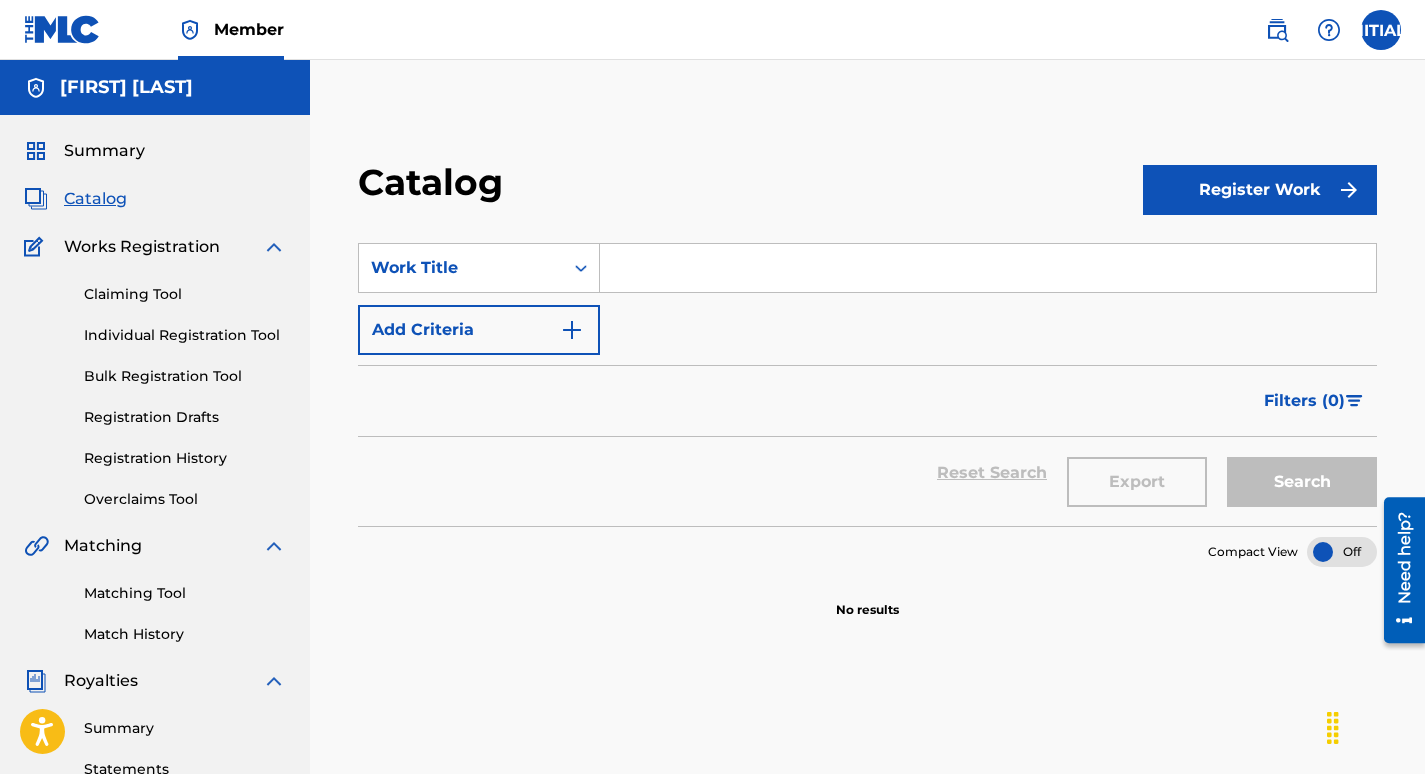 click on "Summary" at bounding box center (104, 151) 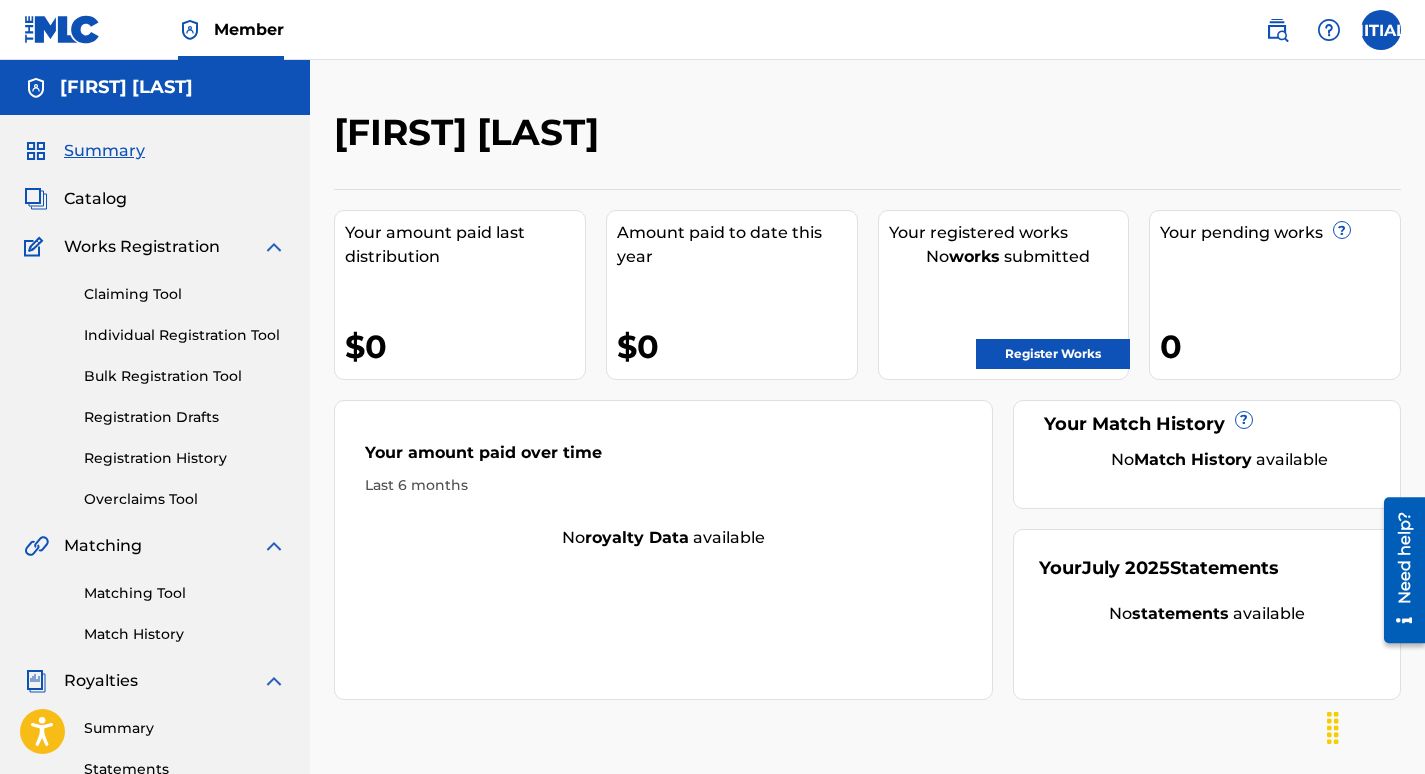 click at bounding box center (274, 247) 